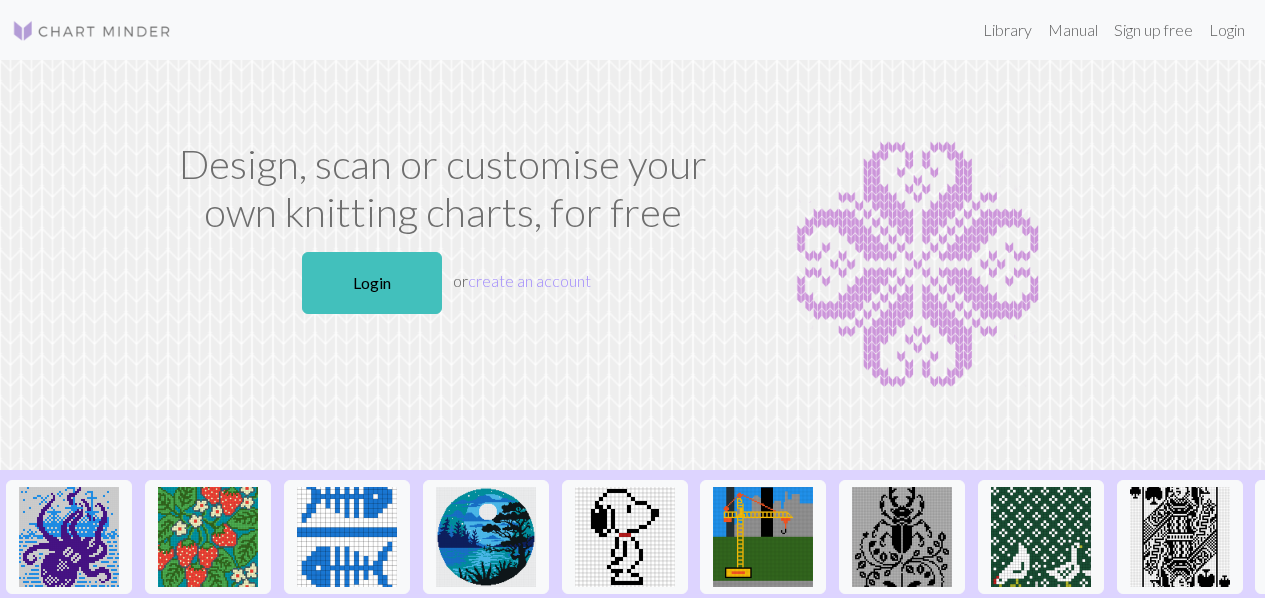 scroll, scrollTop: 0, scrollLeft: 0, axis: both 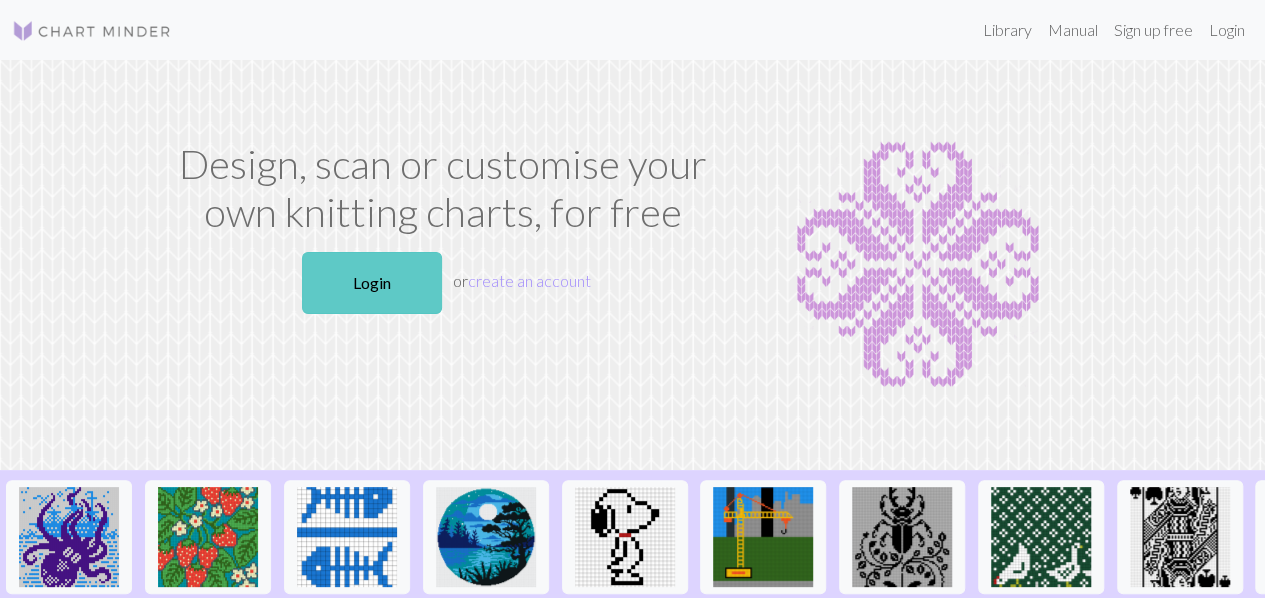 click on "Login" at bounding box center [372, 283] 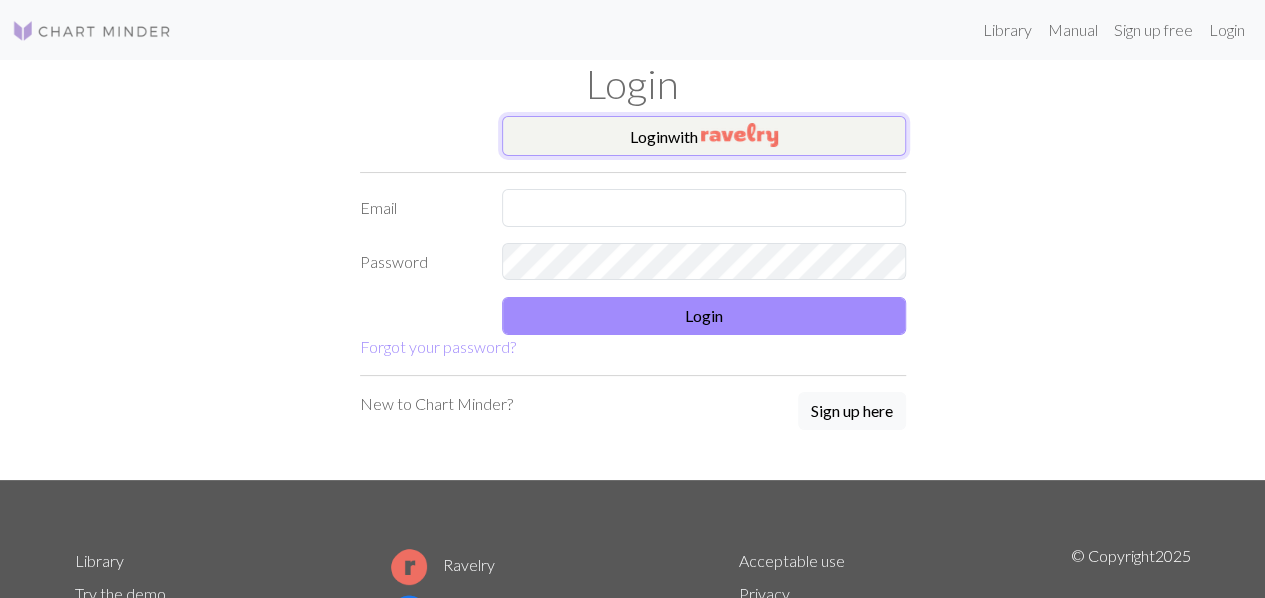 click on "Login  with" at bounding box center (704, 136) 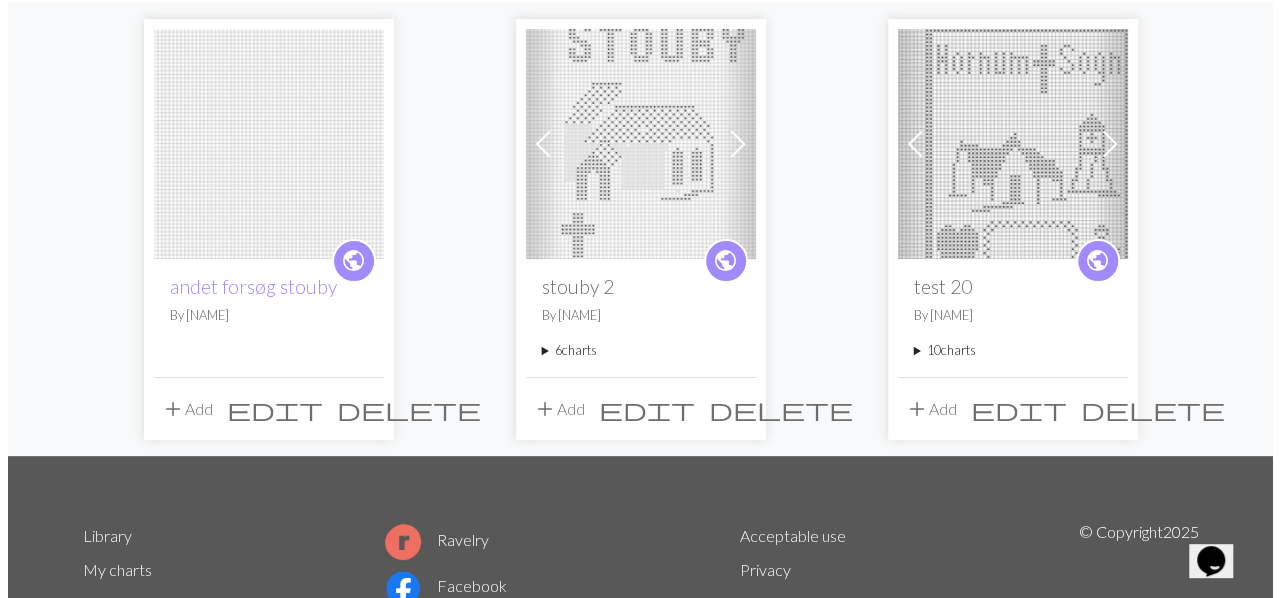 scroll, scrollTop: 0, scrollLeft: 0, axis: both 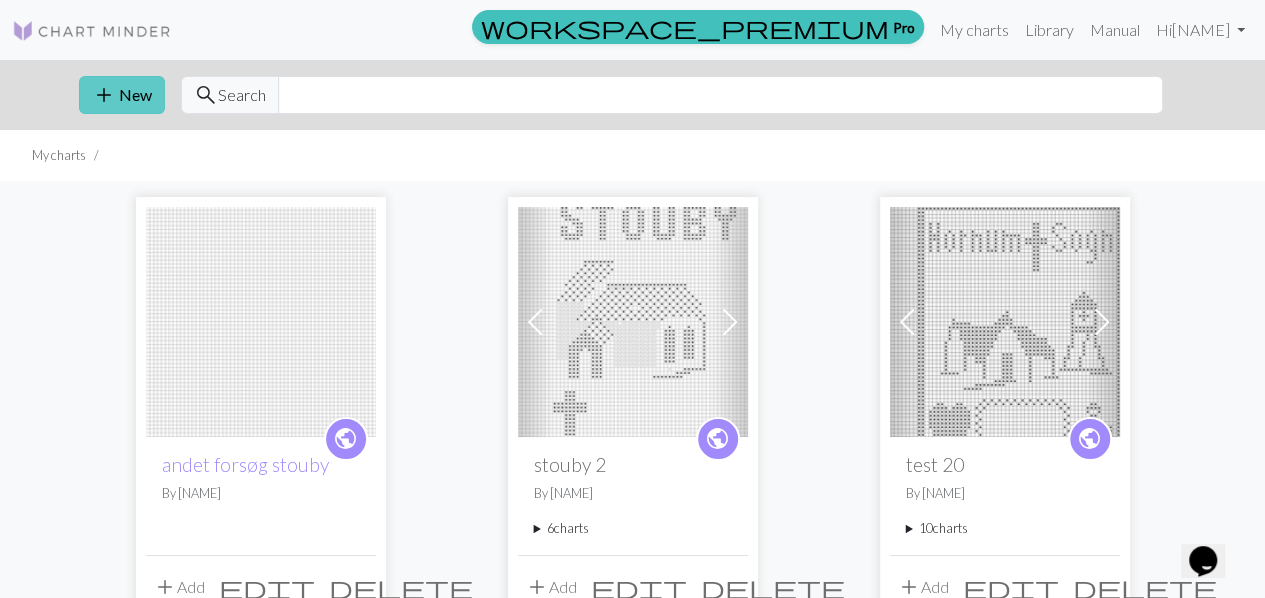 click on "add   New" at bounding box center (122, 95) 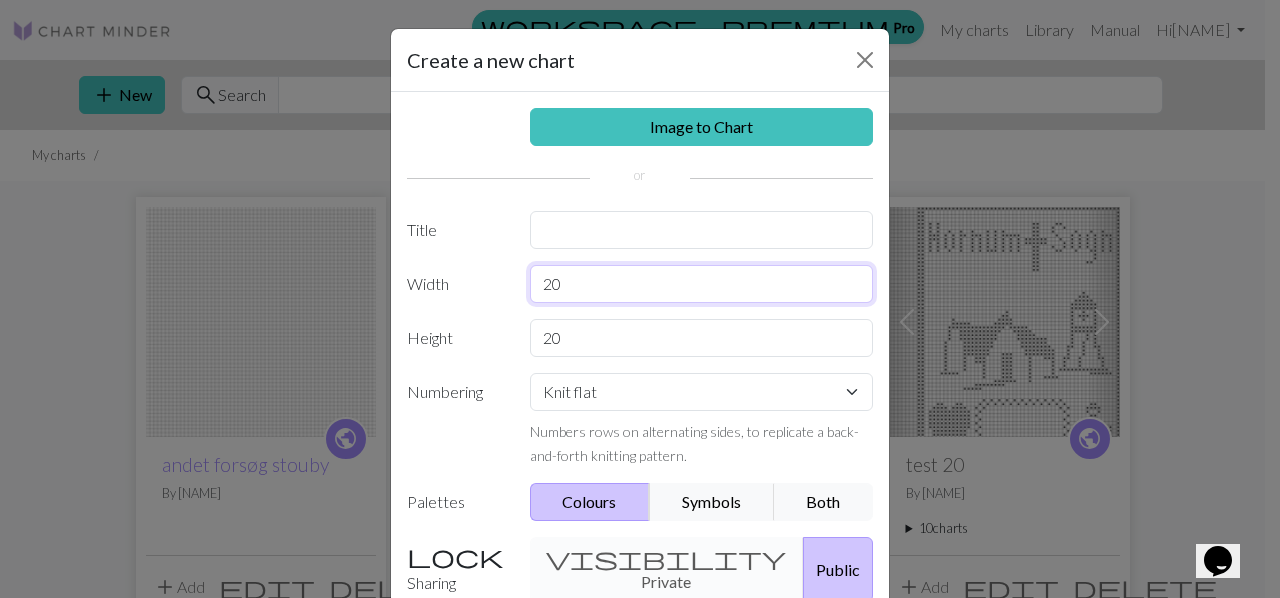 click on "20" at bounding box center (702, 284) 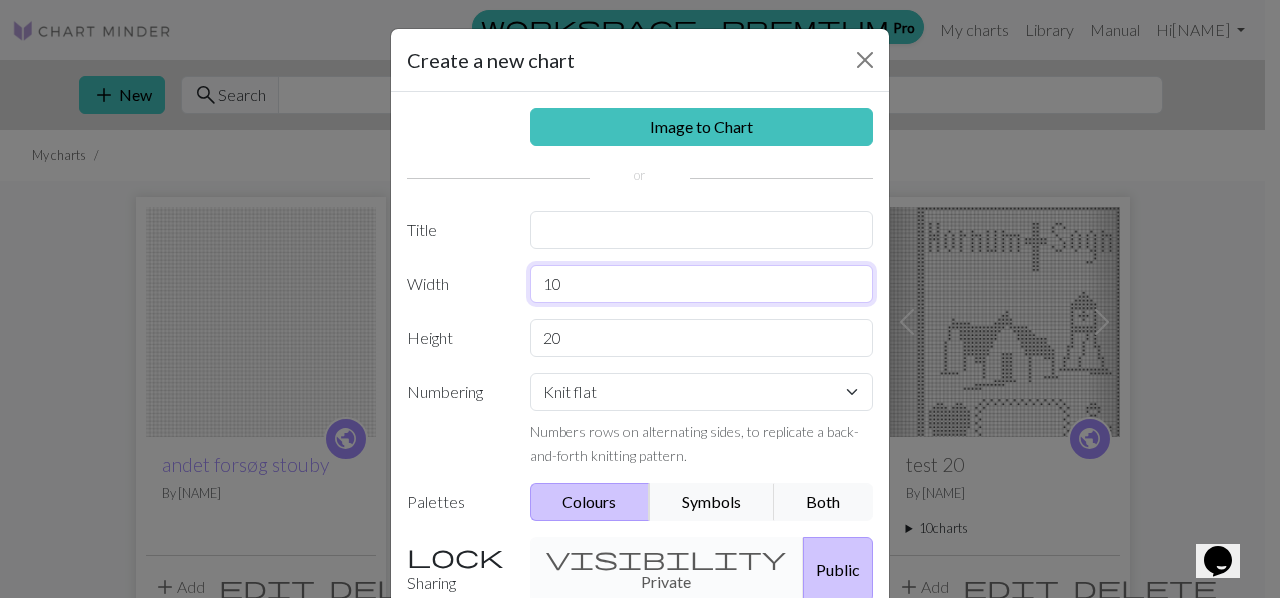 type on "10" 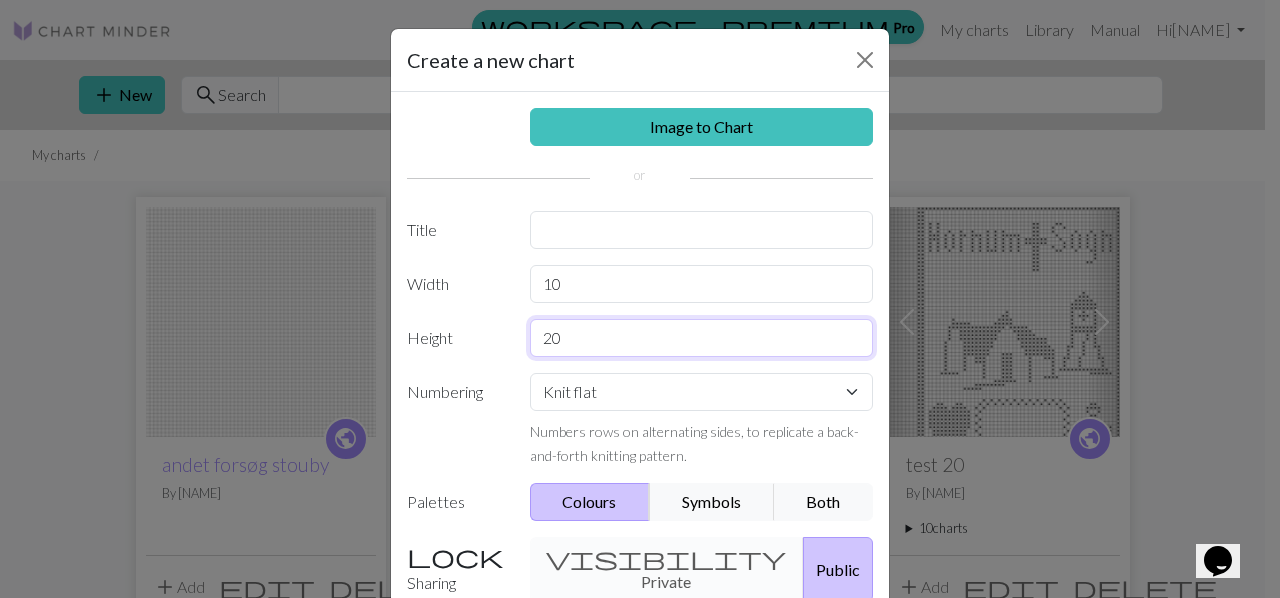 click on "20" at bounding box center [702, 338] 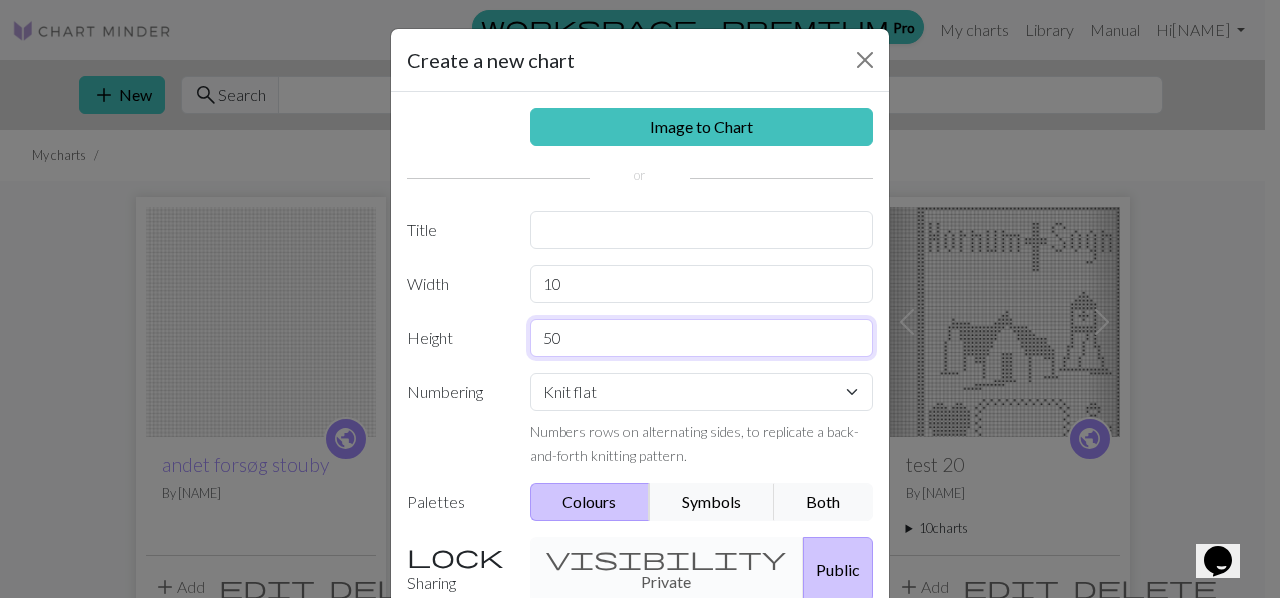 type on "50" 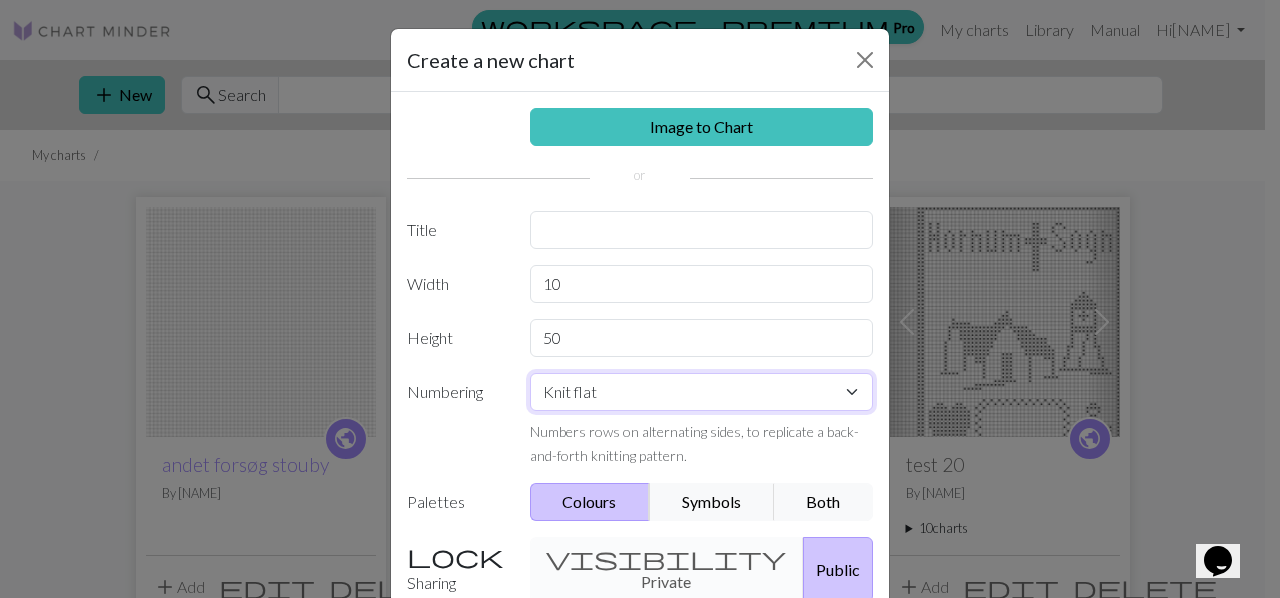 click on "Knit flat Knit in the round Lace knitting Cross stitch" at bounding box center (702, 392) 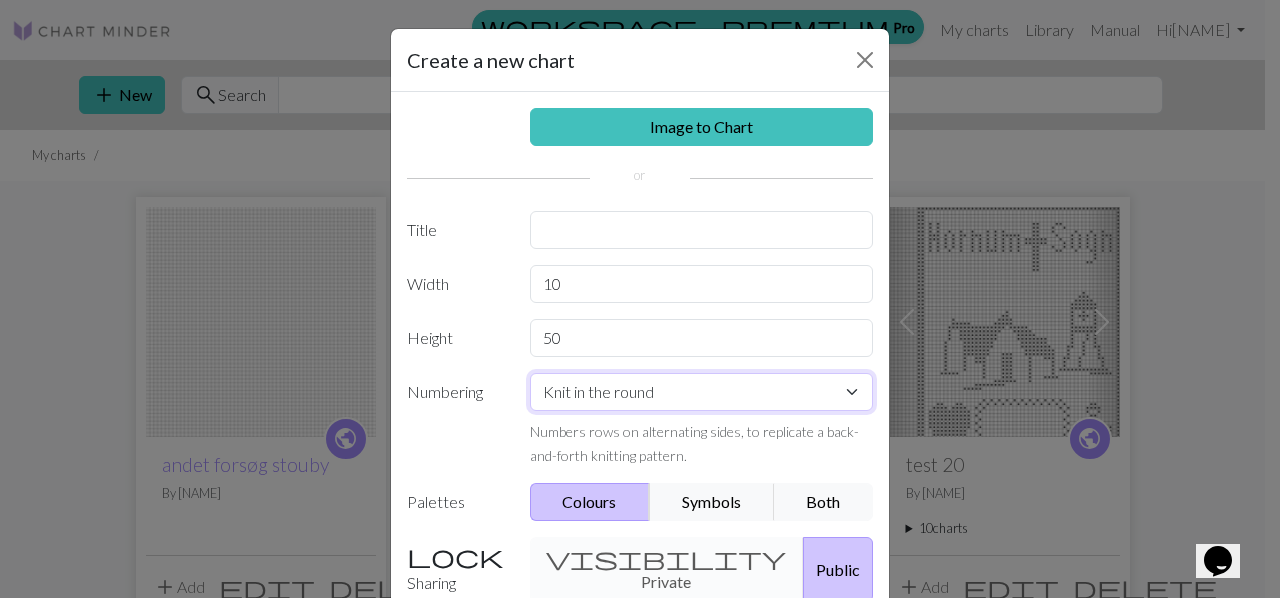 click on "Knit flat Knit in the round Lace knitting Cross stitch" at bounding box center [702, 392] 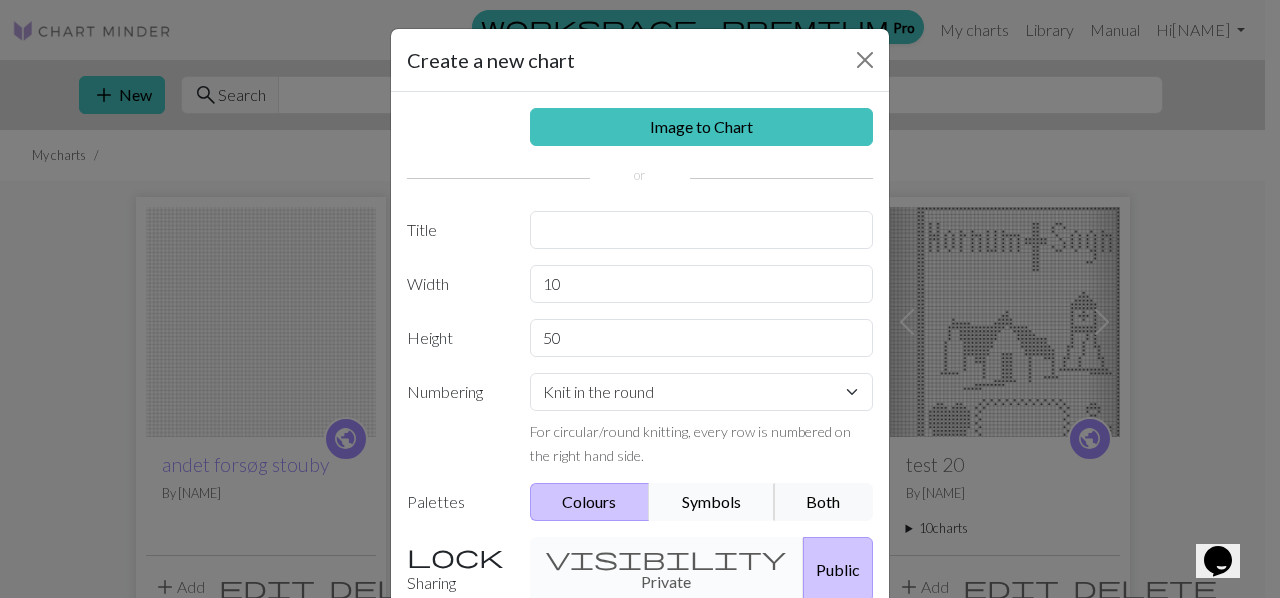click on "Symbols" at bounding box center [712, 502] 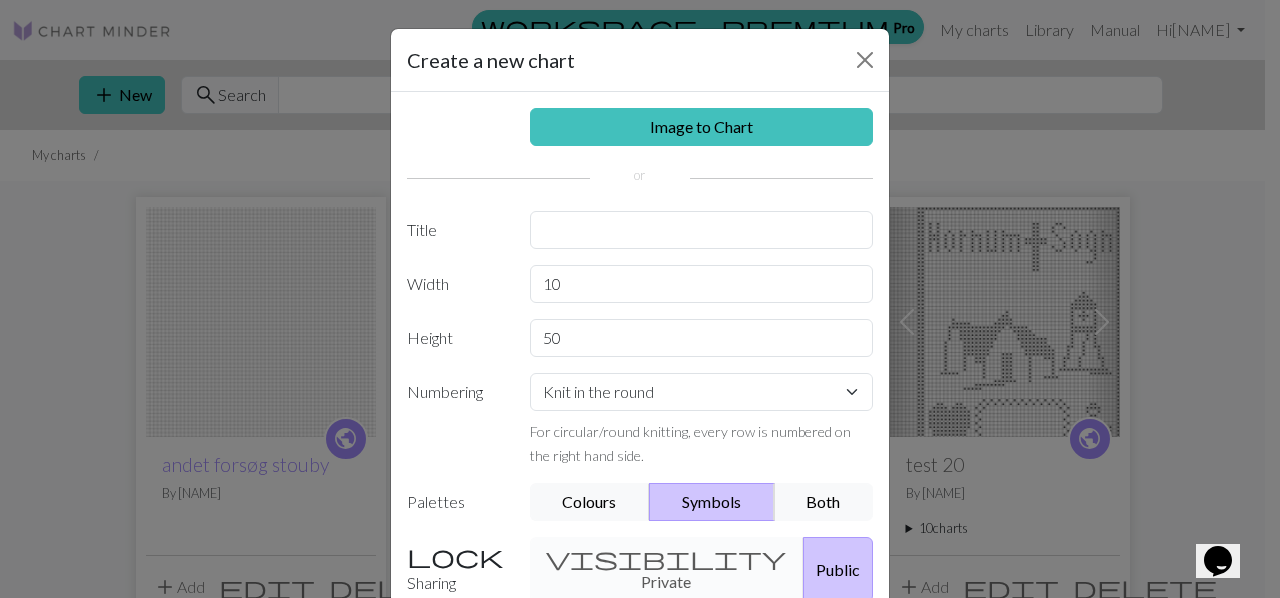 click on "visibility  Private Public" at bounding box center (702, 569) 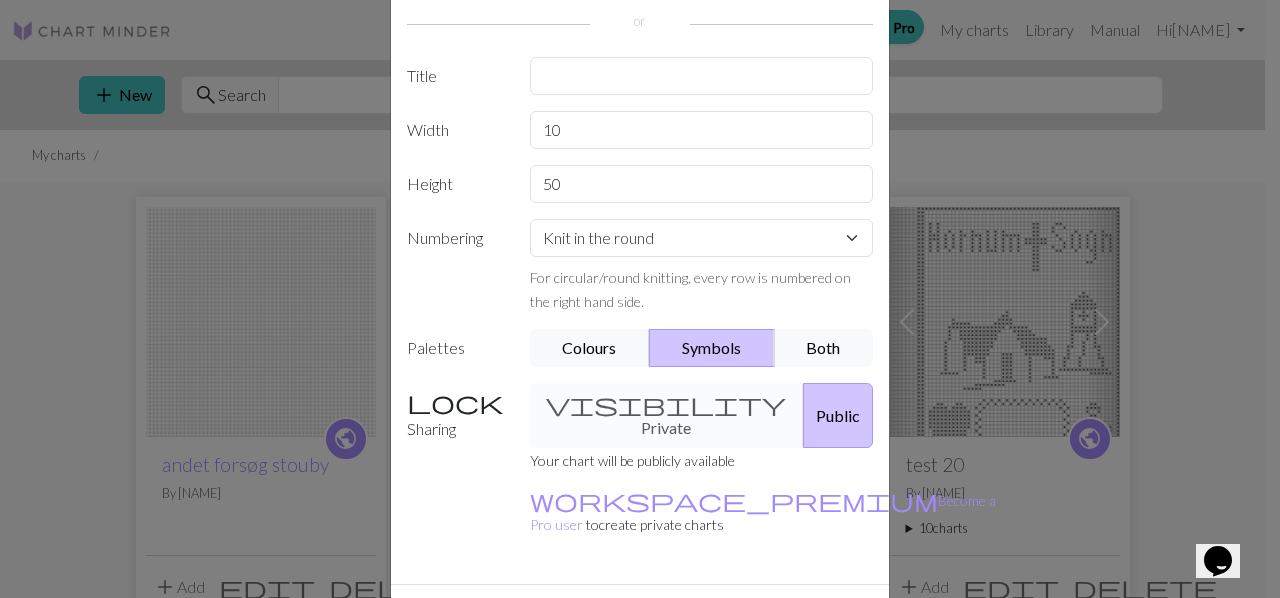 click on "visibility  Private Public" at bounding box center [702, 415] 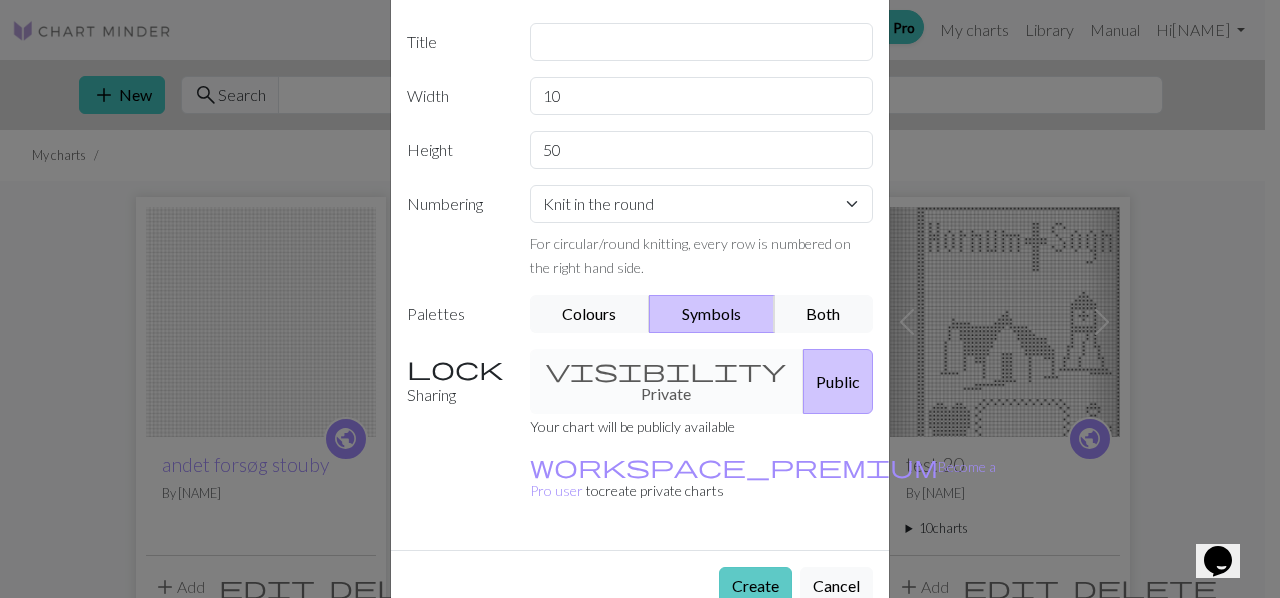 click on "Create" at bounding box center (755, 586) 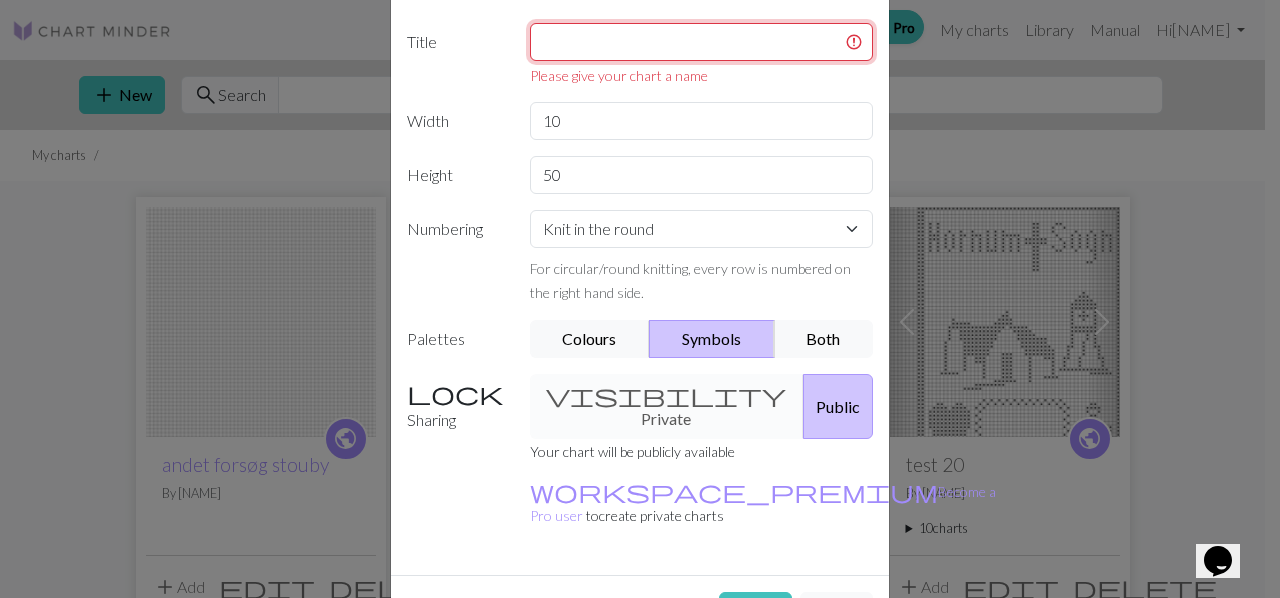 click at bounding box center [702, 42] 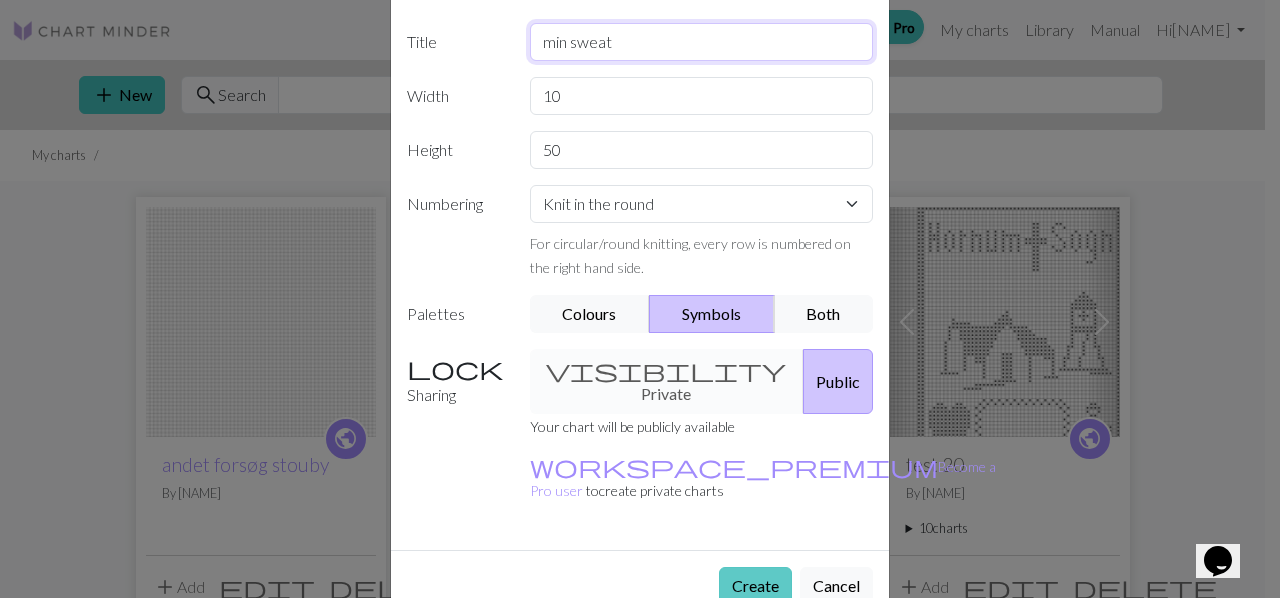type on "min sweat" 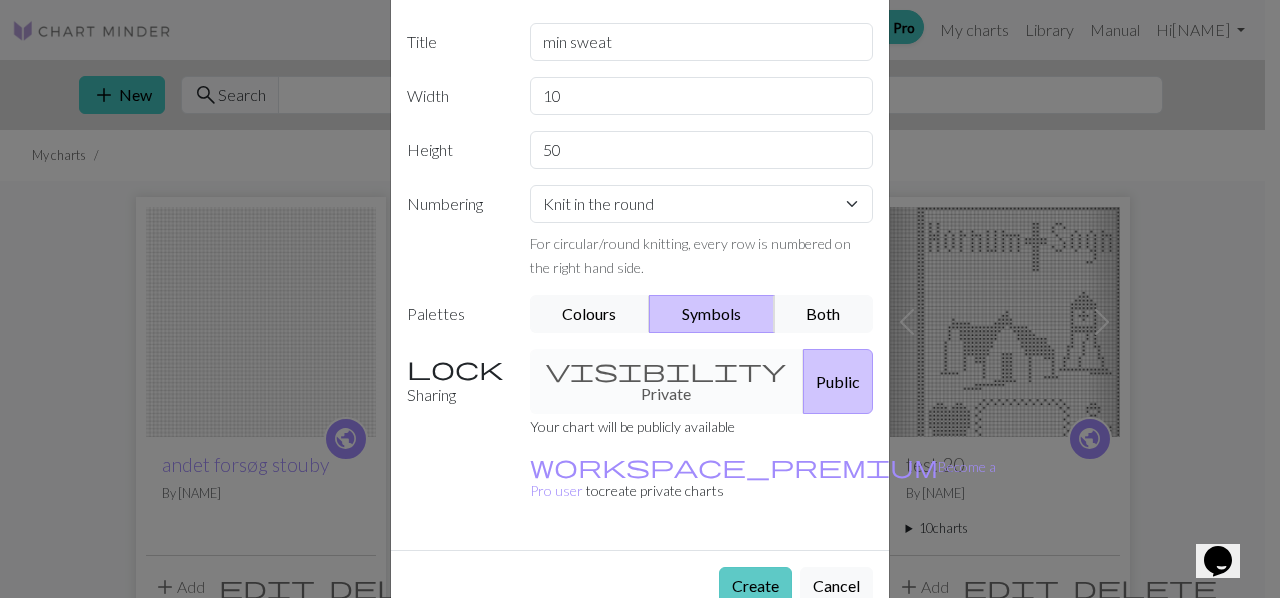 click on "Create" at bounding box center (755, 586) 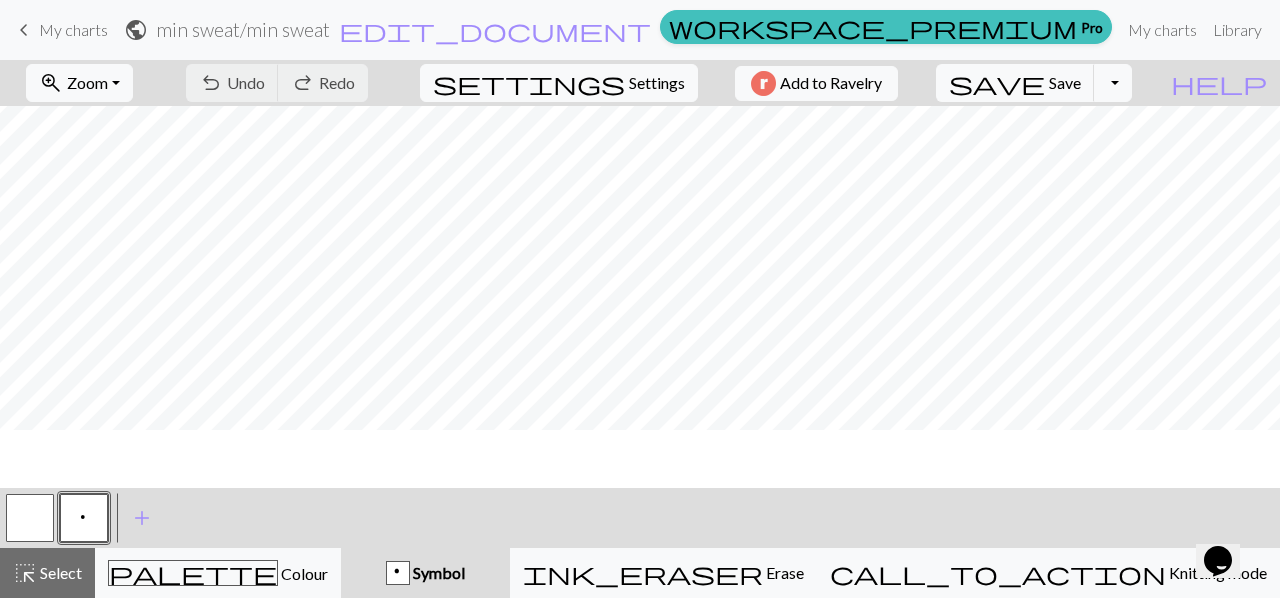 scroll, scrollTop: 722, scrollLeft: 0, axis: vertical 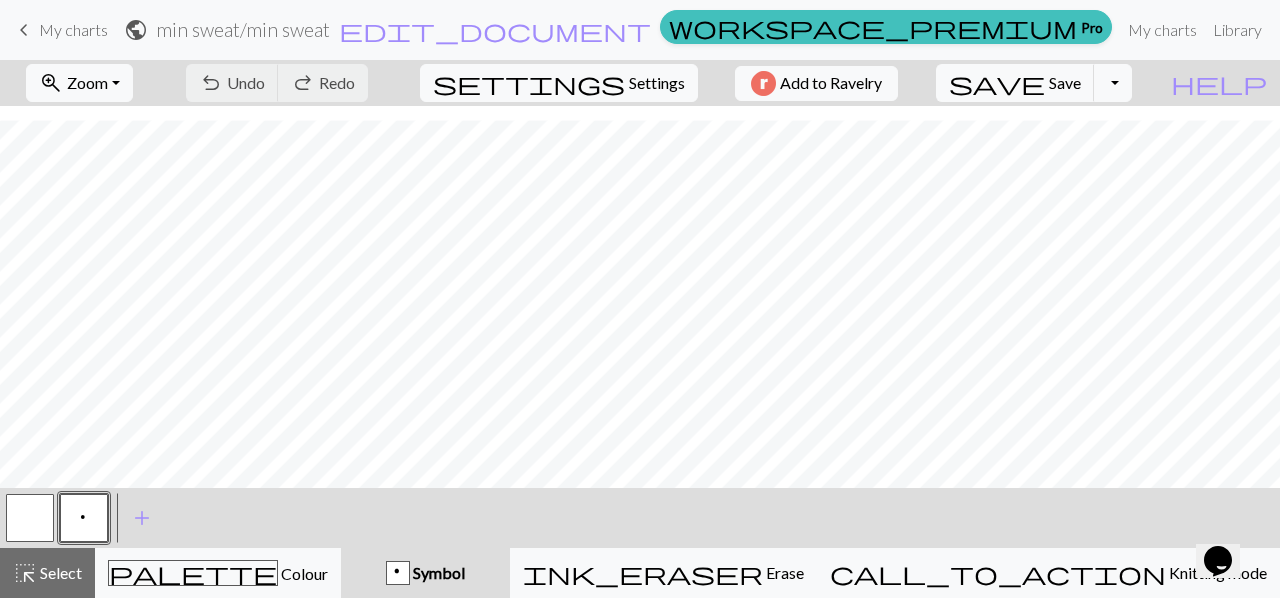 click on "undo Undo Undo redo Redo Redo" at bounding box center (277, 83) 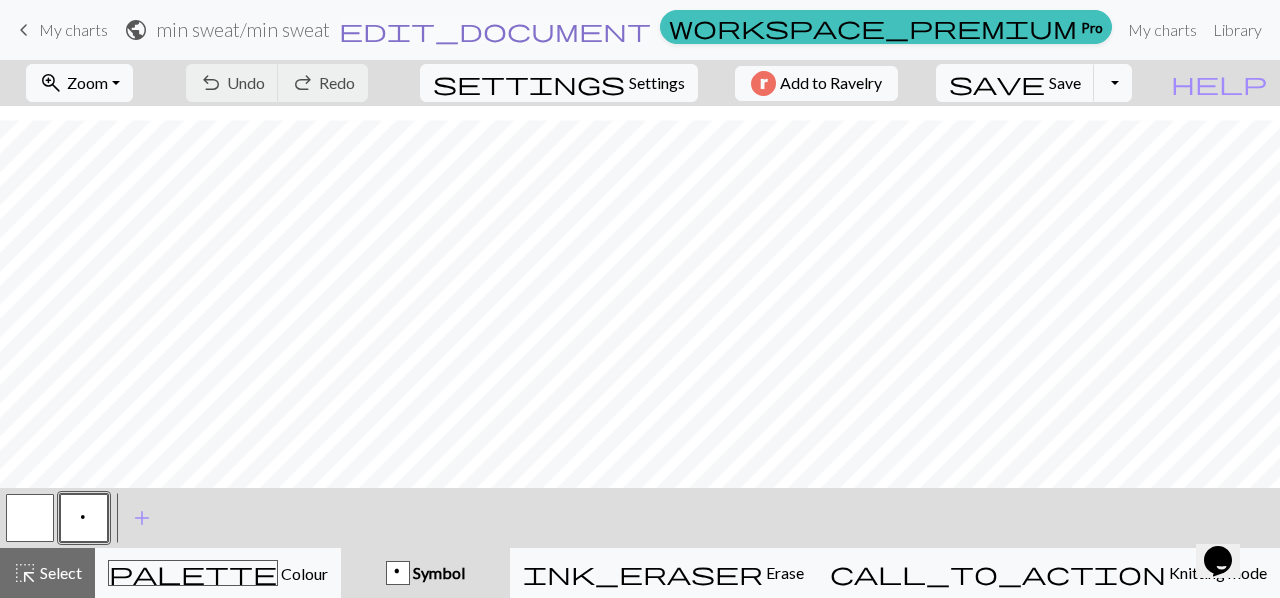 click on "edit_document" at bounding box center (495, 30) 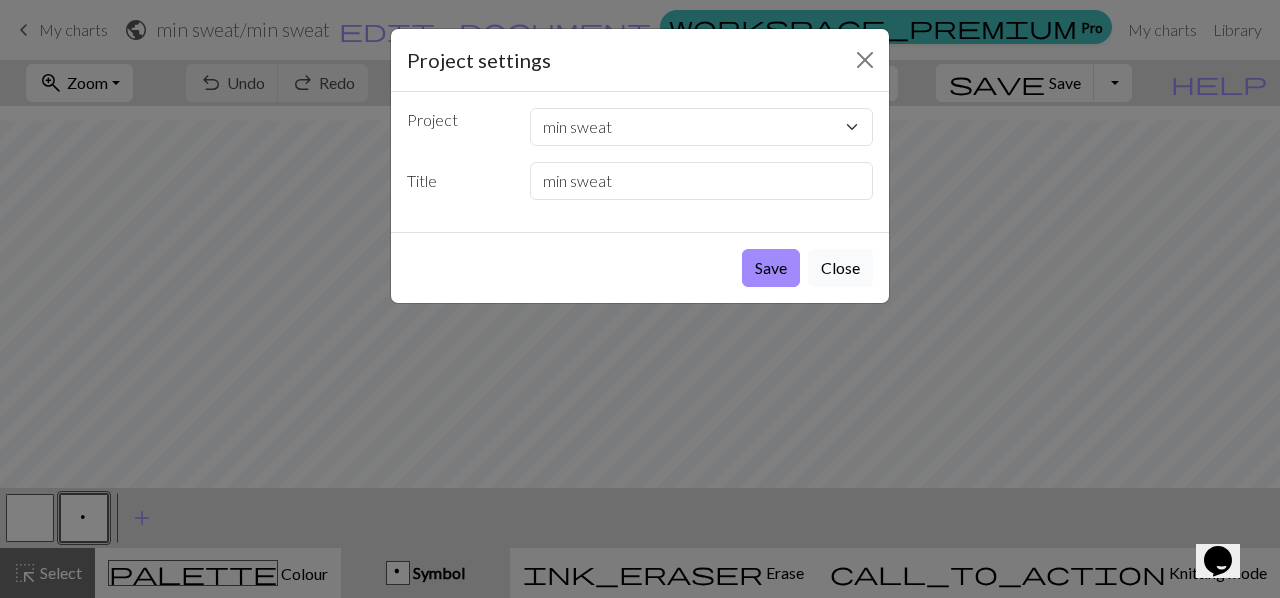 click on "Close" at bounding box center [840, 268] 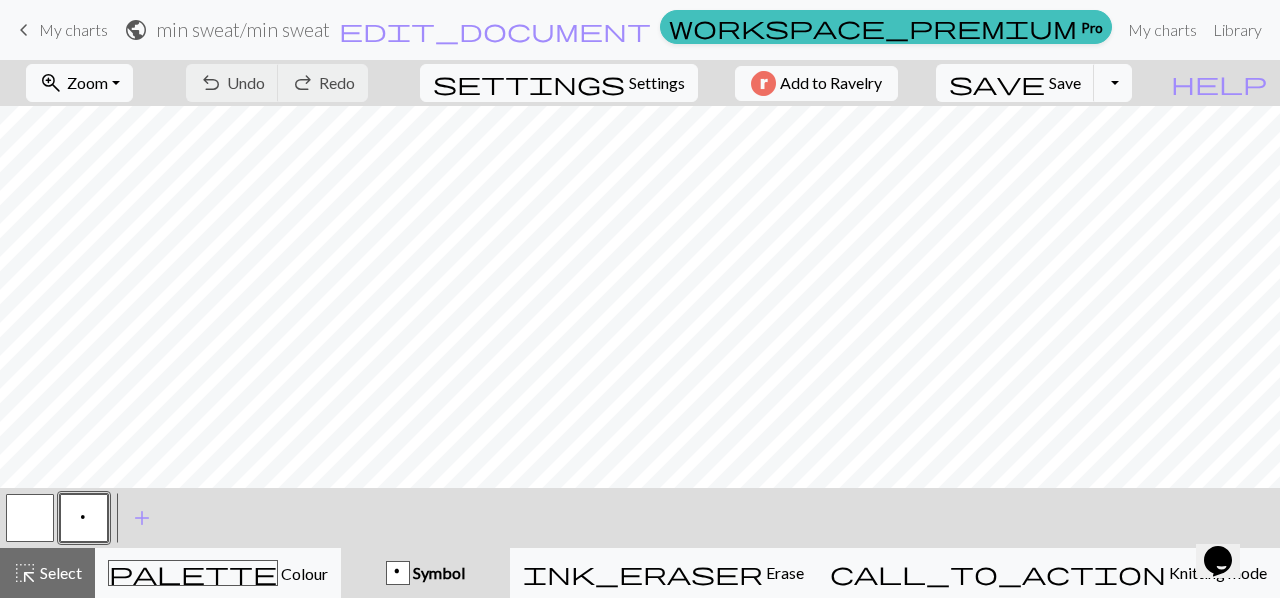 scroll, scrollTop: 512, scrollLeft: 0, axis: vertical 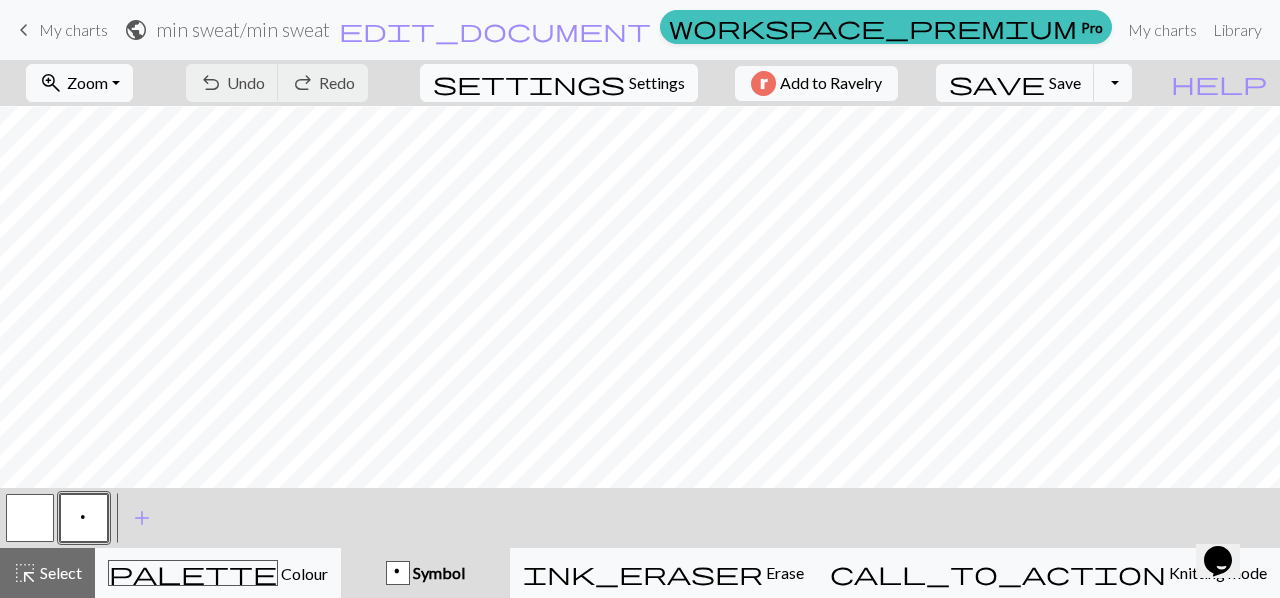 click on "settings" at bounding box center (529, 83) 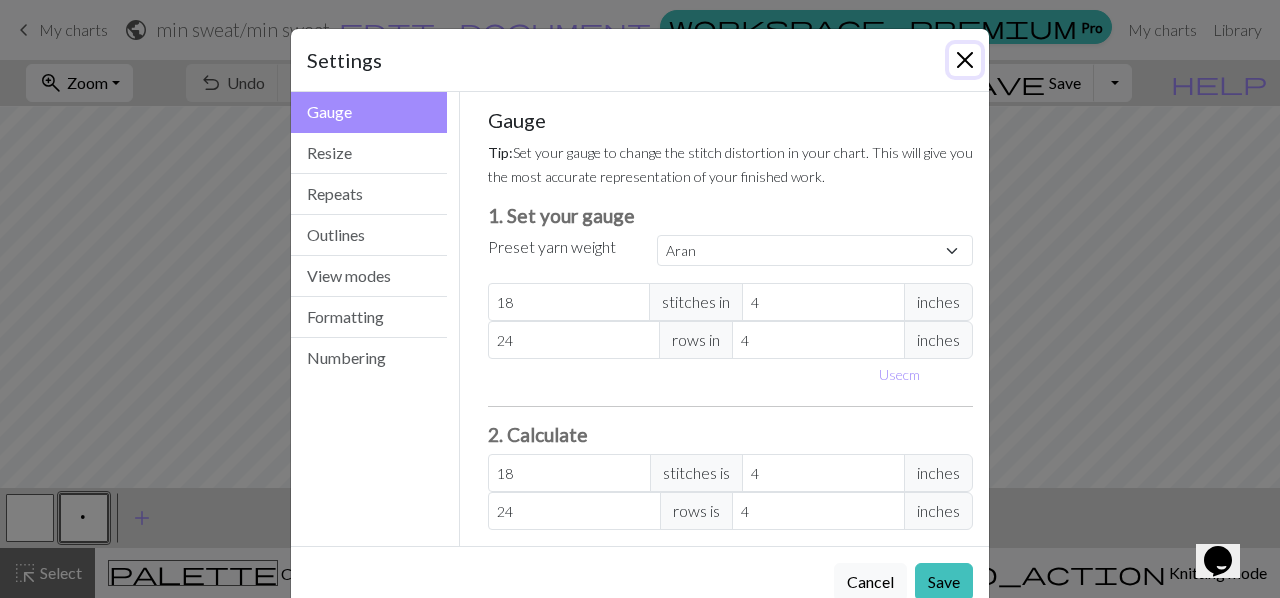 click at bounding box center (965, 60) 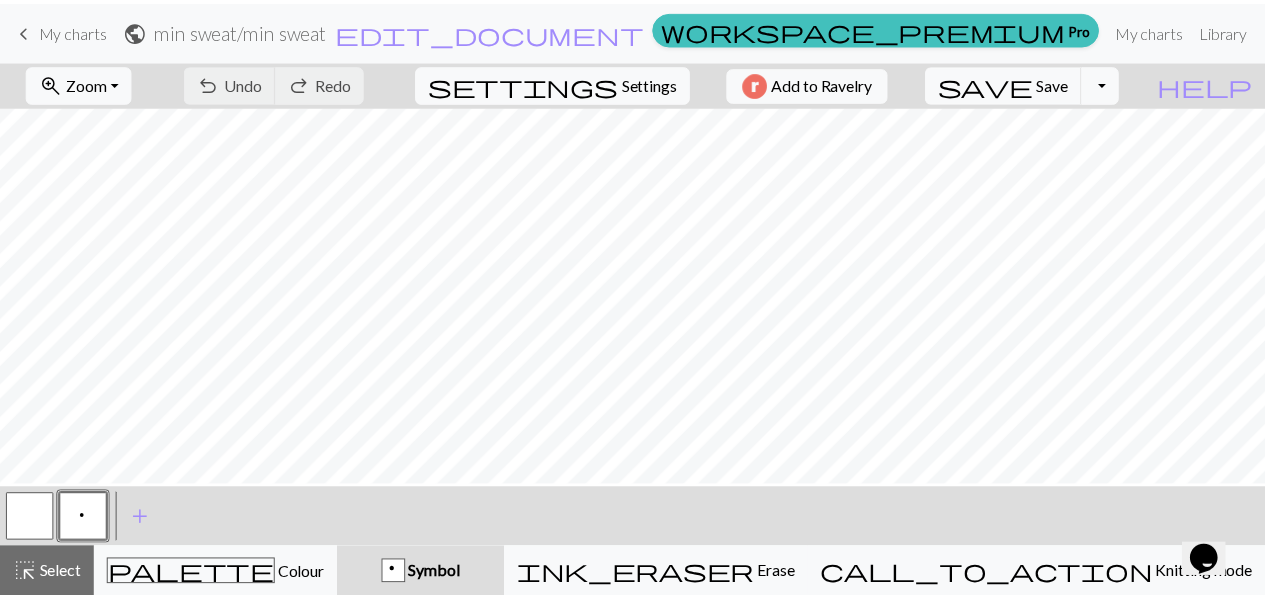 scroll, scrollTop: 660, scrollLeft: 0, axis: vertical 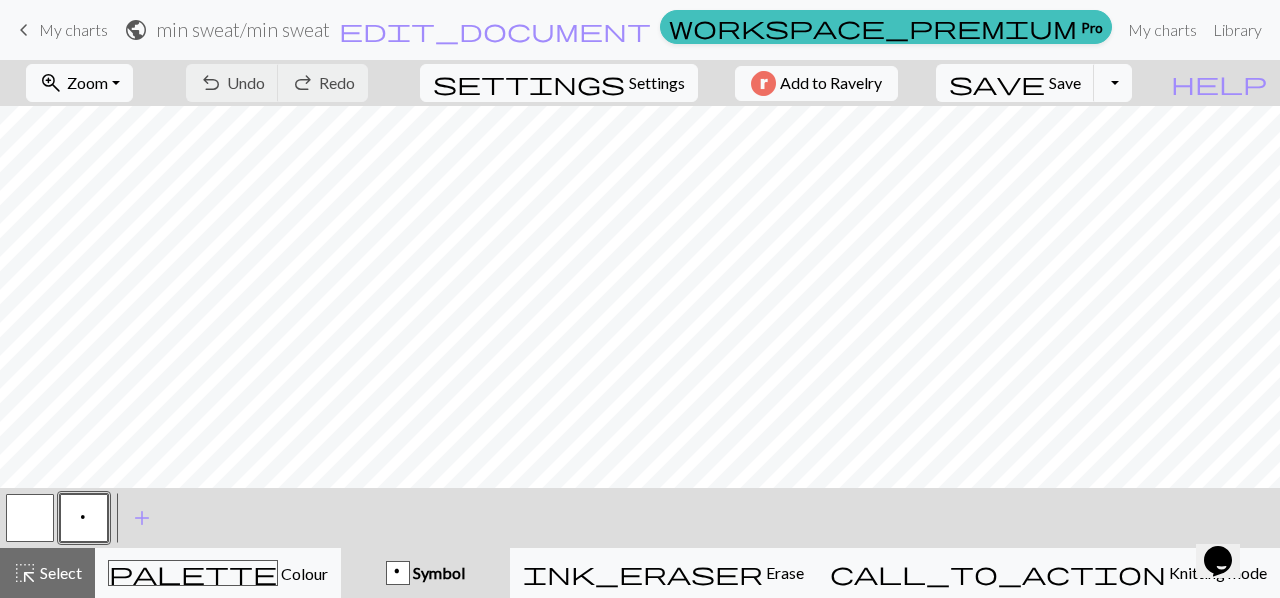 click on "My charts" at bounding box center (73, 29) 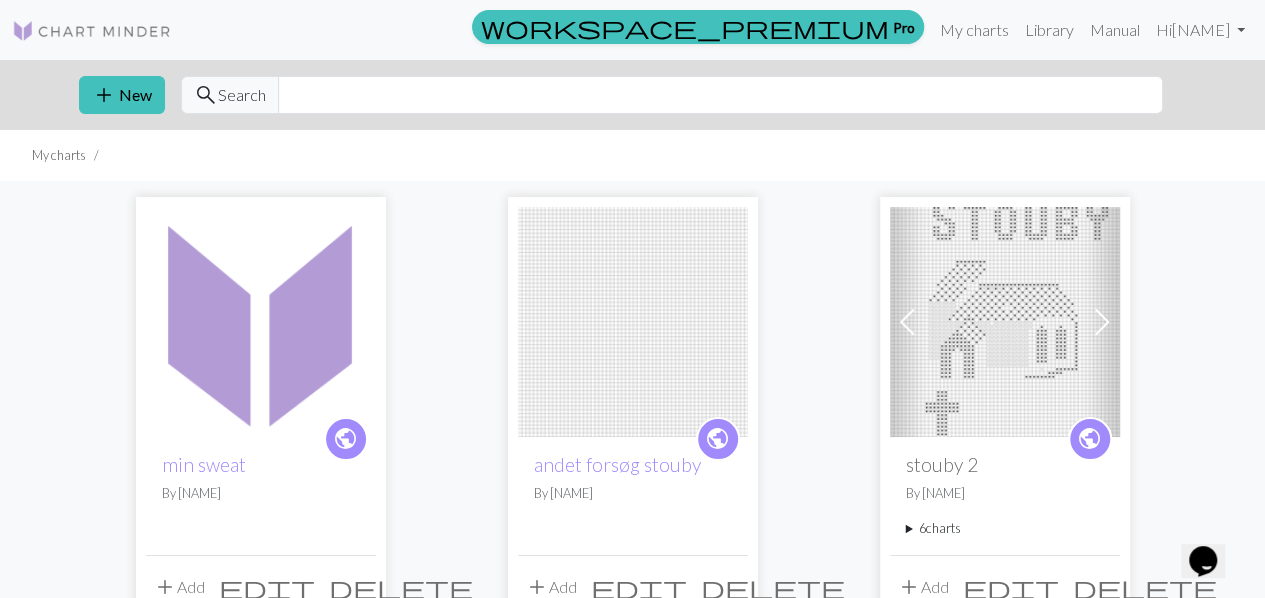 scroll, scrollTop: 107, scrollLeft: 0, axis: vertical 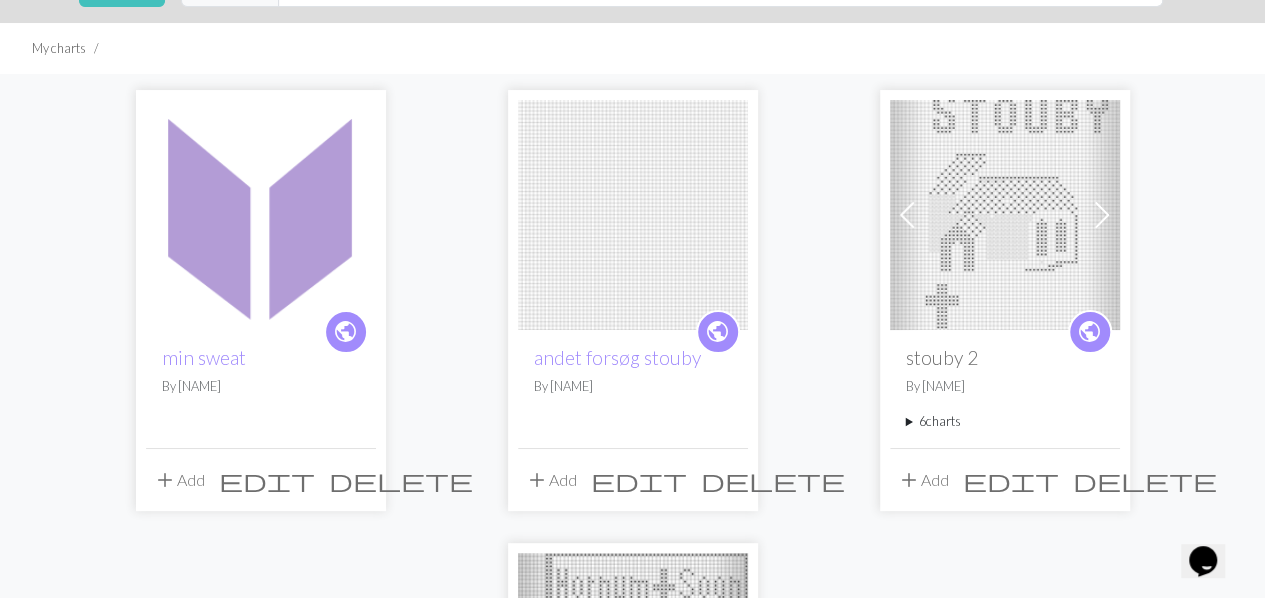 click on "delete" at bounding box center (401, 480) 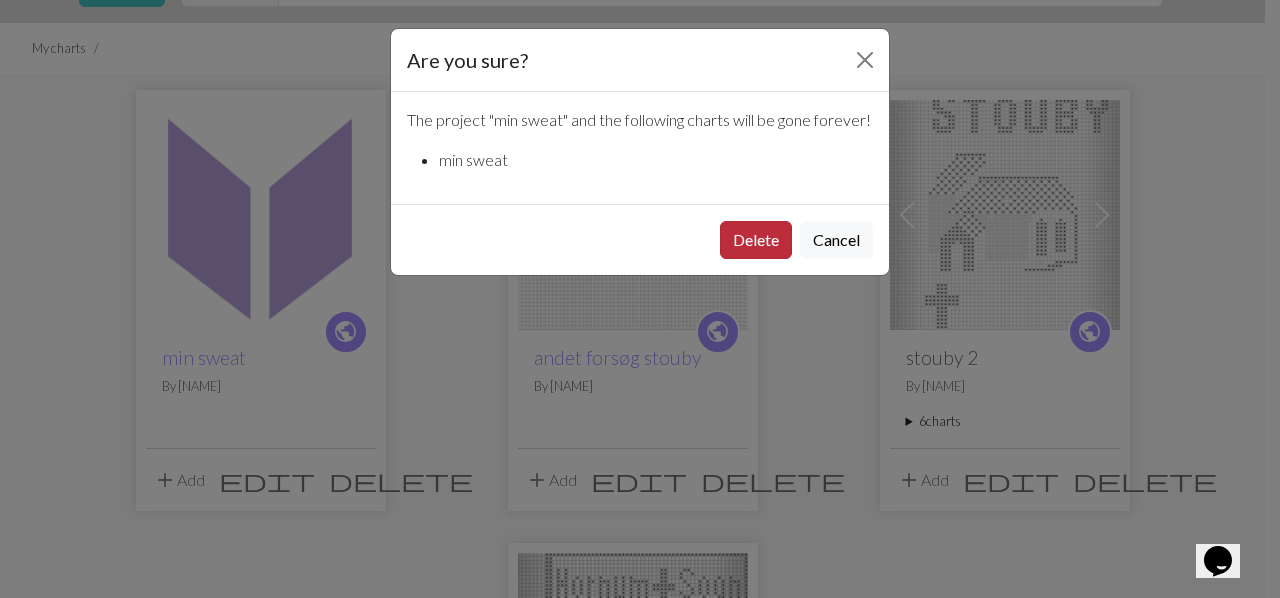 click on "Delete" at bounding box center [756, 240] 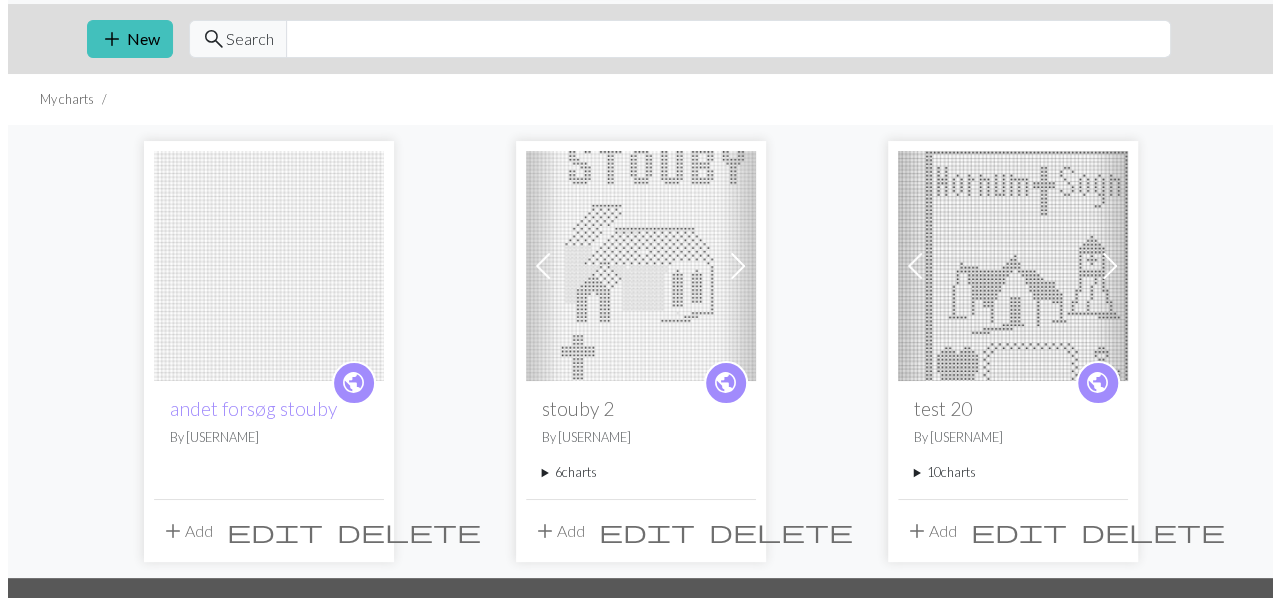 scroll, scrollTop: 0, scrollLeft: 0, axis: both 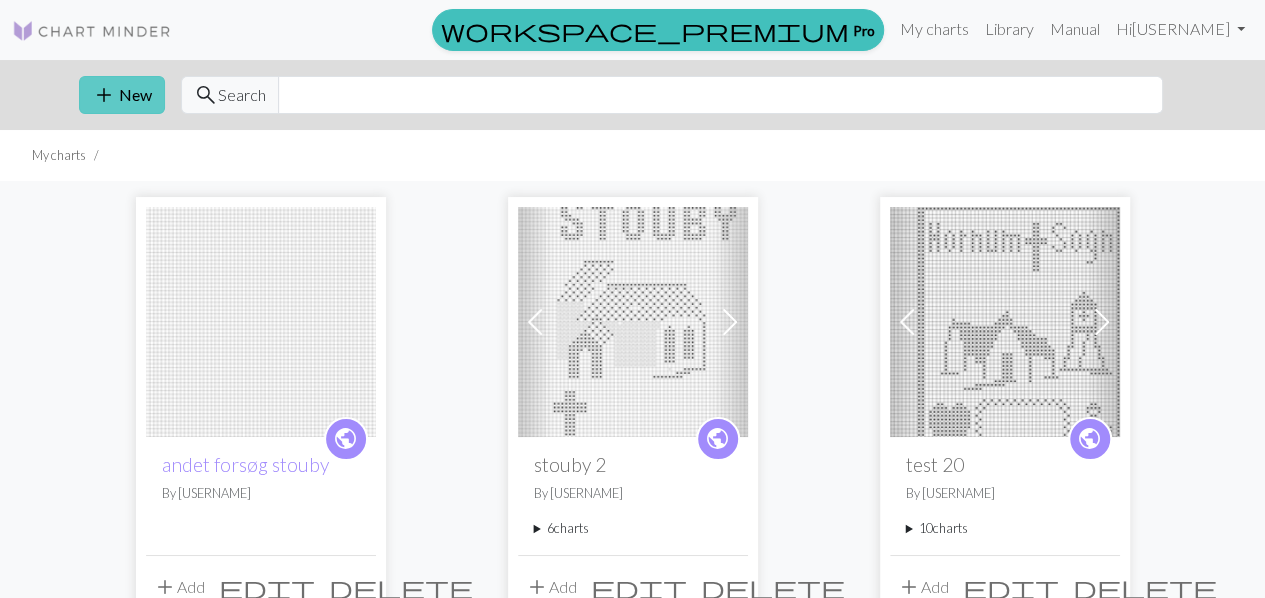 click on "add   New" at bounding box center (122, 95) 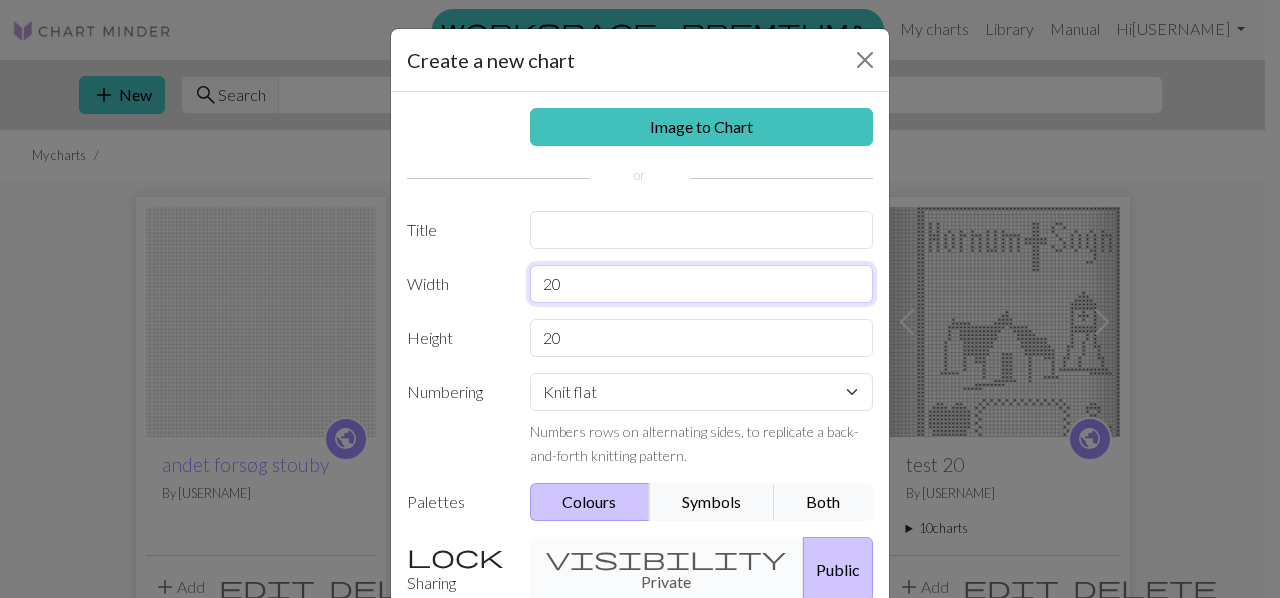 click on "20" at bounding box center [702, 284] 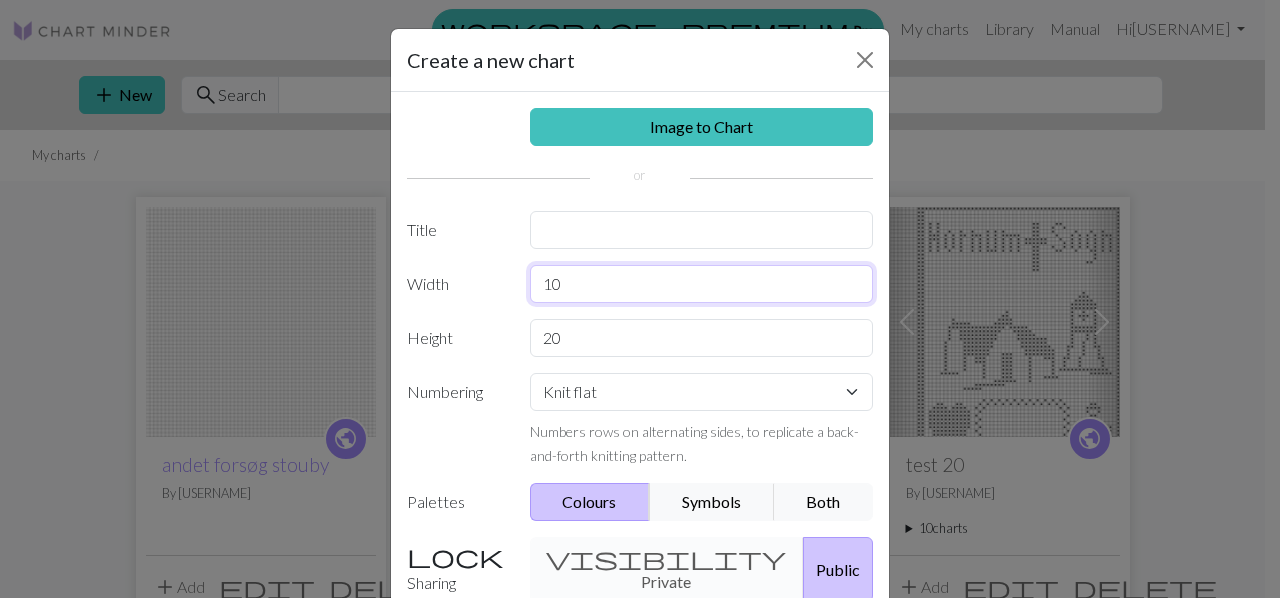 type on "10" 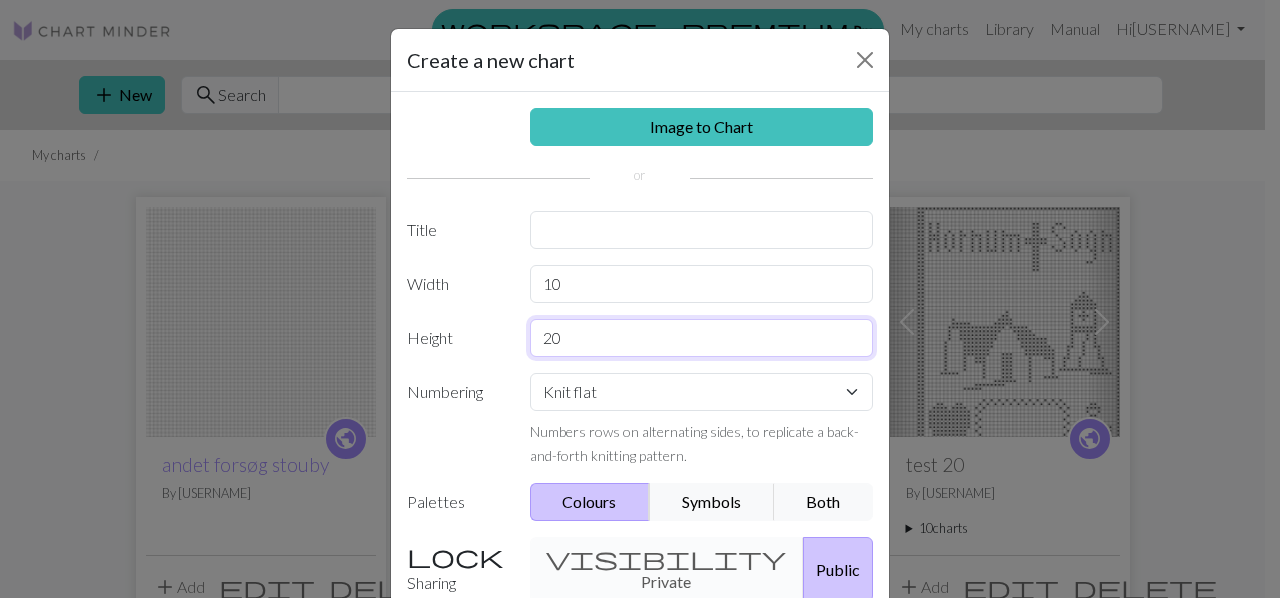 click on "20" at bounding box center [702, 338] 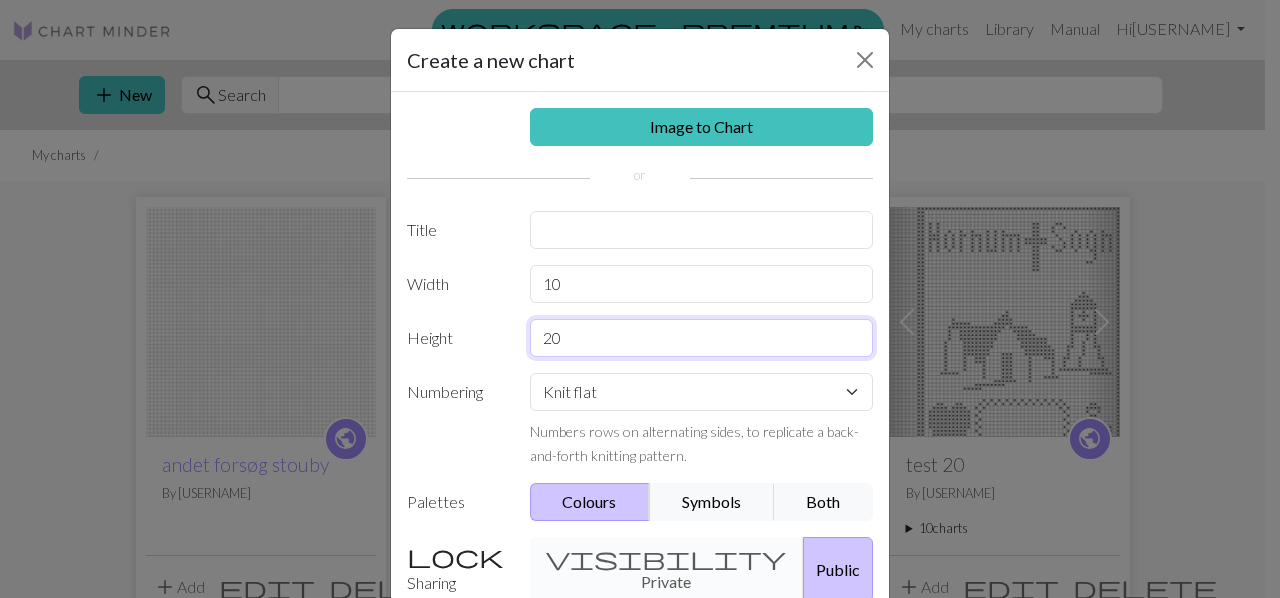 type on "2" 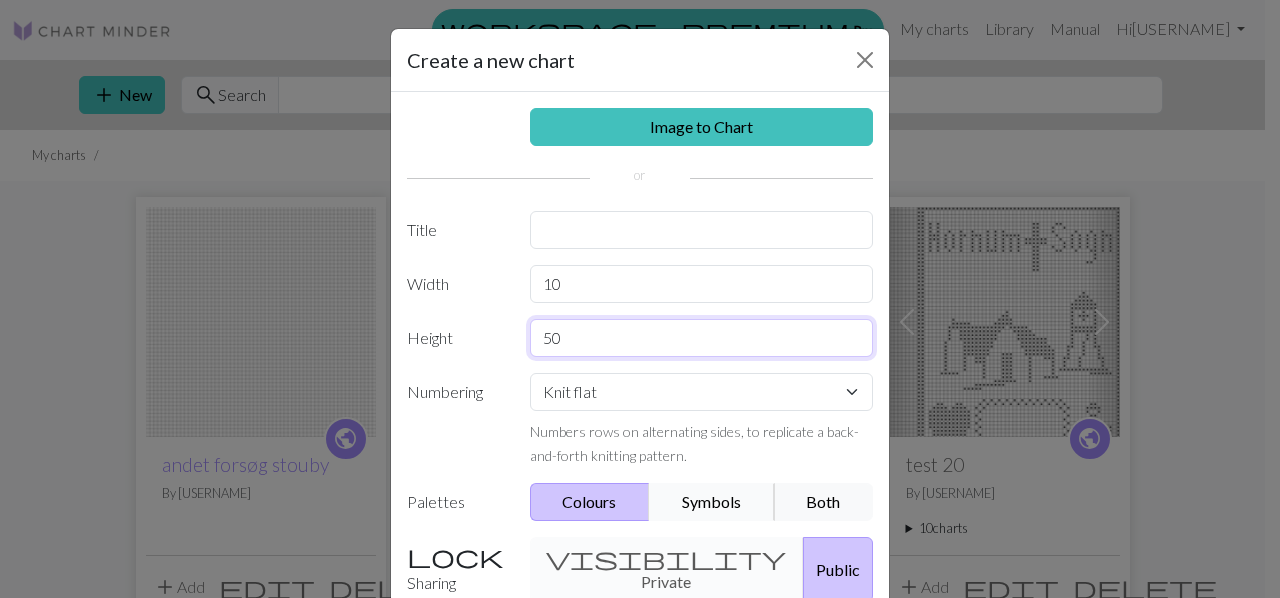 type on "50" 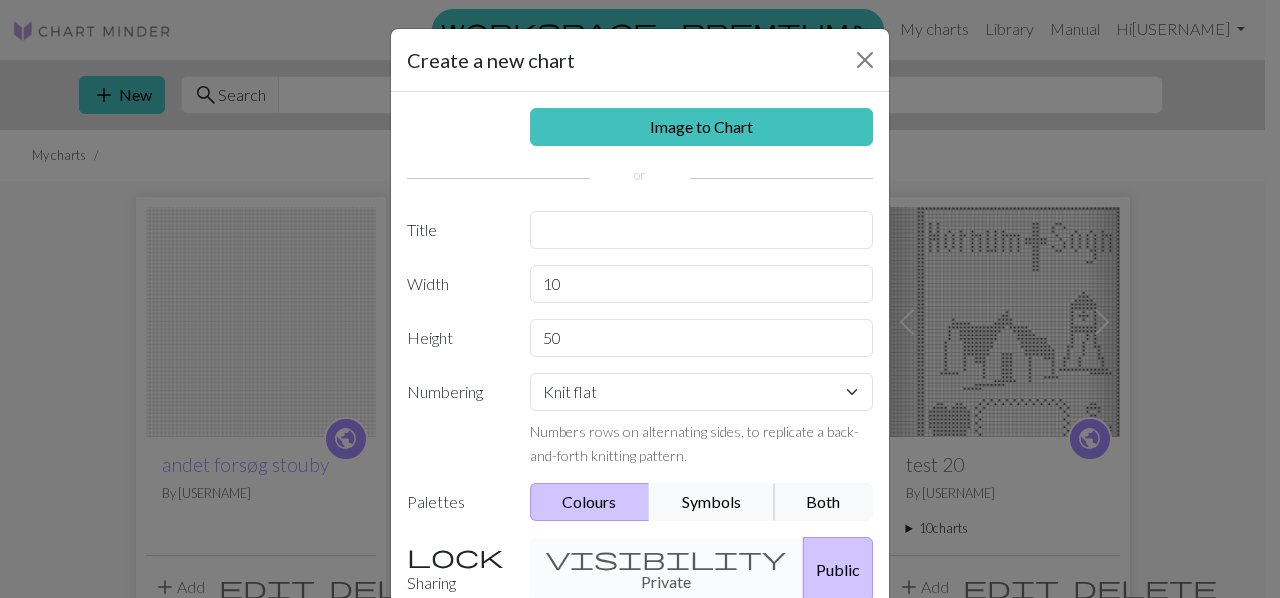click on "Symbols" at bounding box center [712, 502] 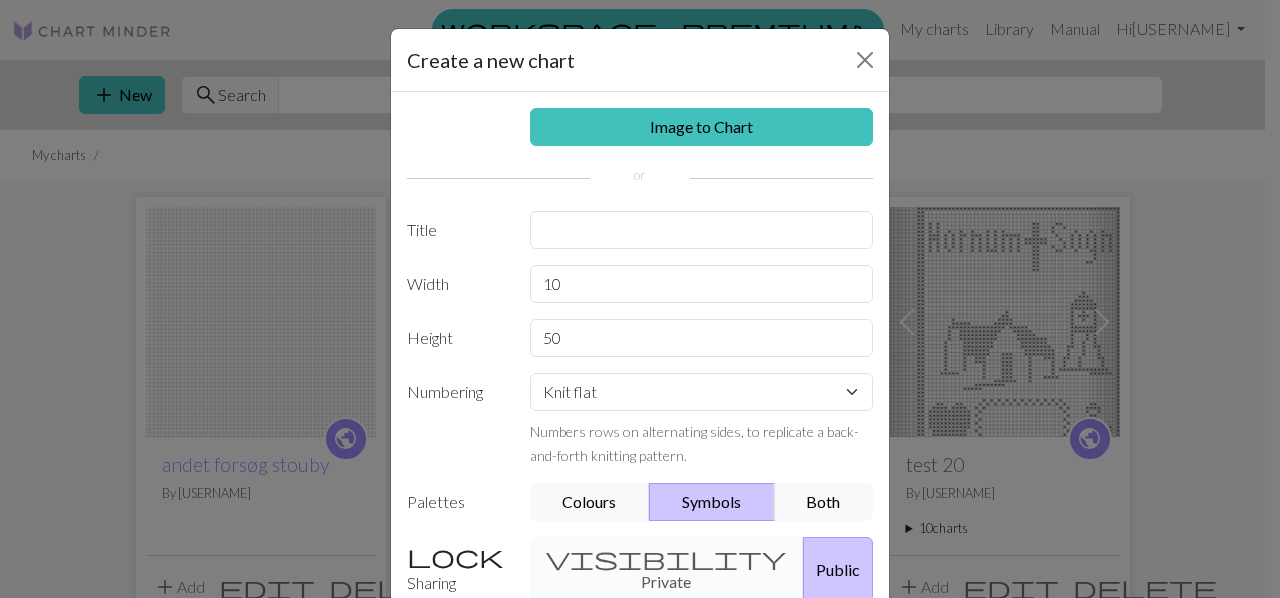 scroll, scrollTop: 188, scrollLeft: 0, axis: vertical 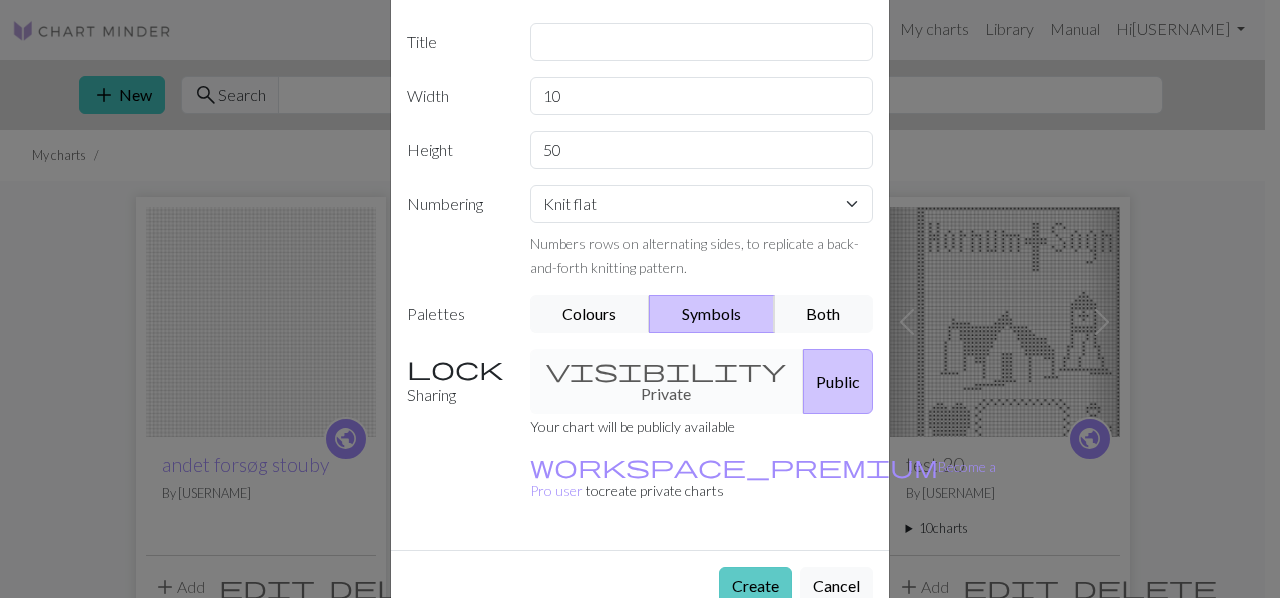 click on "Create" at bounding box center [755, 586] 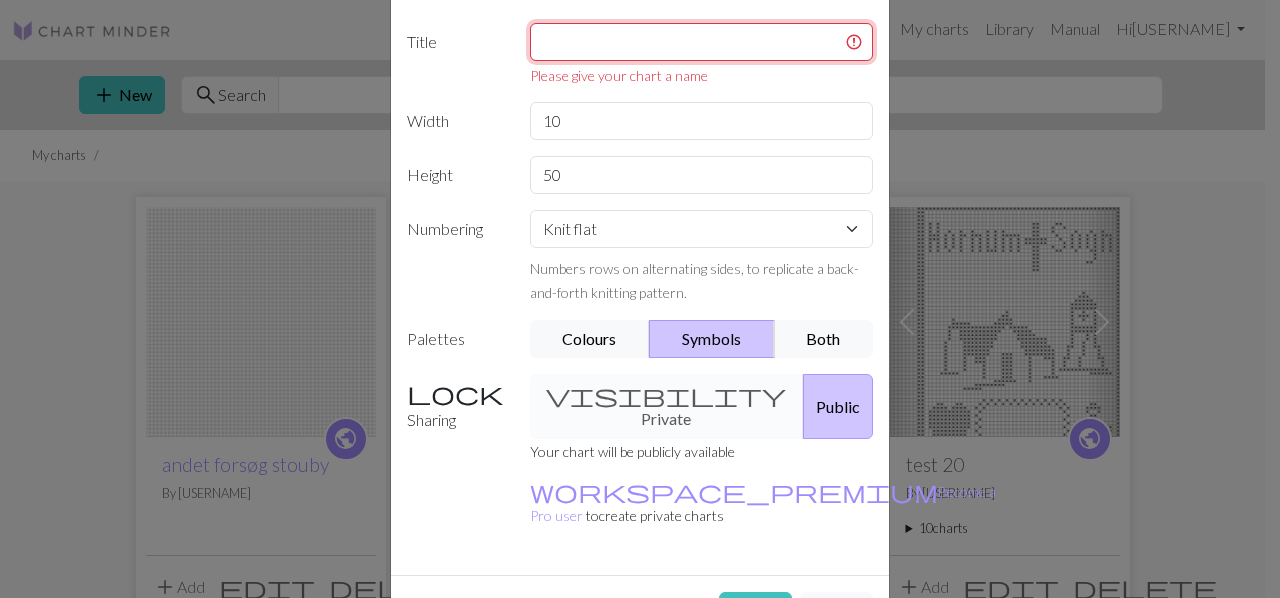 click at bounding box center (702, 42) 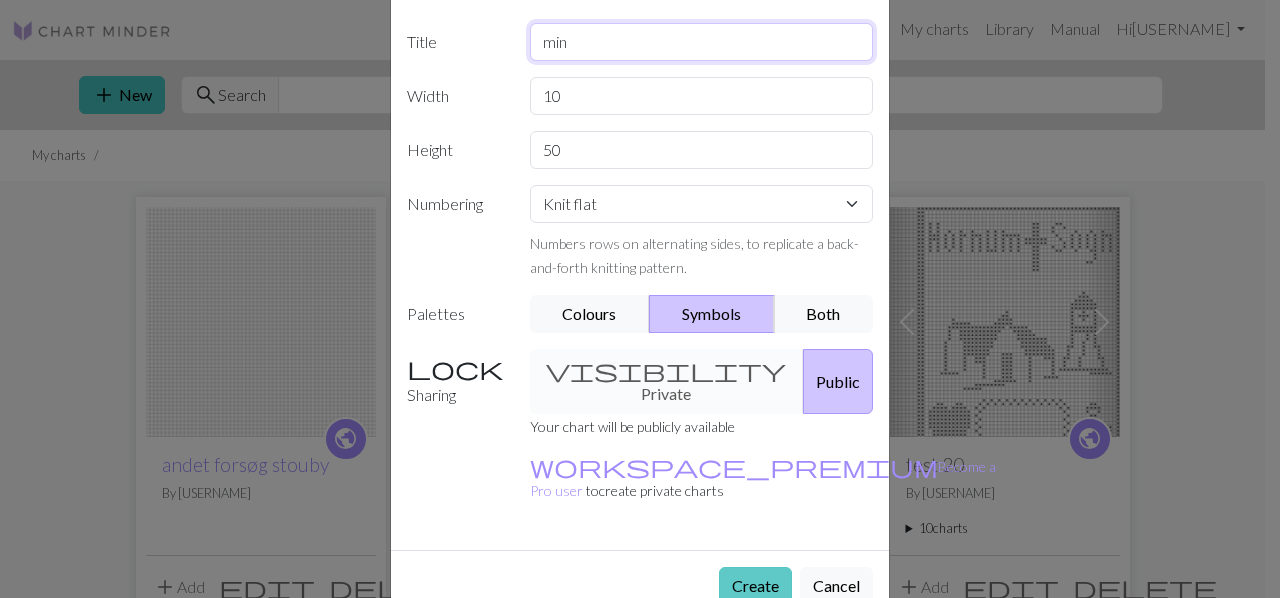 type on "min" 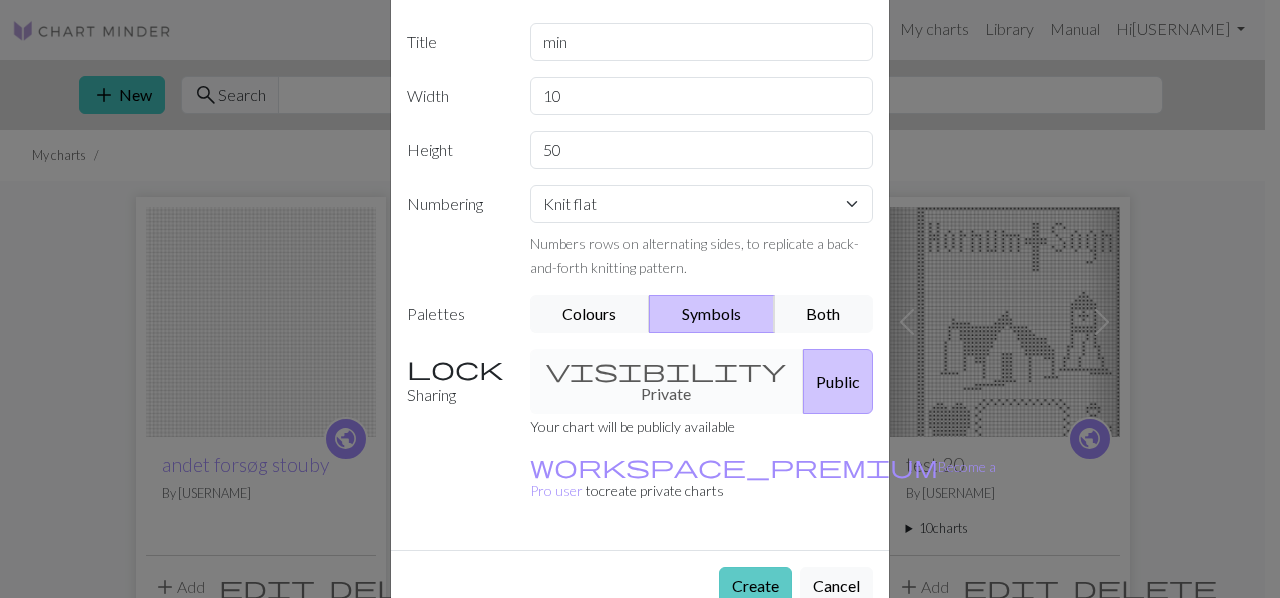 click on "Create" at bounding box center [755, 586] 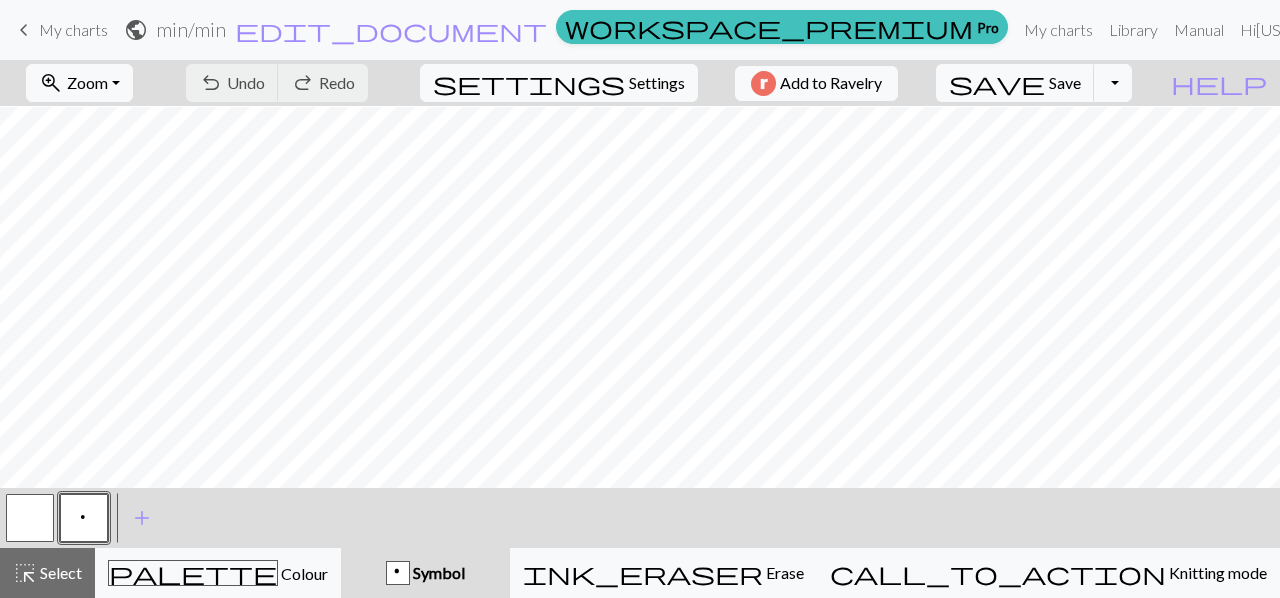 scroll, scrollTop: 390, scrollLeft: 0, axis: vertical 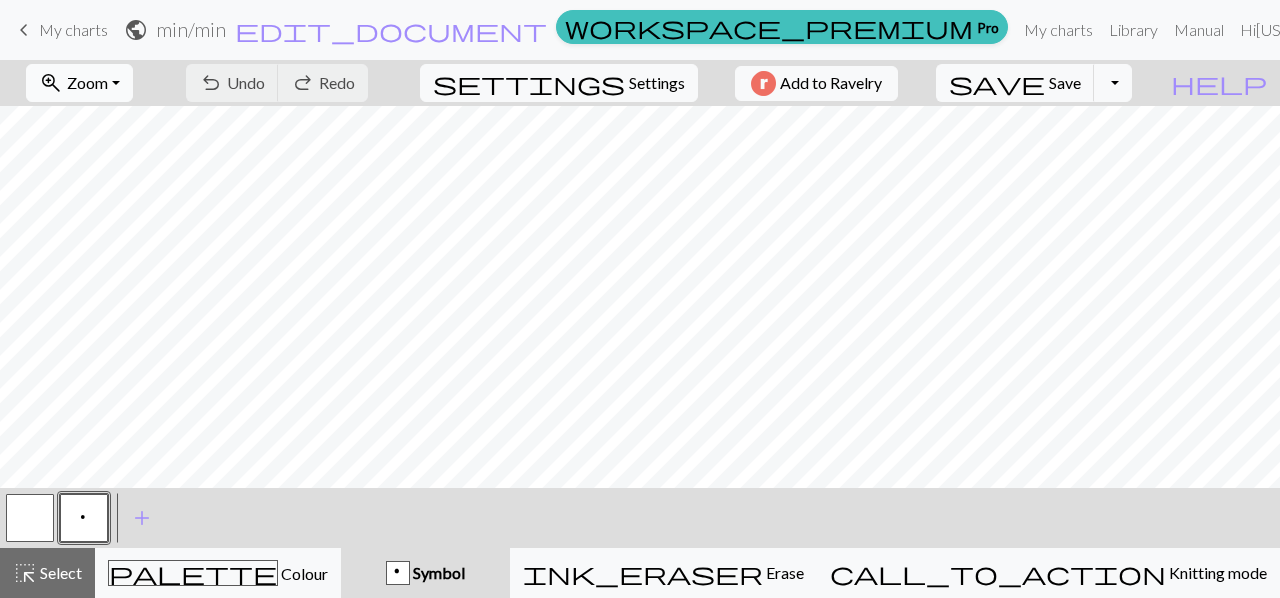 click on "zoom_in Zoom Zoom" at bounding box center (79, 83) 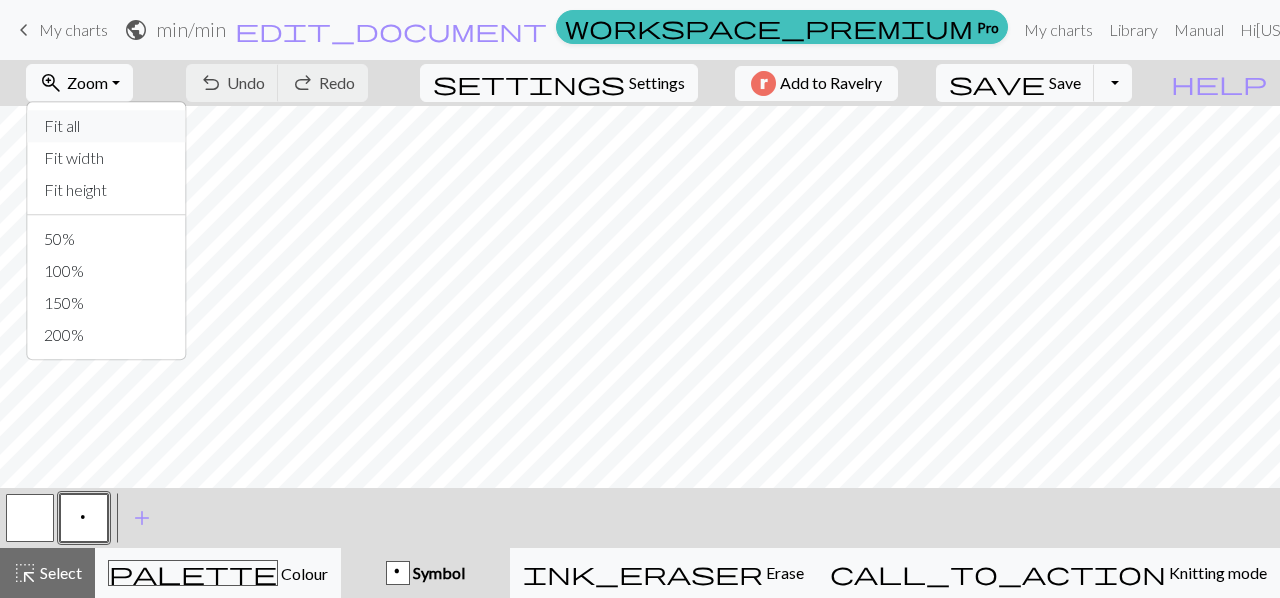 click on "Fit all" at bounding box center [107, 126] 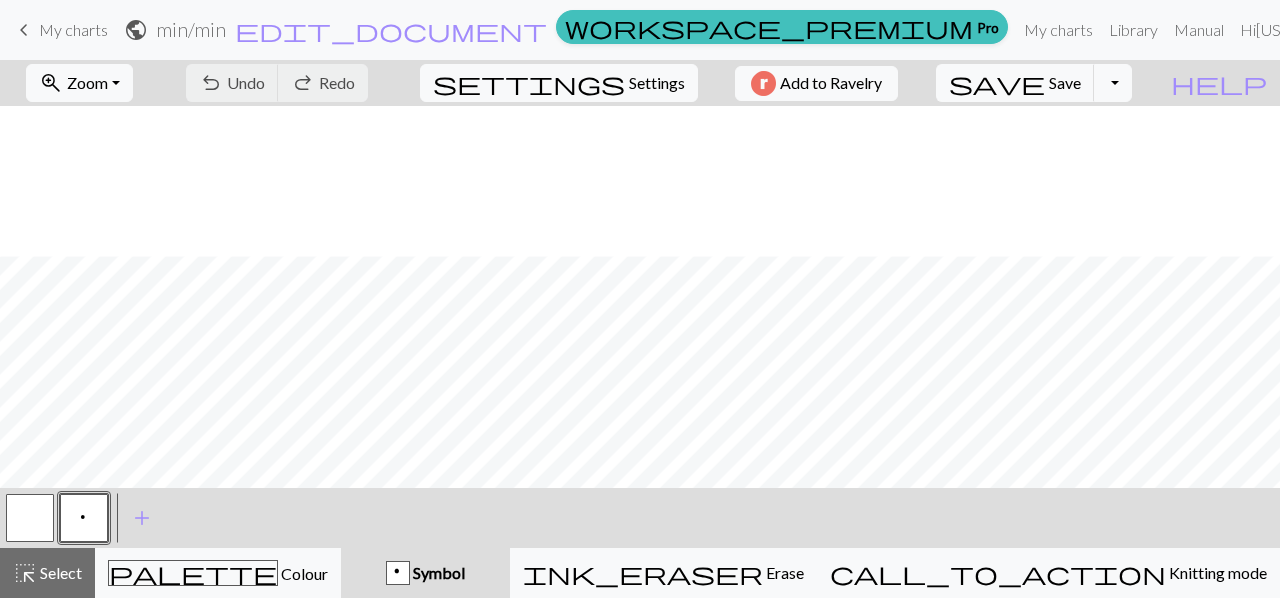 scroll, scrollTop: 202, scrollLeft: 0, axis: vertical 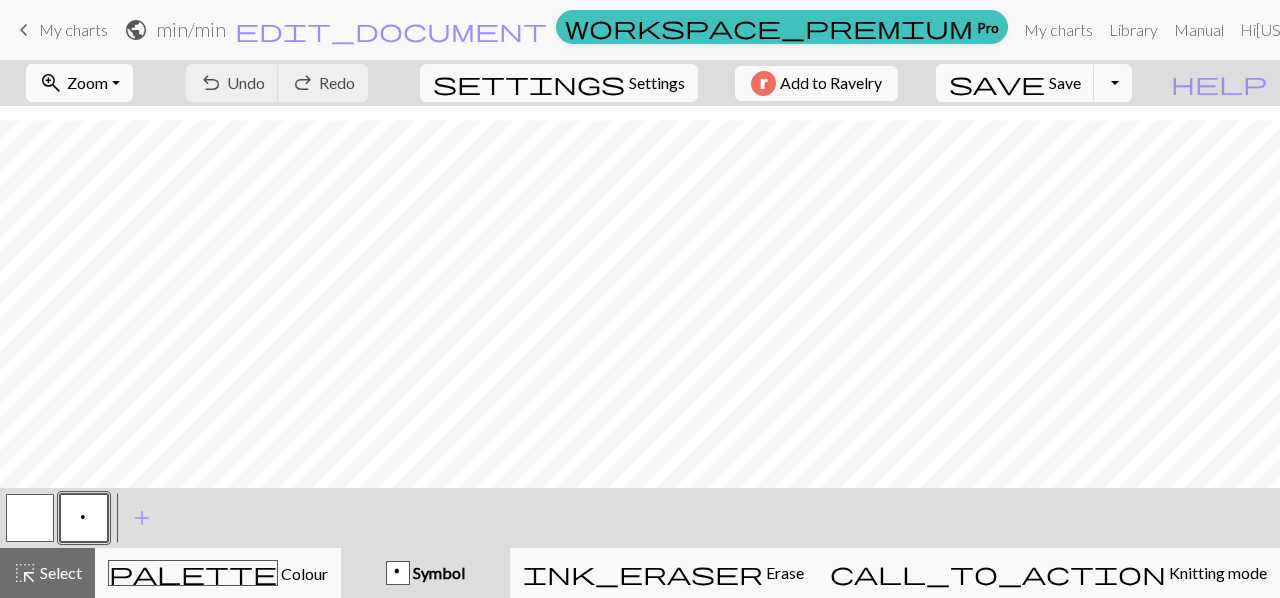 click on "zoom_in Zoom Zoom" at bounding box center (79, 83) 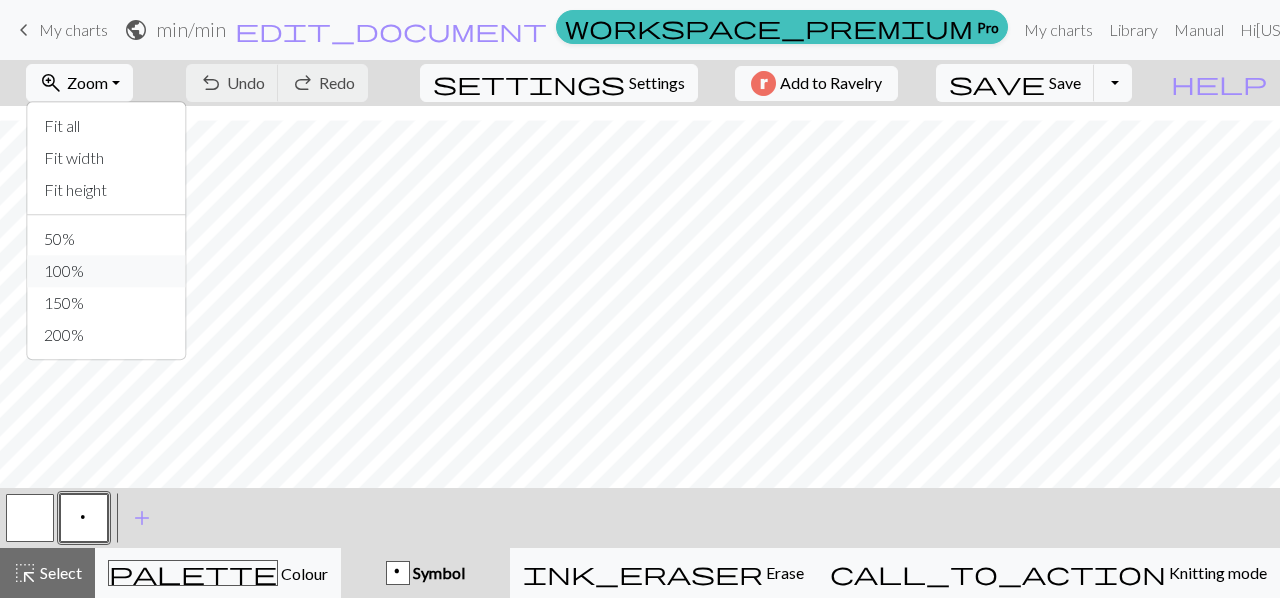 click on "100%" at bounding box center (107, 271) 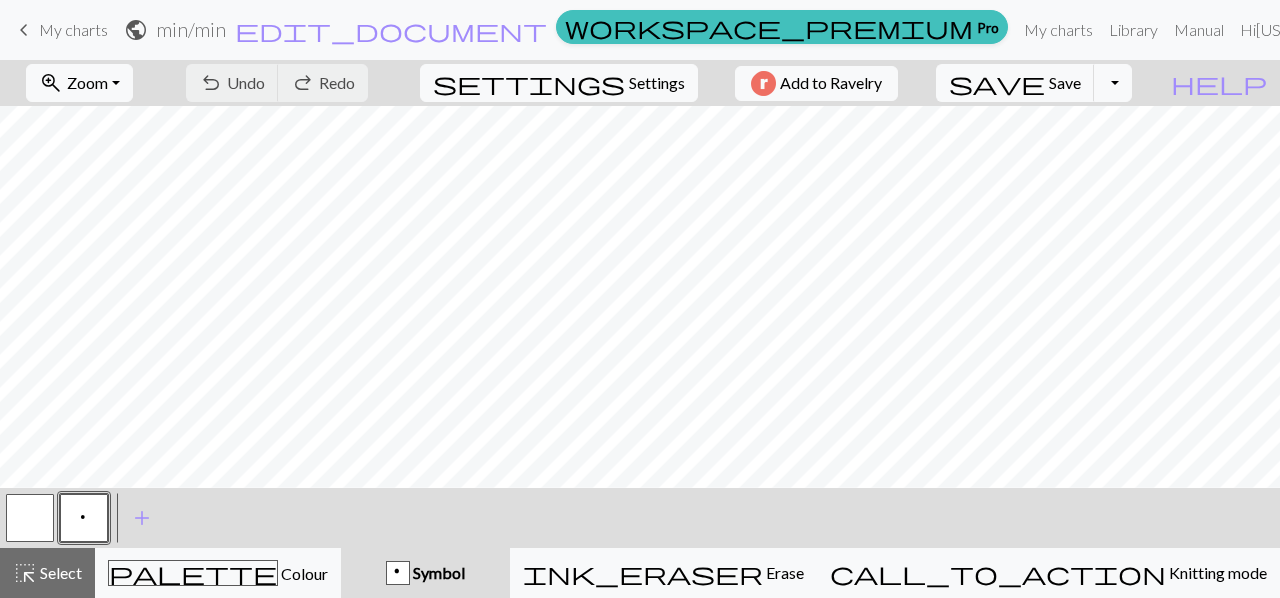 scroll, scrollTop: 64, scrollLeft: 0, axis: vertical 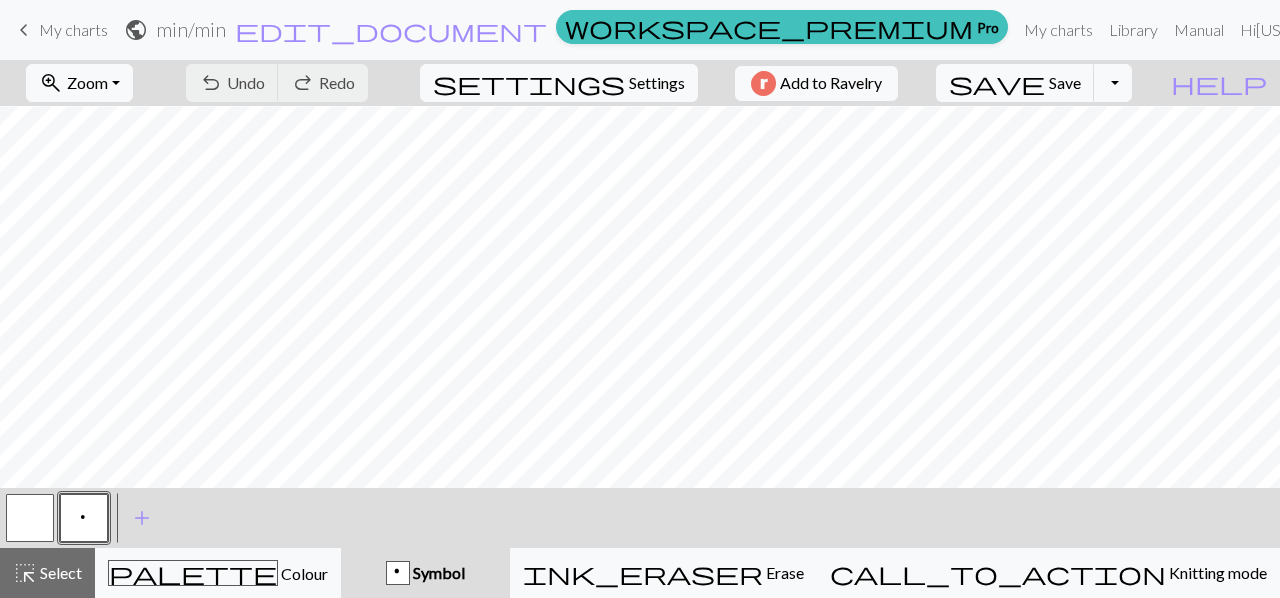 click on "My charts" at bounding box center [73, 29] 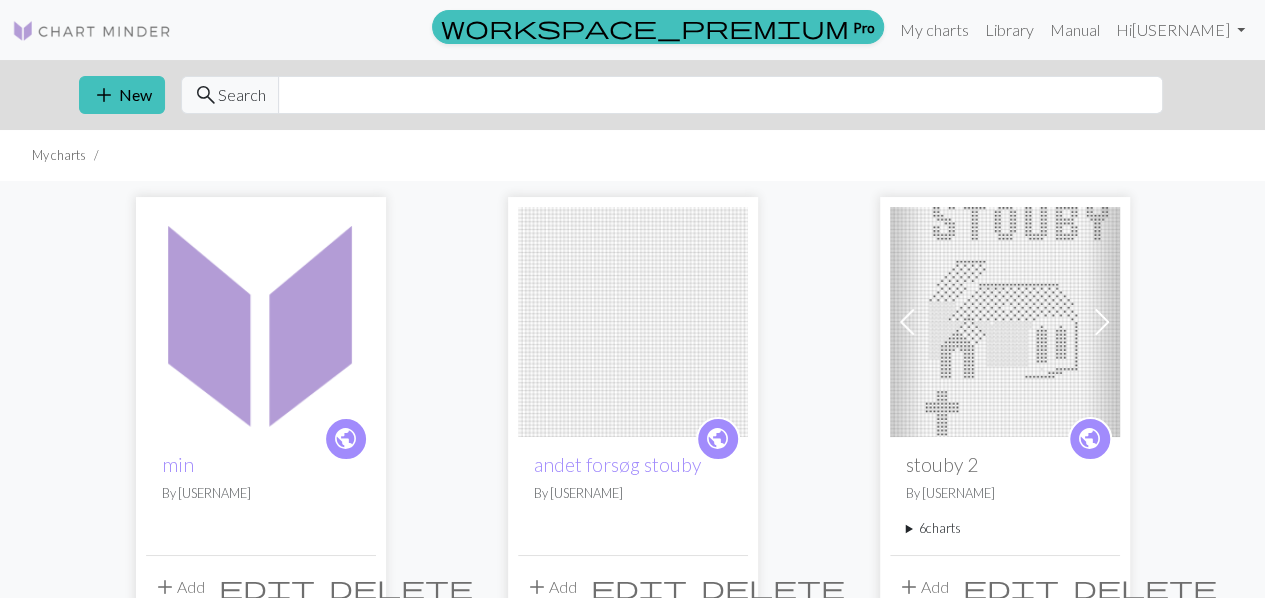 click on "delete" at bounding box center [401, 587] 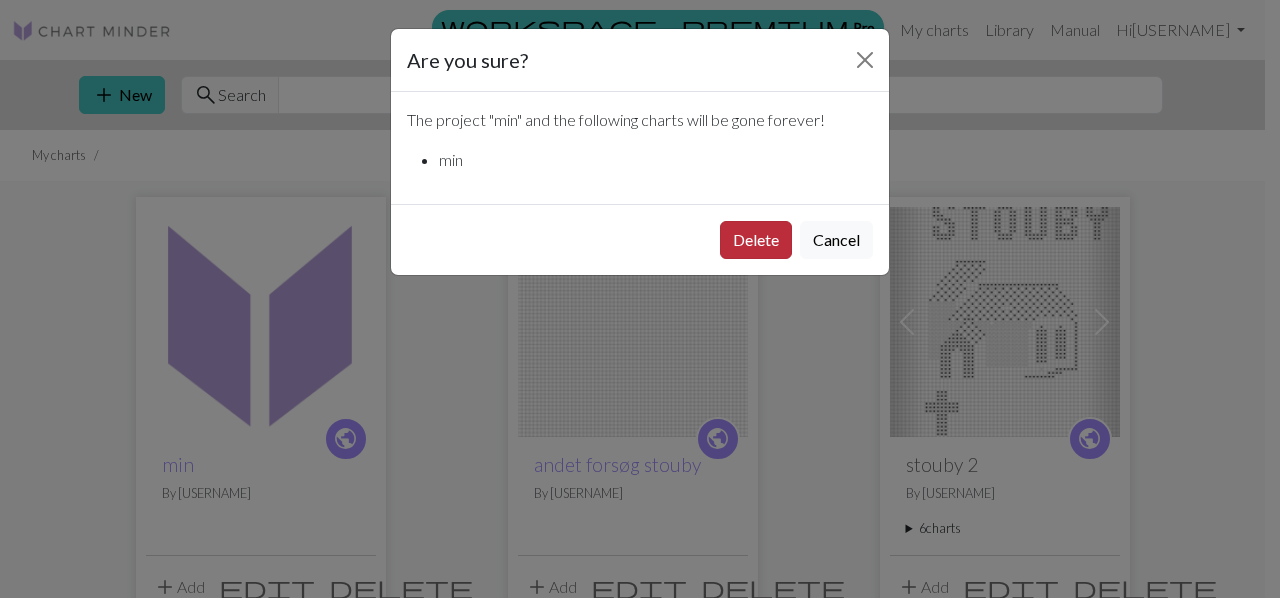 click on "Delete" at bounding box center [756, 240] 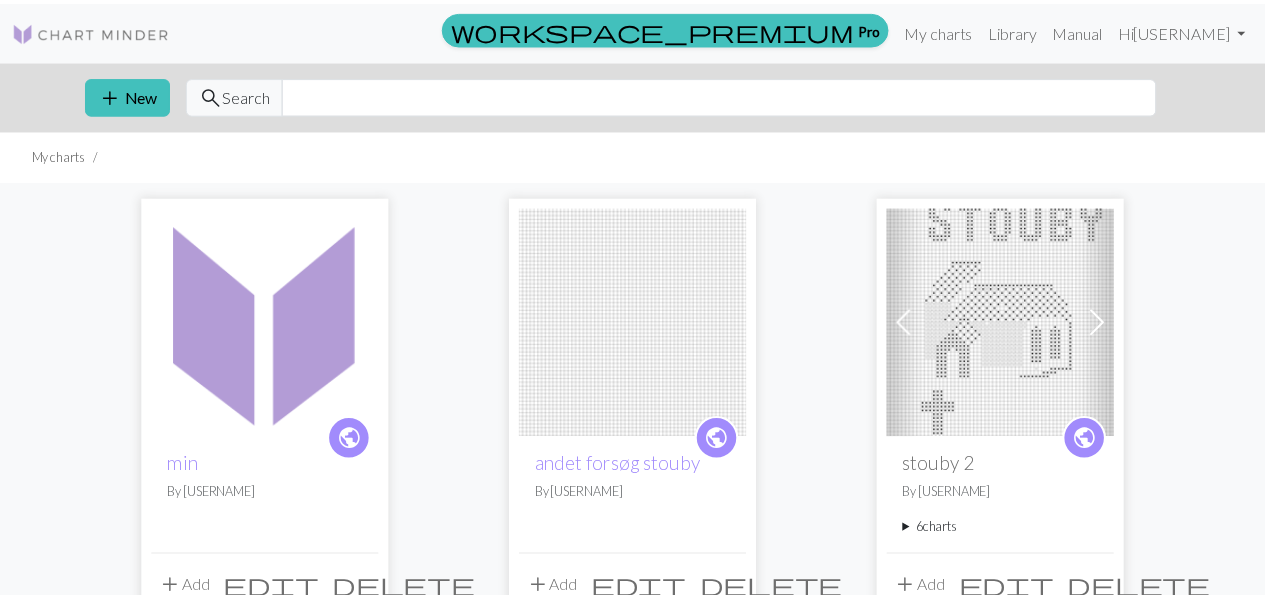 scroll, scrollTop: 6, scrollLeft: 0, axis: vertical 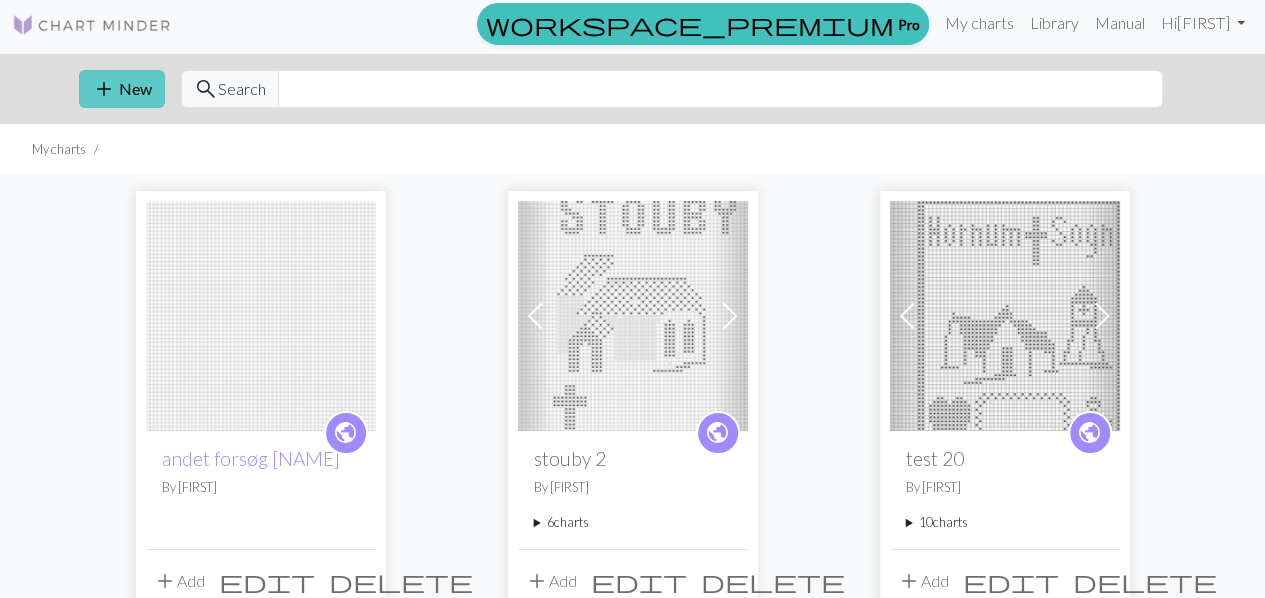 click on "add   New" at bounding box center (122, 89) 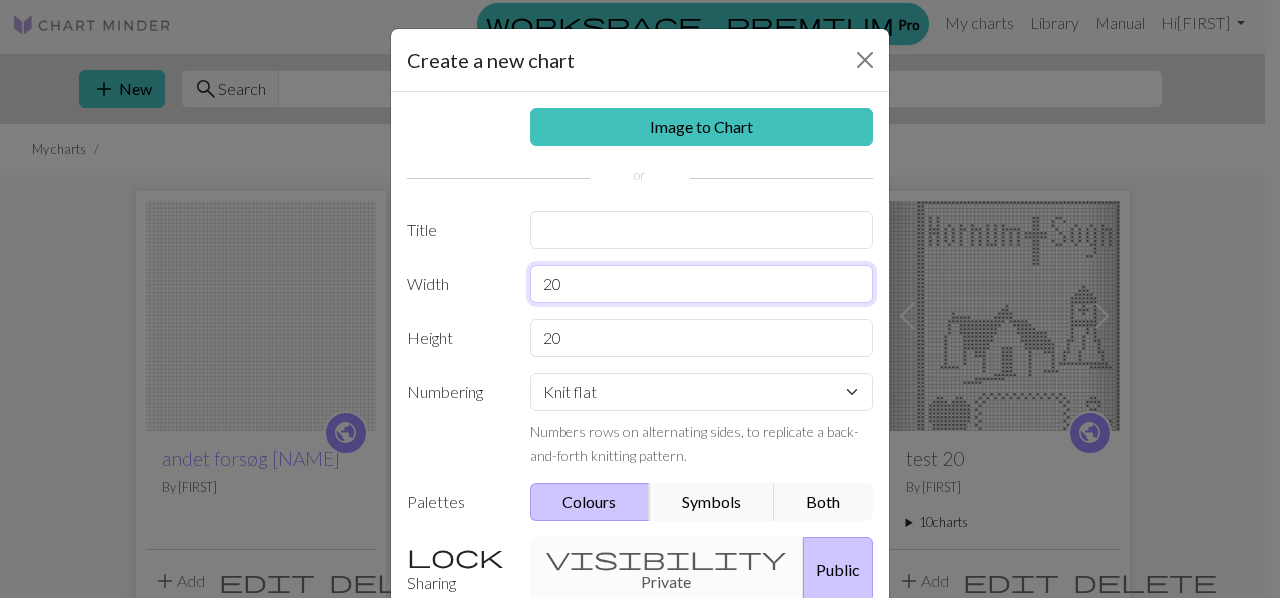 drag, startPoint x: 565, startPoint y: 279, endPoint x: 512, endPoint y: 279, distance: 53 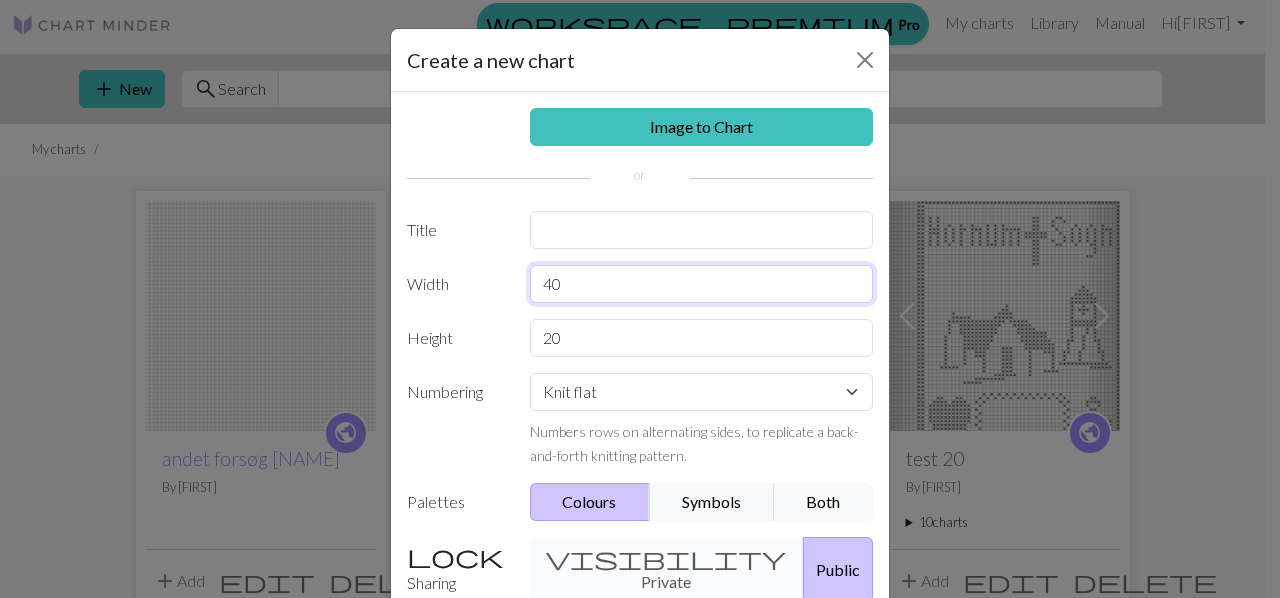type on "40" 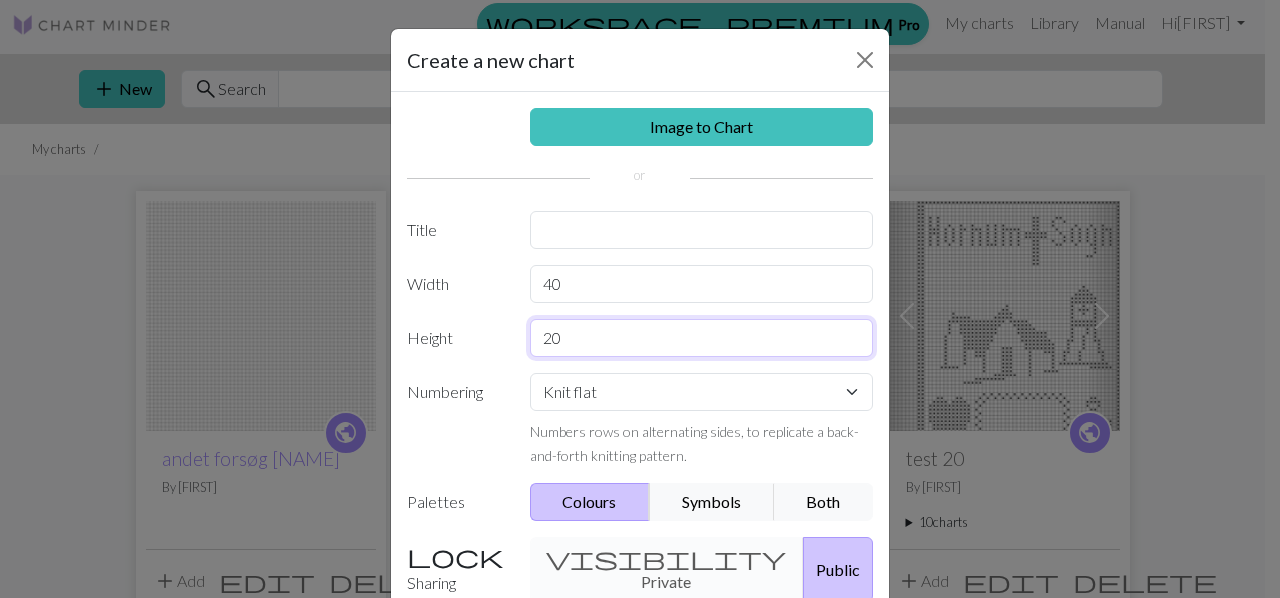 drag, startPoint x: 558, startPoint y: 335, endPoint x: 521, endPoint y: 337, distance: 37.054016 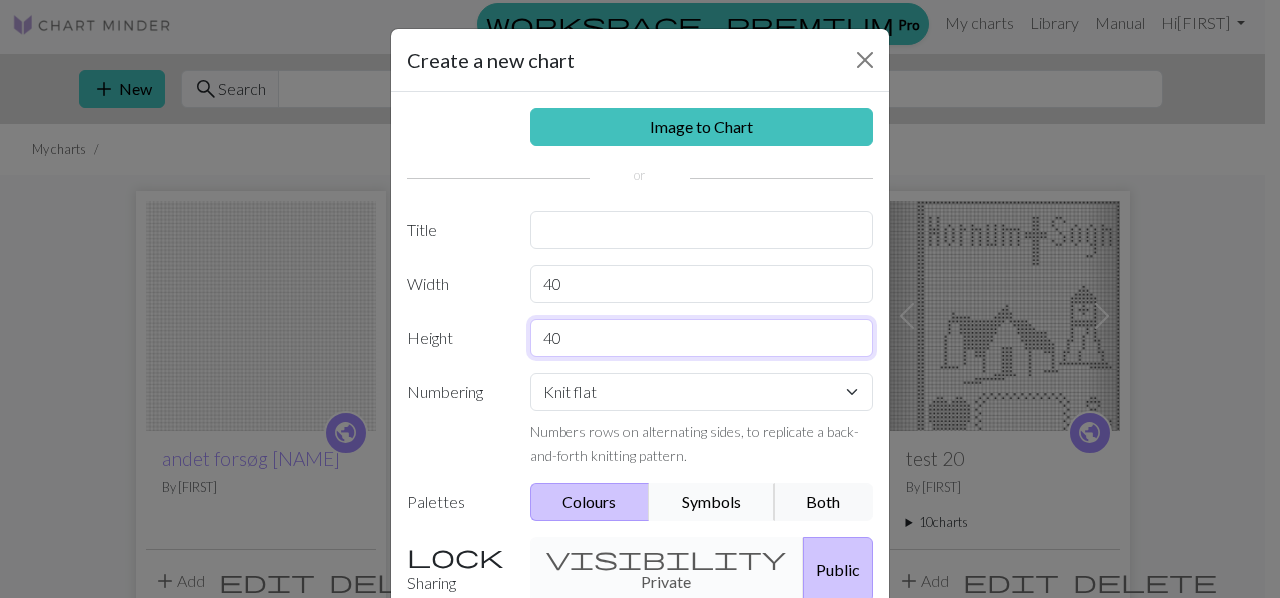 type on "40" 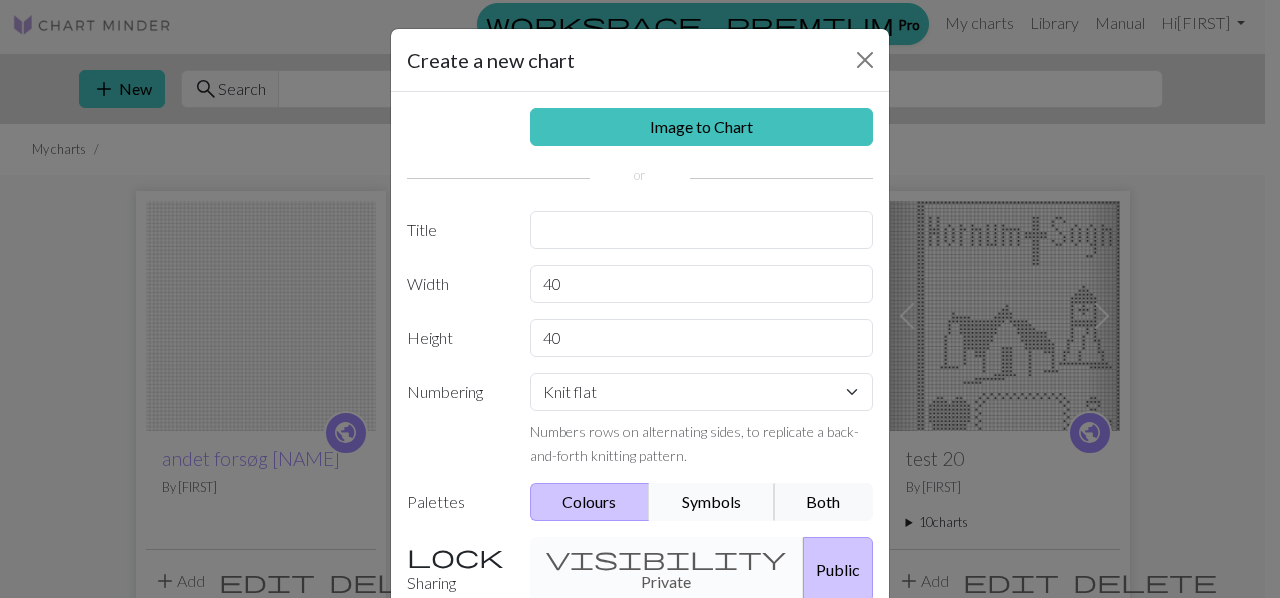 click on "Symbols" at bounding box center (712, 502) 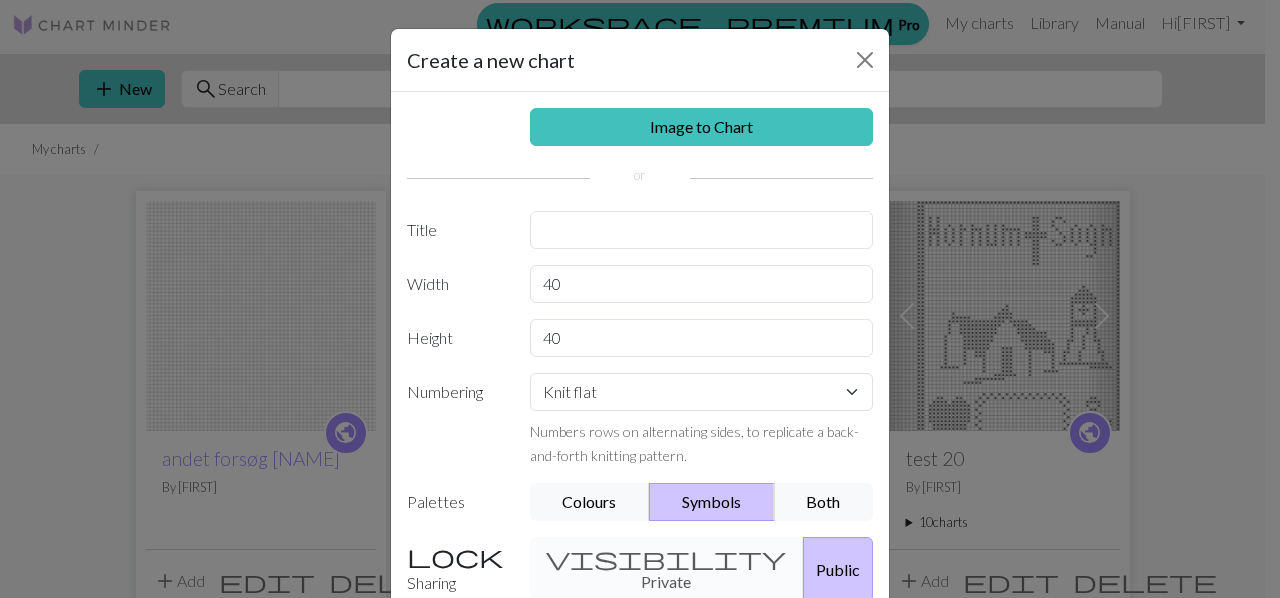 scroll, scrollTop: 188, scrollLeft: 0, axis: vertical 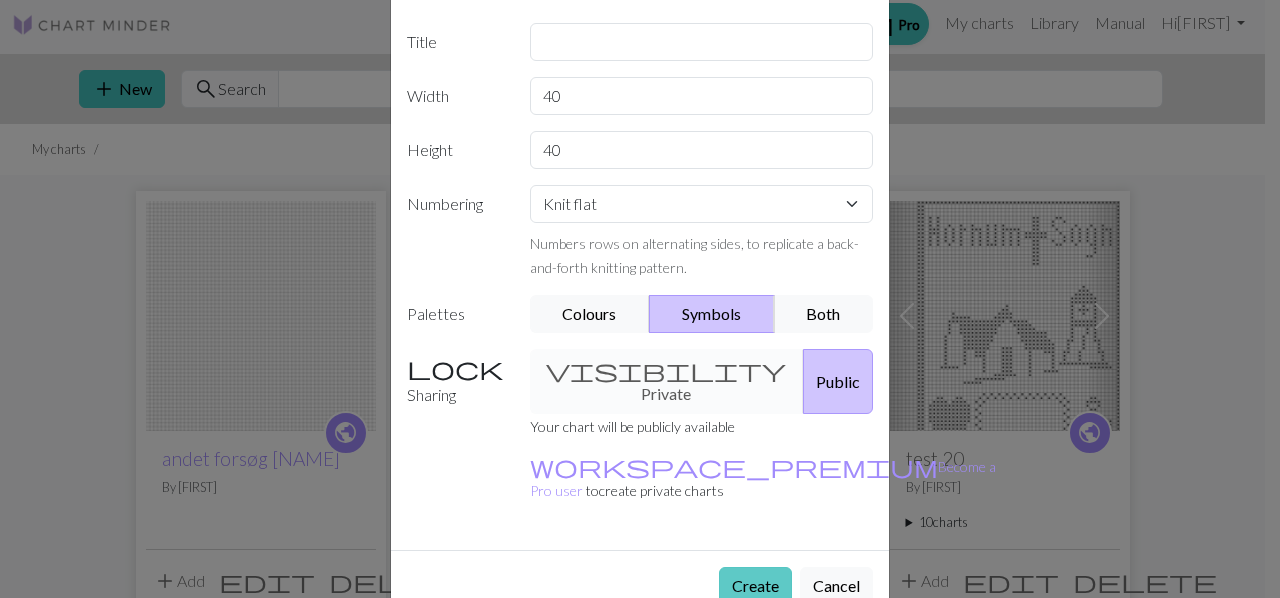 click on "Create" at bounding box center [755, 586] 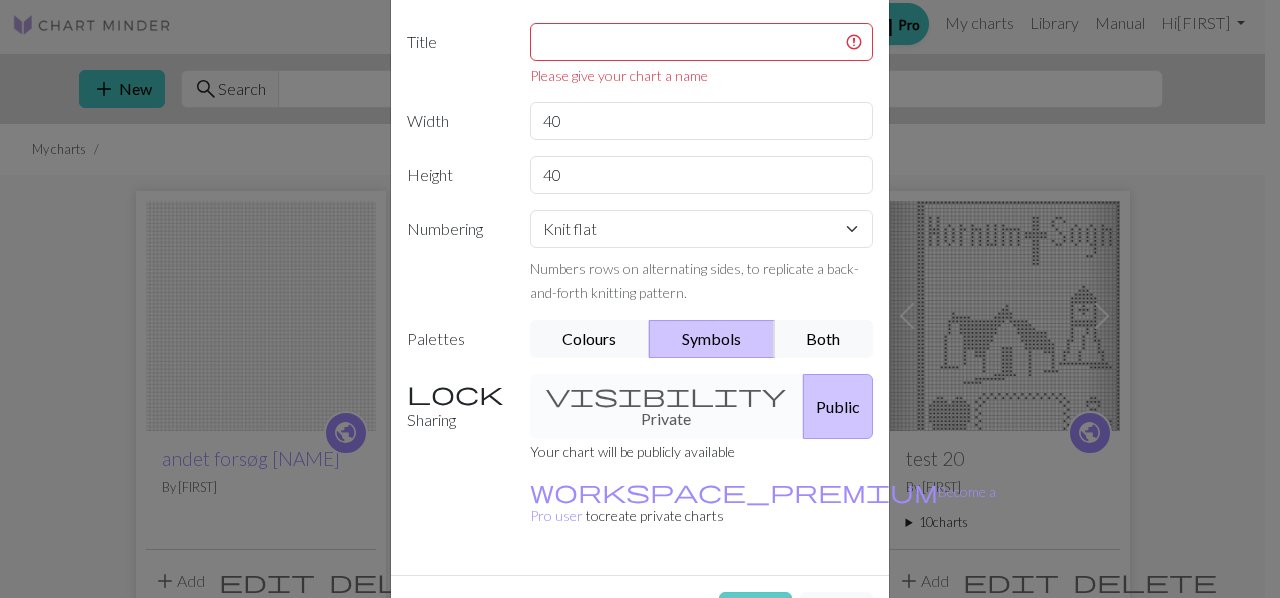 click on "Create" at bounding box center [755, 611] 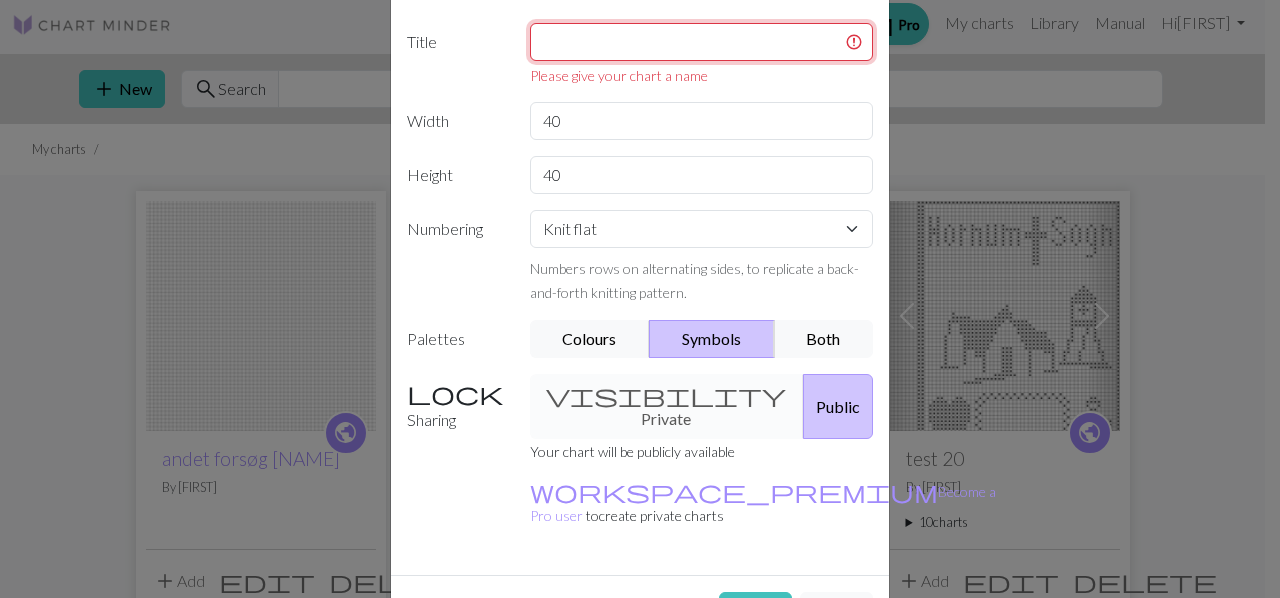 click at bounding box center [702, 42] 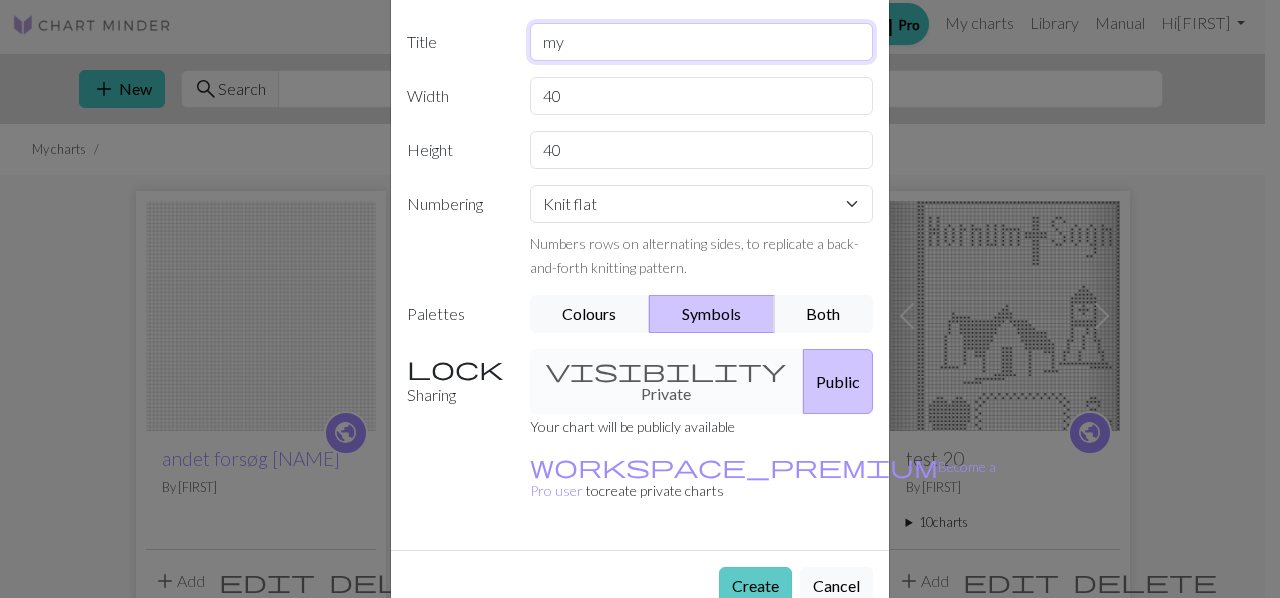 type on "my" 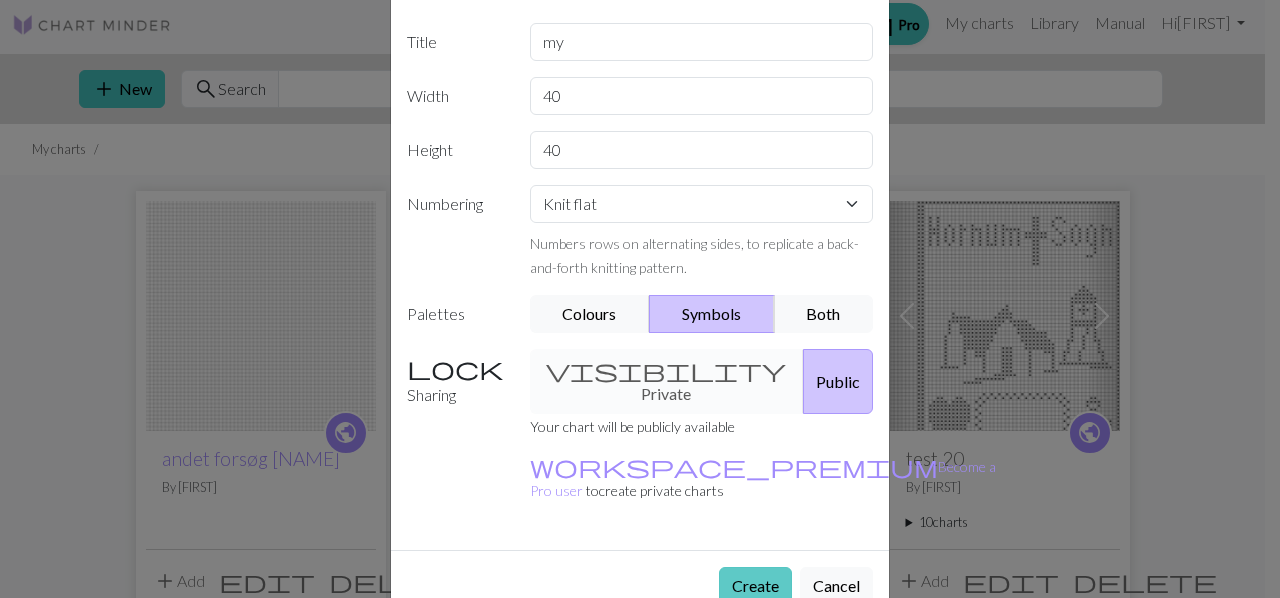 click on "Create" at bounding box center (755, 586) 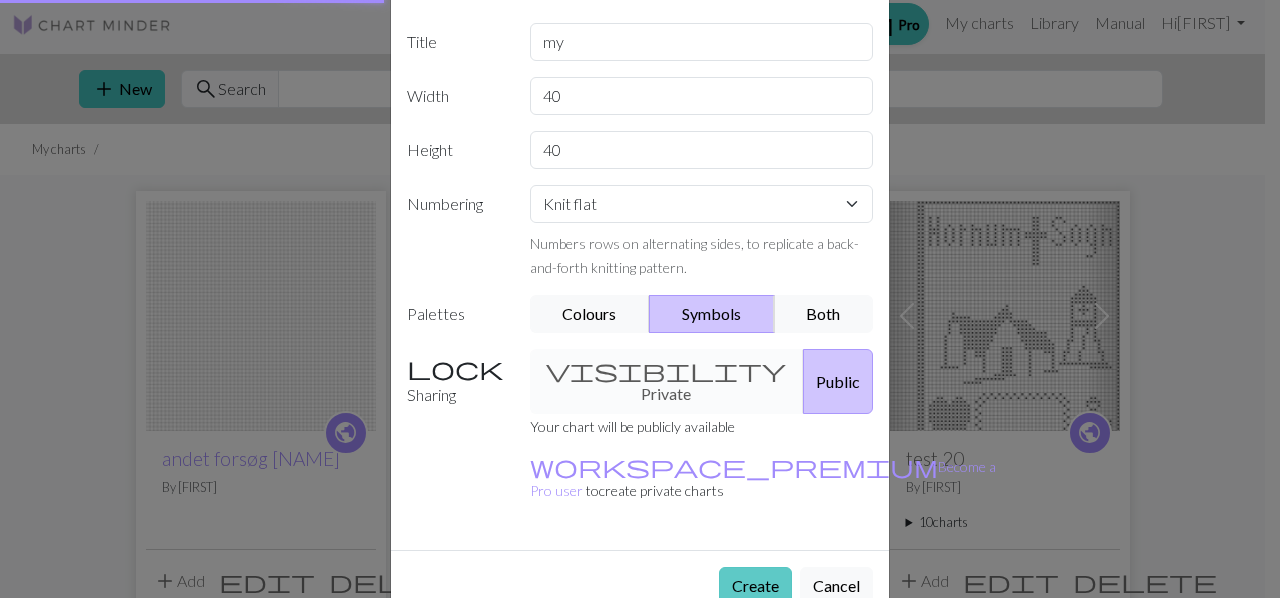 scroll, scrollTop: 0, scrollLeft: 0, axis: both 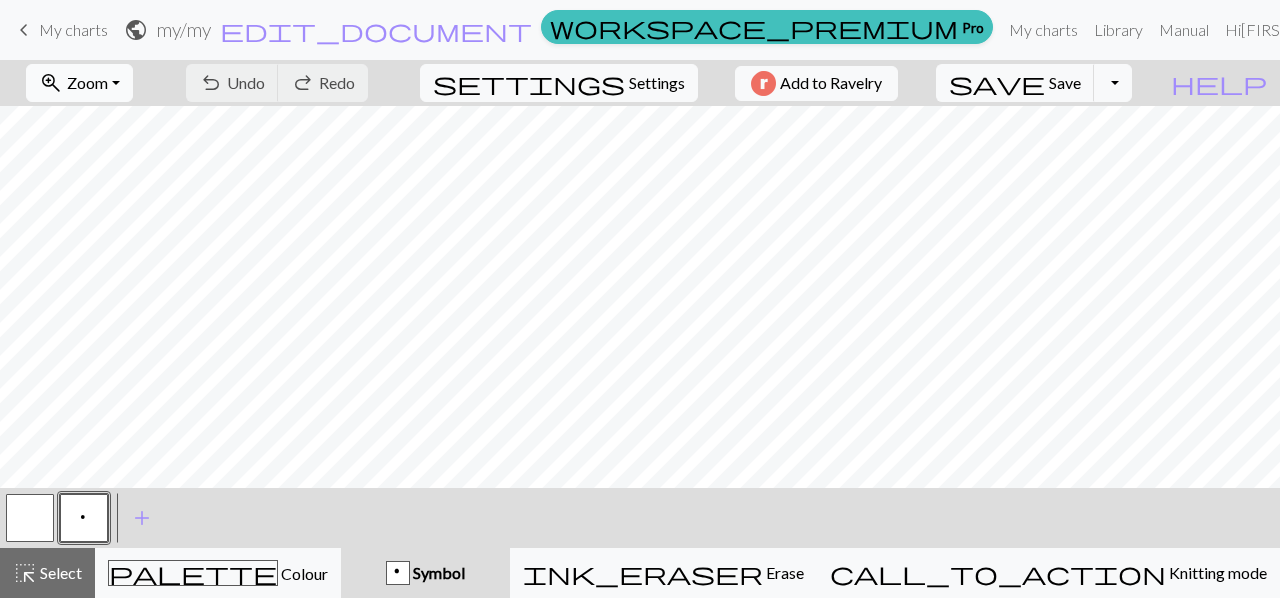 click on "zoom_in Zoom Zoom" at bounding box center [79, 83] 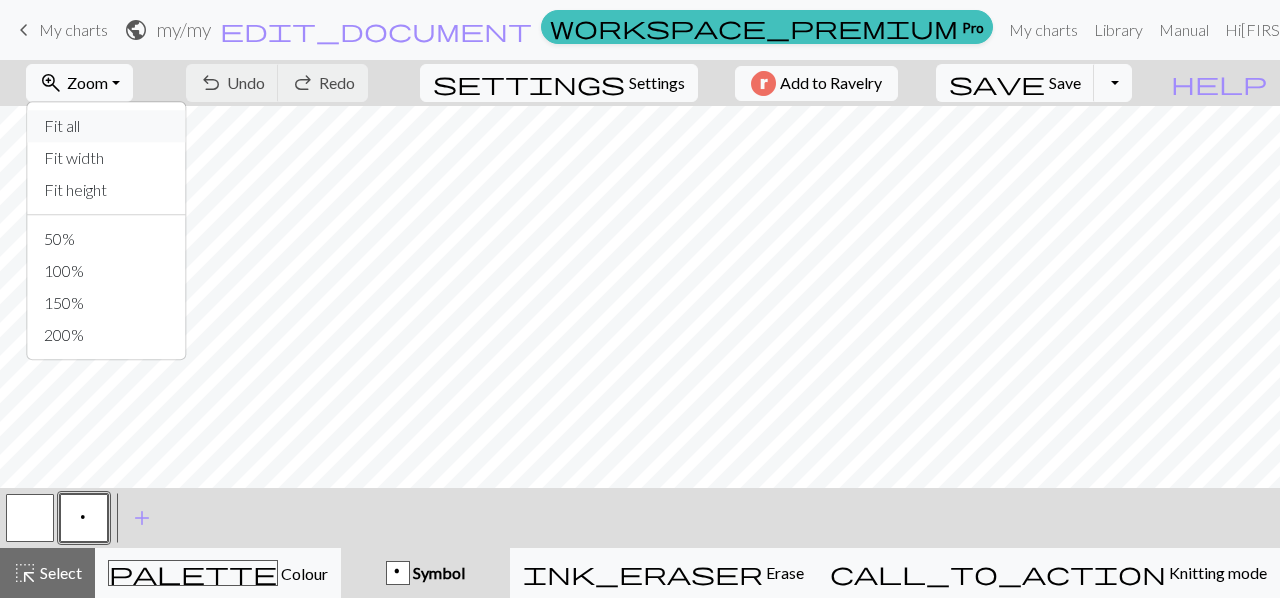 click on "Fit all" at bounding box center (107, 126) 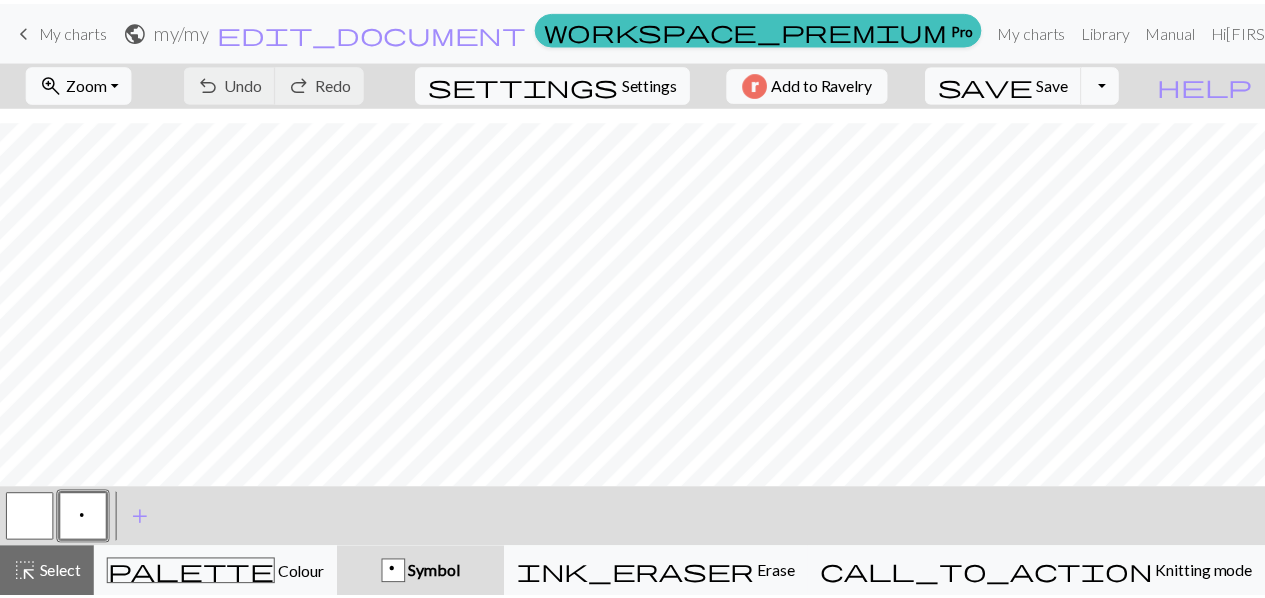 scroll, scrollTop: 102, scrollLeft: 0, axis: vertical 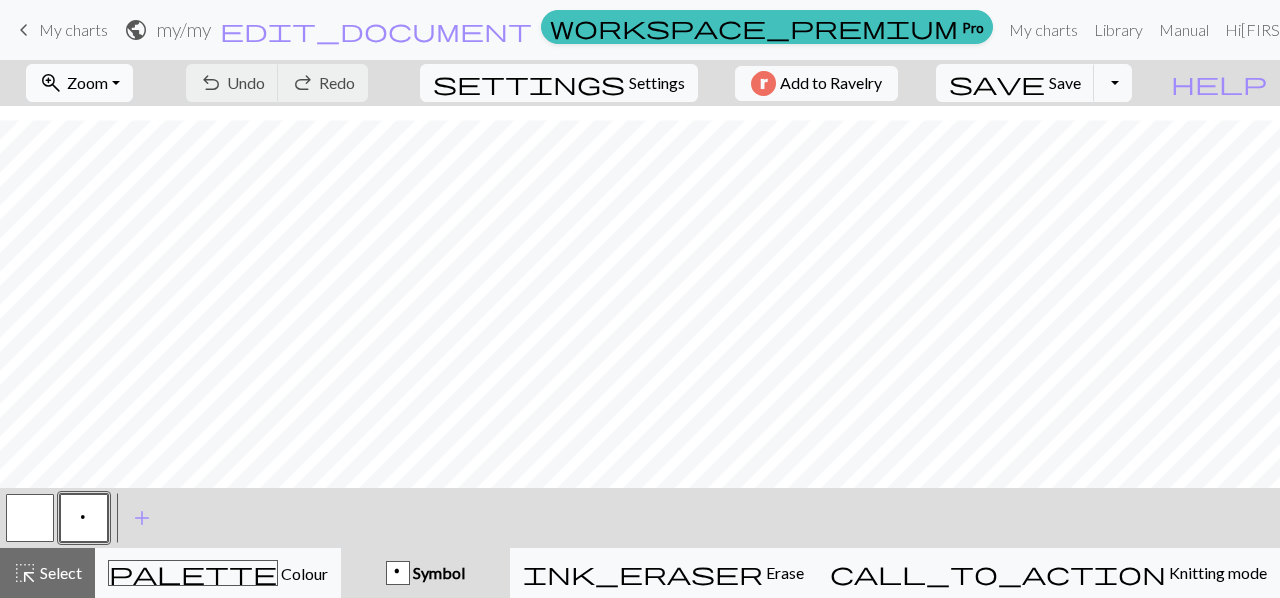 click on "zoom_in Zoom Zoom" at bounding box center [79, 83] 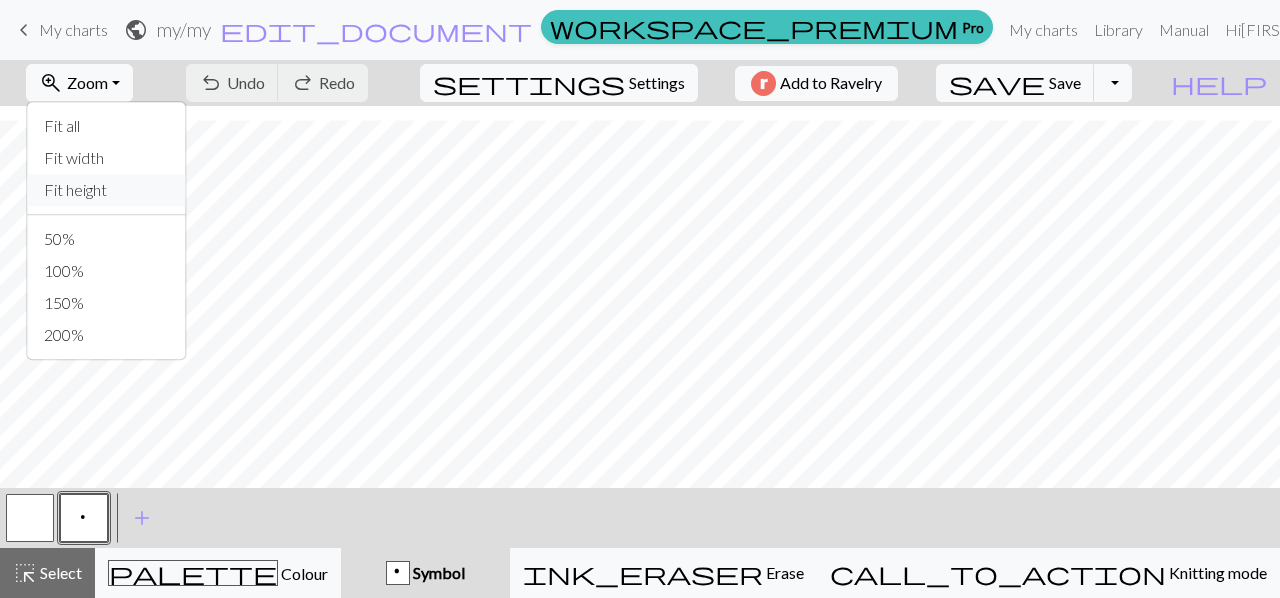 click on "Fit height" at bounding box center [107, 190] 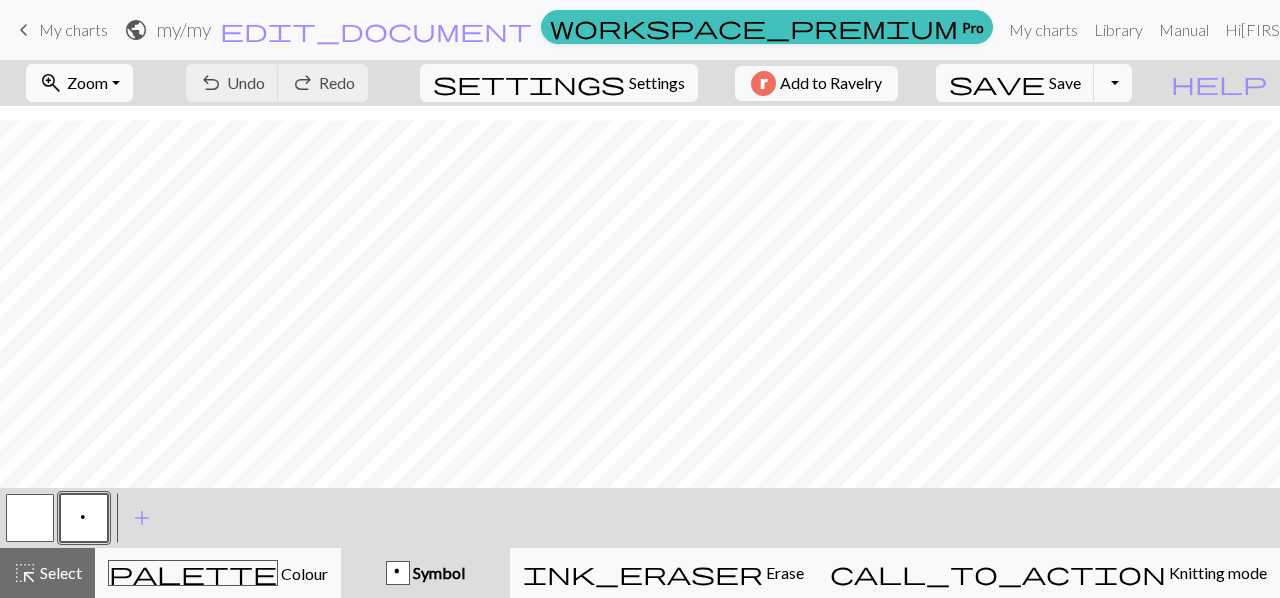 click on "zoom_in Zoom Zoom" at bounding box center (79, 83) 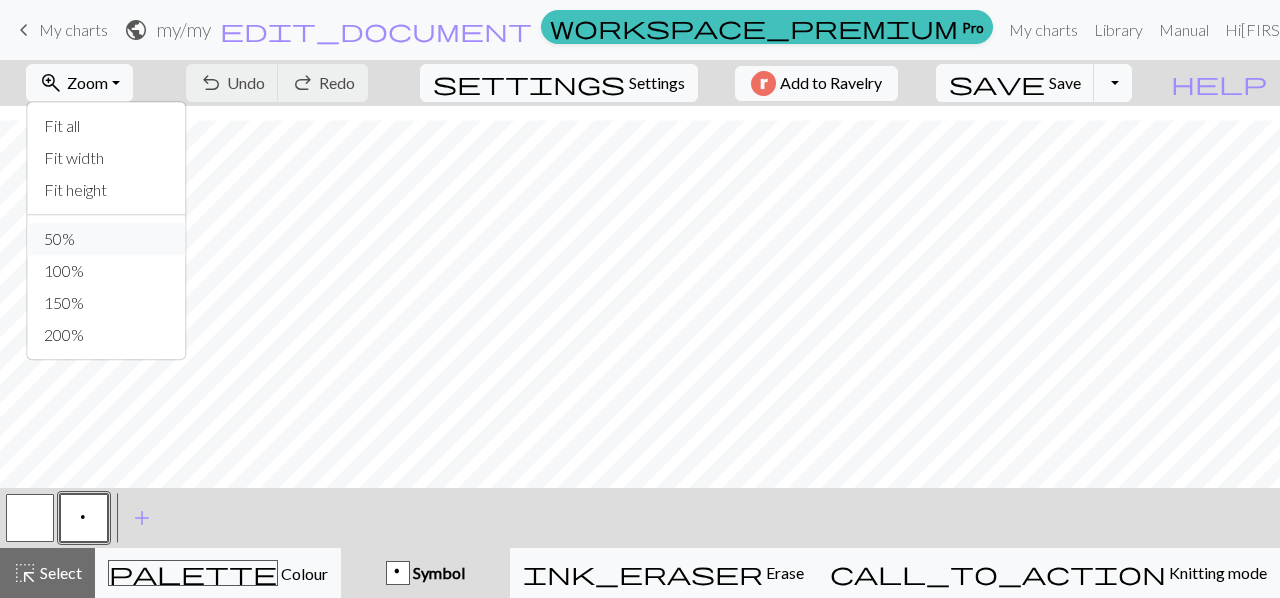 click on "50%" at bounding box center (107, 239) 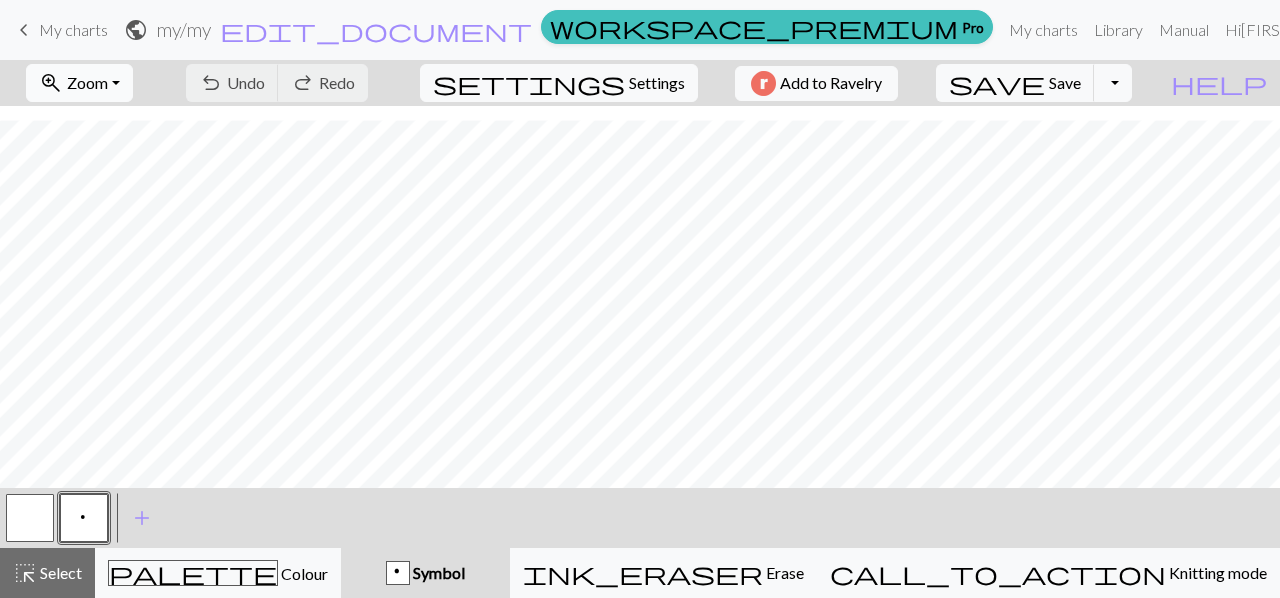 click on "zoom_in Zoom Zoom" at bounding box center (79, 83) 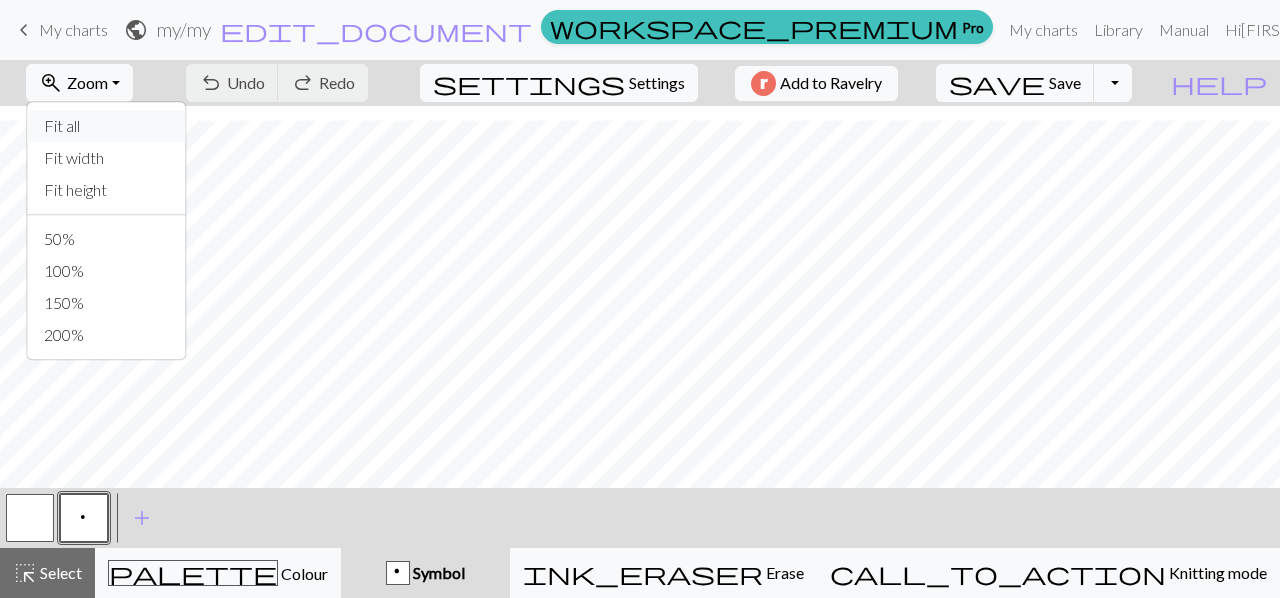 click on "Fit all" at bounding box center (107, 126) 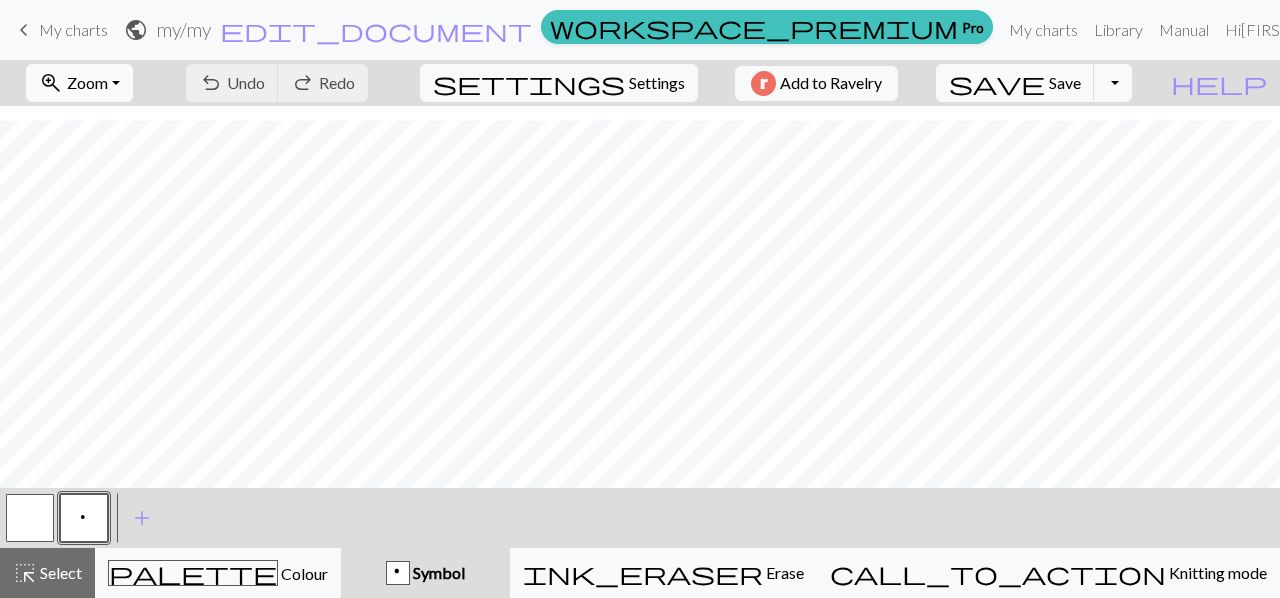 click on "zoom_in Zoom Zoom" at bounding box center [79, 83] 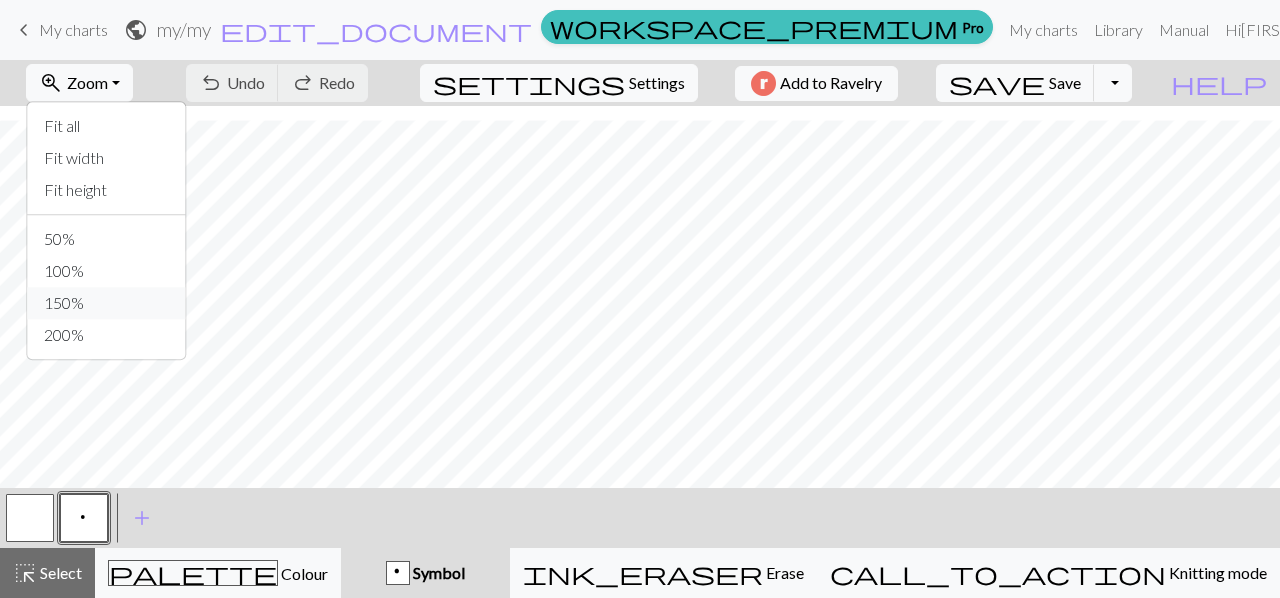 click on "150%" at bounding box center (107, 303) 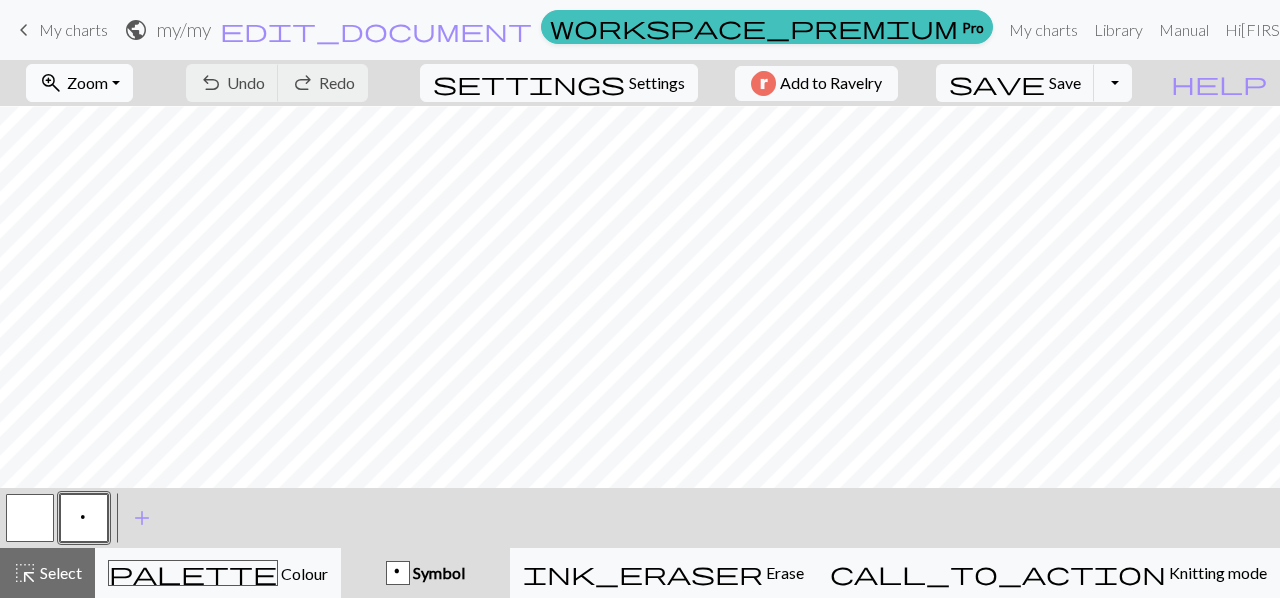 click on "zoom_in Zoom Zoom" at bounding box center (79, 83) 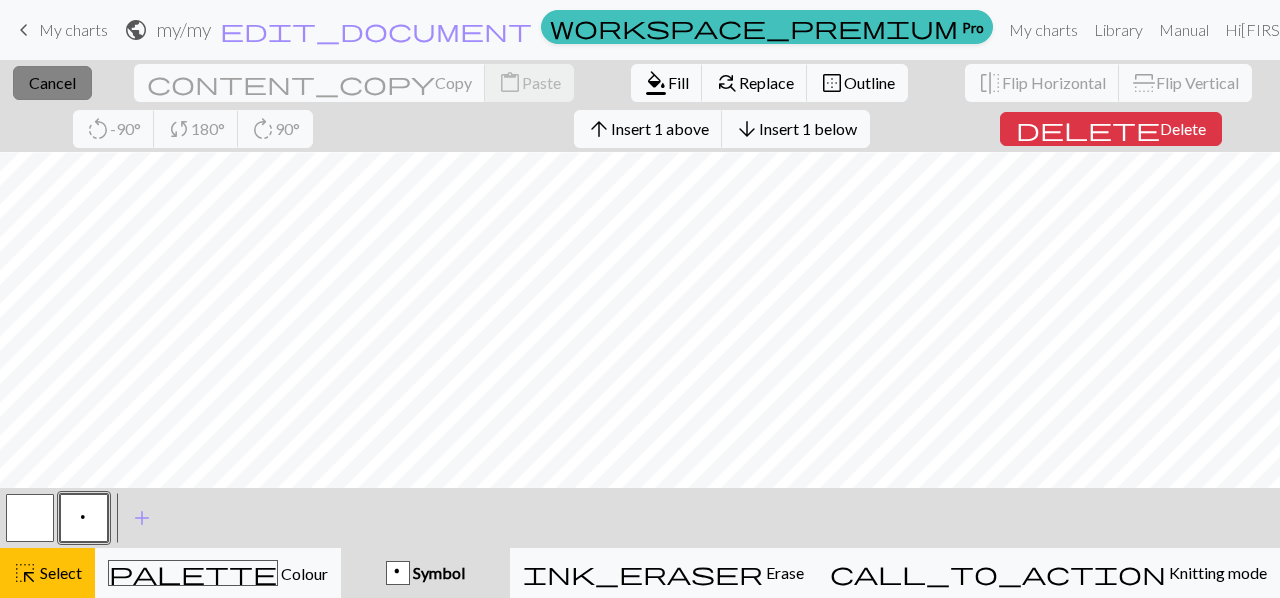 click on "Cancel" at bounding box center [52, 82] 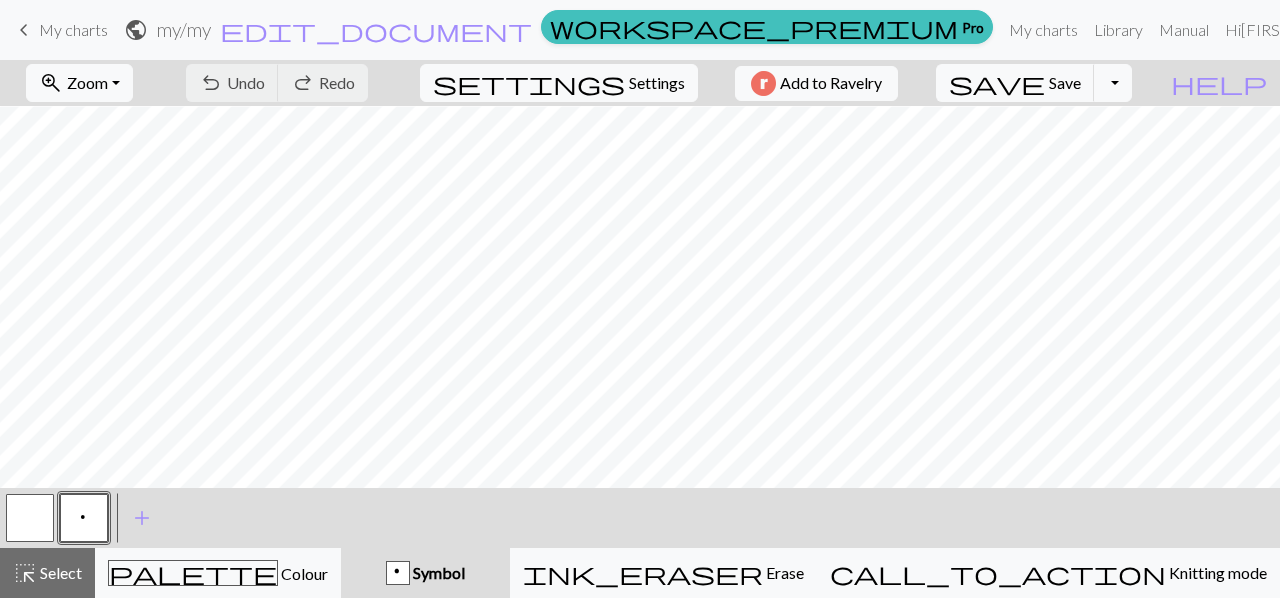 click on "My charts" at bounding box center [73, 29] 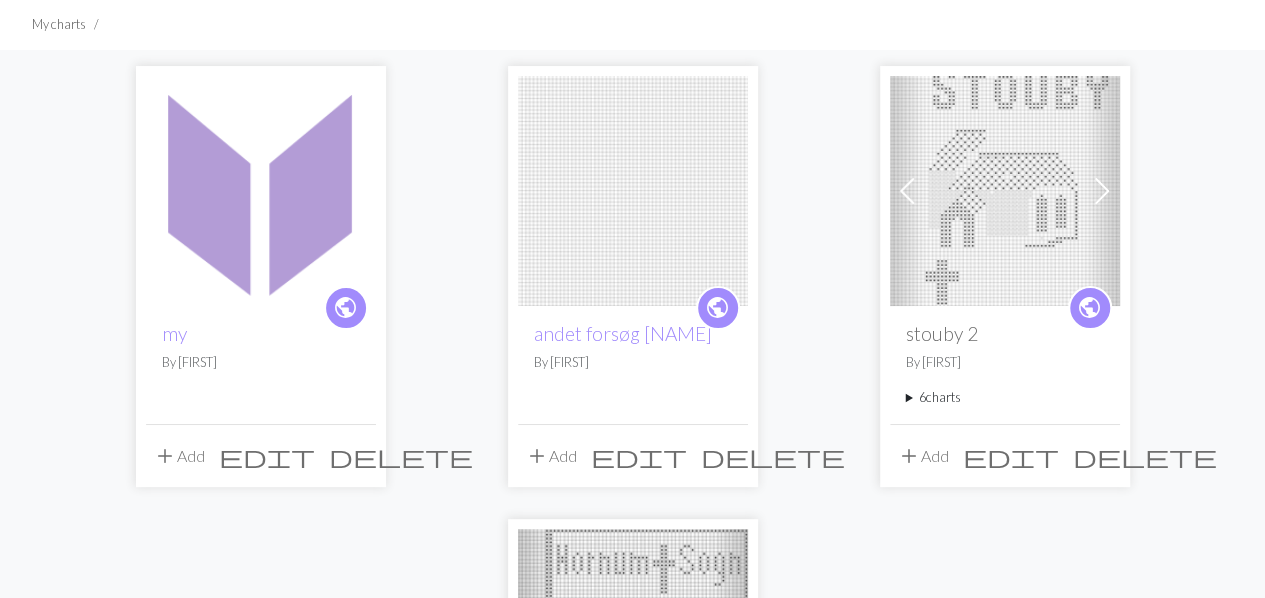 scroll, scrollTop: 149, scrollLeft: 0, axis: vertical 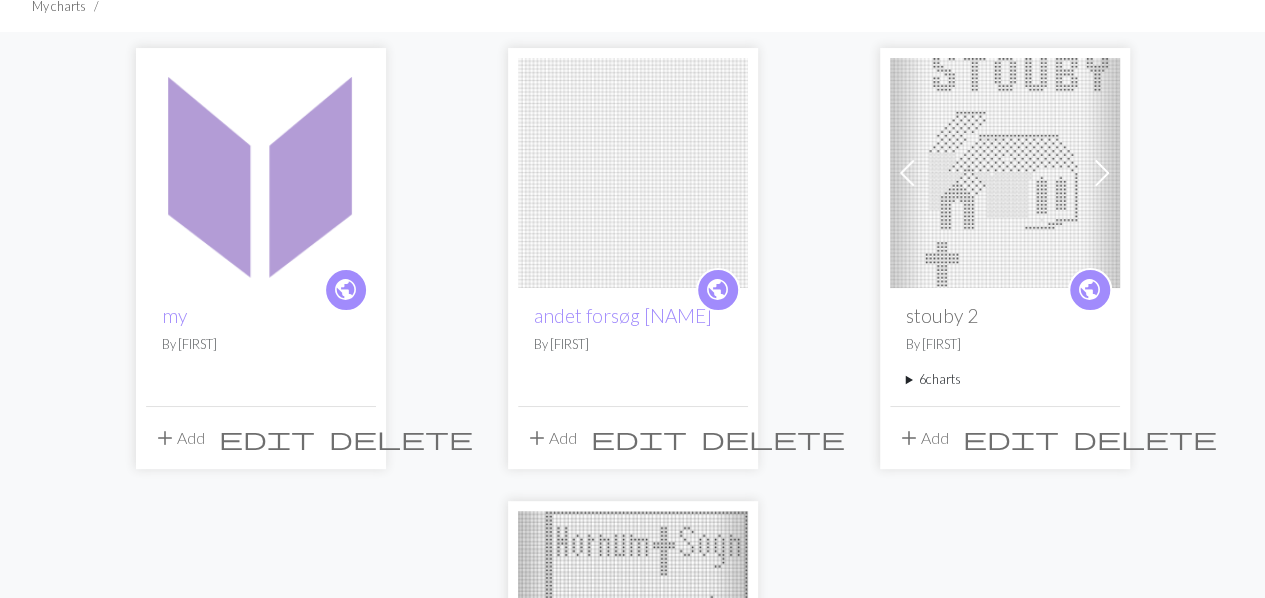 click on "delete" at bounding box center (401, 438) 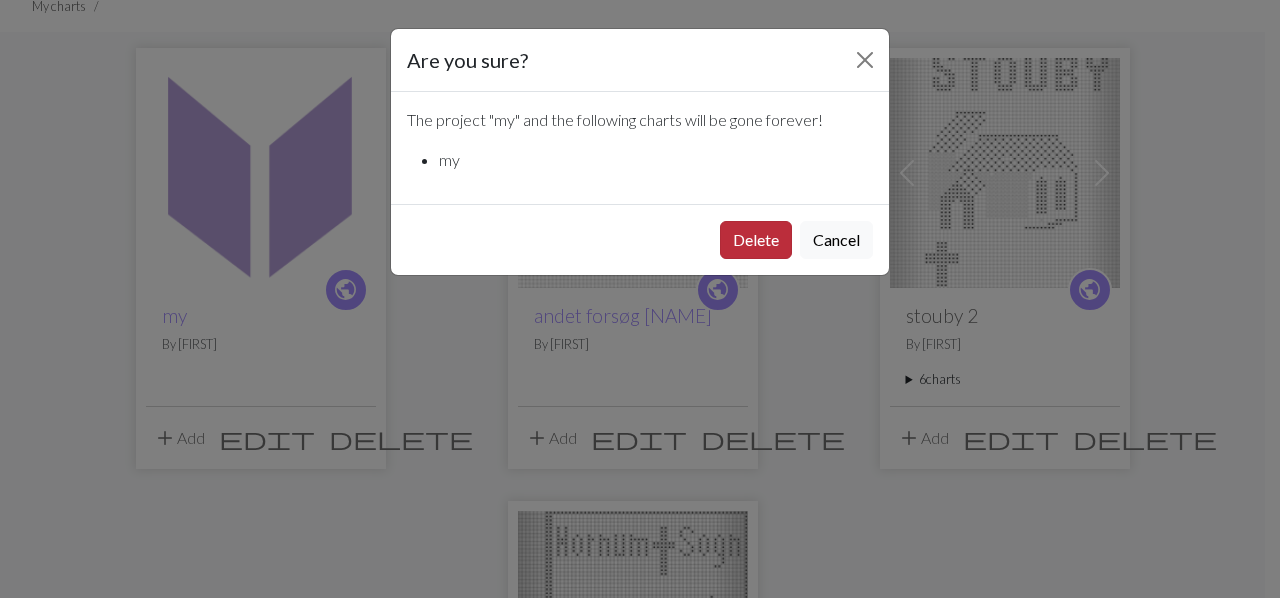 click on "Delete" at bounding box center (756, 240) 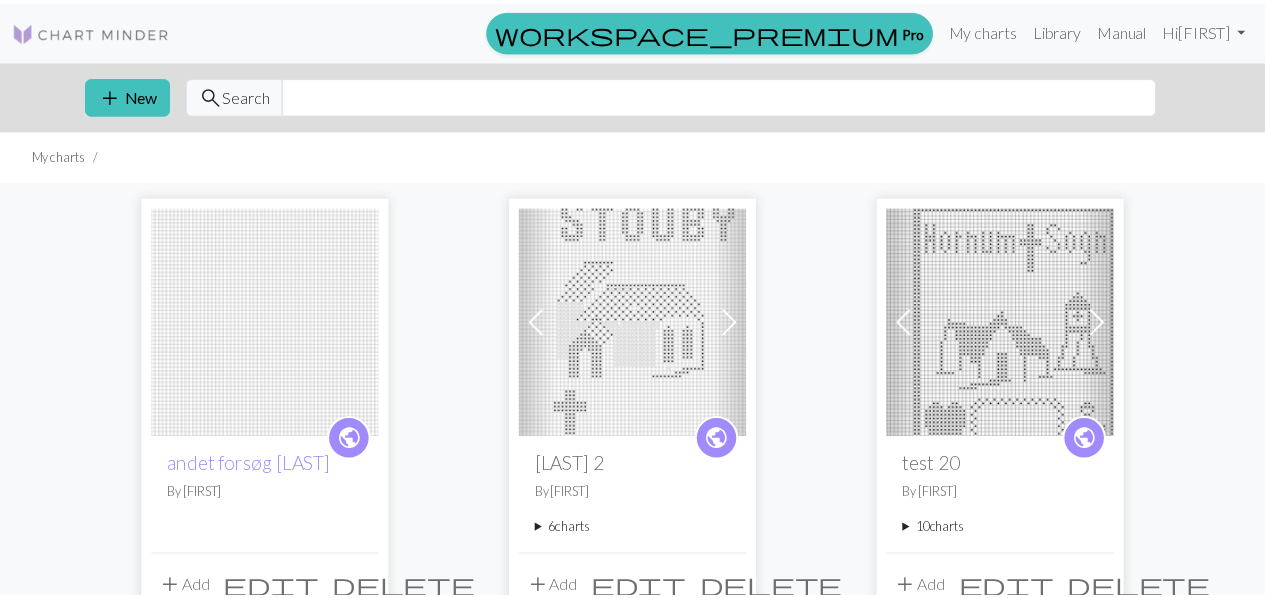 scroll, scrollTop: 148, scrollLeft: 0, axis: vertical 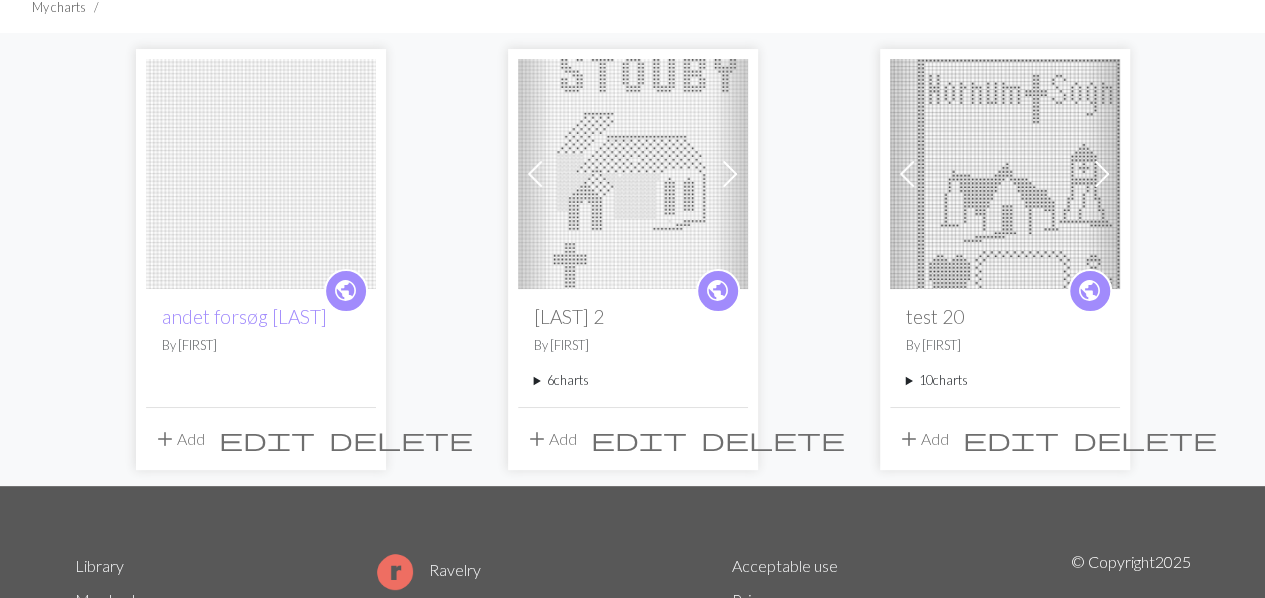 click at bounding box center (261, 174) 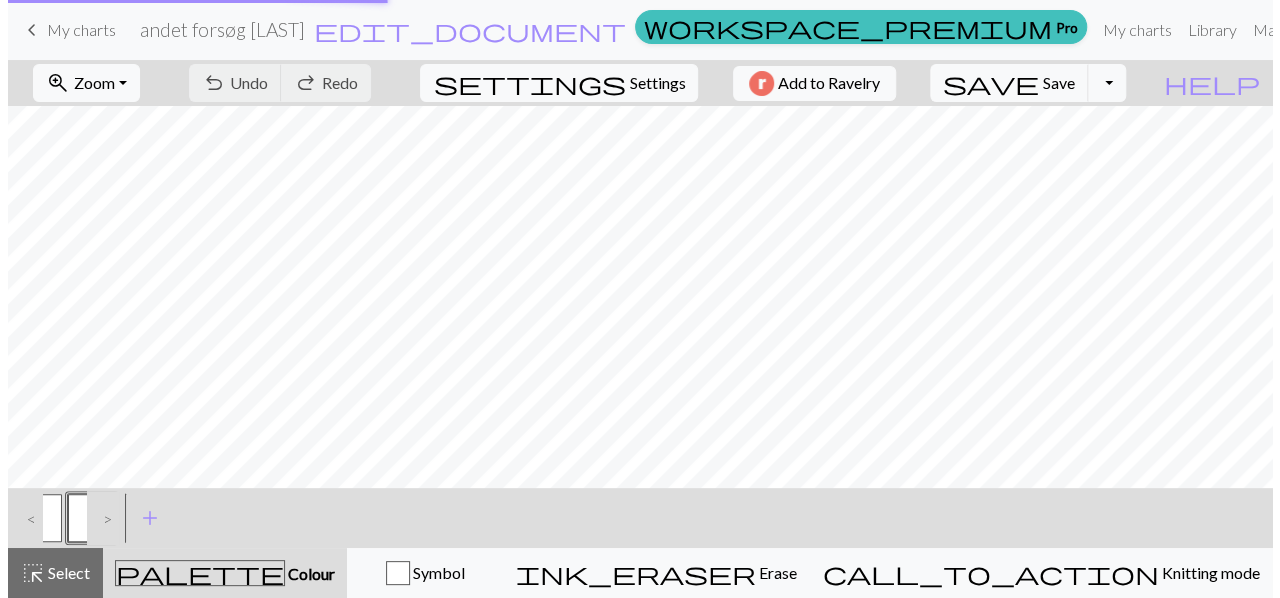 scroll, scrollTop: 0, scrollLeft: 0, axis: both 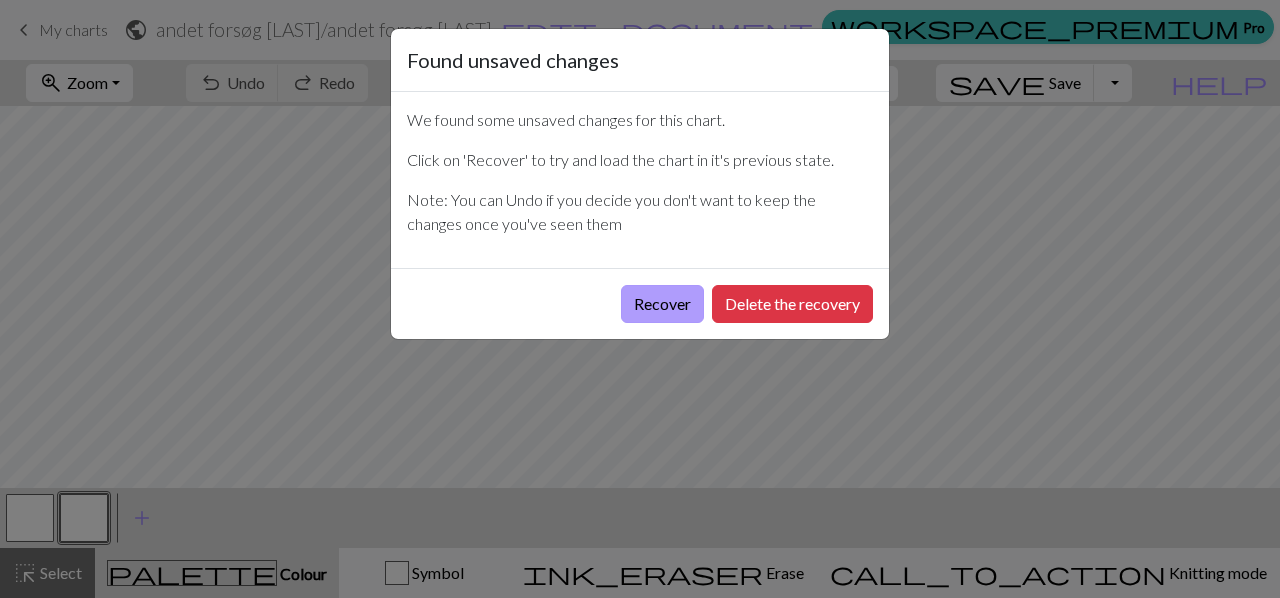 click on "Recover" at bounding box center [662, 304] 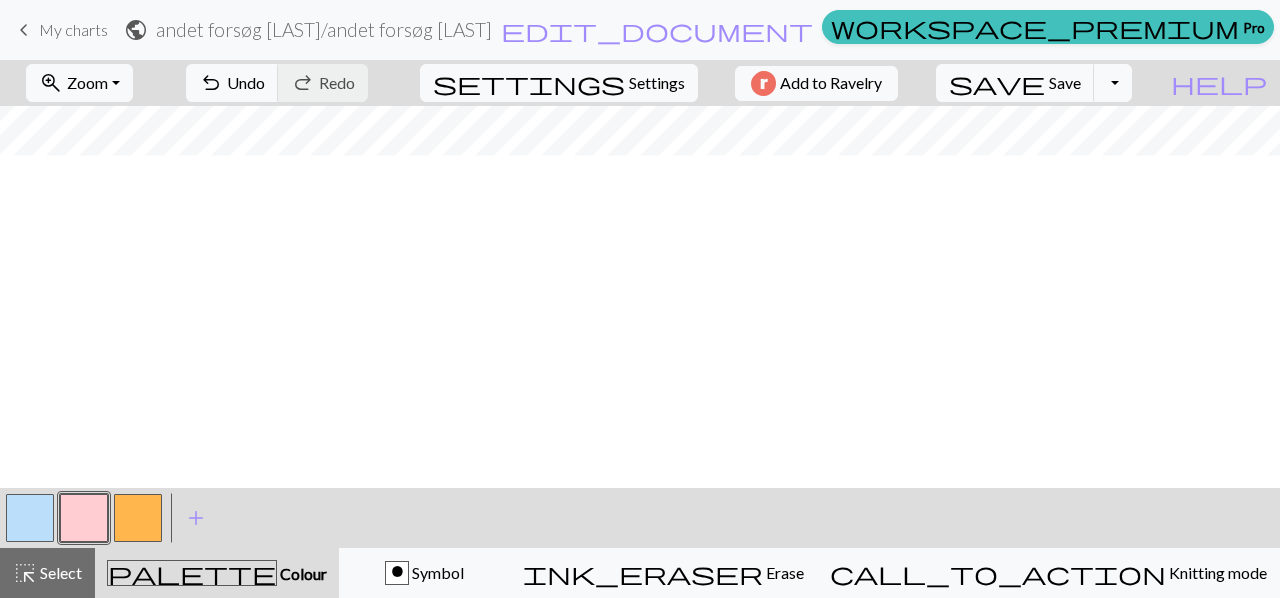 scroll, scrollTop: 0, scrollLeft: 0, axis: both 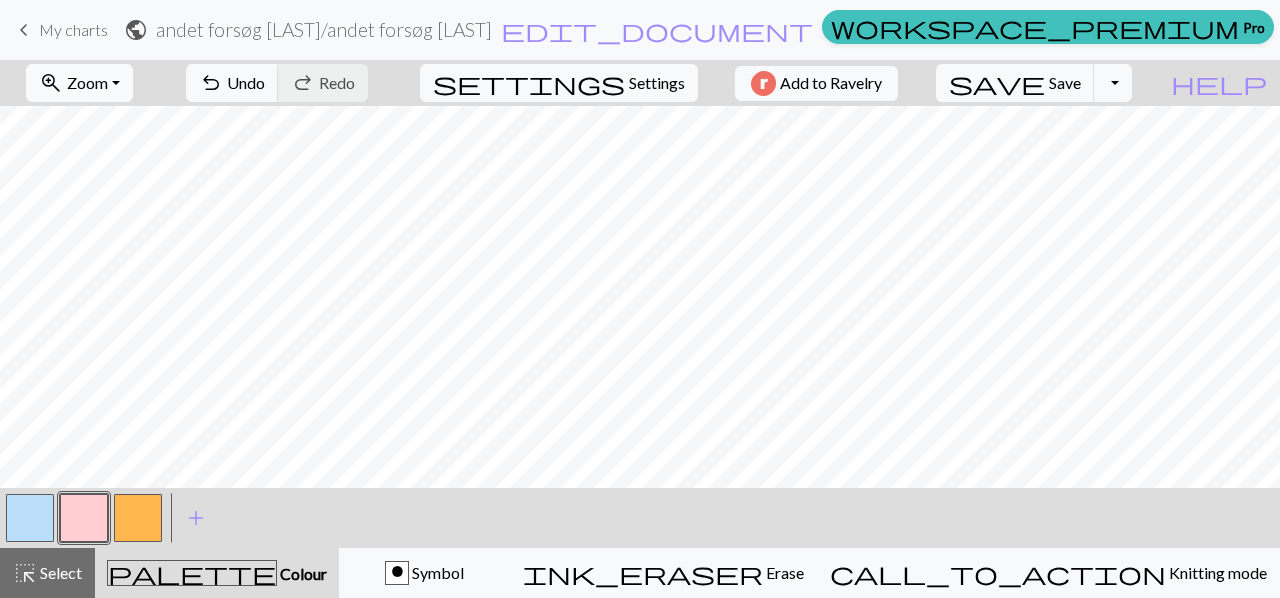 click on "zoom_in Zoom Zoom" at bounding box center (79, 83) 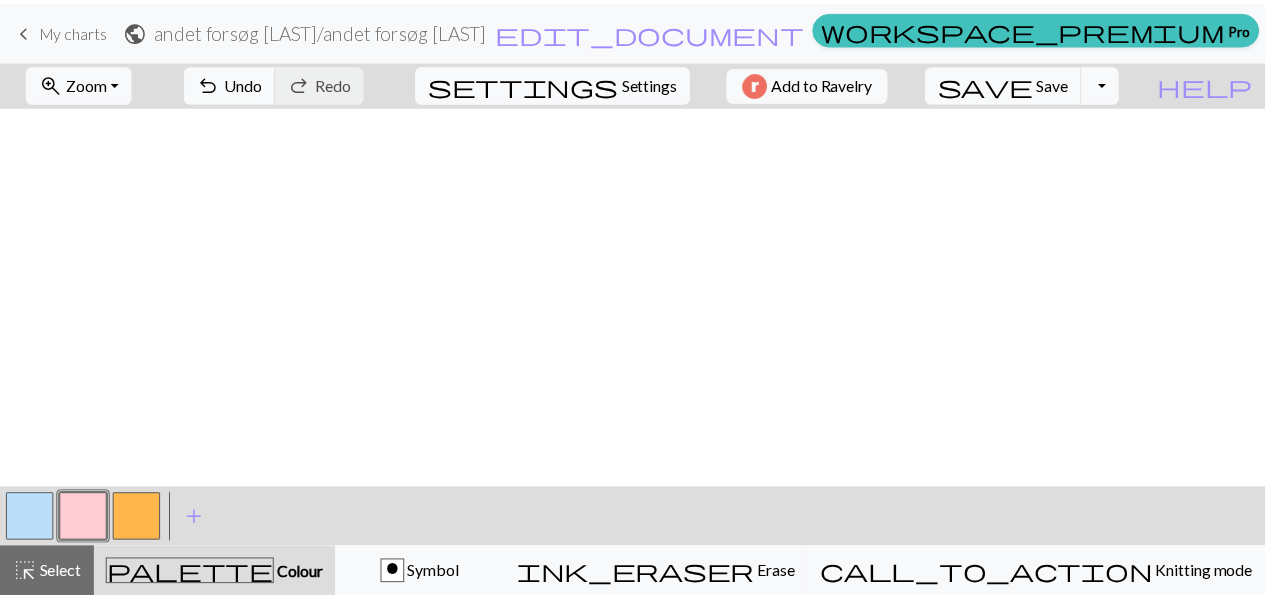 scroll, scrollTop: 634, scrollLeft: 0, axis: vertical 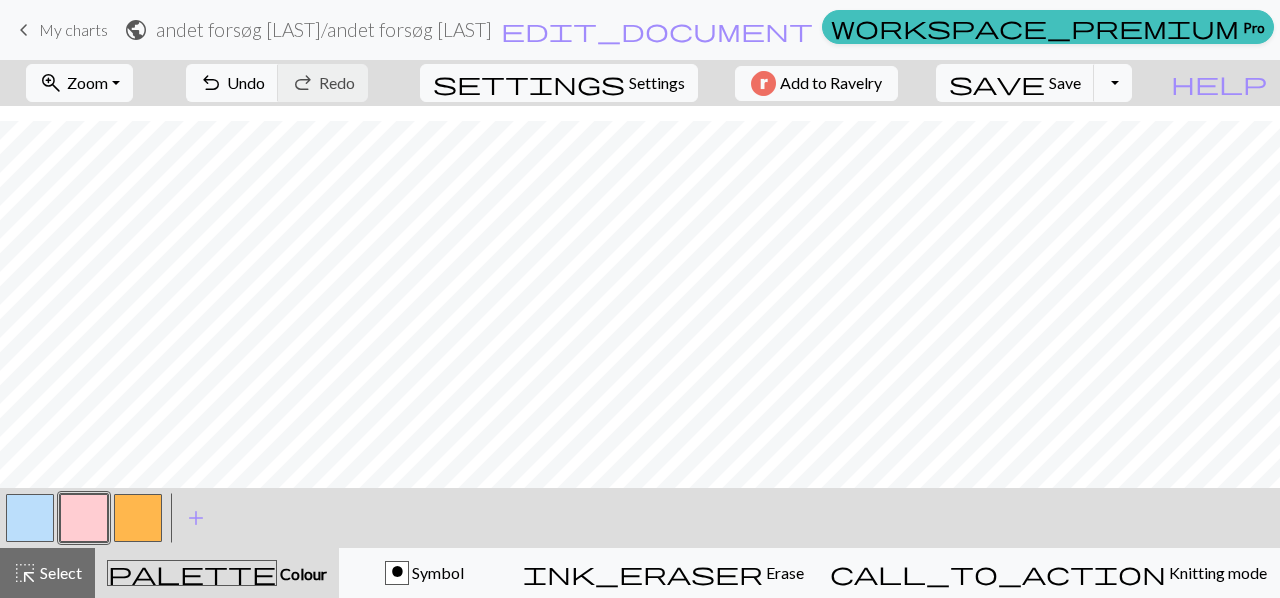 click on "My charts" at bounding box center [73, 29] 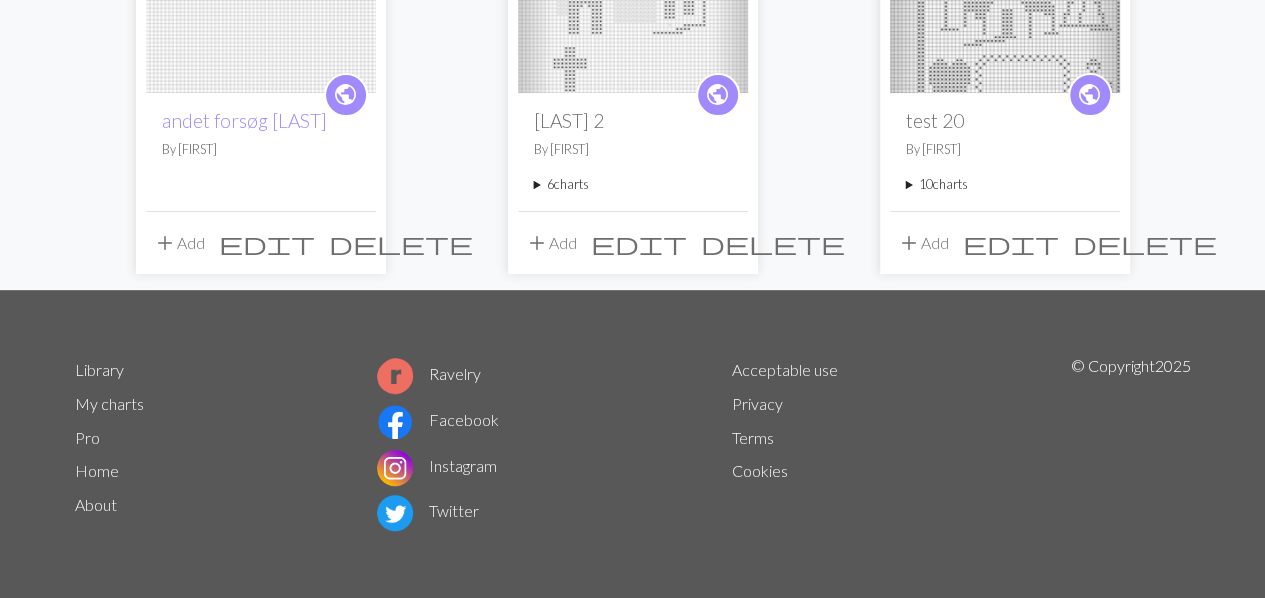 scroll, scrollTop: 0, scrollLeft: 0, axis: both 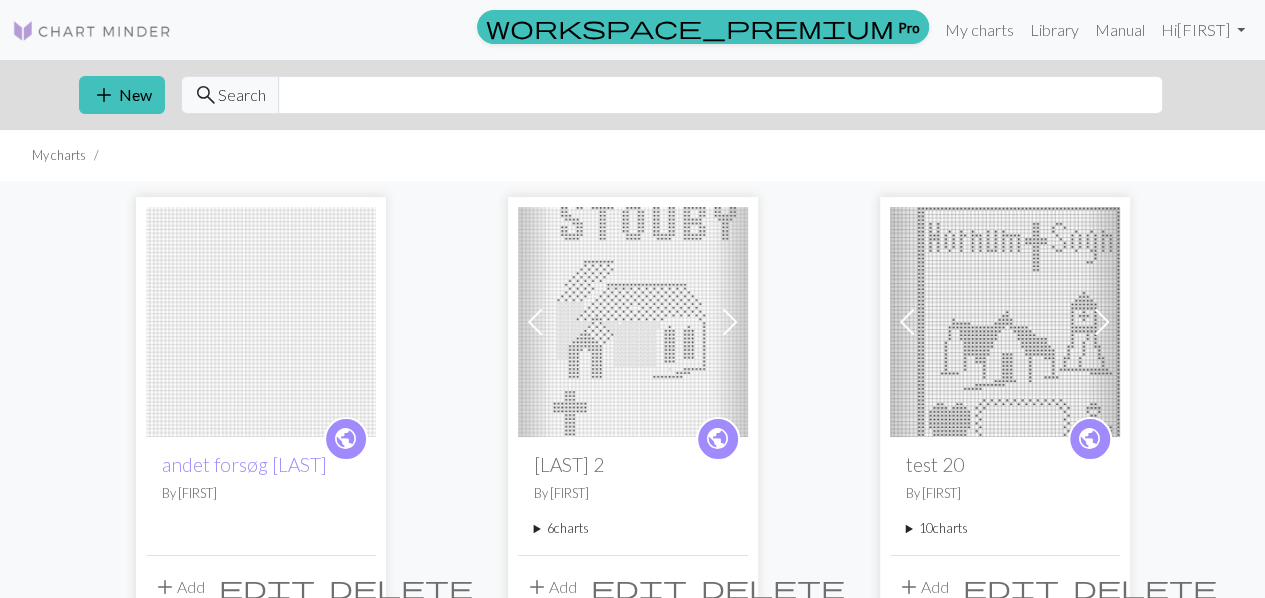 click on "10  charts" at bounding box center (1005, 528) 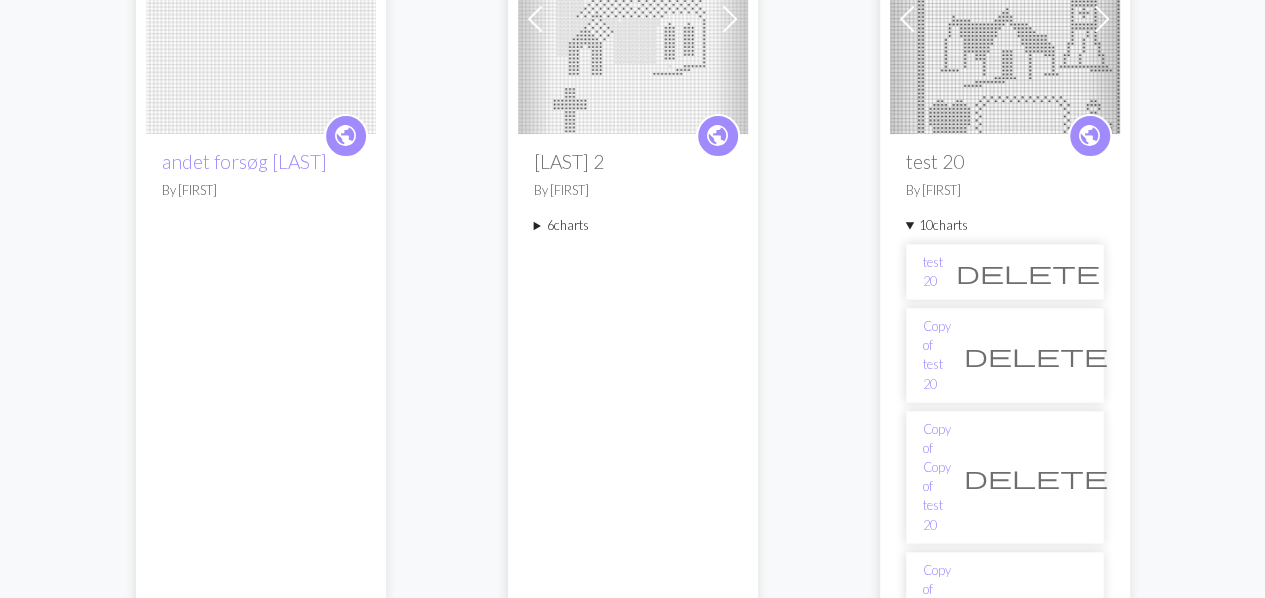 scroll, scrollTop: 305, scrollLeft: 0, axis: vertical 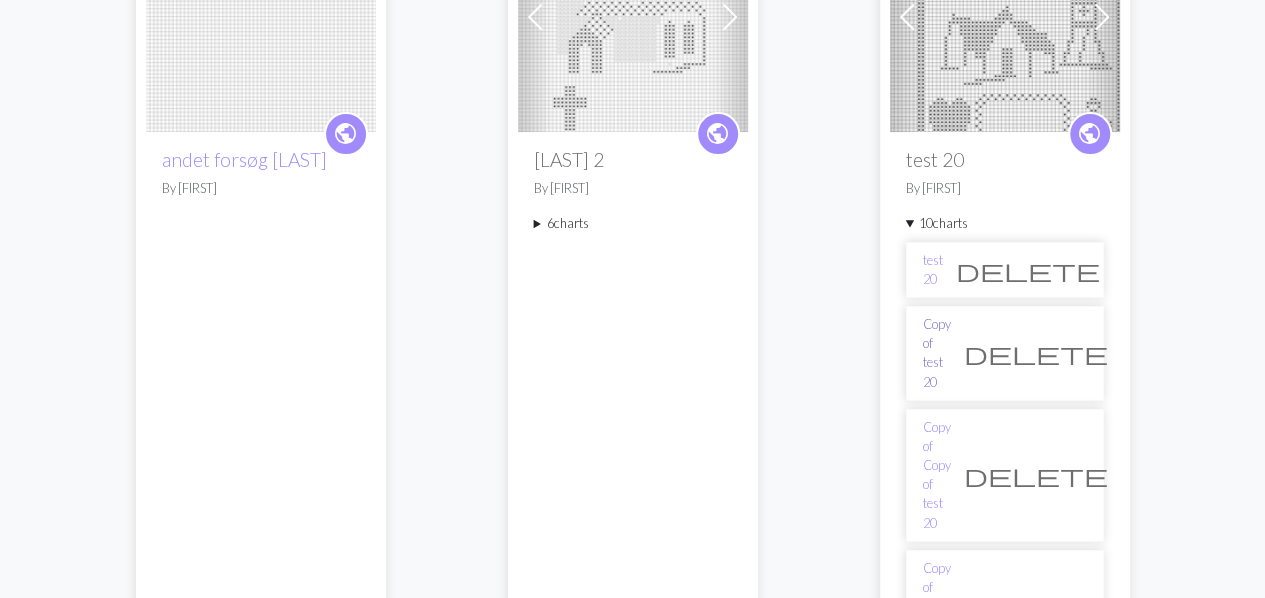 click on "Copy of test 20" at bounding box center [937, 353] 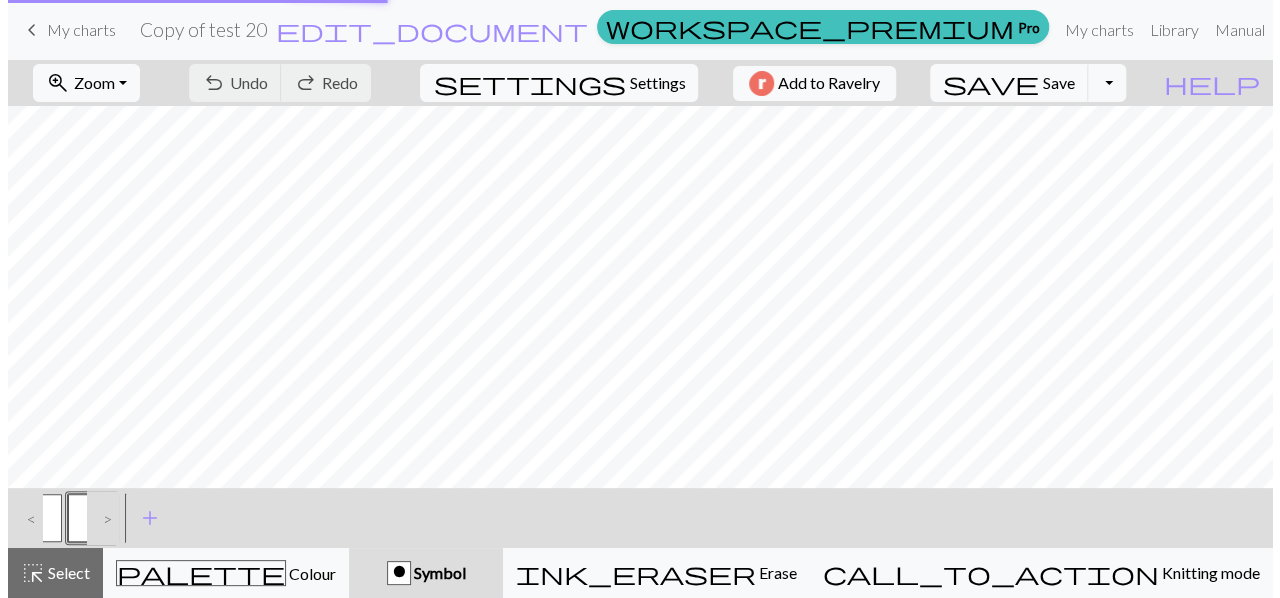 scroll, scrollTop: 0, scrollLeft: 0, axis: both 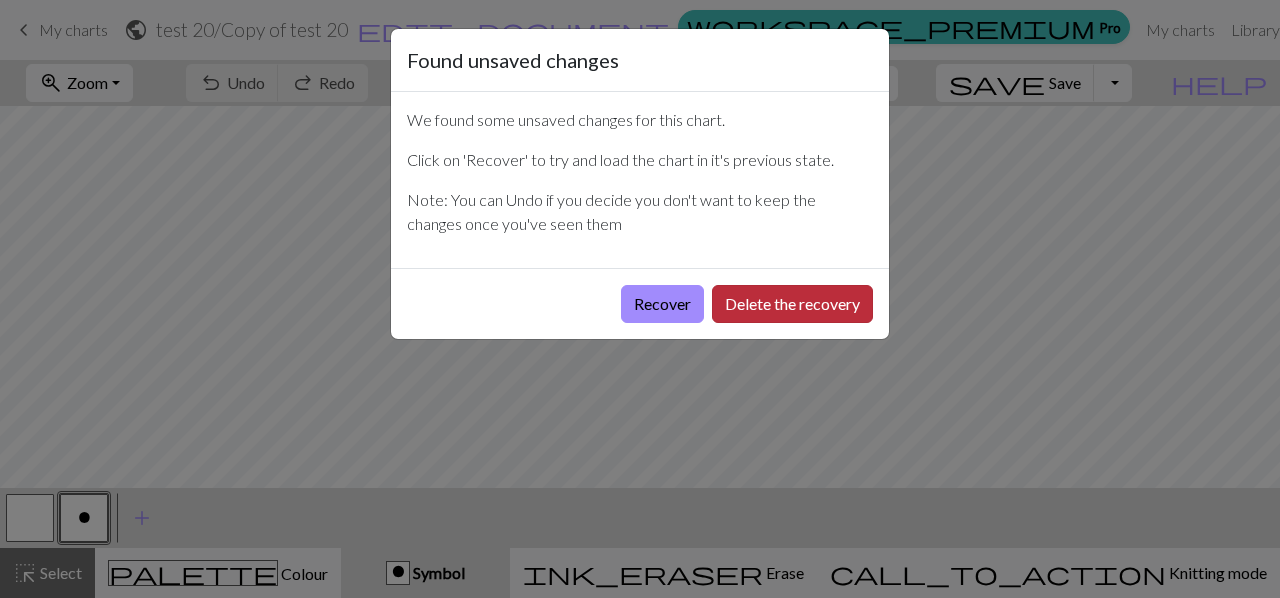 click on "Delete the recovery" at bounding box center (792, 304) 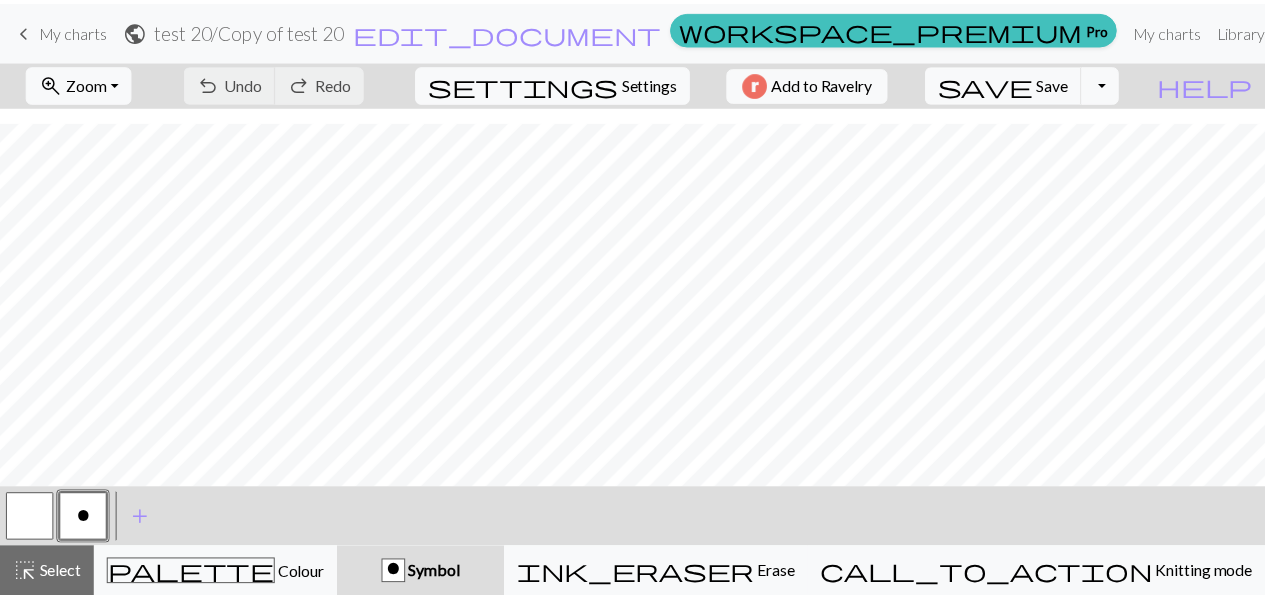 scroll, scrollTop: 1322, scrollLeft: 0, axis: vertical 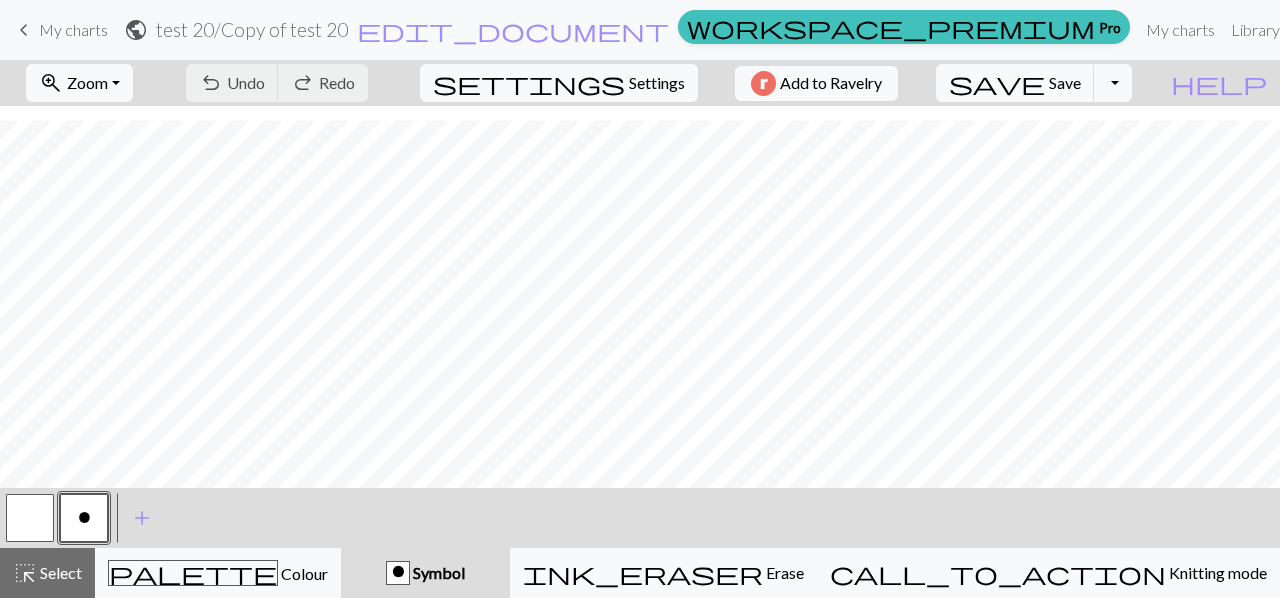 click on "My charts" at bounding box center (73, 29) 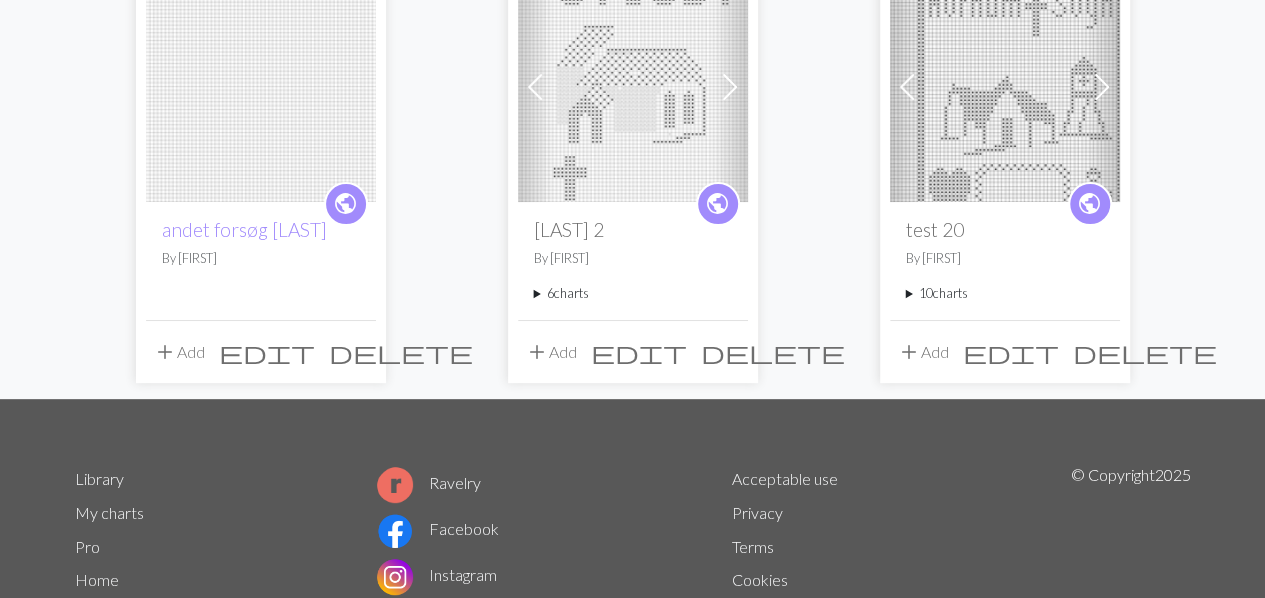 scroll, scrollTop: 236, scrollLeft: 0, axis: vertical 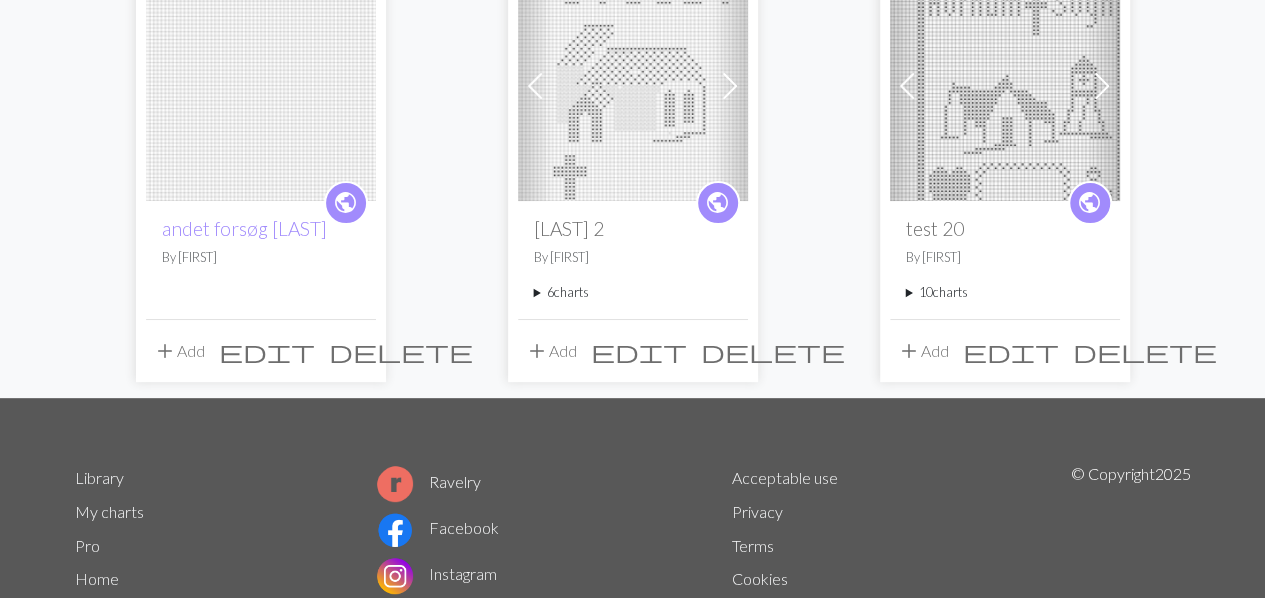 click on "10  charts" at bounding box center [1005, 292] 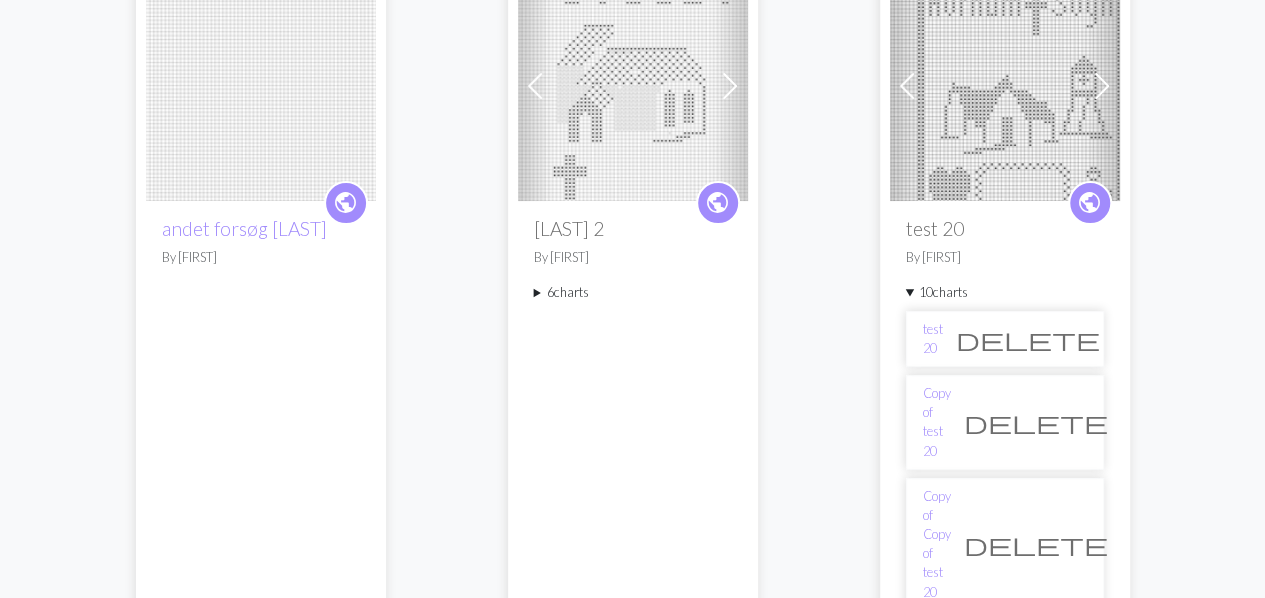 click on "delete" at bounding box center (1036, 422) 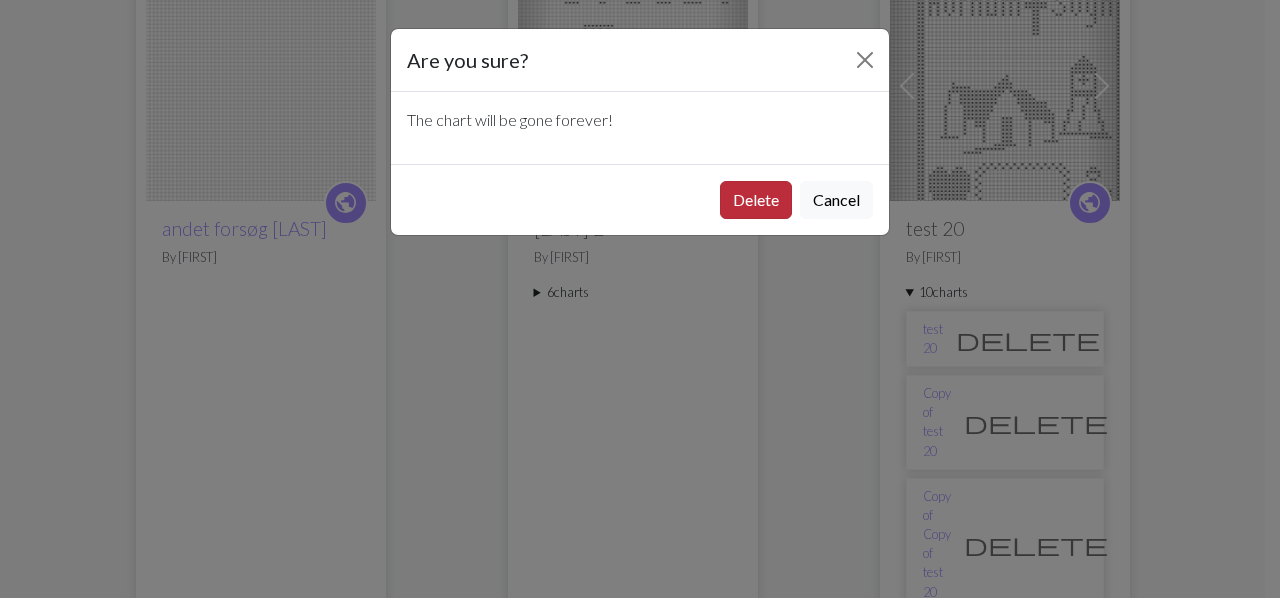 click on "Delete" at bounding box center [756, 200] 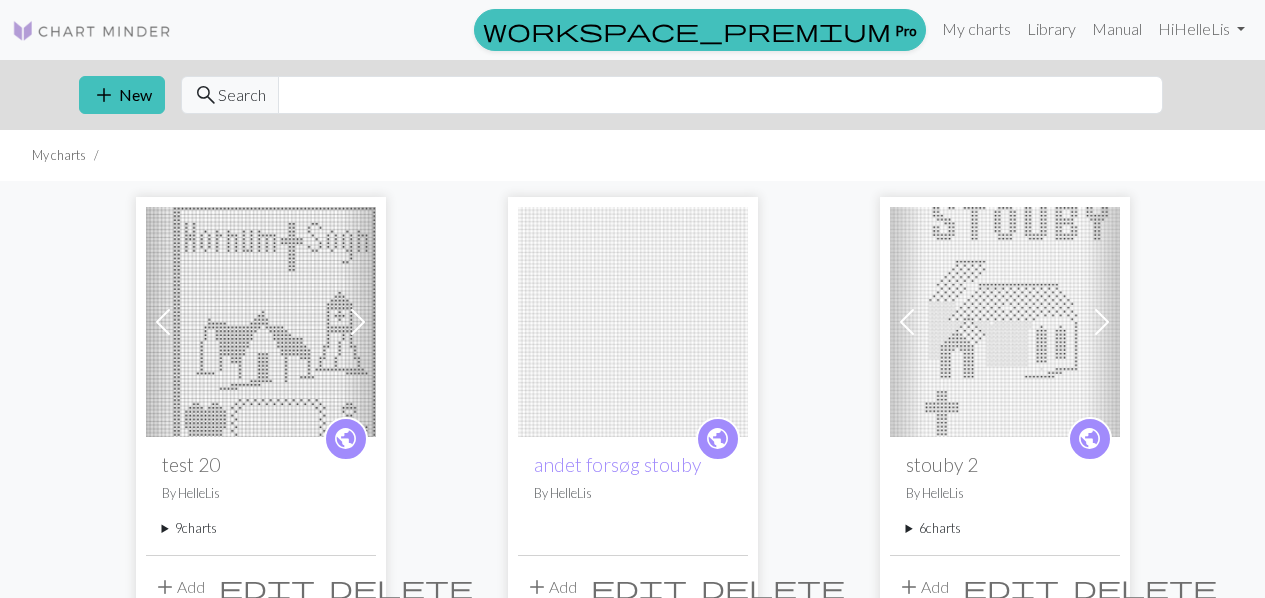 scroll, scrollTop: 236, scrollLeft: 0, axis: vertical 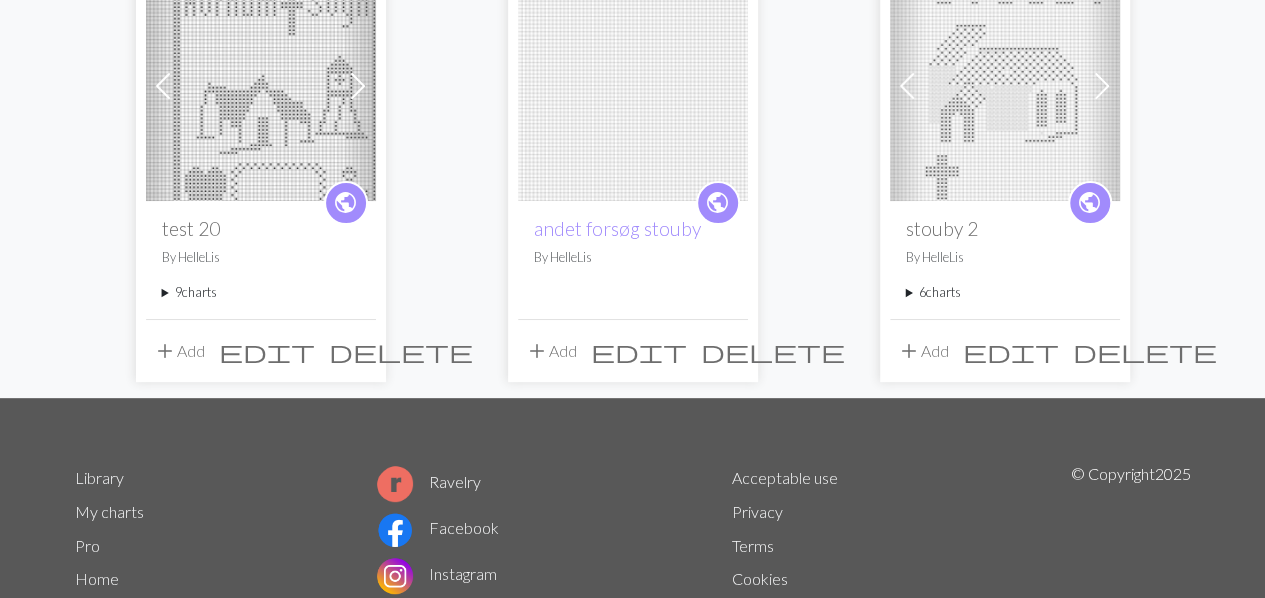 click on "edit" at bounding box center [1011, 351] 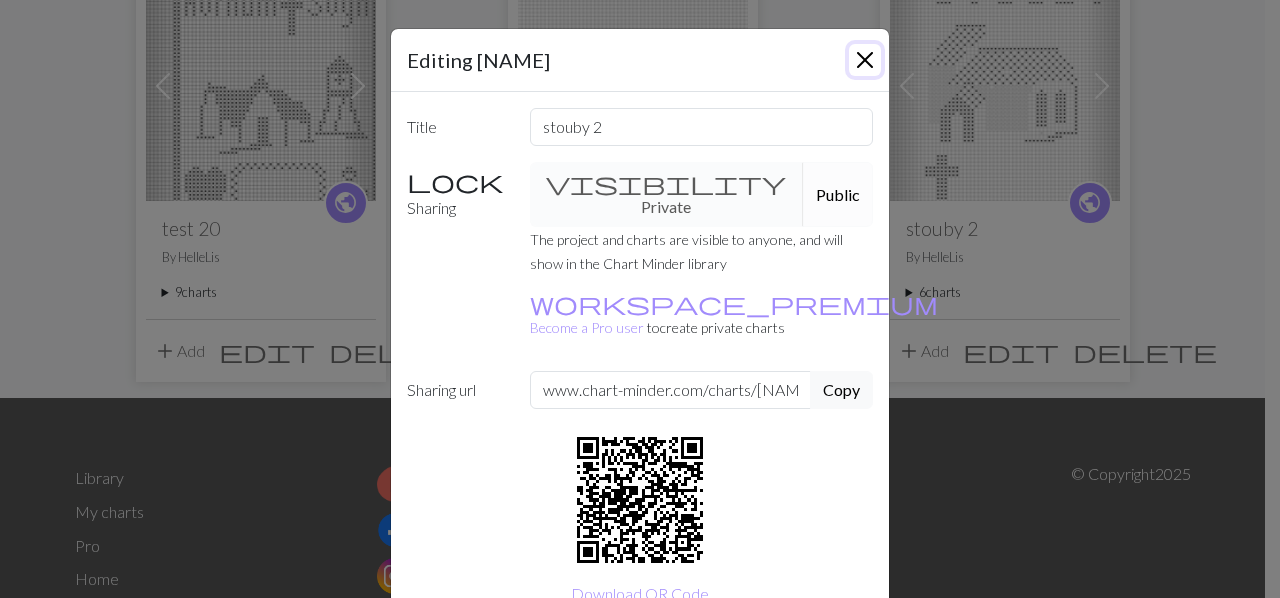 click at bounding box center (865, 60) 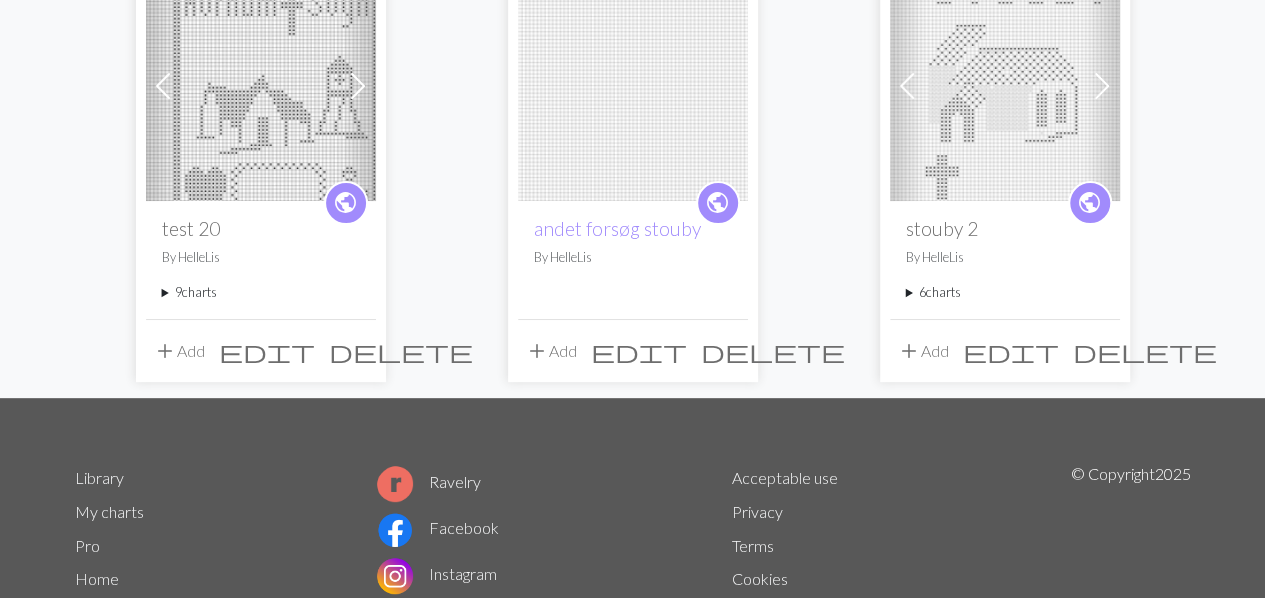 click on "6  charts" at bounding box center [1005, 292] 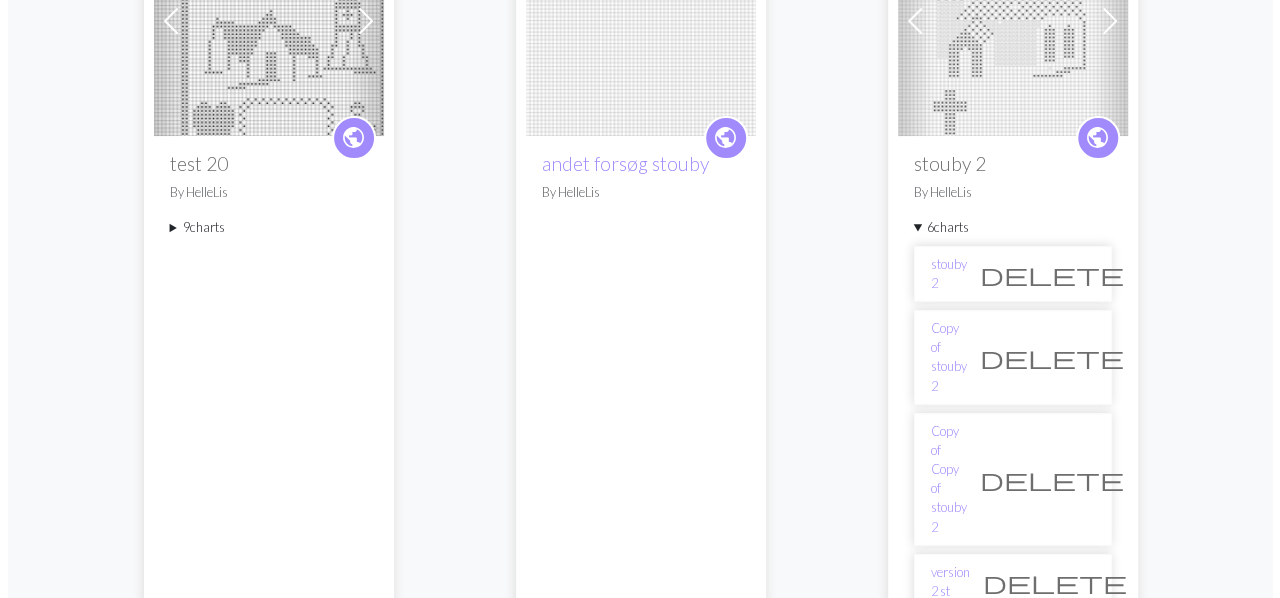 scroll, scrollTop: 298, scrollLeft: 0, axis: vertical 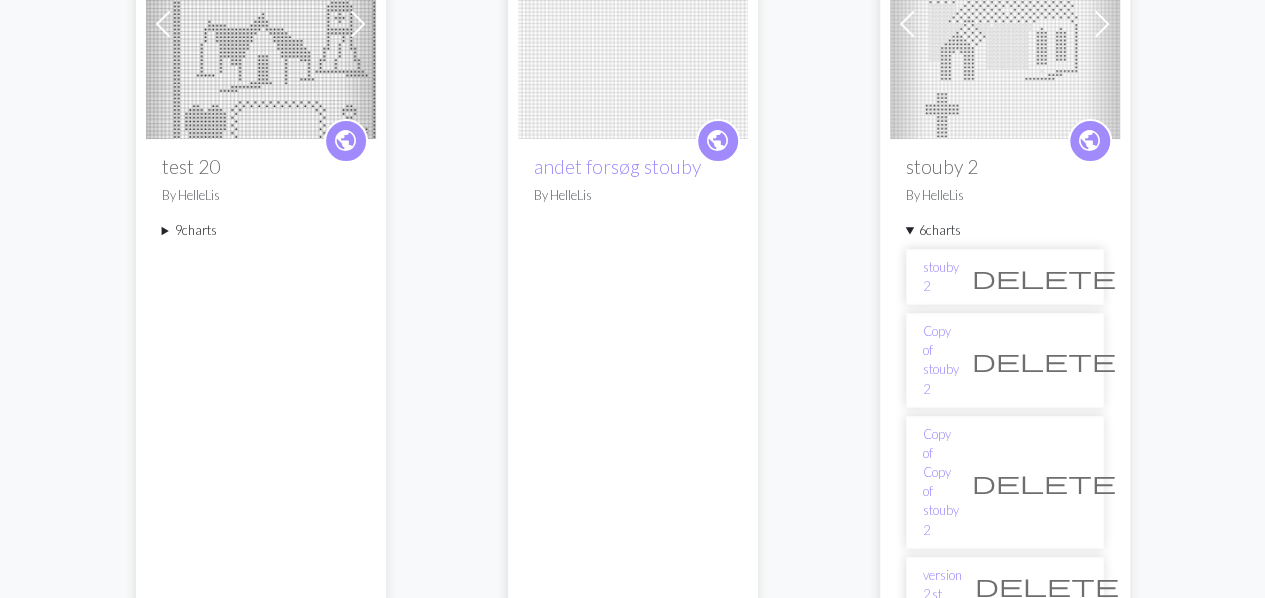 click on "9  charts" at bounding box center [261, 230] 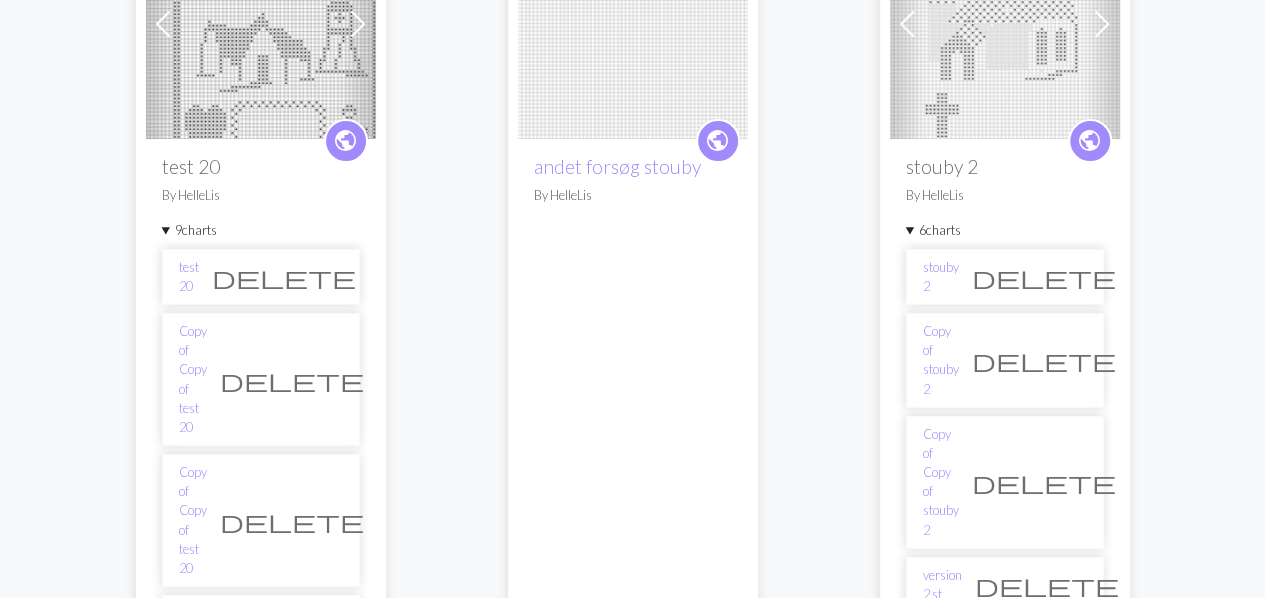 click on "delete" at bounding box center [292, 380] 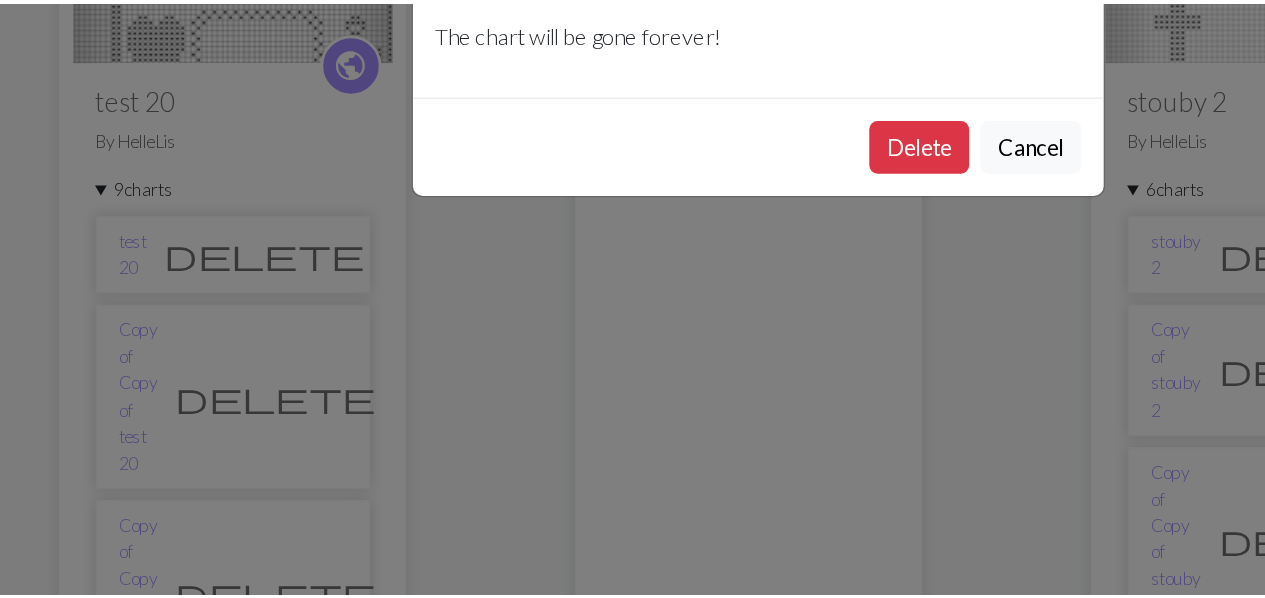scroll, scrollTop: 298, scrollLeft: 0, axis: vertical 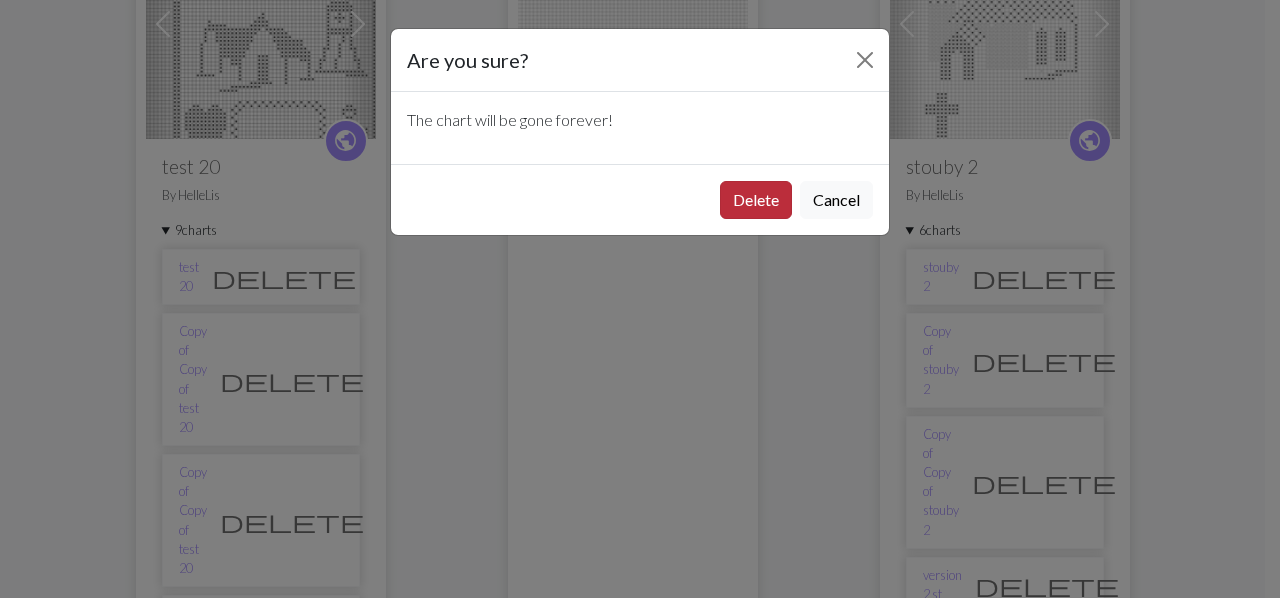 click on "Delete" at bounding box center (756, 200) 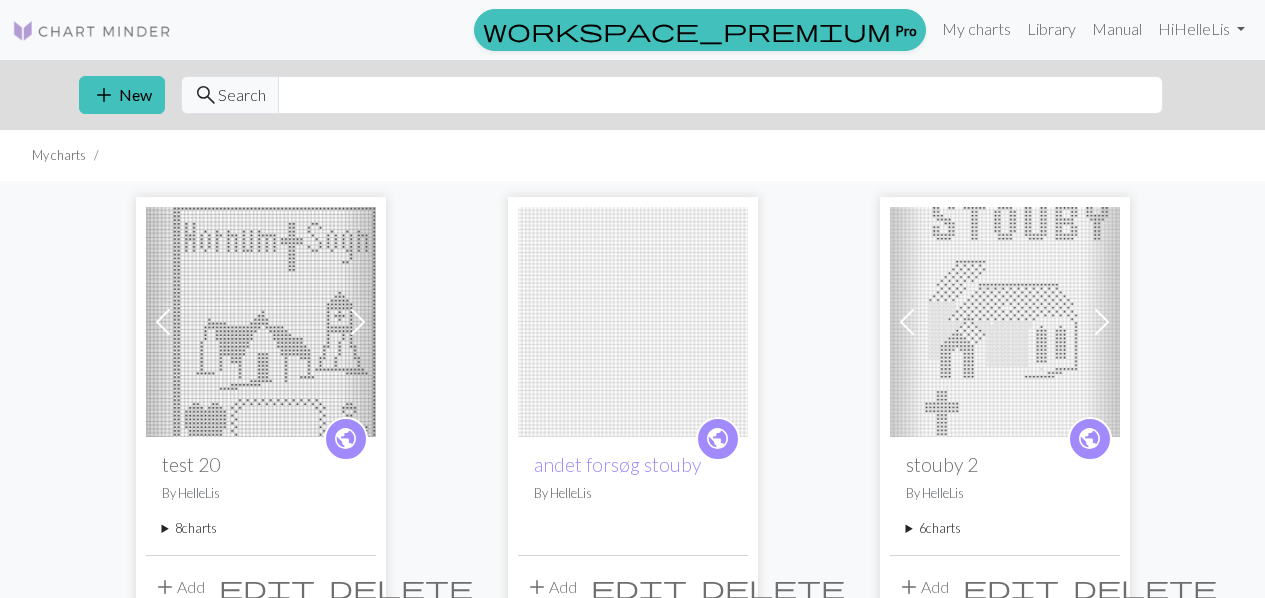 scroll, scrollTop: 298, scrollLeft: 0, axis: vertical 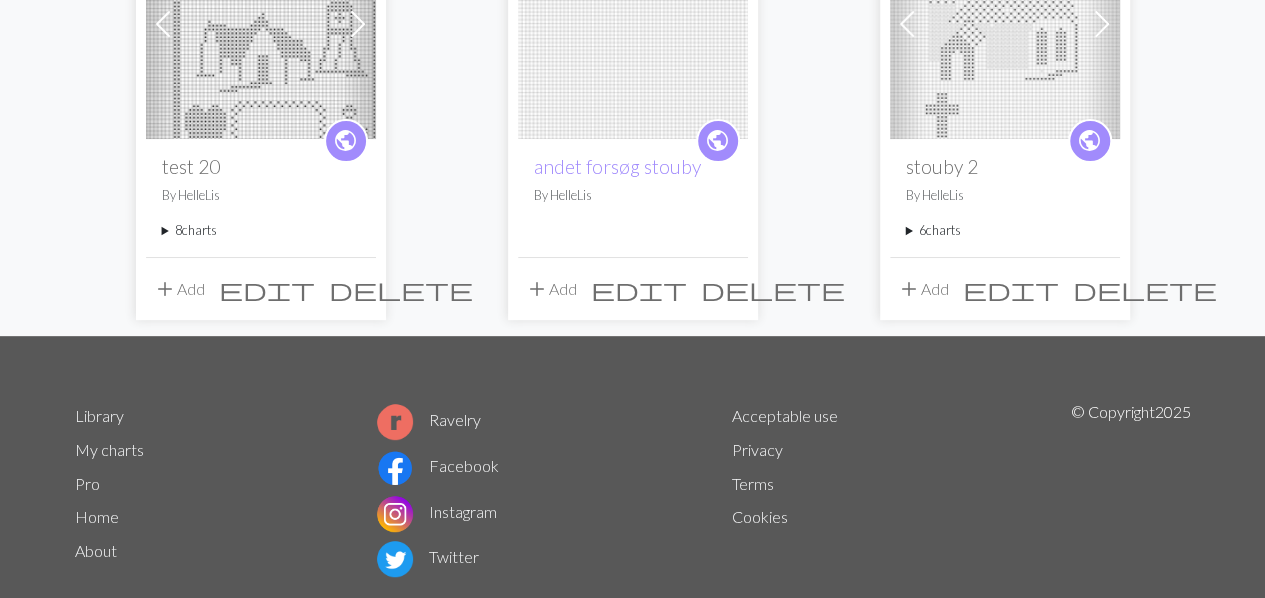 click on "8  charts" at bounding box center (261, 230) 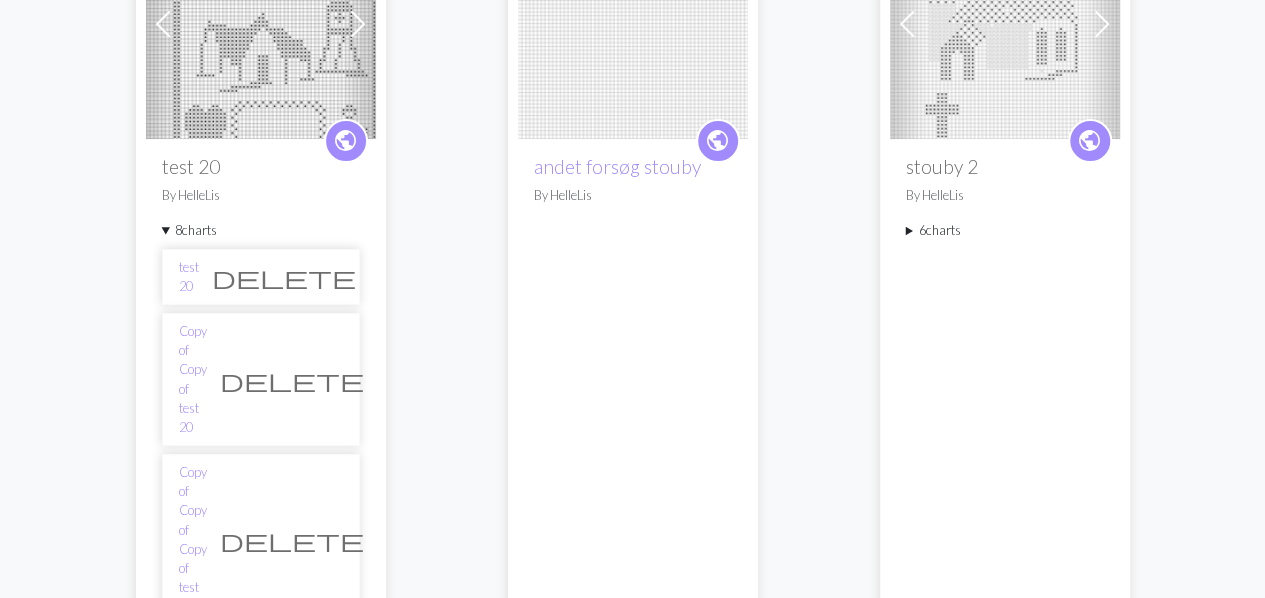 click on "delete" at bounding box center (292, 380) 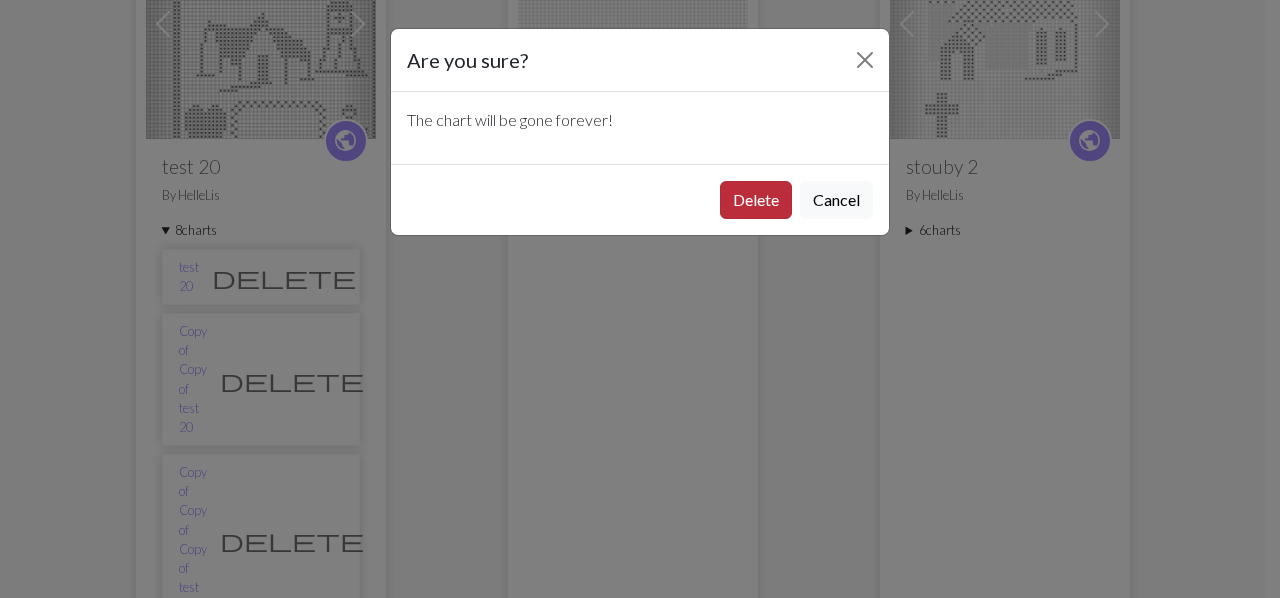 click on "Delete" at bounding box center (756, 200) 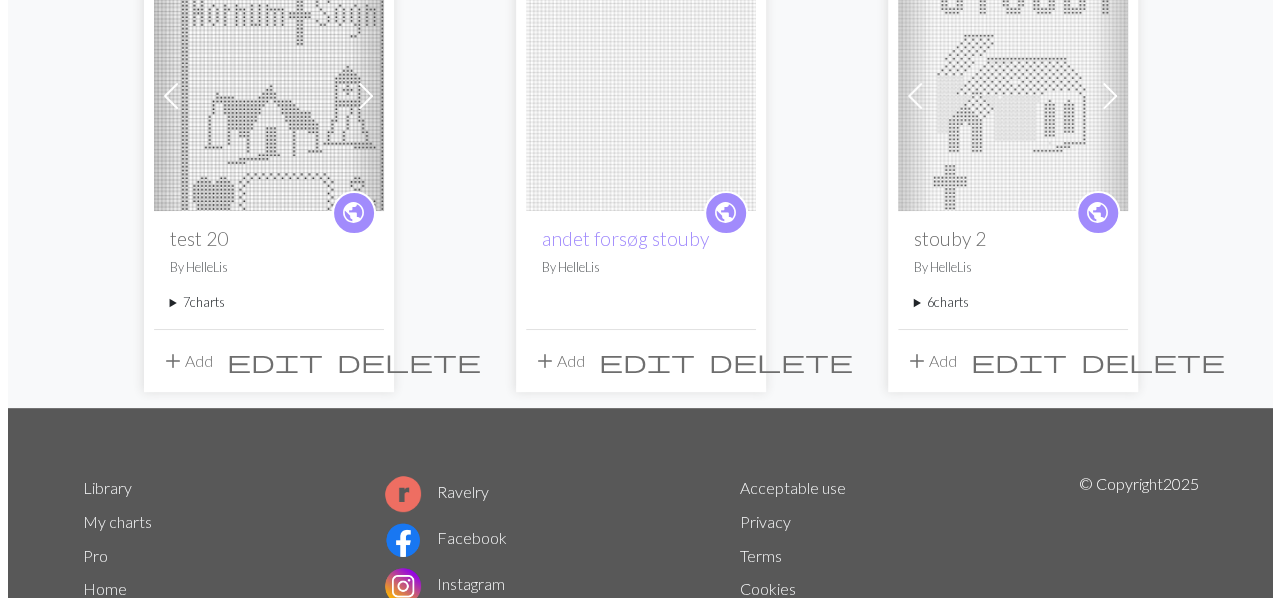 scroll, scrollTop: 225, scrollLeft: 0, axis: vertical 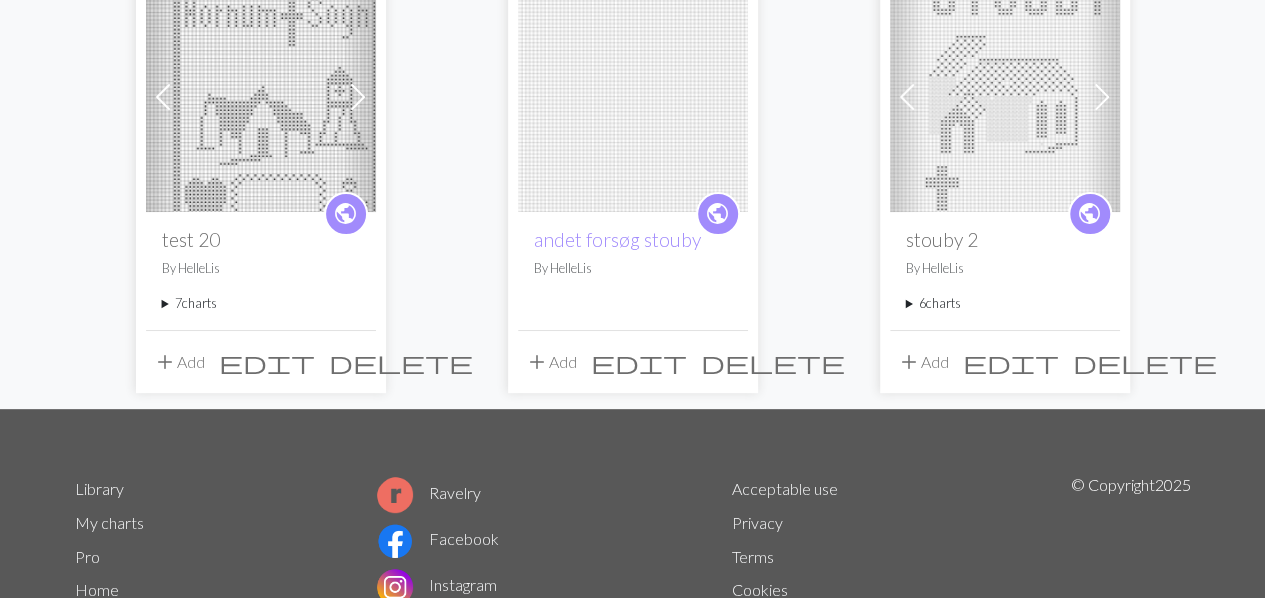click on "edit" at bounding box center [639, 362] 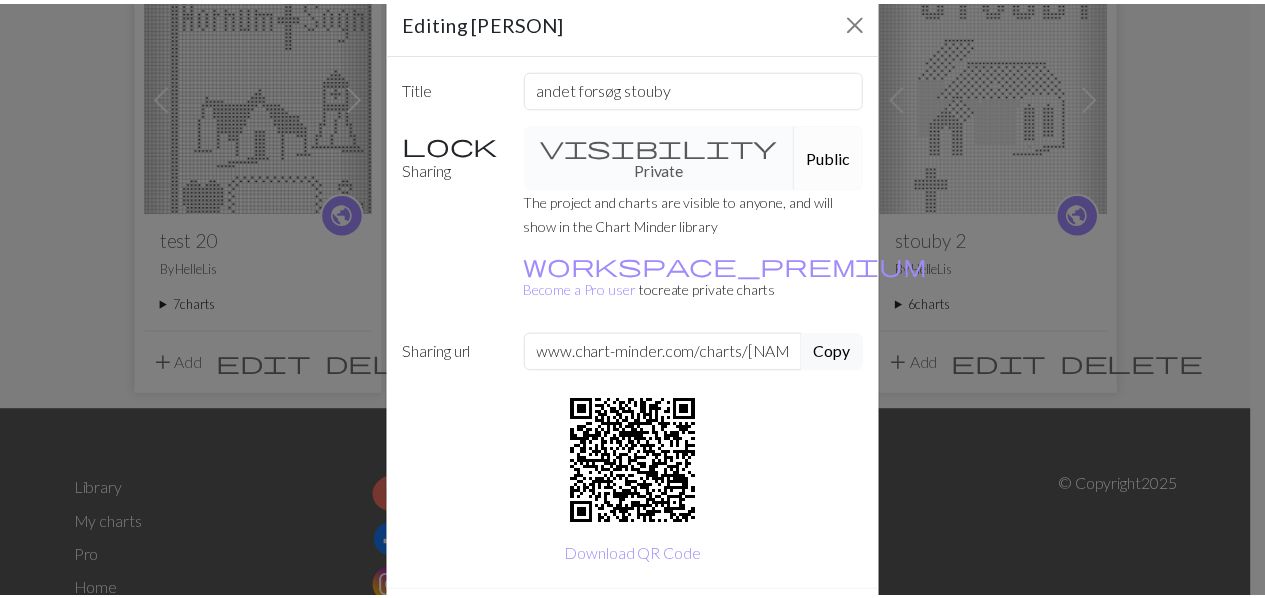 scroll, scrollTop: 80, scrollLeft: 0, axis: vertical 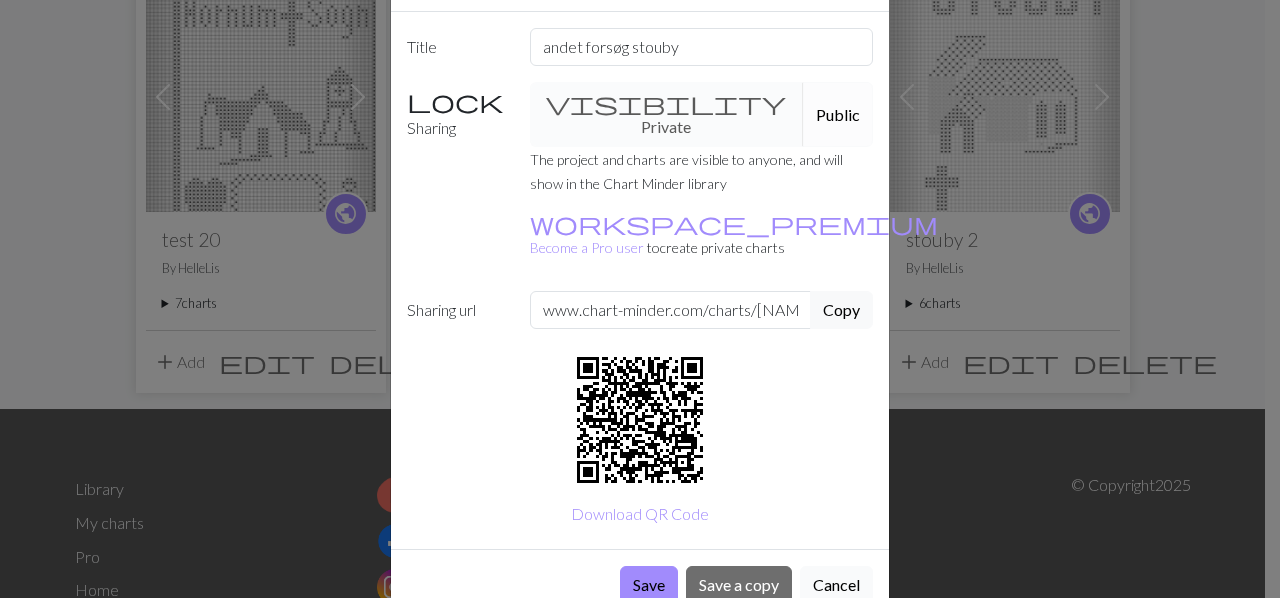 click on "Cancel" at bounding box center (836, 585) 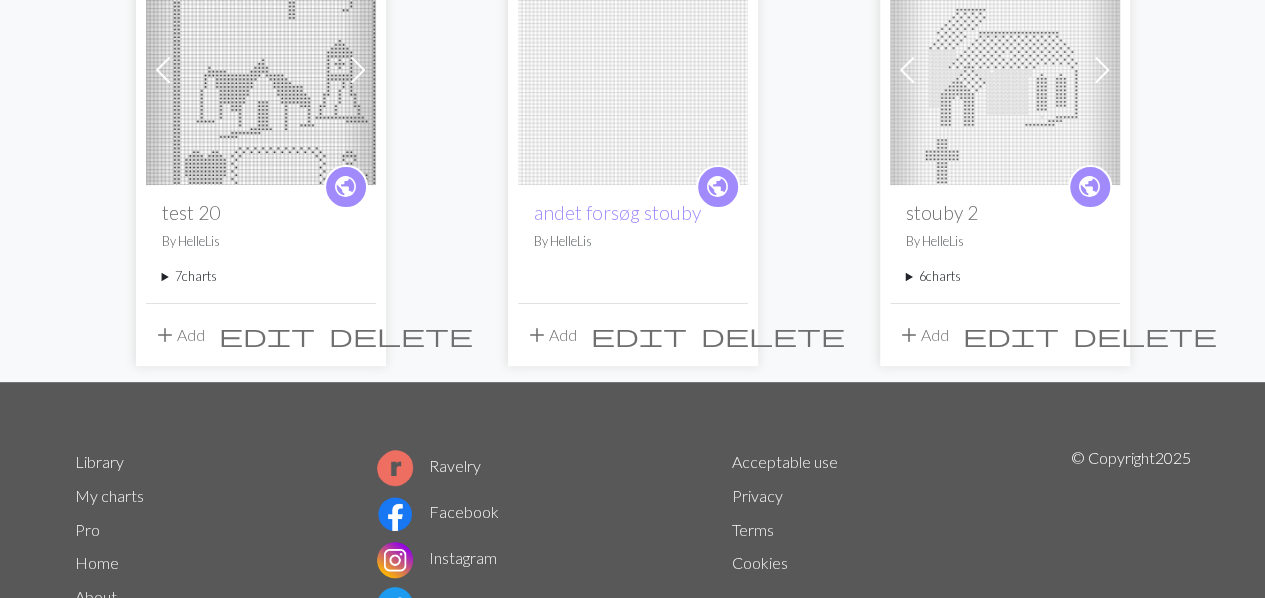 scroll, scrollTop: 265, scrollLeft: 0, axis: vertical 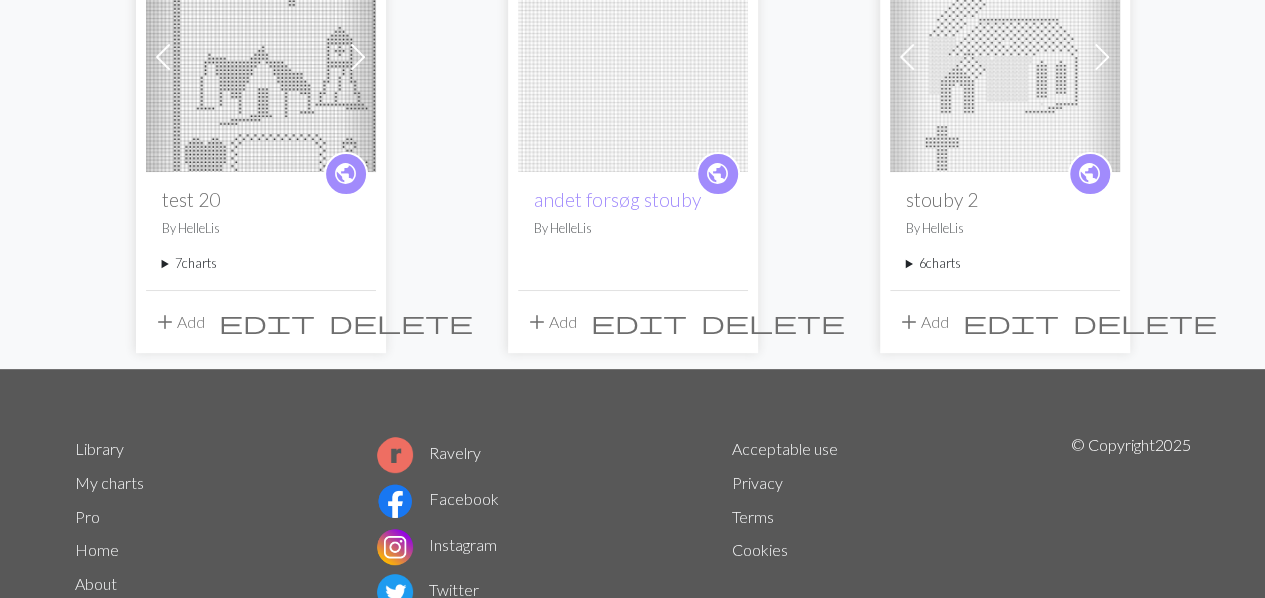 click on "delete" at bounding box center (773, 322) 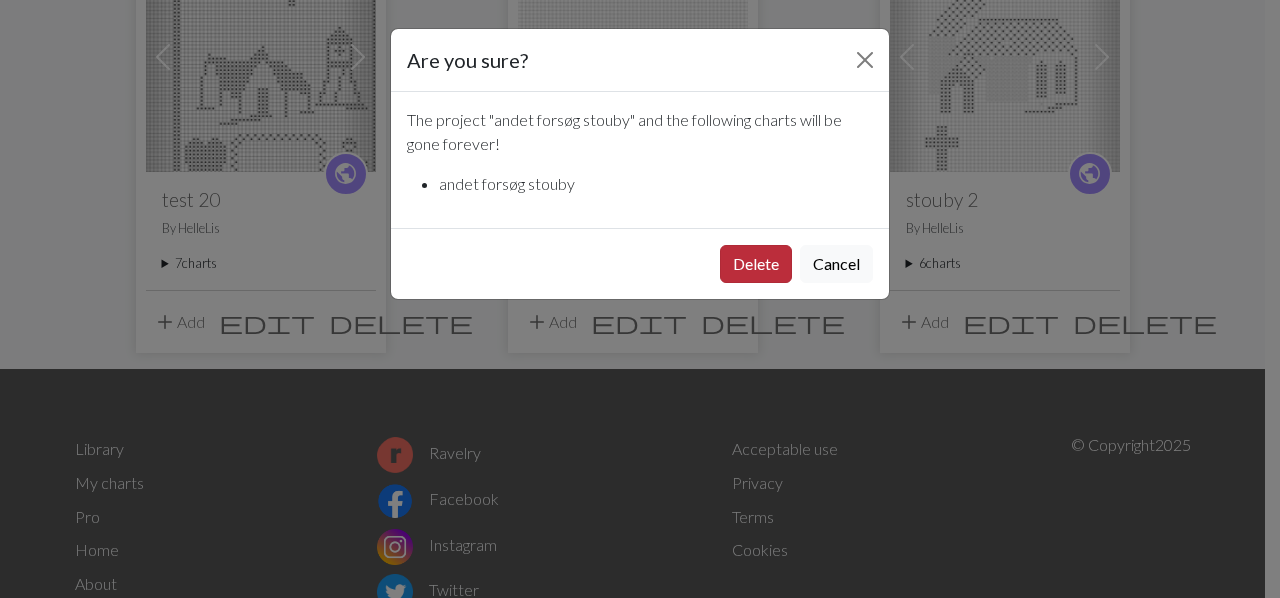click on "Delete" at bounding box center [756, 264] 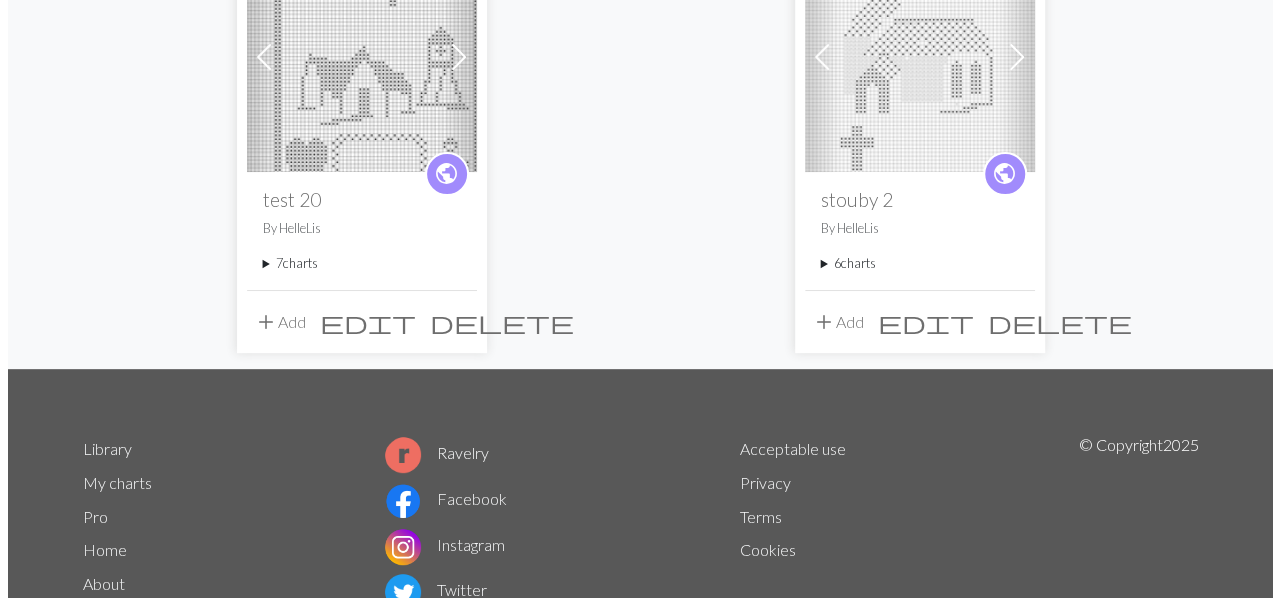 scroll, scrollTop: 0, scrollLeft: 0, axis: both 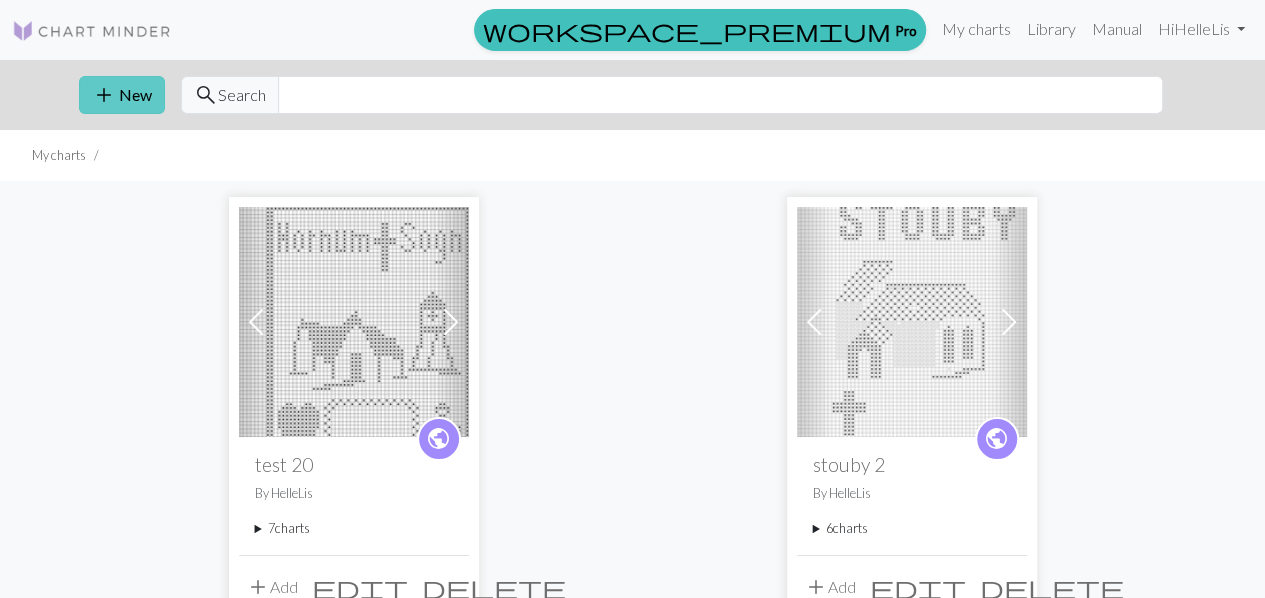 click on "add   New" at bounding box center [122, 95] 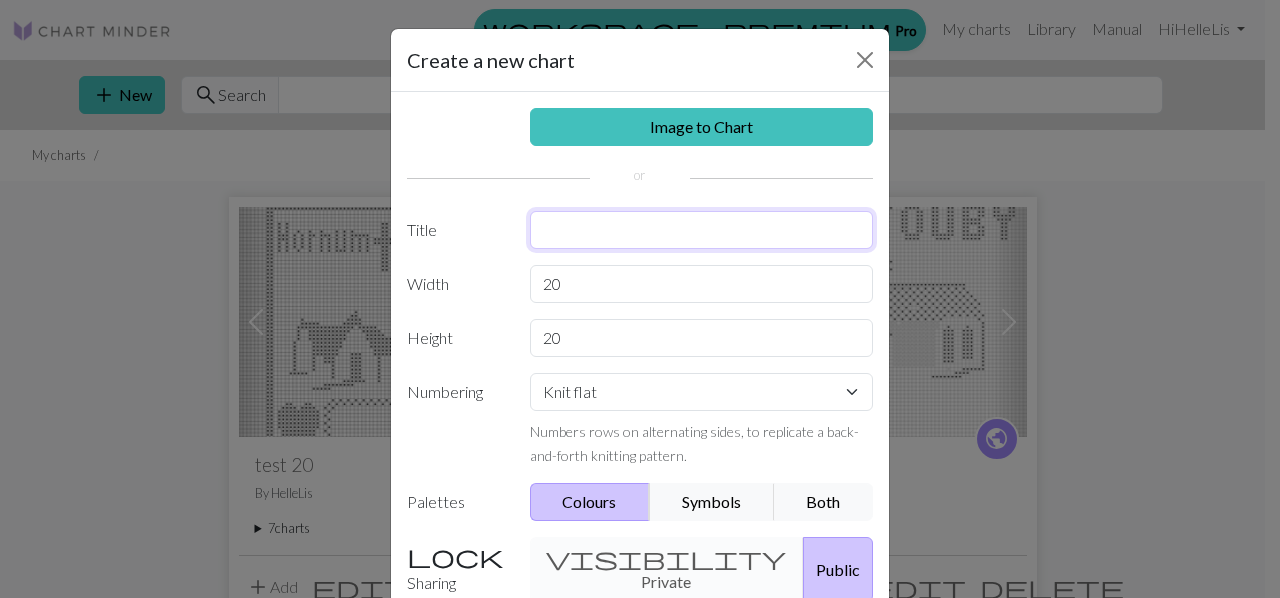 click at bounding box center (702, 230) 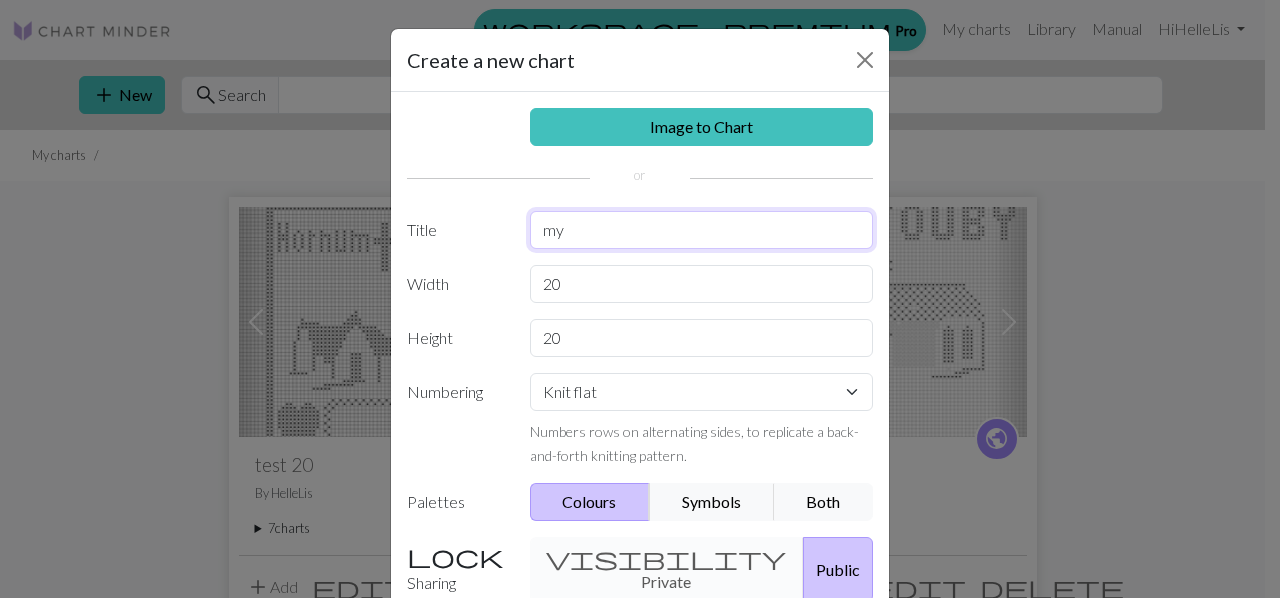 type on "my" 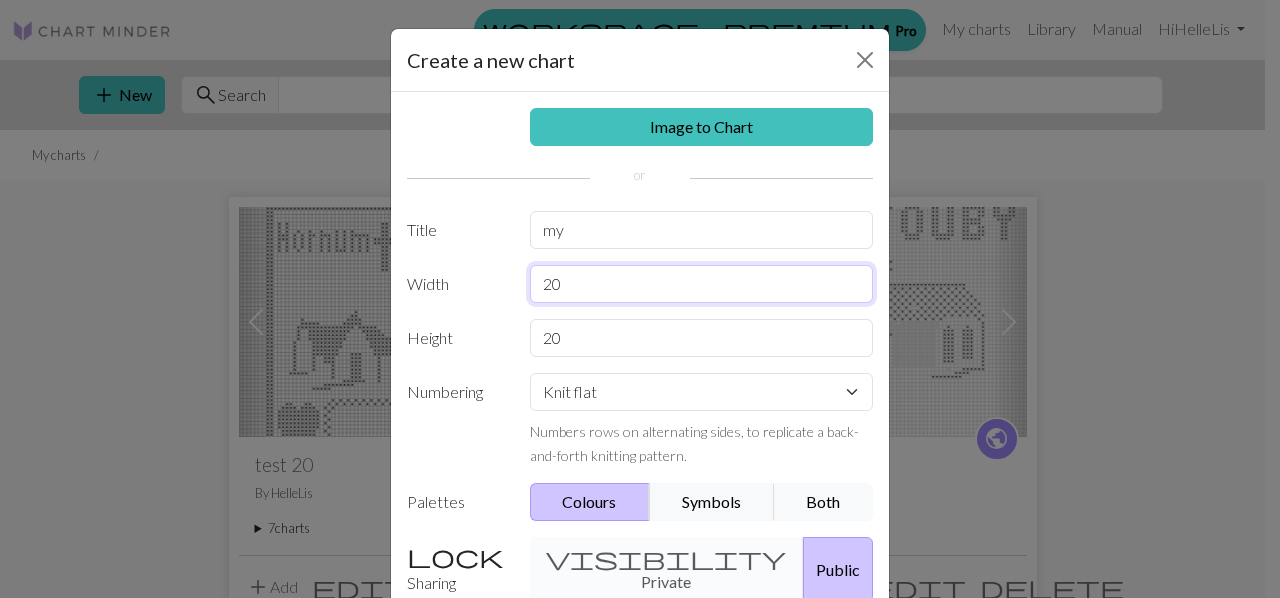 click on "20" at bounding box center [702, 284] 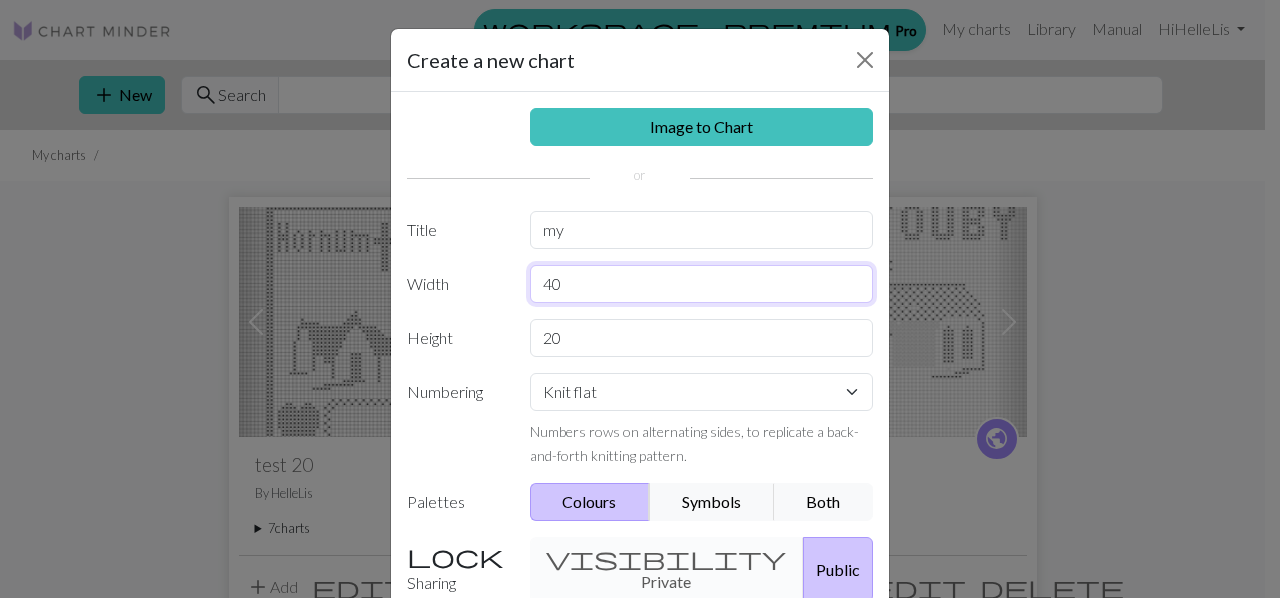 type on "40" 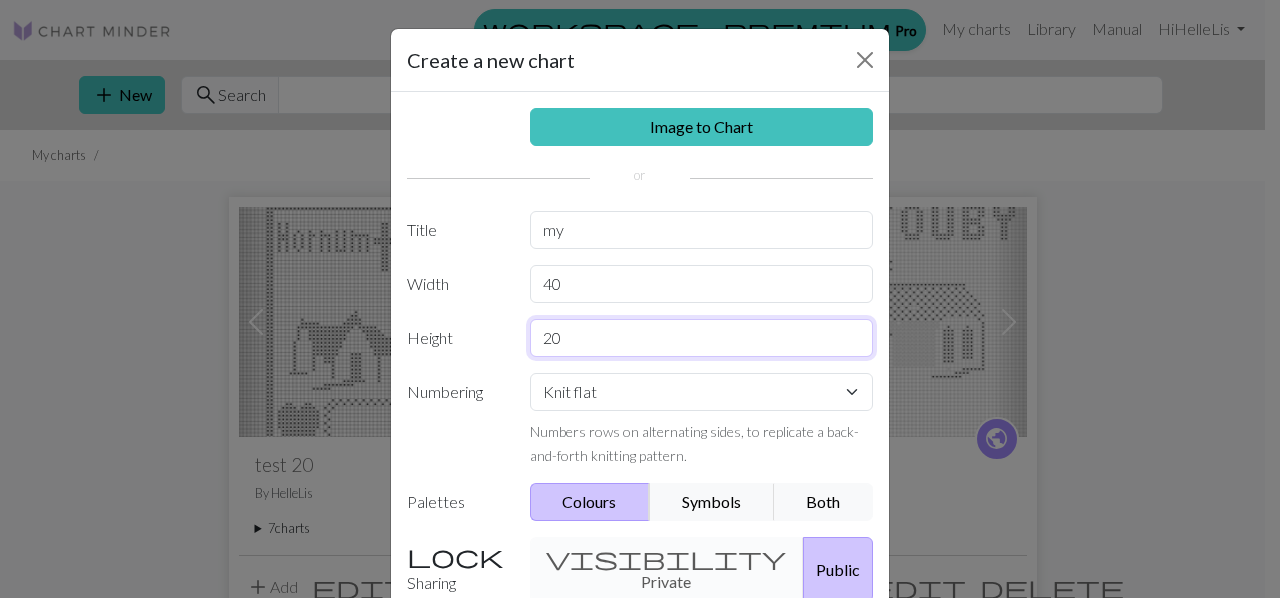 click on "20" at bounding box center (702, 338) 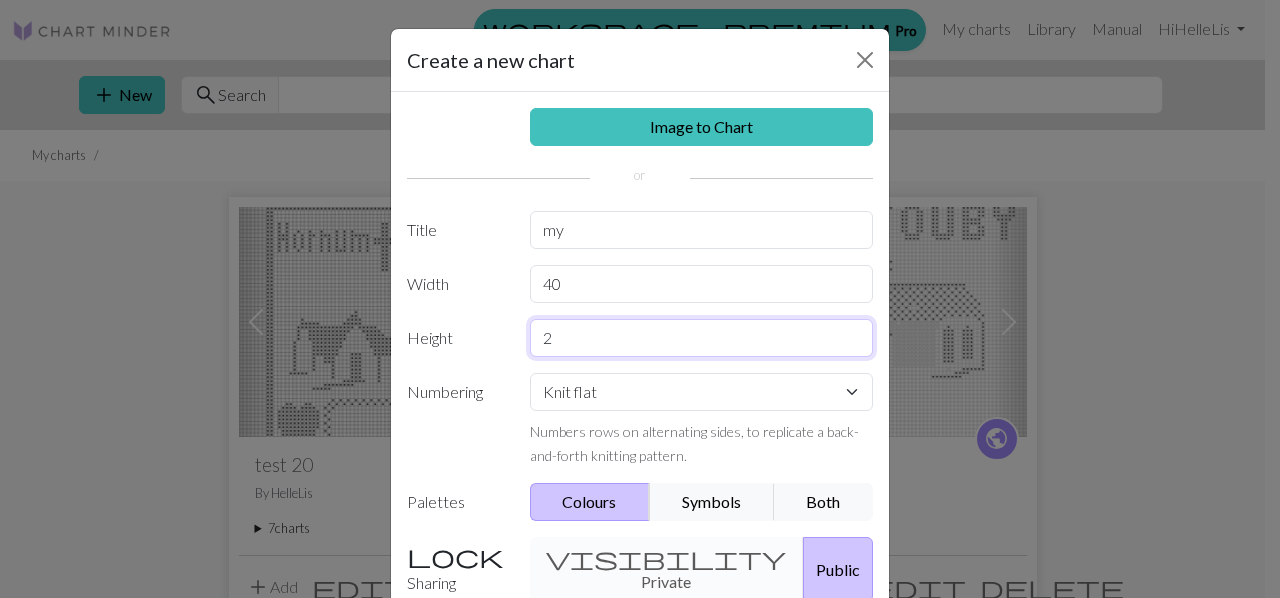 type on "20" 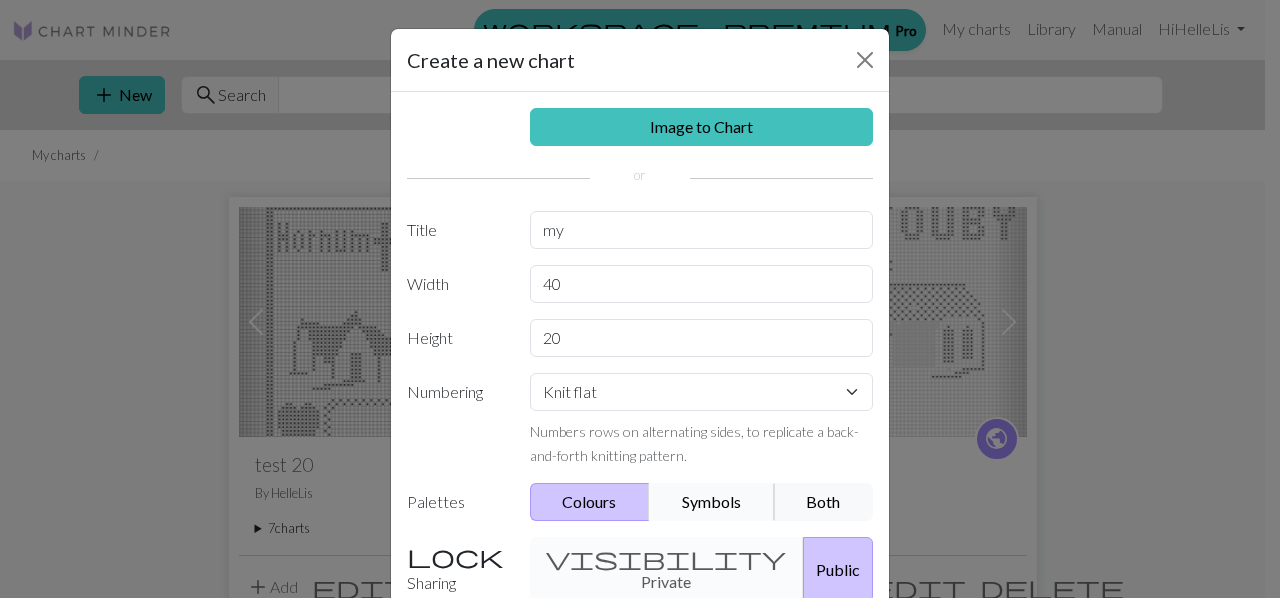 click on "Symbols" at bounding box center [712, 502] 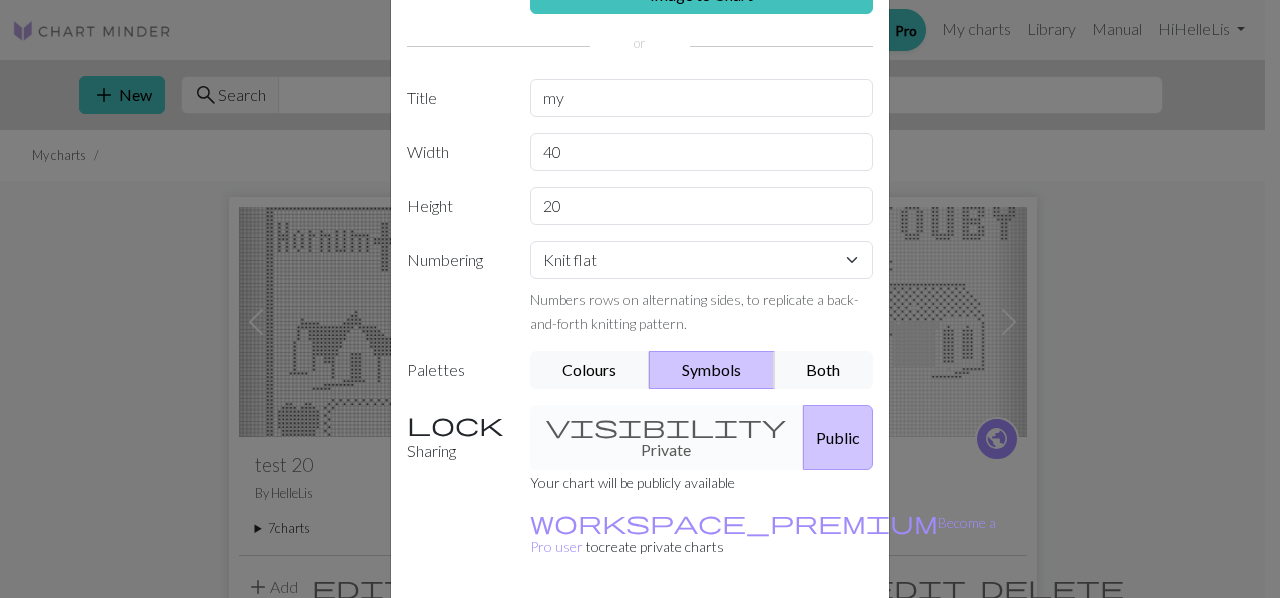 scroll, scrollTop: 135, scrollLeft: 0, axis: vertical 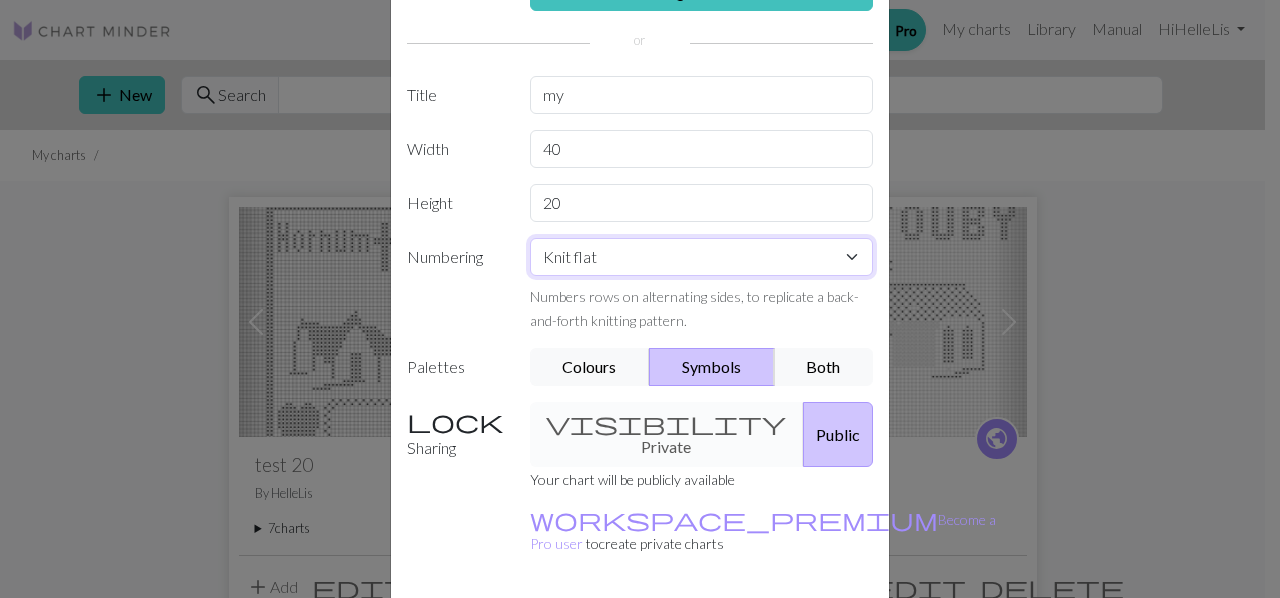 click on "Knit flat Knit in the round Lace knitting Cross stitch" at bounding box center [702, 257] 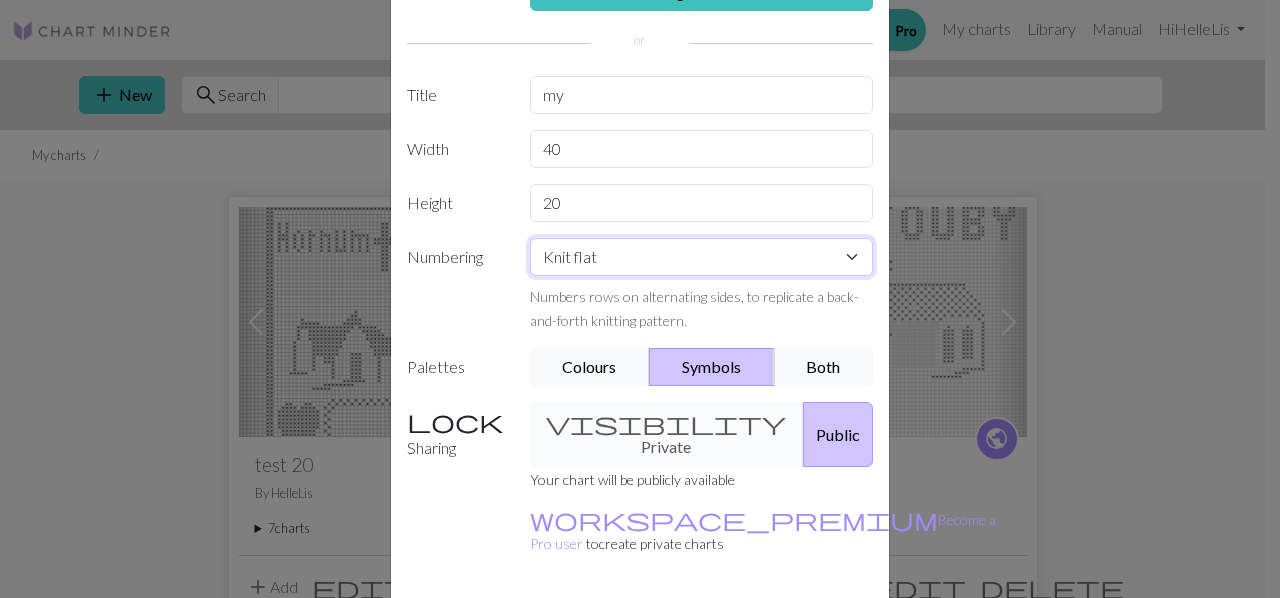 click on "Knit flat Knit in the round Lace knitting Cross stitch" at bounding box center [702, 257] 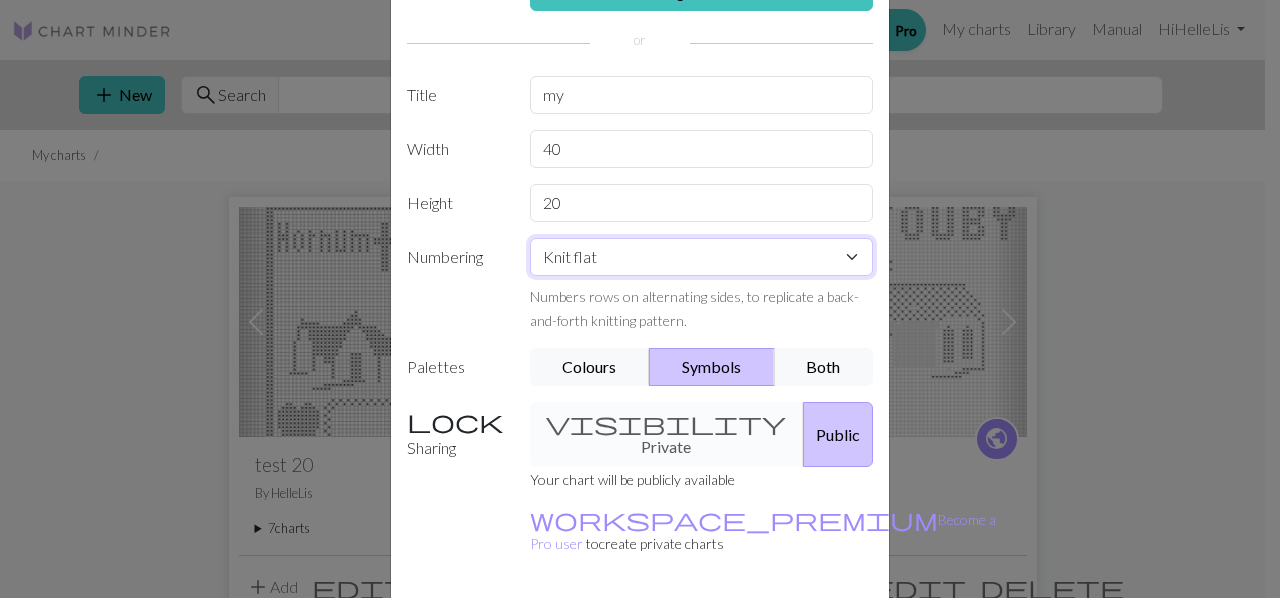 scroll, scrollTop: 188, scrollLeft: 0, axis: vertical 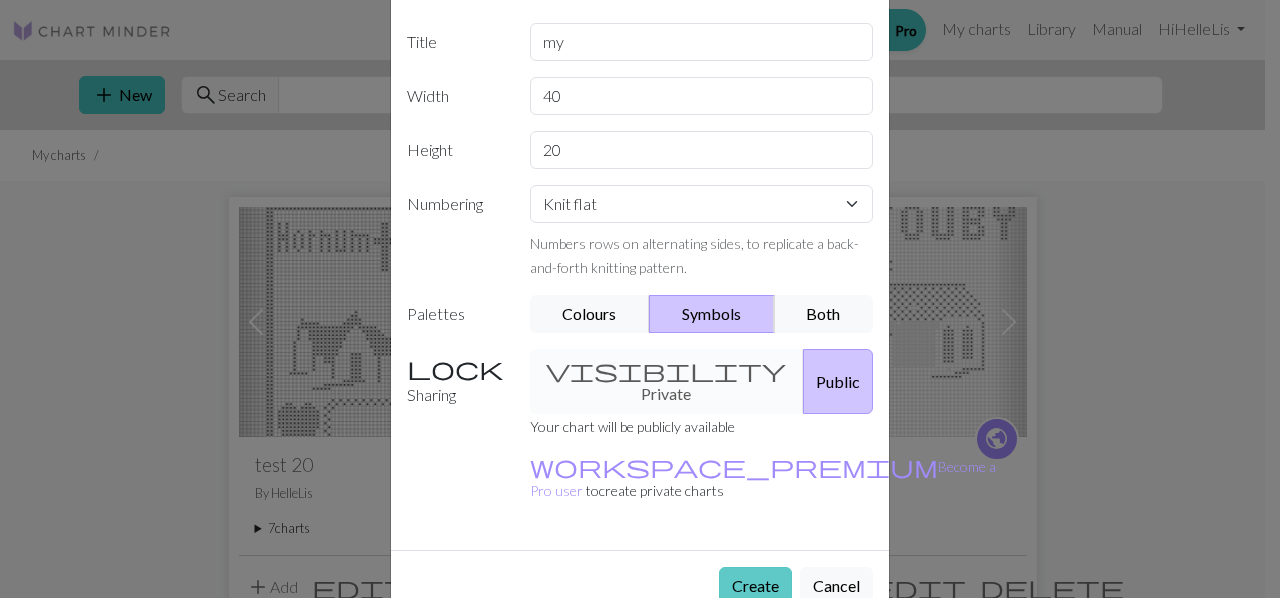 click on "Create" at bounding box center [755, 586] 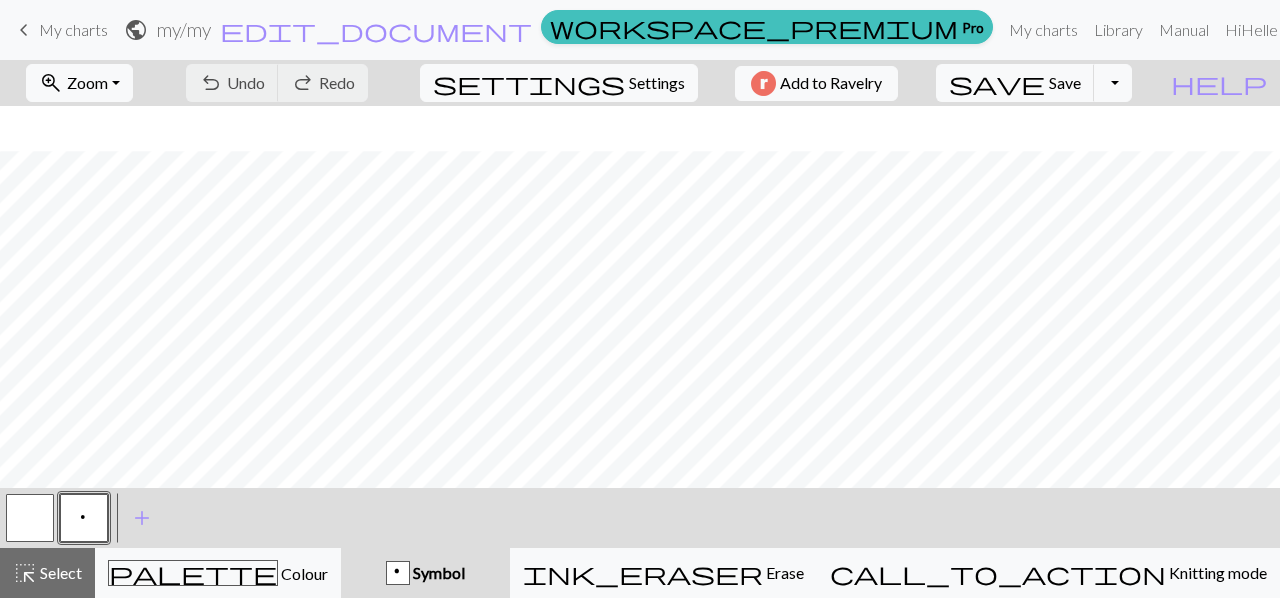 scroll, scrollTop: 122, scrollLeft: 0, axis: vertical 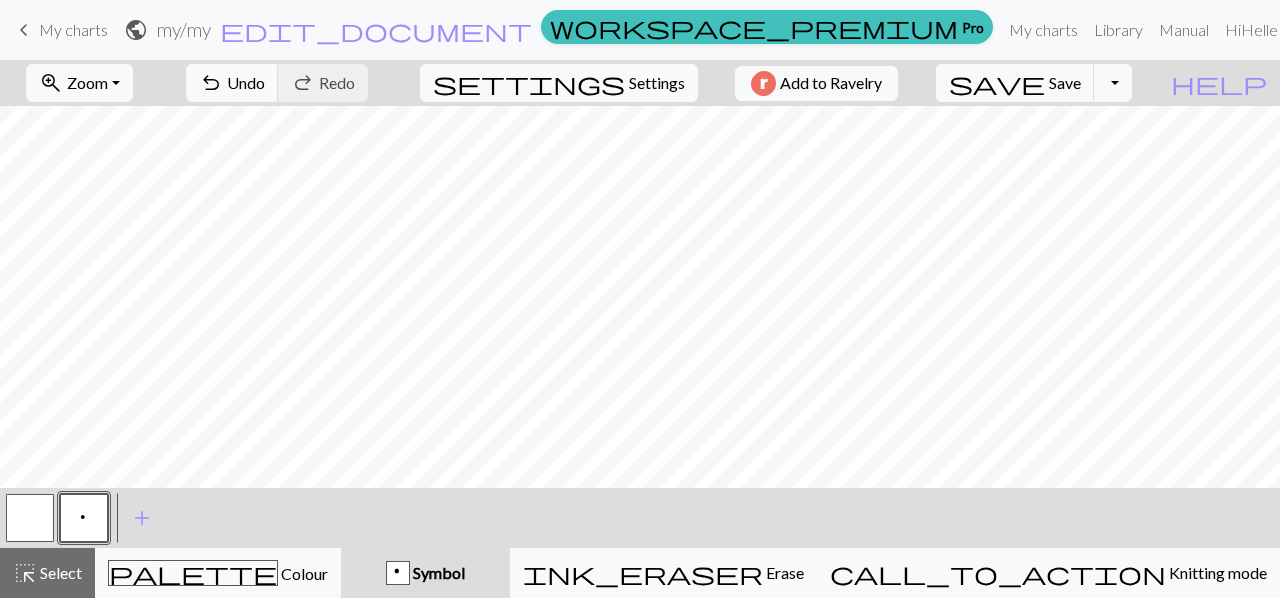 click on "My charts" at bounding box center (73, 29) 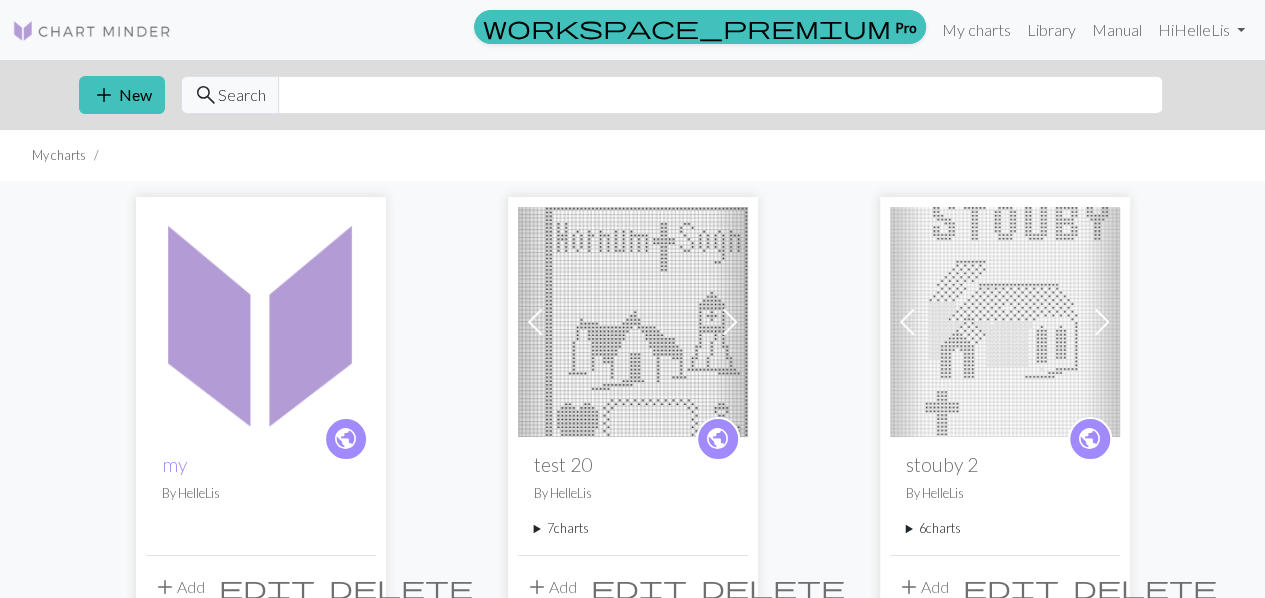 click at bounding box center (261, 322) 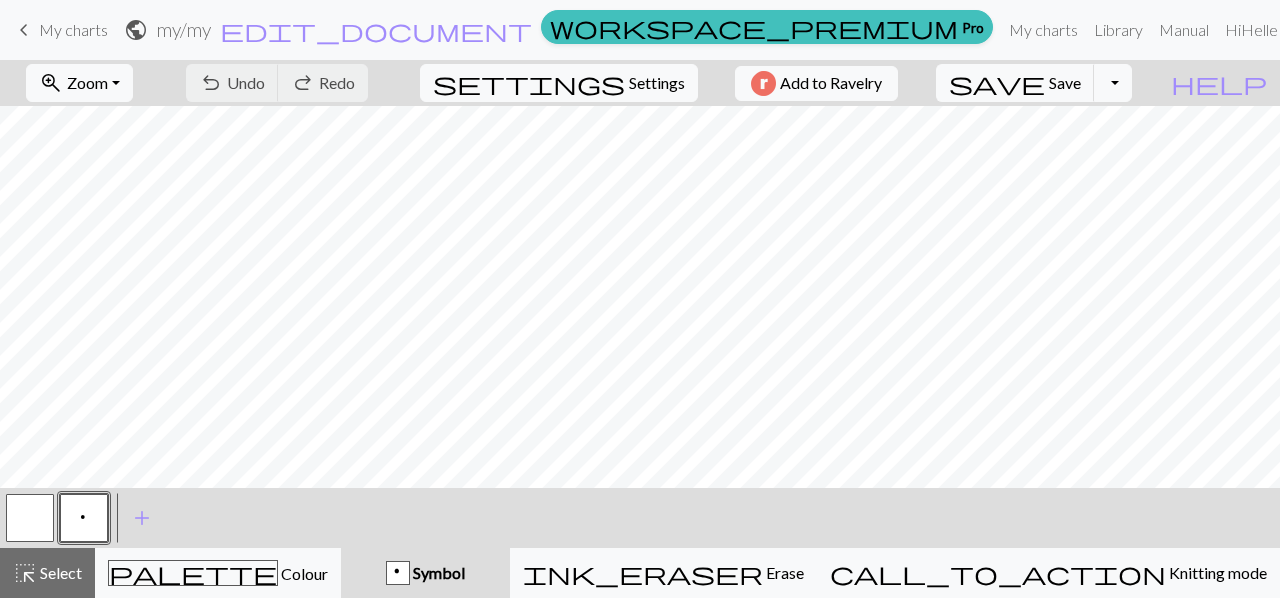 click on "keyboard_arrow_left" at bounding box center [24, 30] 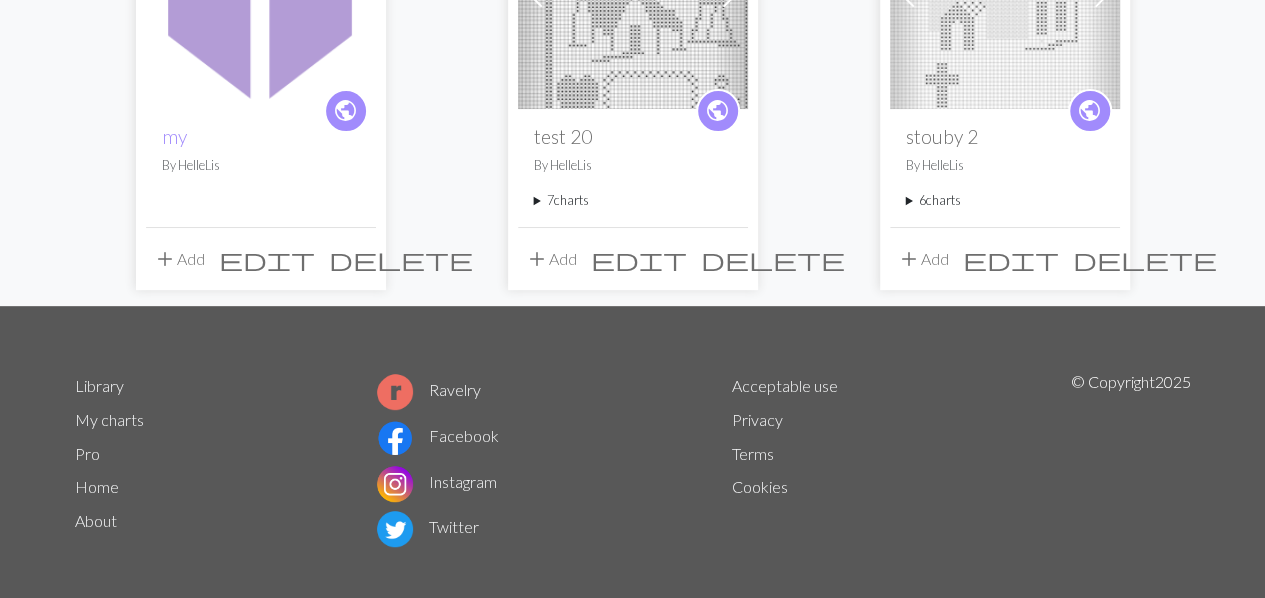 scroll, scrollTop: 344, scrollLeft: 0, axis: vertical 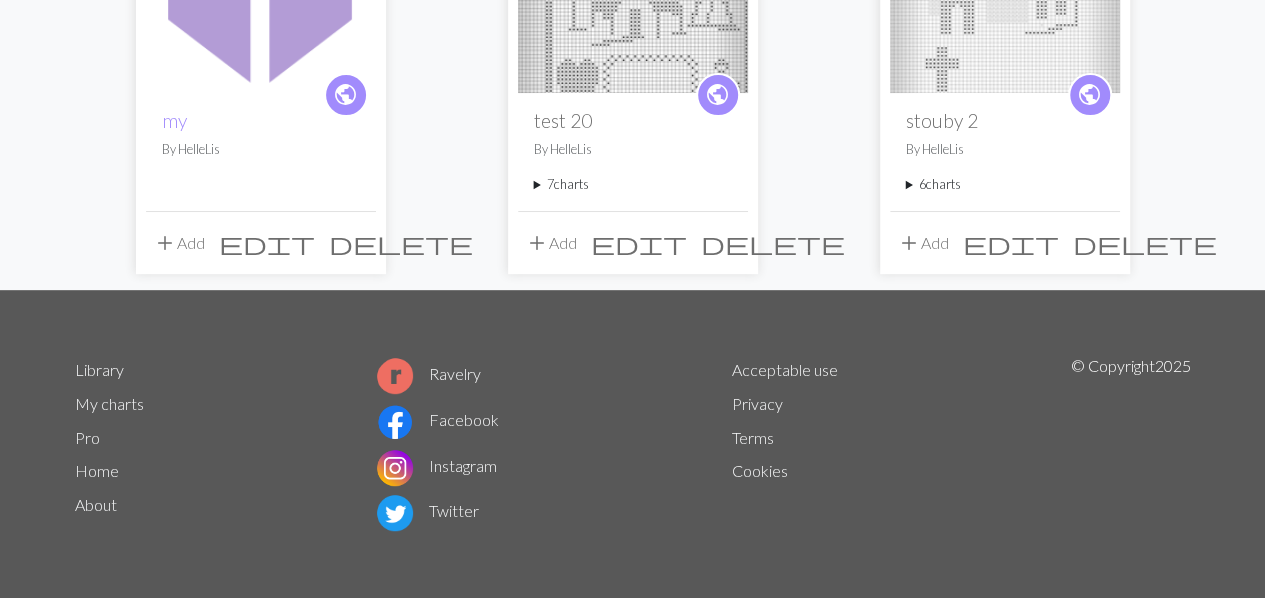click on "delete" at bounding box center [401, 243] 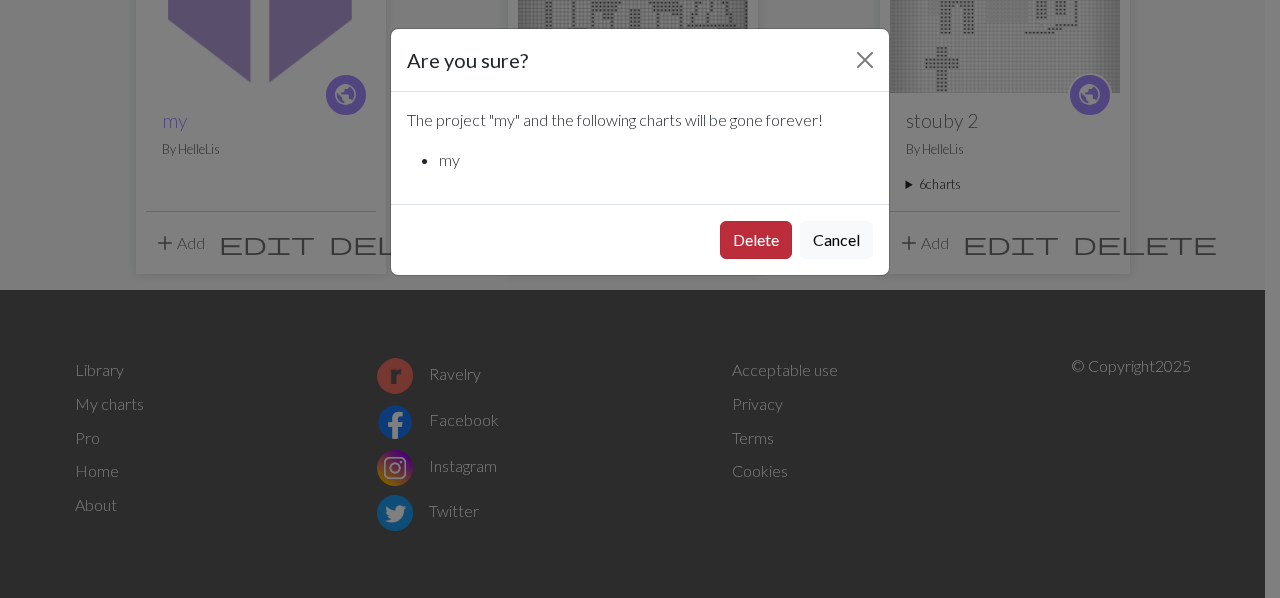 click on "Delete" at bounding box center (756, 240) 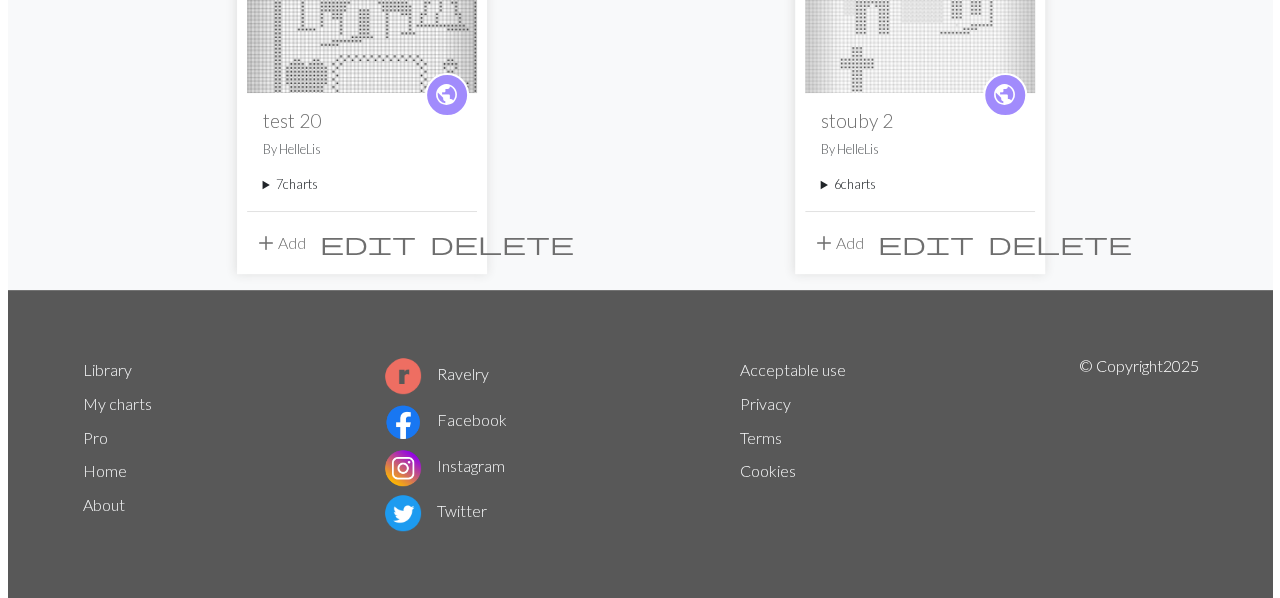 scroll, scrollTop: 0, scrollLeft: 0, axis: both 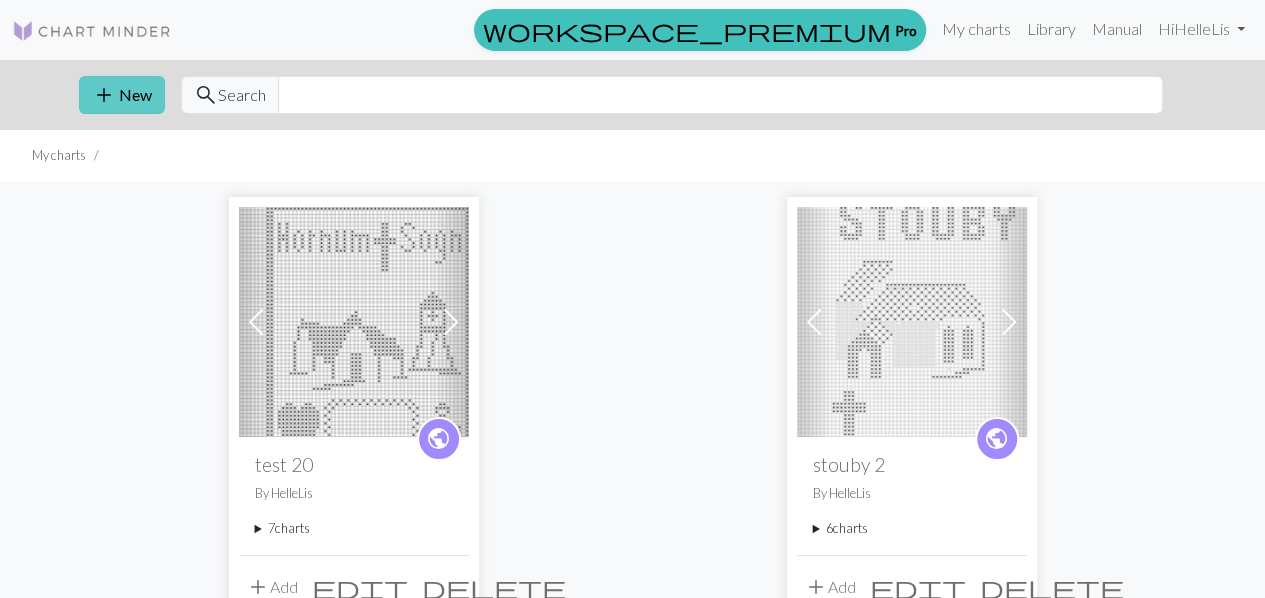 click on "add   New" at bounding box center [122, 95] 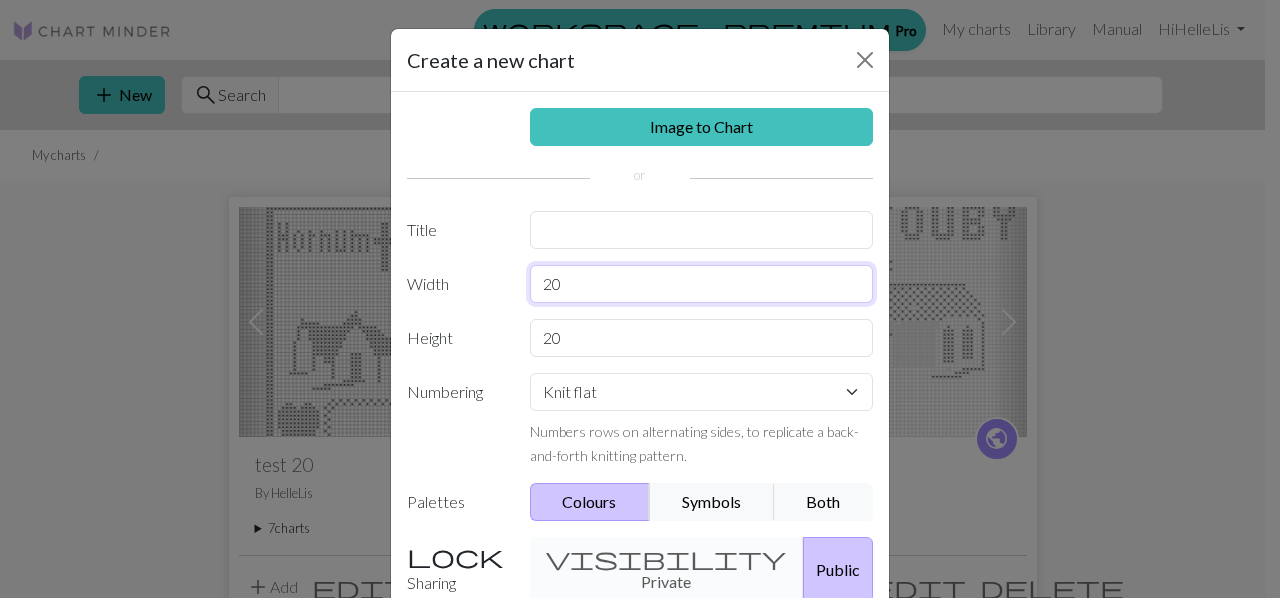 click on "20" at bounding box center (702, 284) 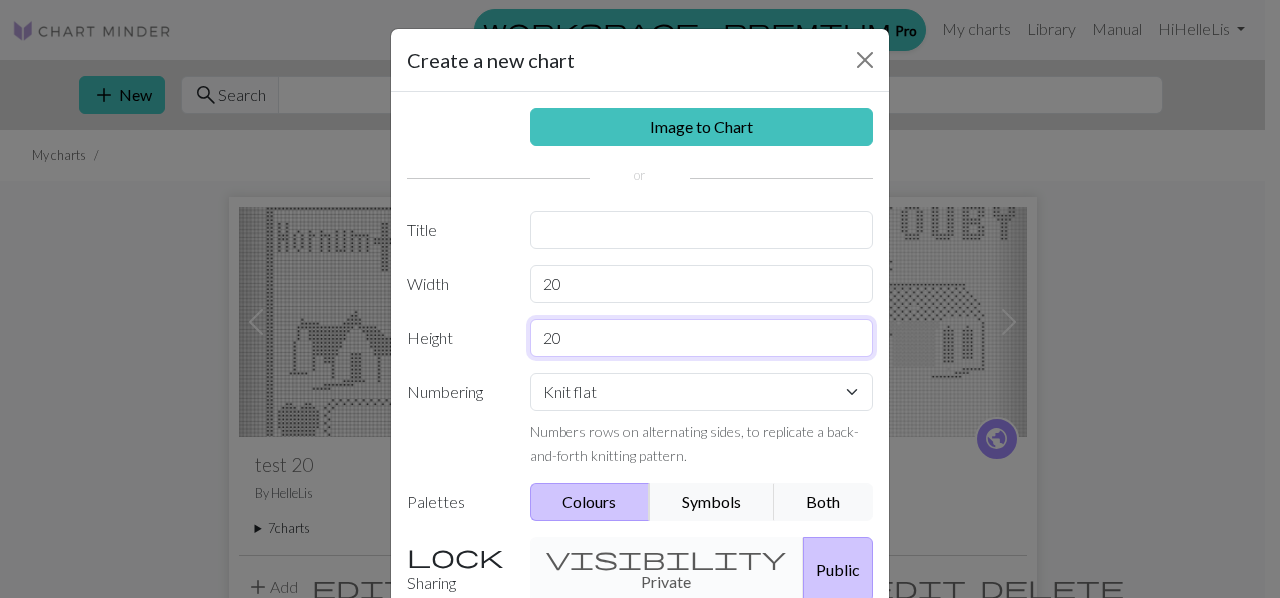 click on "20" at bounding box center [702, 338] 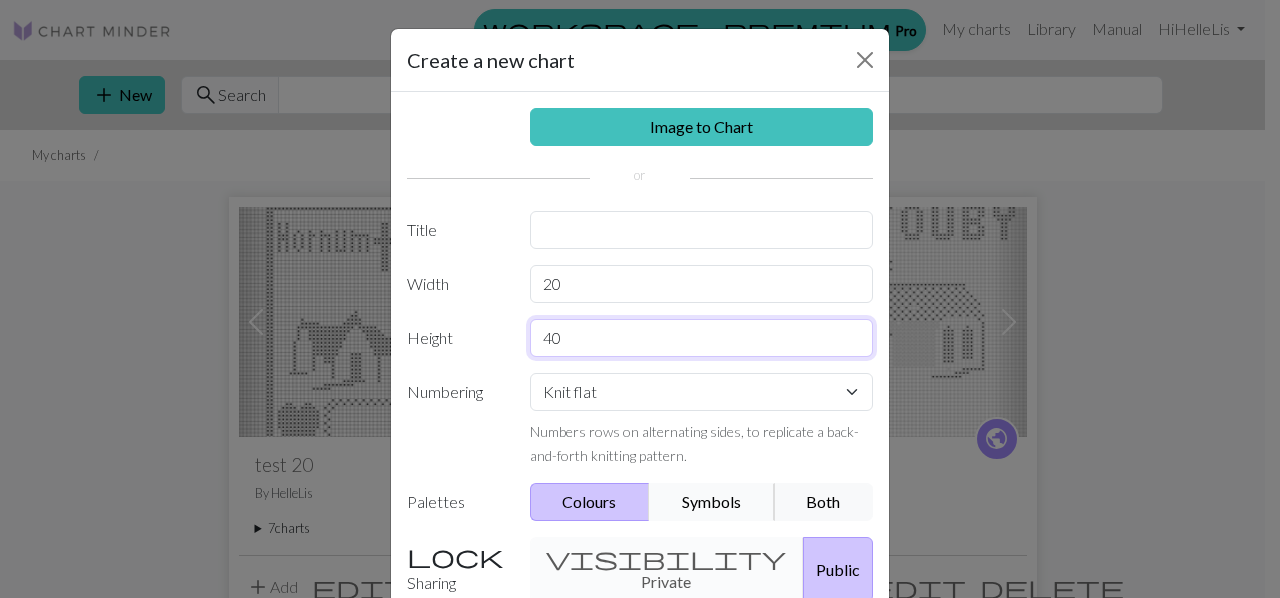 type on "40" 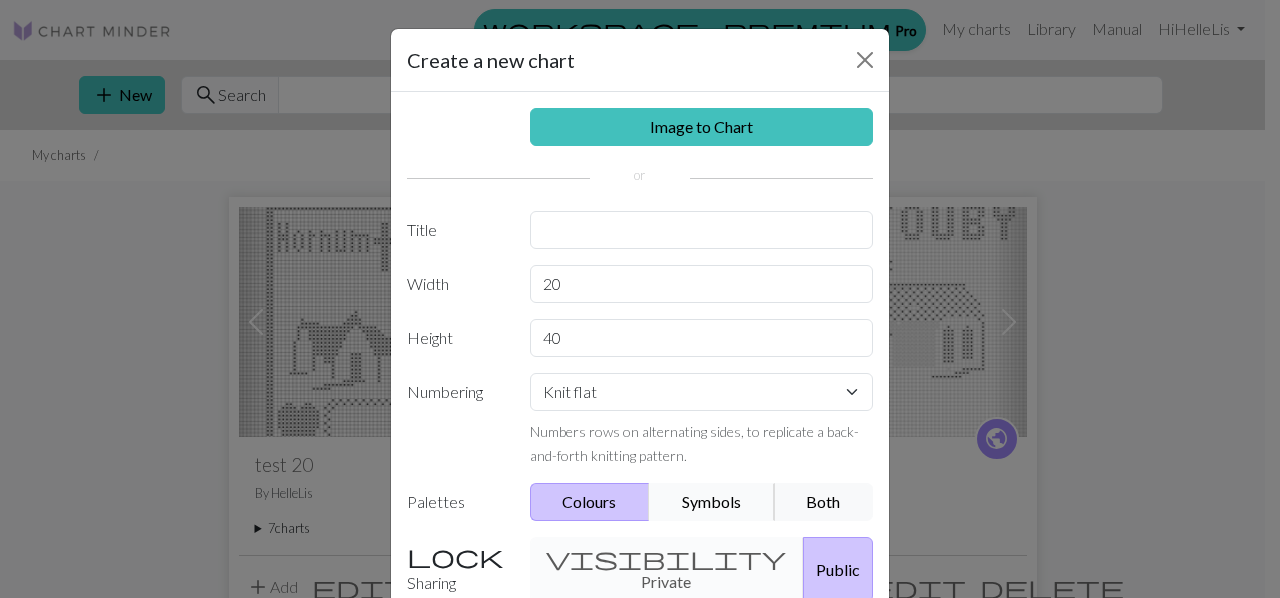 click on "Symbols" at bounding box center [712, 502] 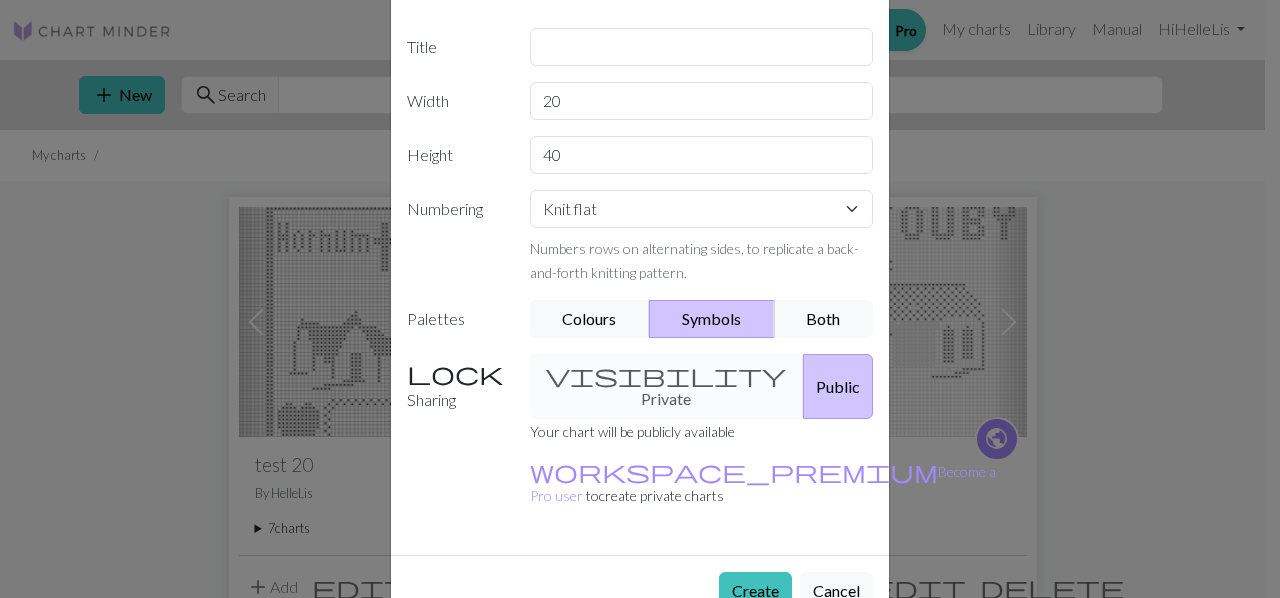 scroll, scrollTop: 188, scrollLeft: 0, axis: vertical 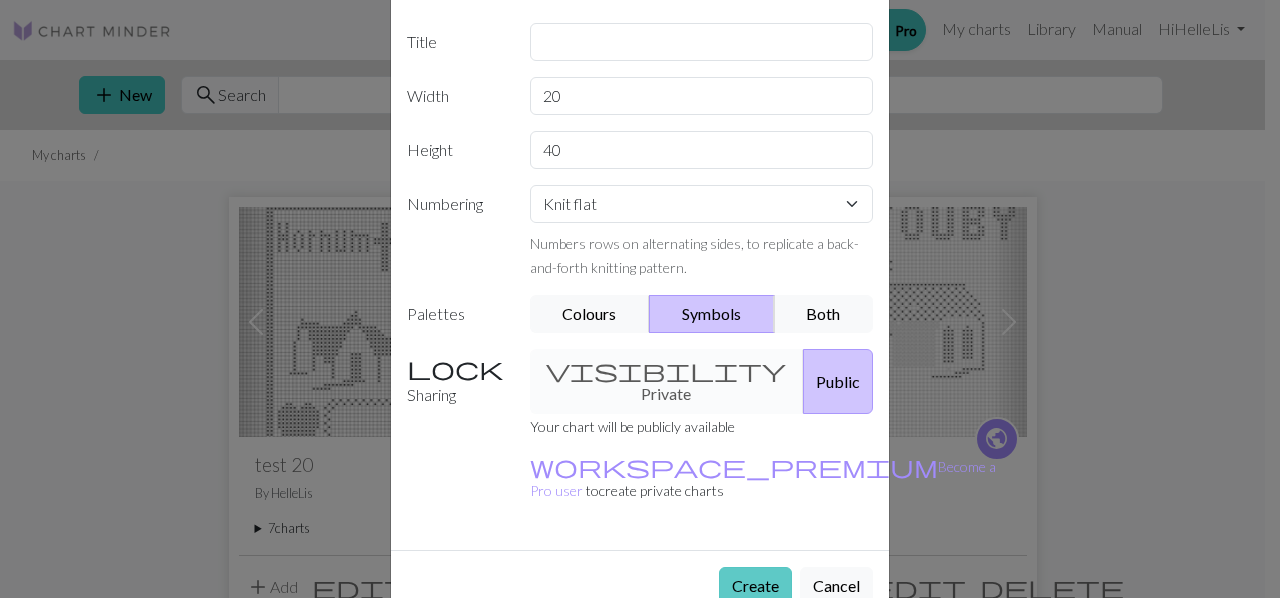 click on "Create" at bounding box center [755, 586] 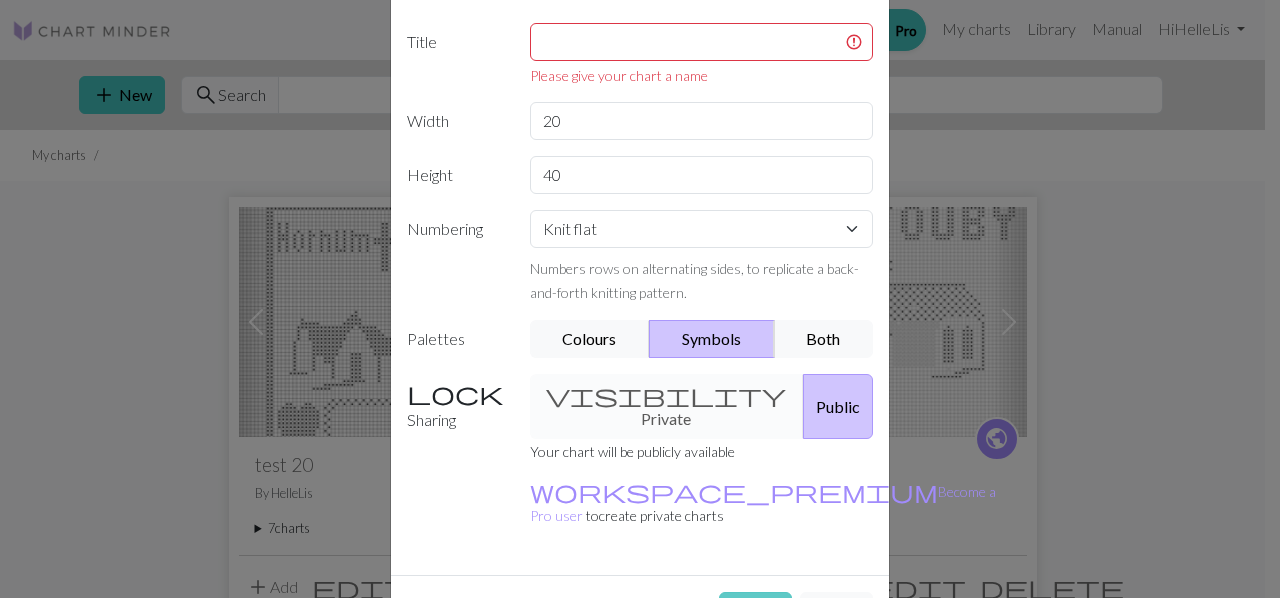 click on "Create" at bounding box center [755, 611] 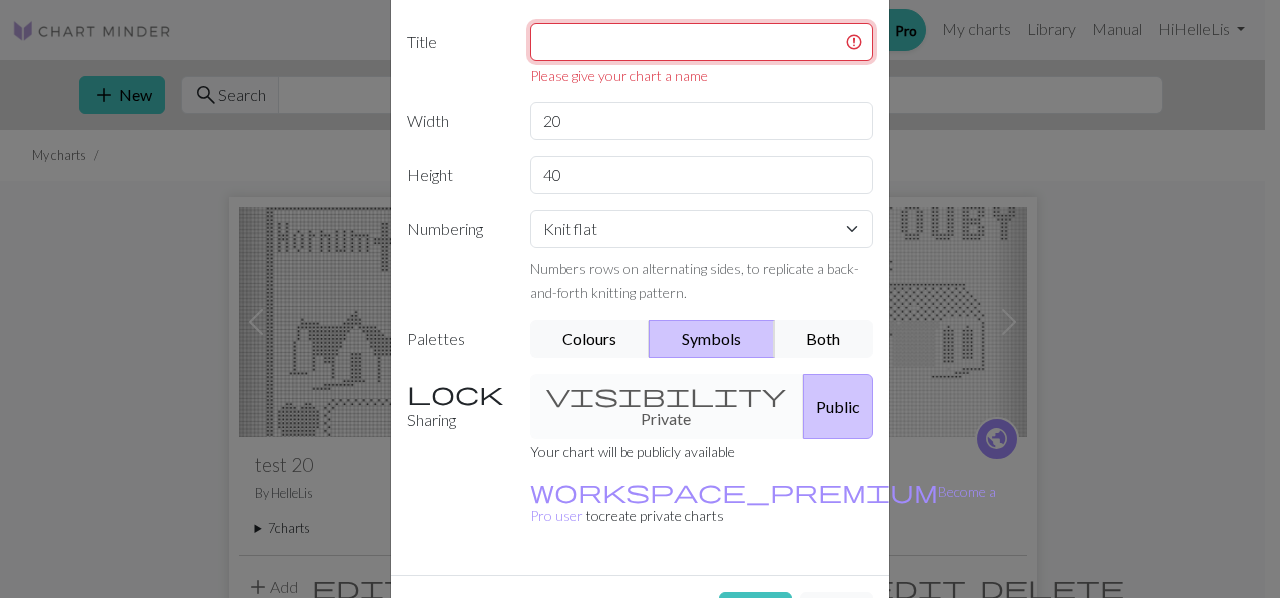 click at bounding box center (702, 42) 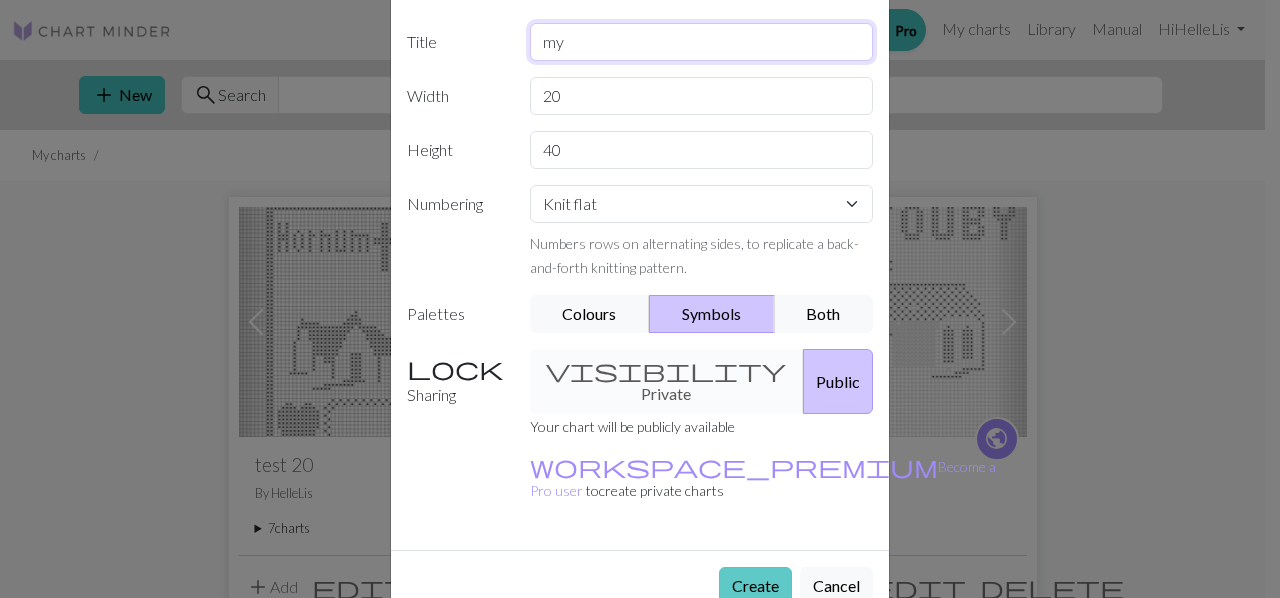 type on "my" 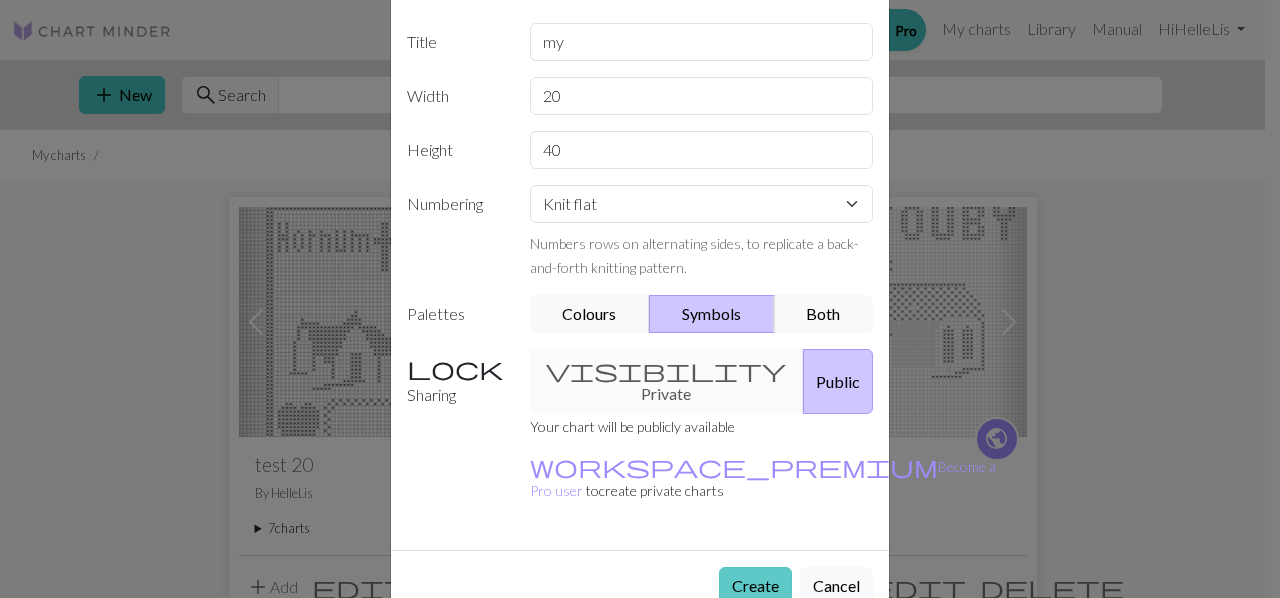 click on "Create" at bounding box center (755, 586) 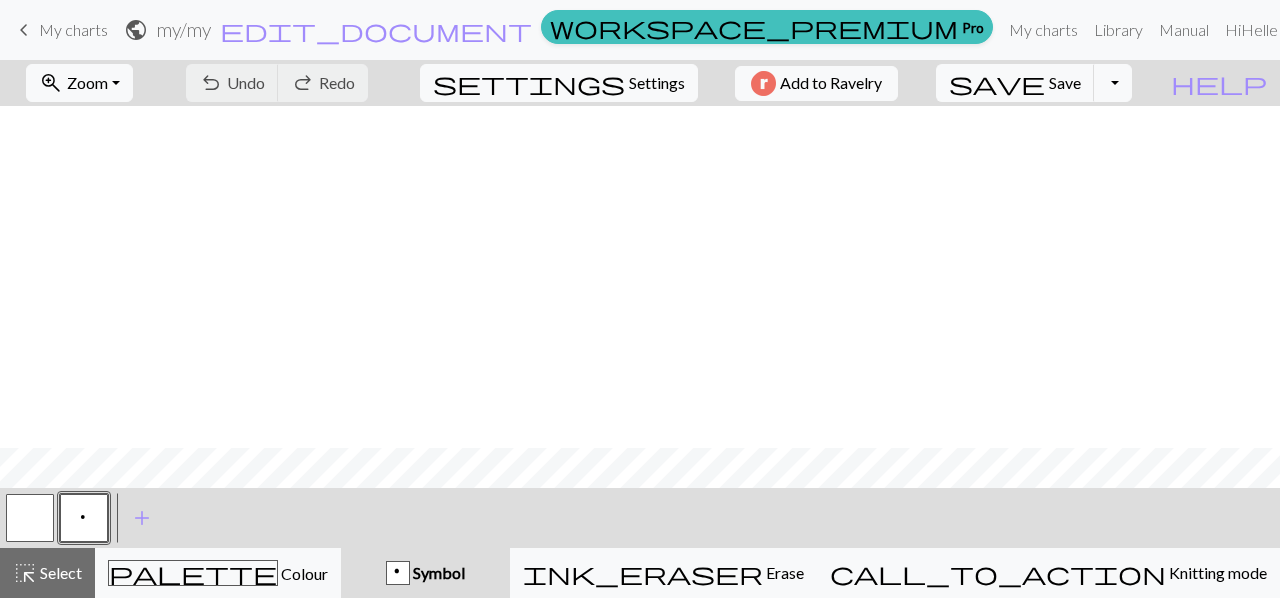 scroll, scrollTop: 522, scrollLeft: 0, axis: vertical 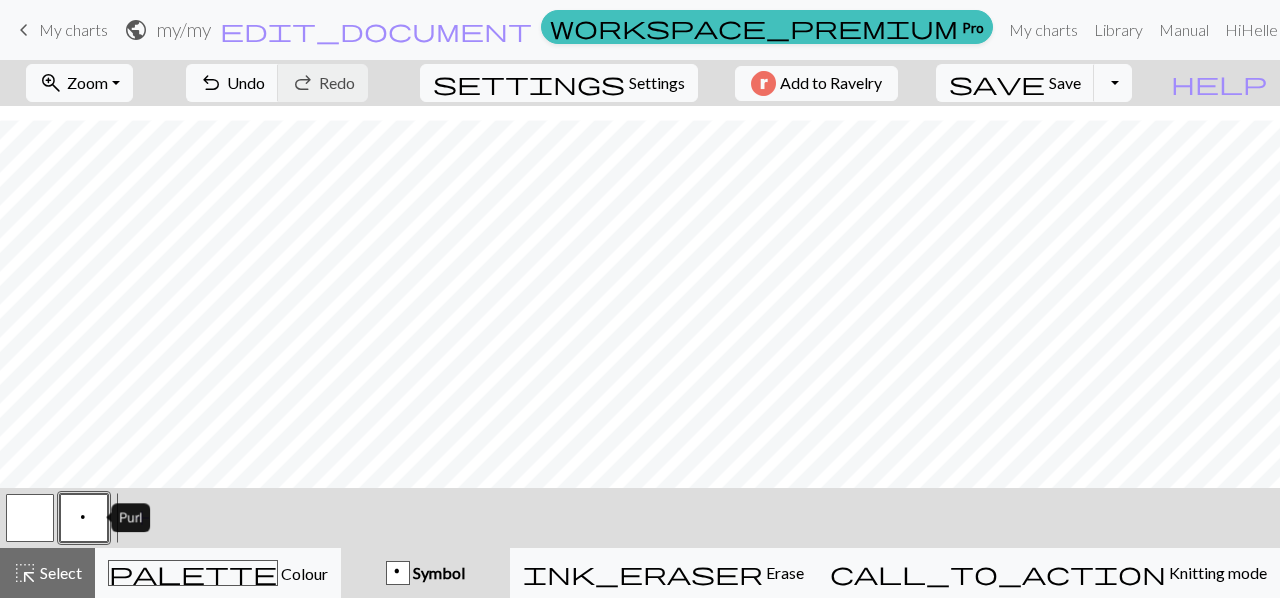 click on "p" at bounding box center [84, 518] 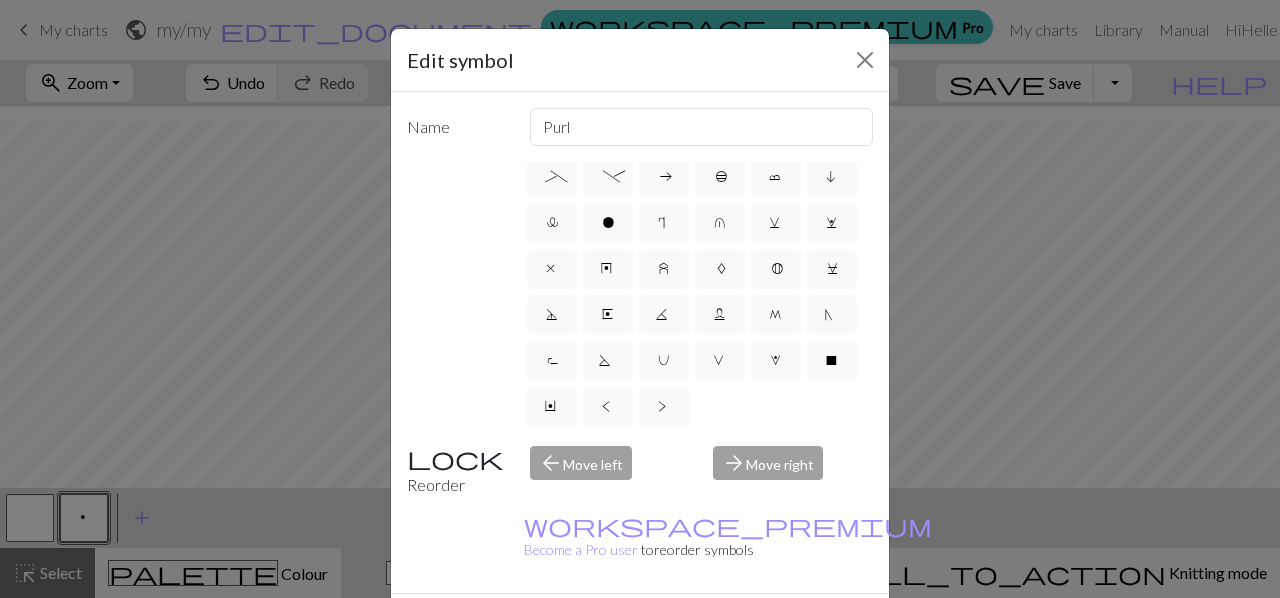 scroll, scrollTop: 456, scrollLeft: 0, axis: vertical 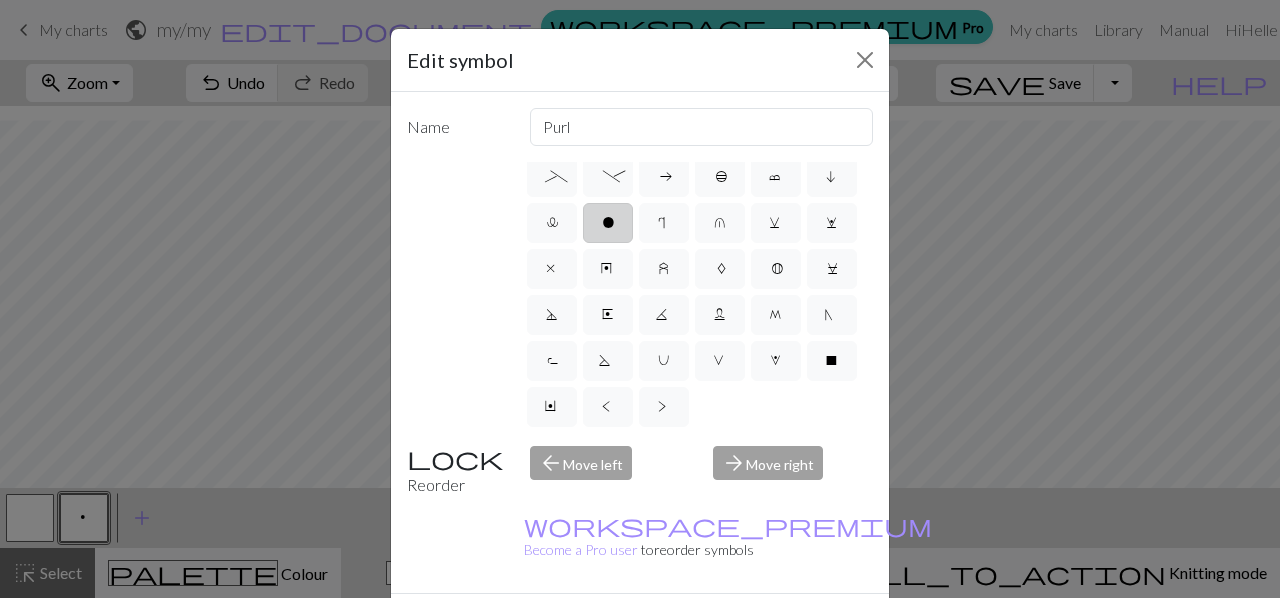 click on "o" at bounding box center (608, 223) 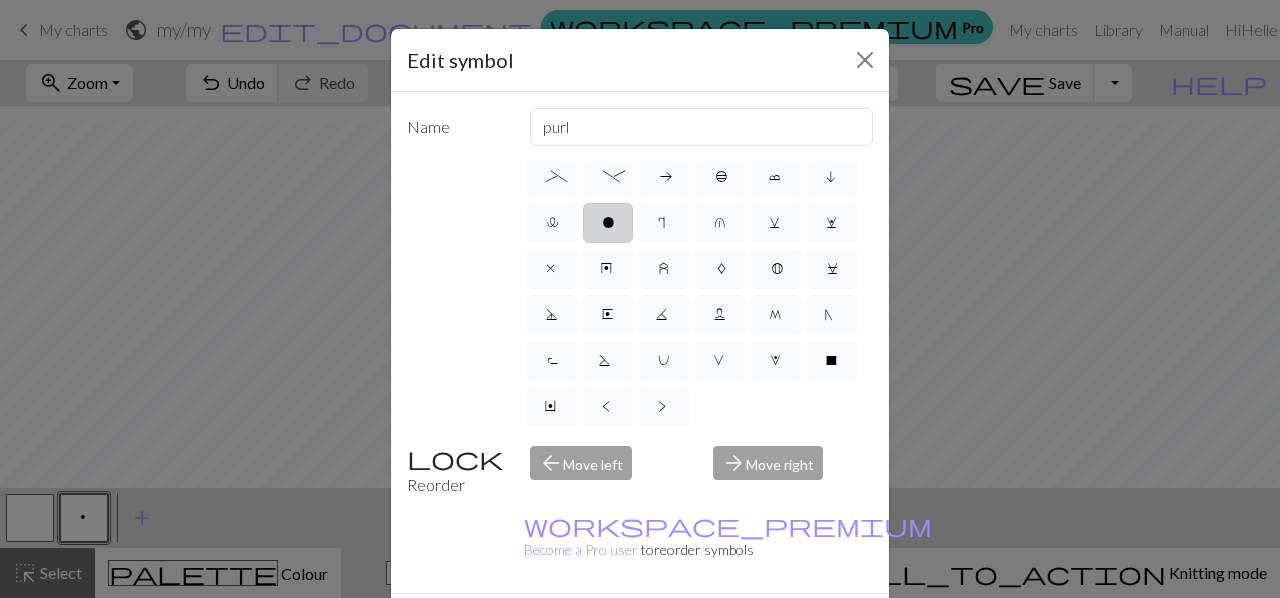 scroll, scrollTop: 322, scrollLeft: 0, axis: vertical 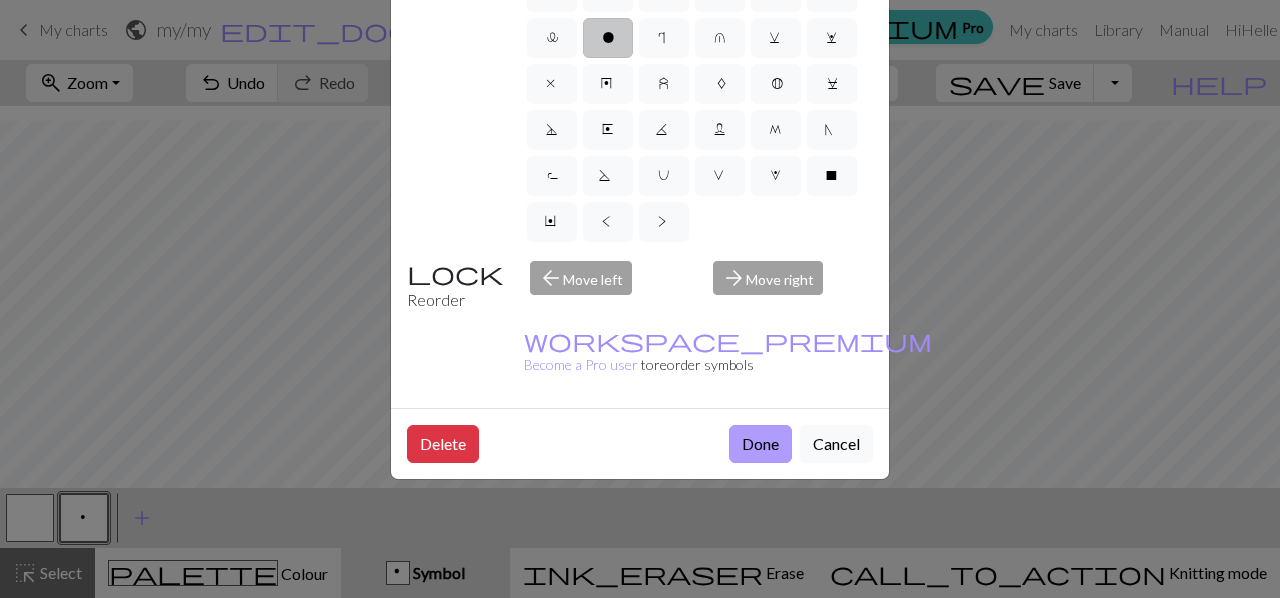 click on "Done" at bounding box center (760, 444) 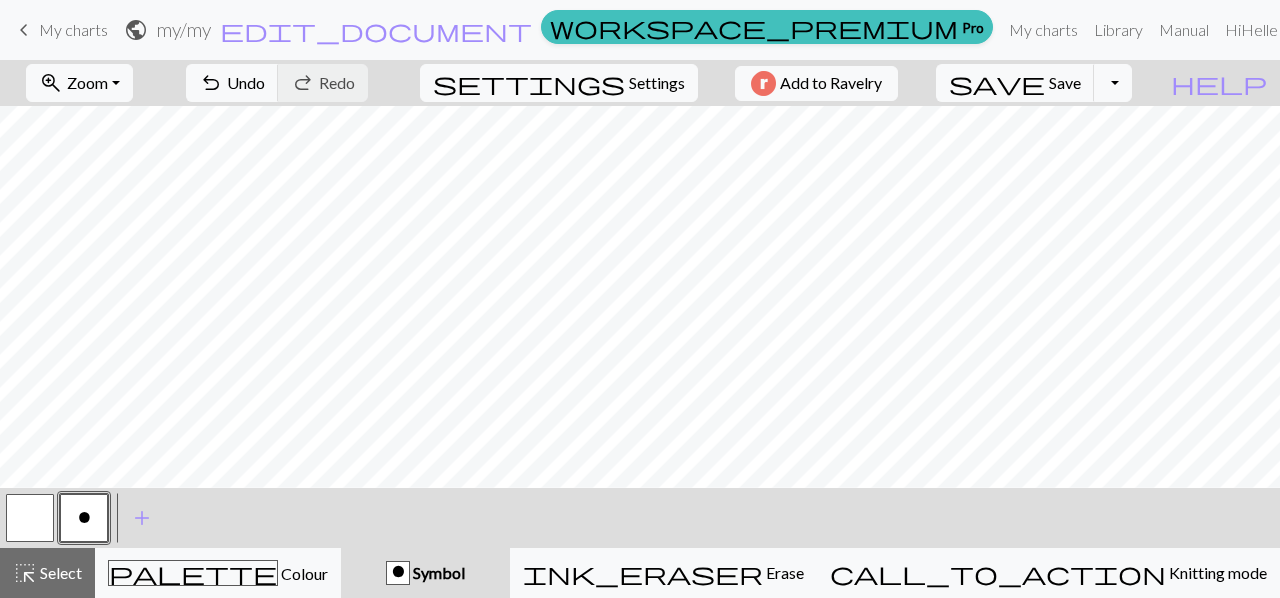 scroll, scrollTop: 402, scrollLeft: 0, axis: vertical 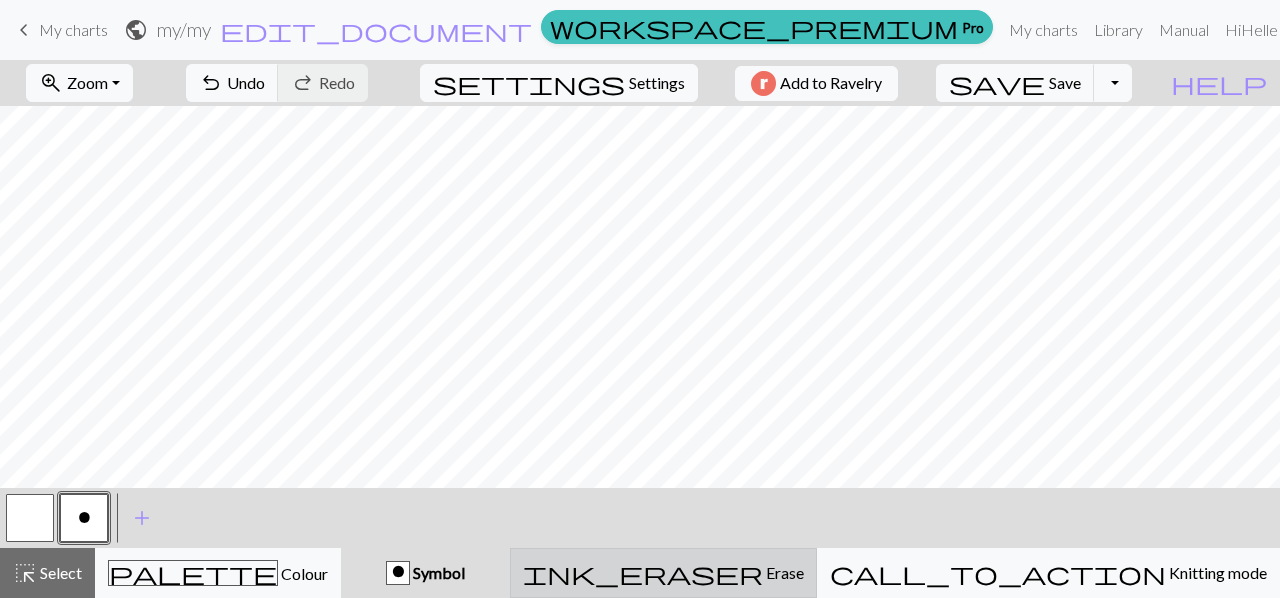 click on "ink_eraser   Erase   Erase" at bounding box center (663, 573) 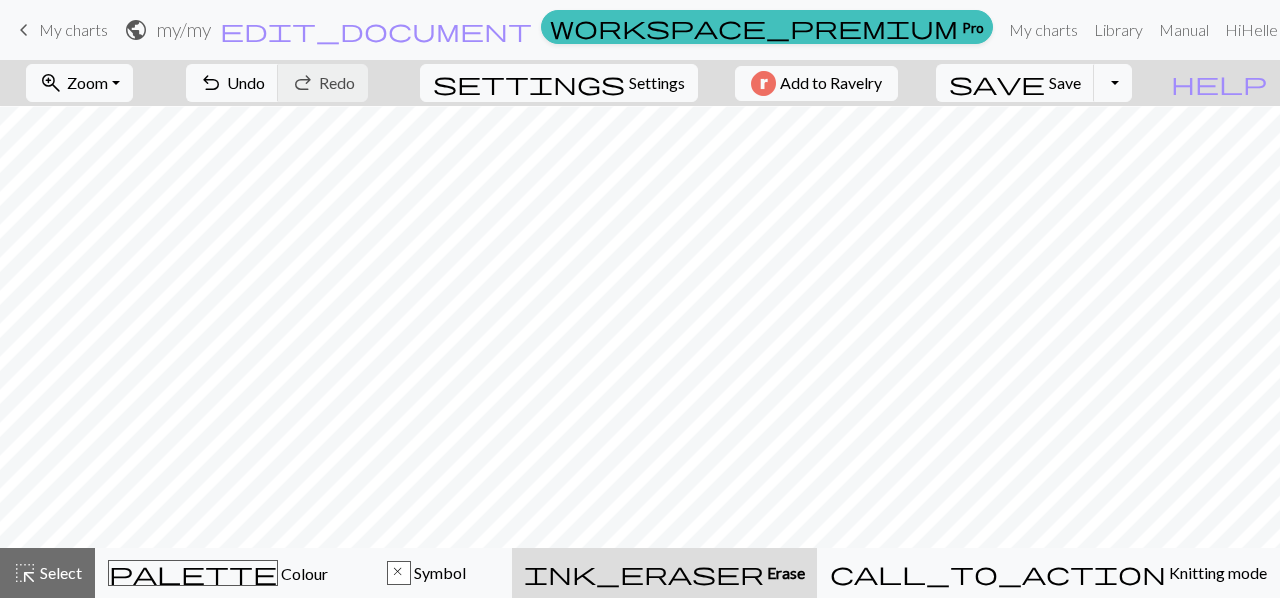 scroll, scrollTop: 462, scrollLeft: 0, axis: vertical 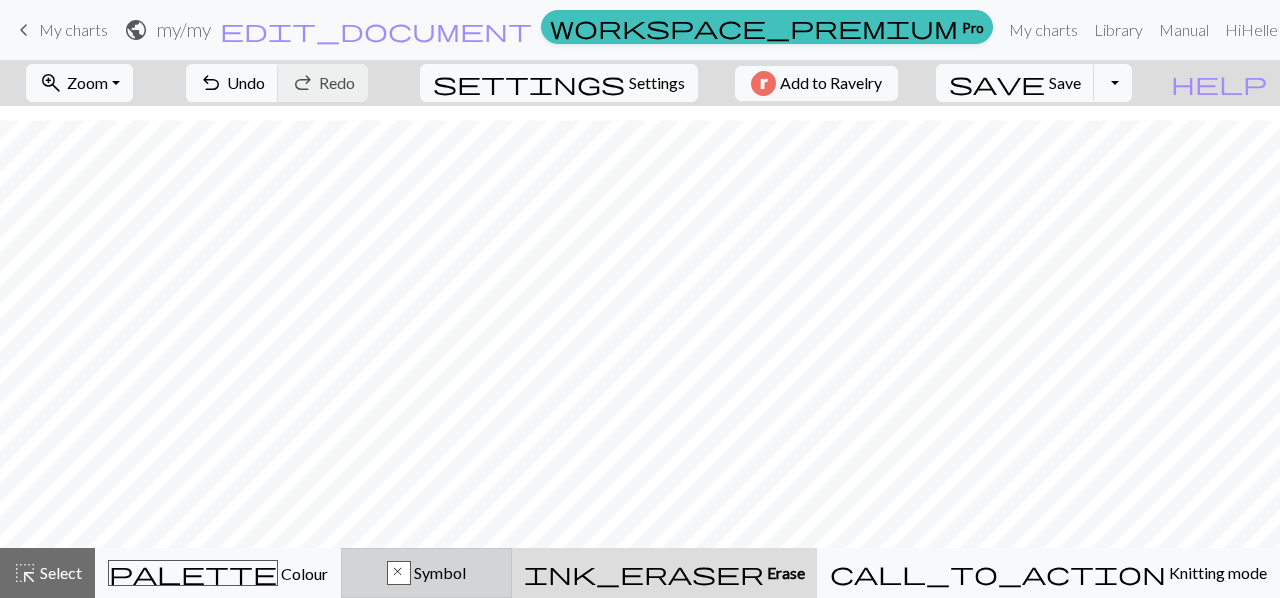 click on "x   Symbol" at bounding box center [426, 573] 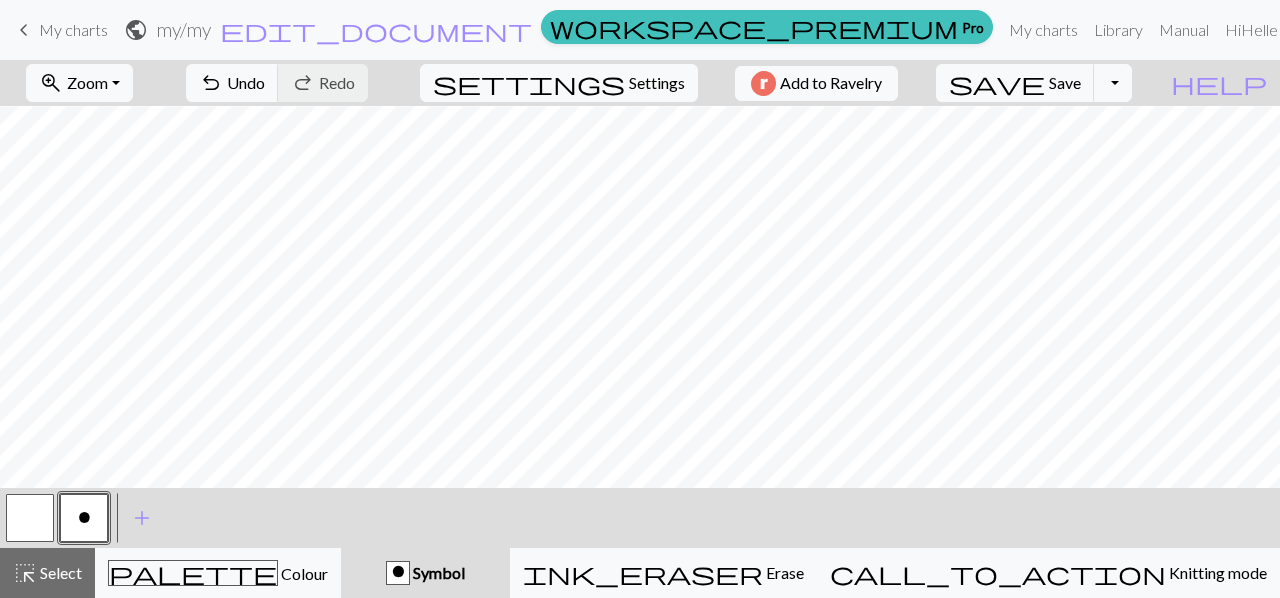 click on "o" at bounding box center [84, 520] 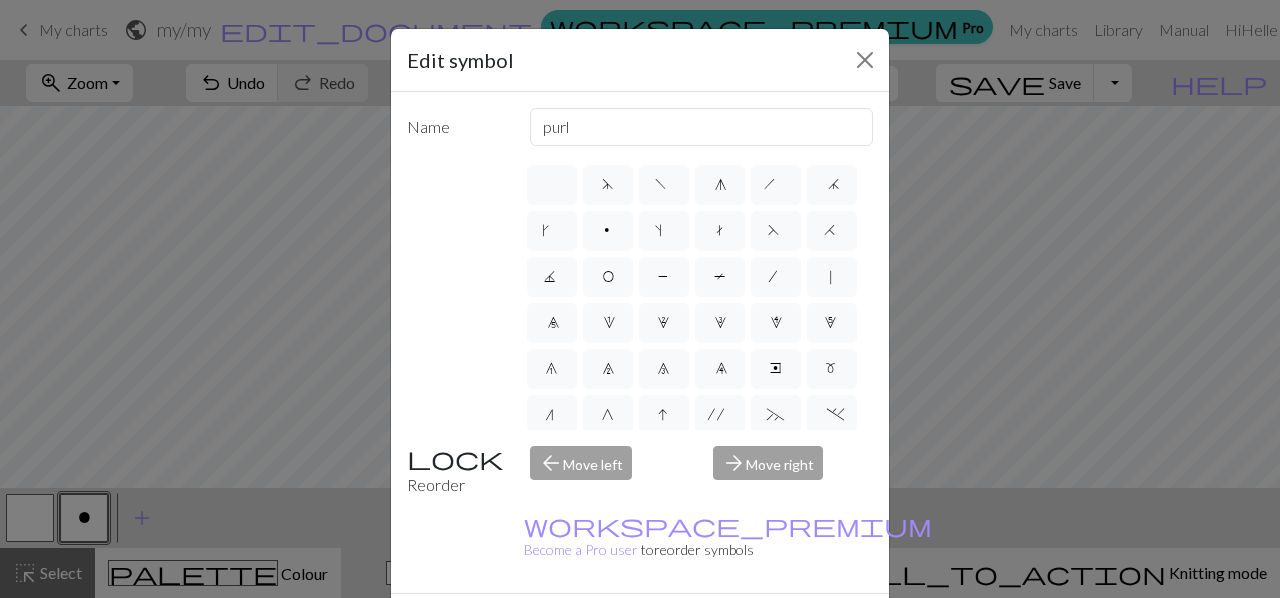 click on "Done" at bounding box center (760, 629) 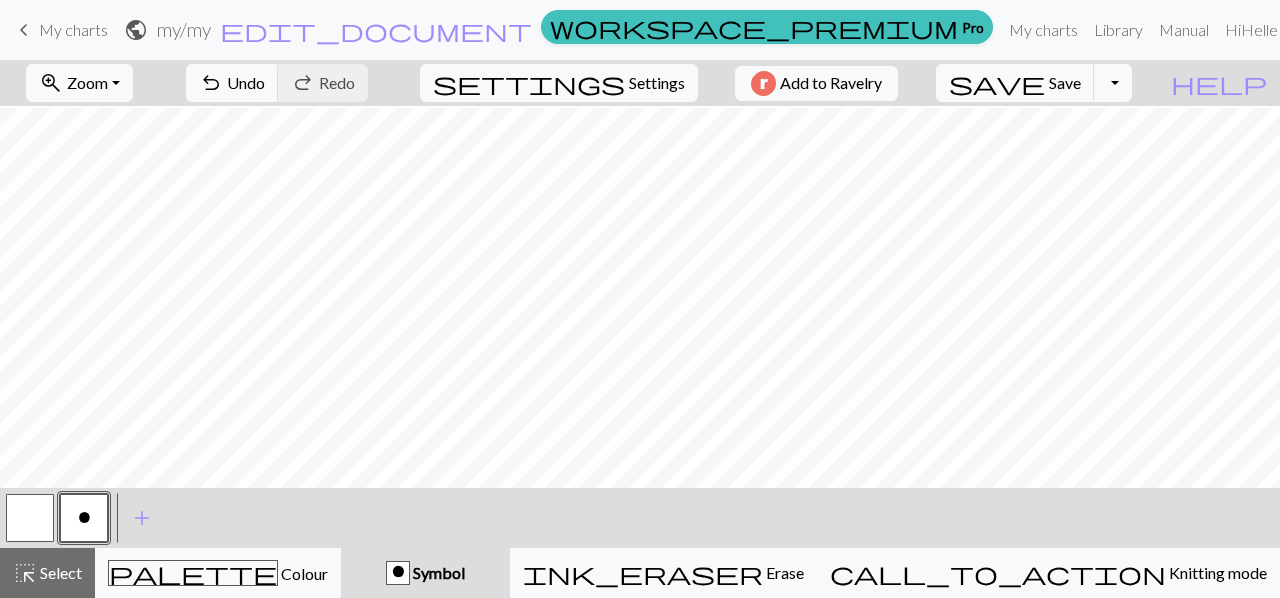 scroll, scrollTop: 332, scrollLeft: 0, axis: vertical 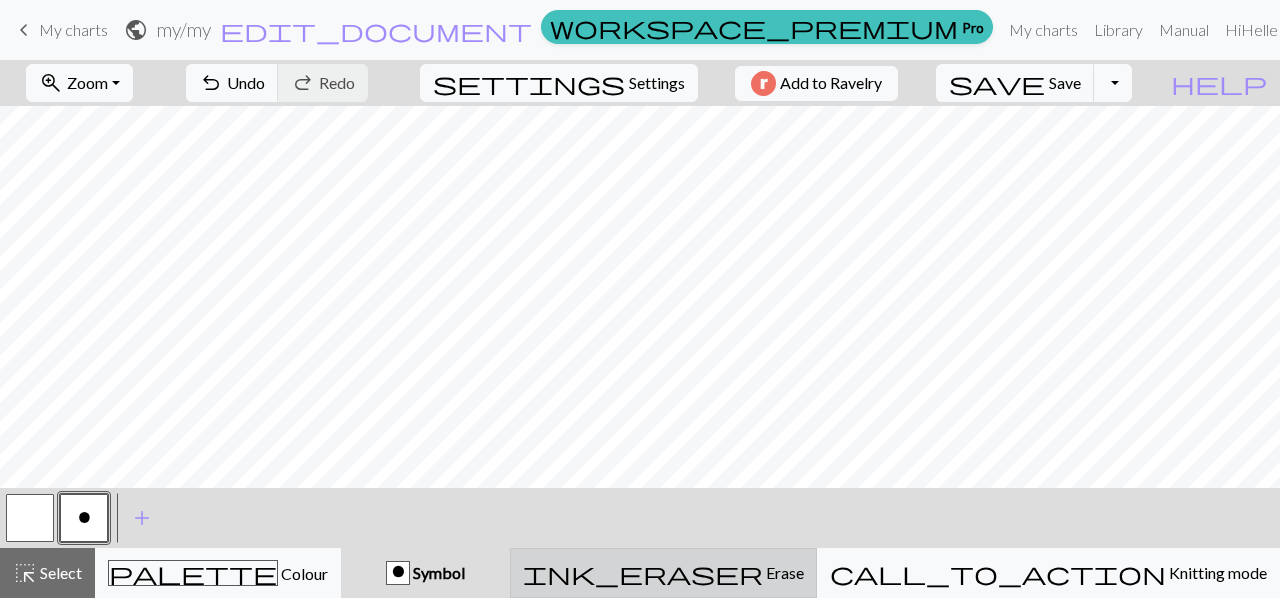 click on "ink_eraser   Erase   Erase" at bounding box center [663, 573] 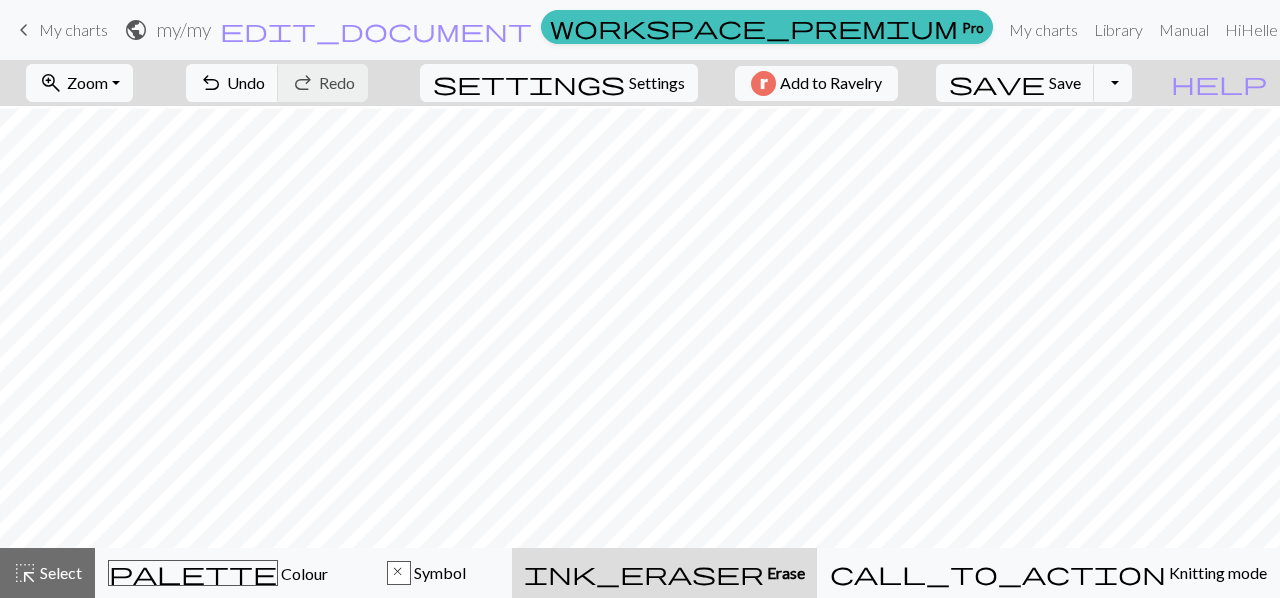 scroll, scrollTop: 444, scrollLeft: 0, axis: vertical 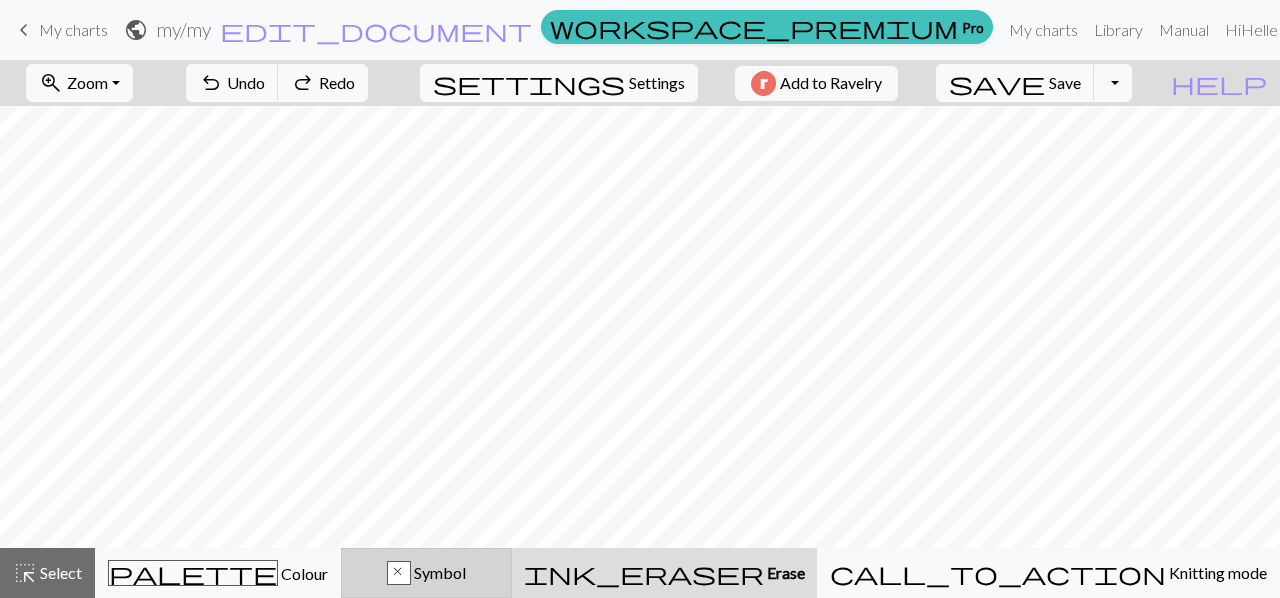 click on "x" at bounding box center (399, 574) 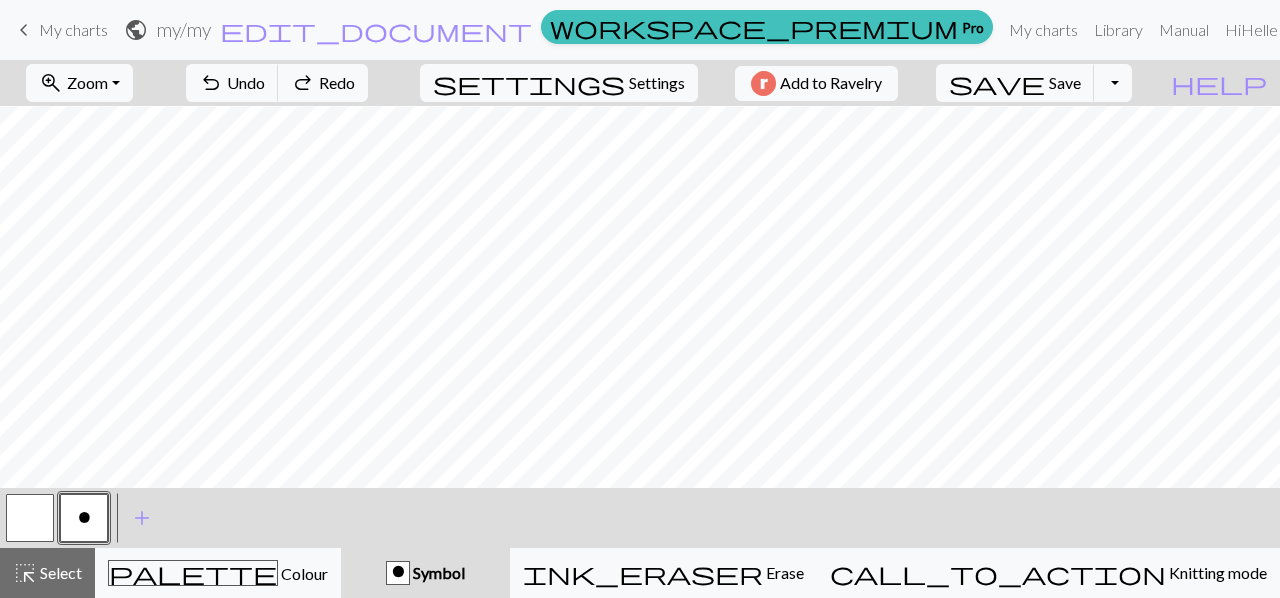 click on "o" at bounding box center [84, 520] 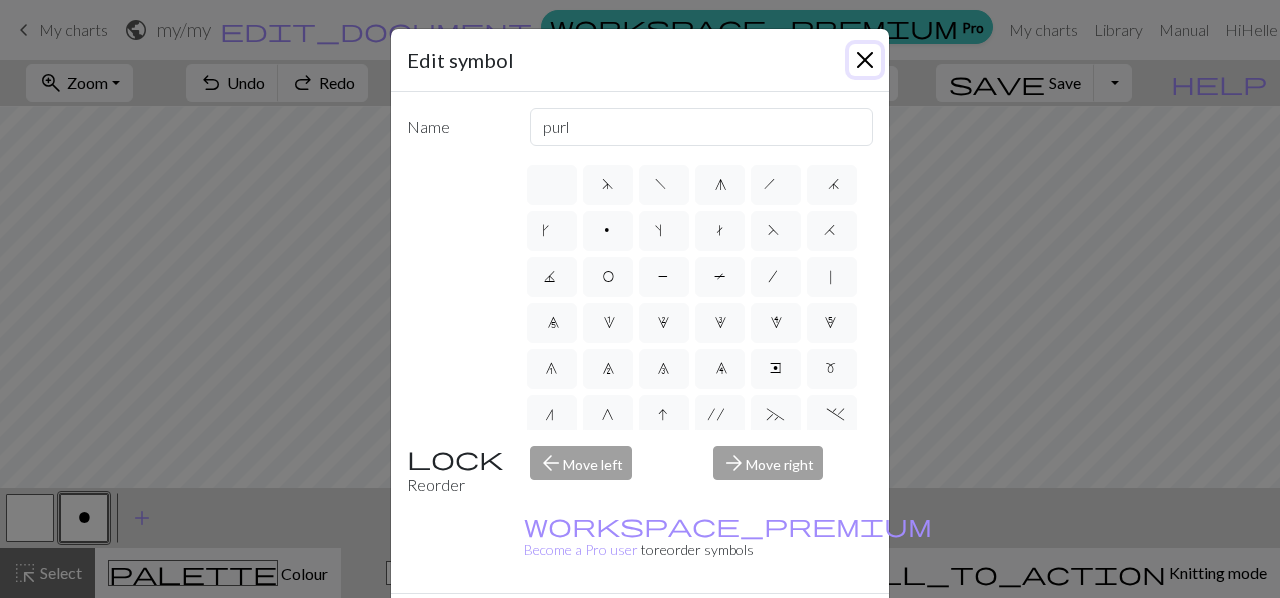 click at bounding box center (865, 60) 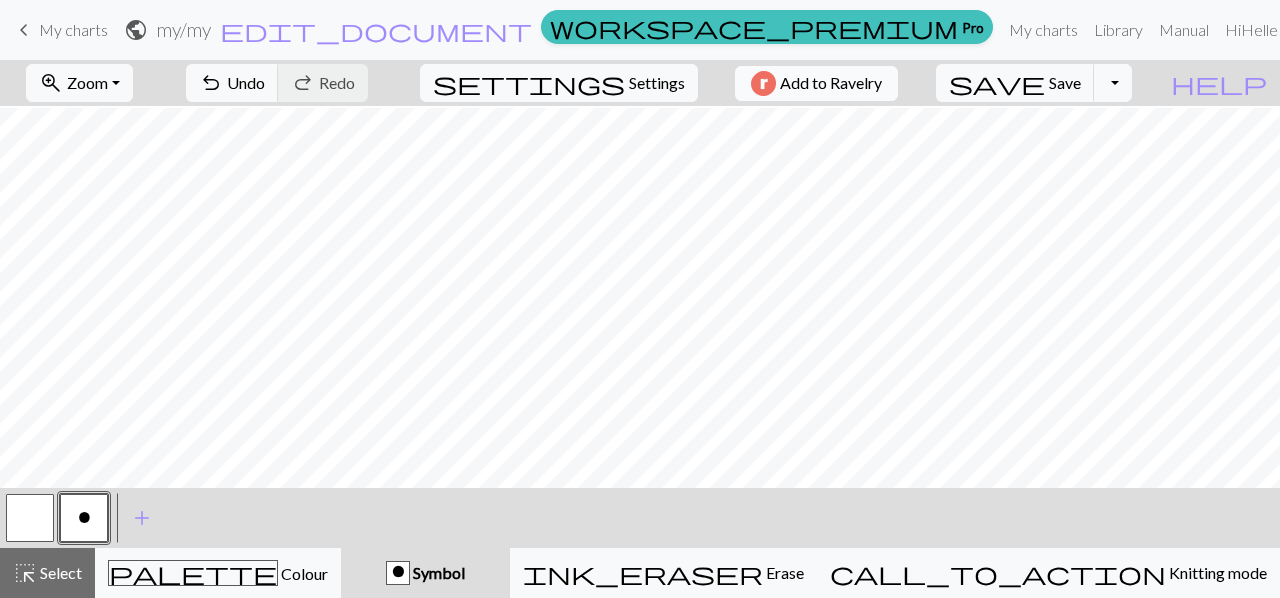 scroll, scrollTop: 480, scrollLeft: 0, axis: vertical 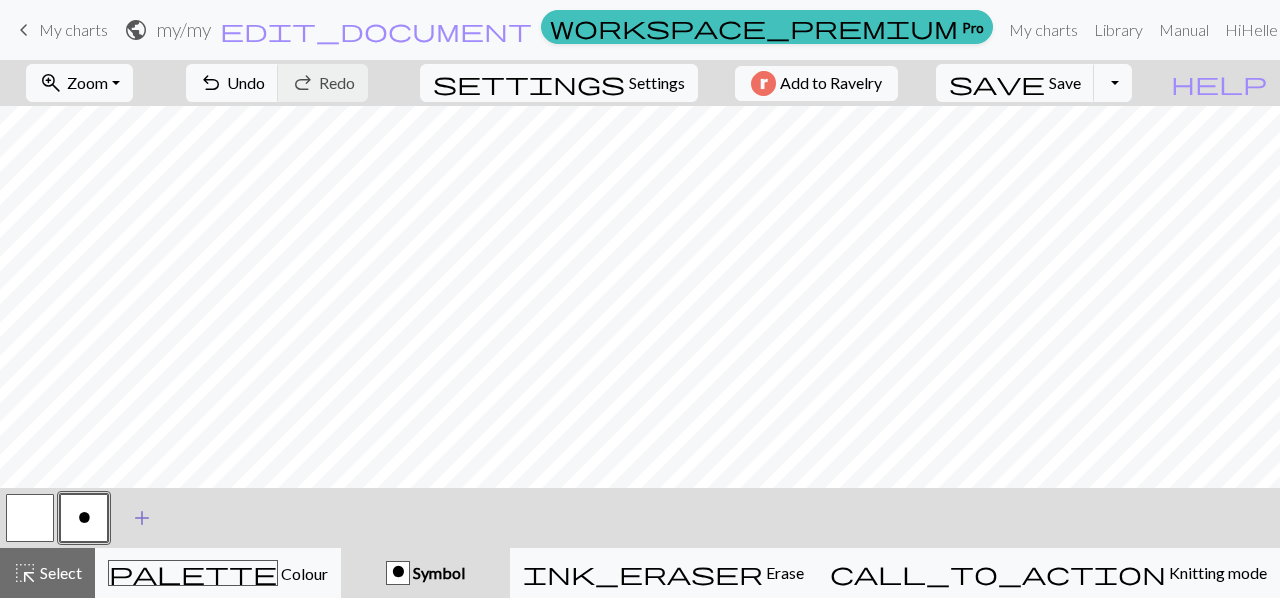 click on "add" at bounding box center [142, 518] 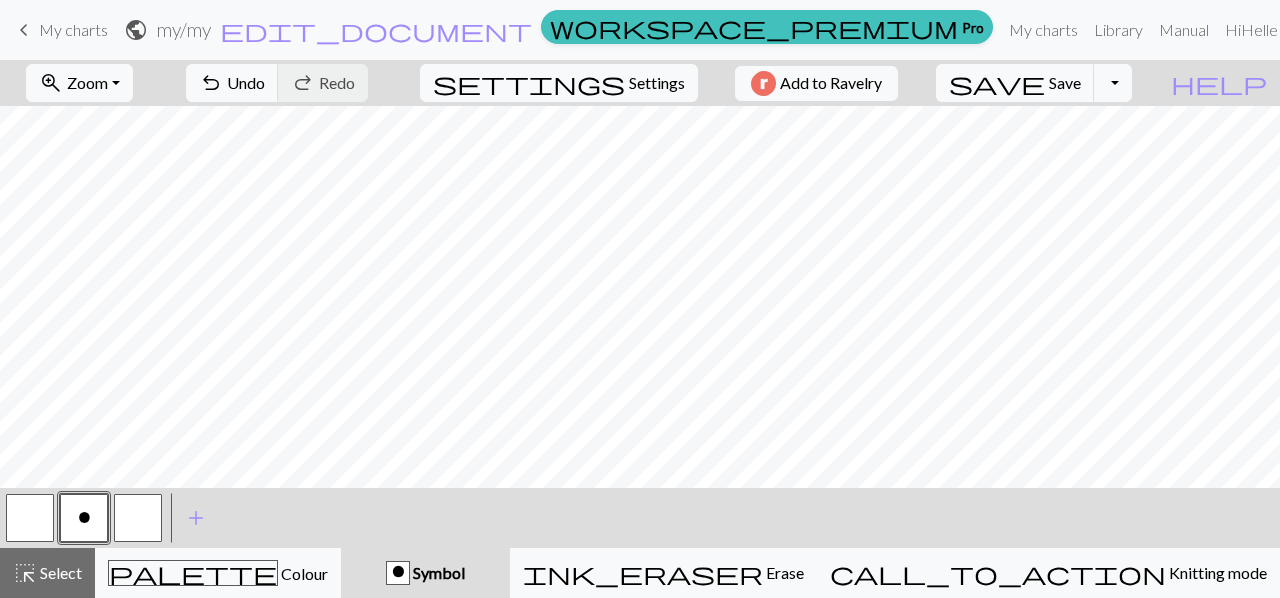 click at bounding box center [138, 518] 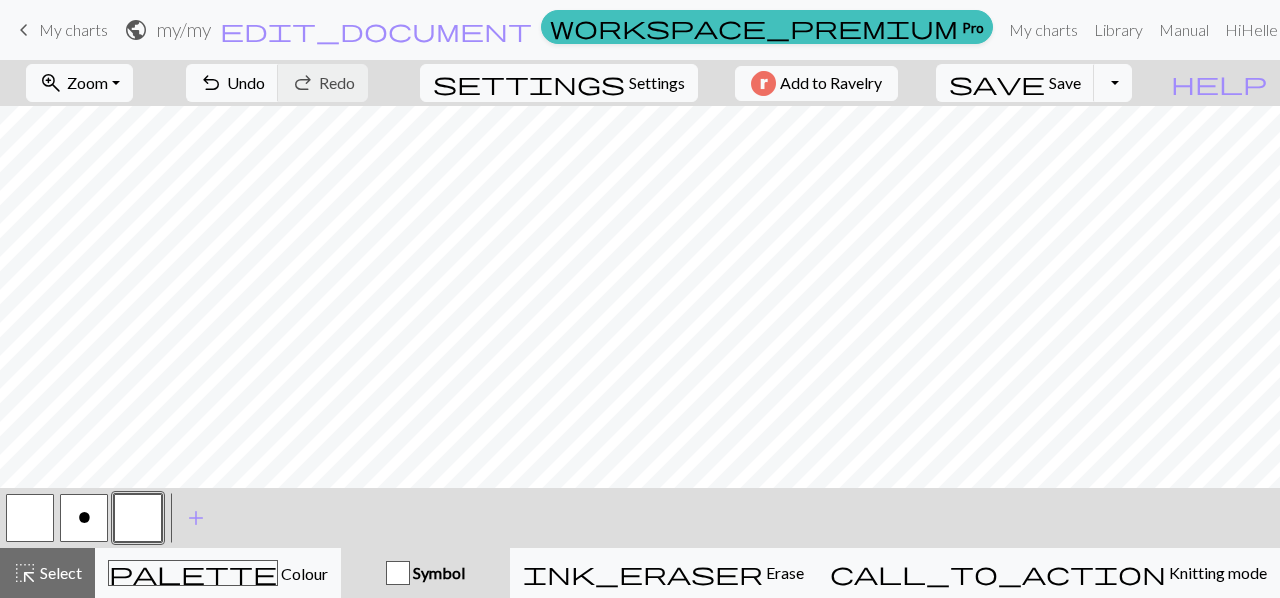 click on "Symbol" at bounding box center (437, 572) 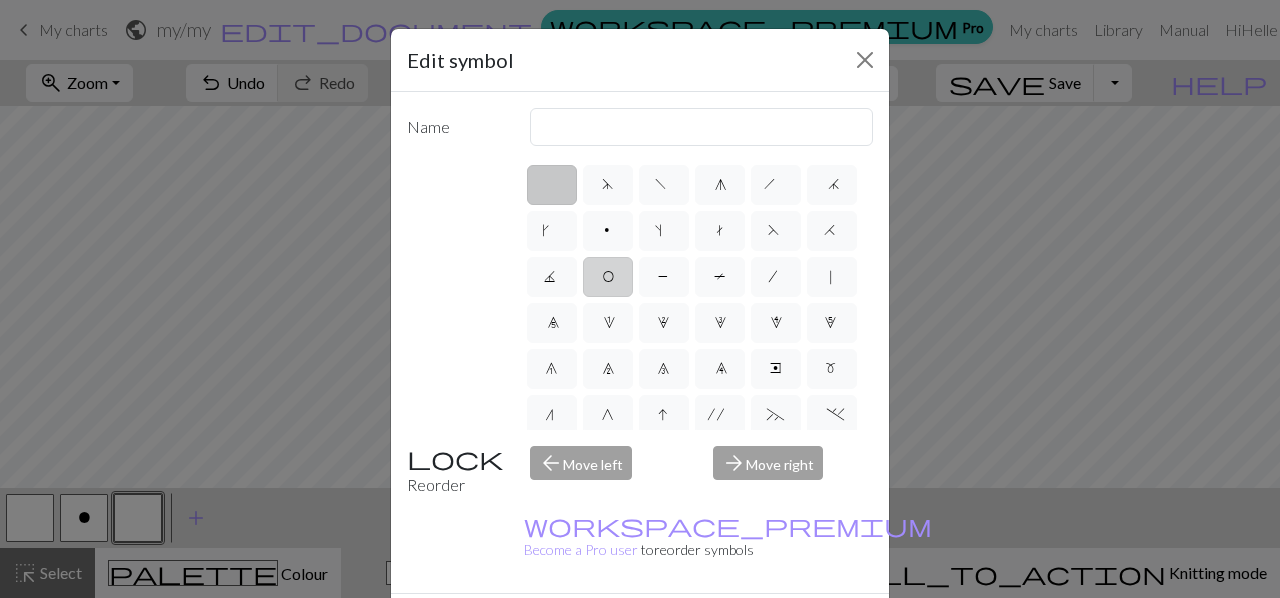 click on "O" at bounding box center [608, 277] 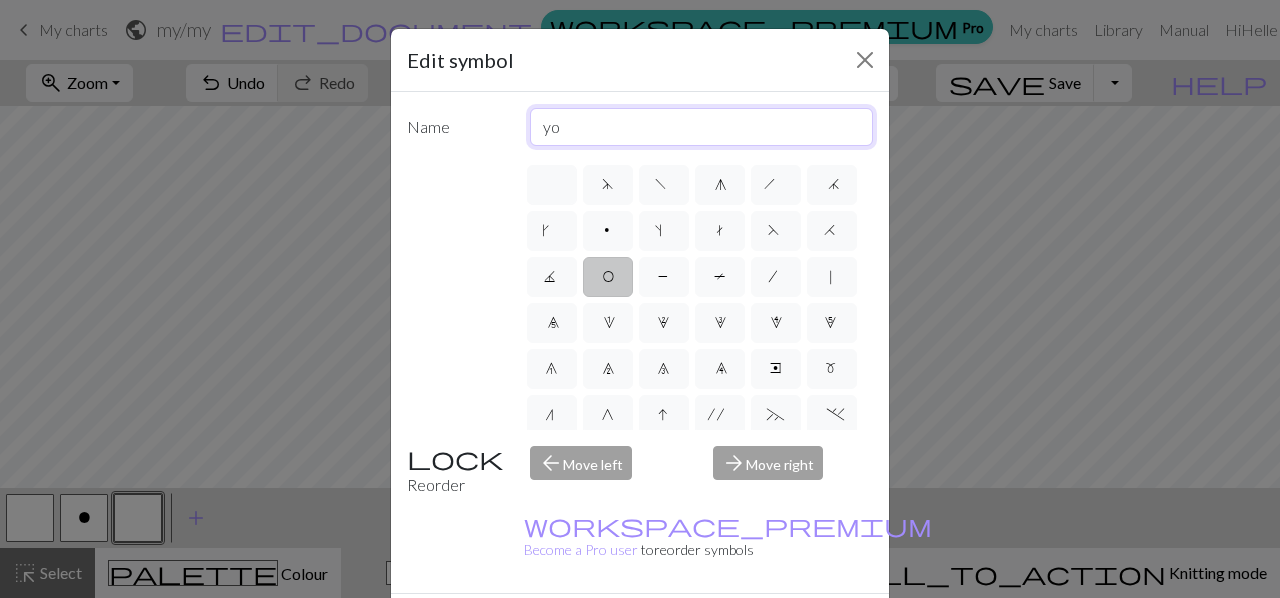 click on "yo" at bounding box center (702, 127) 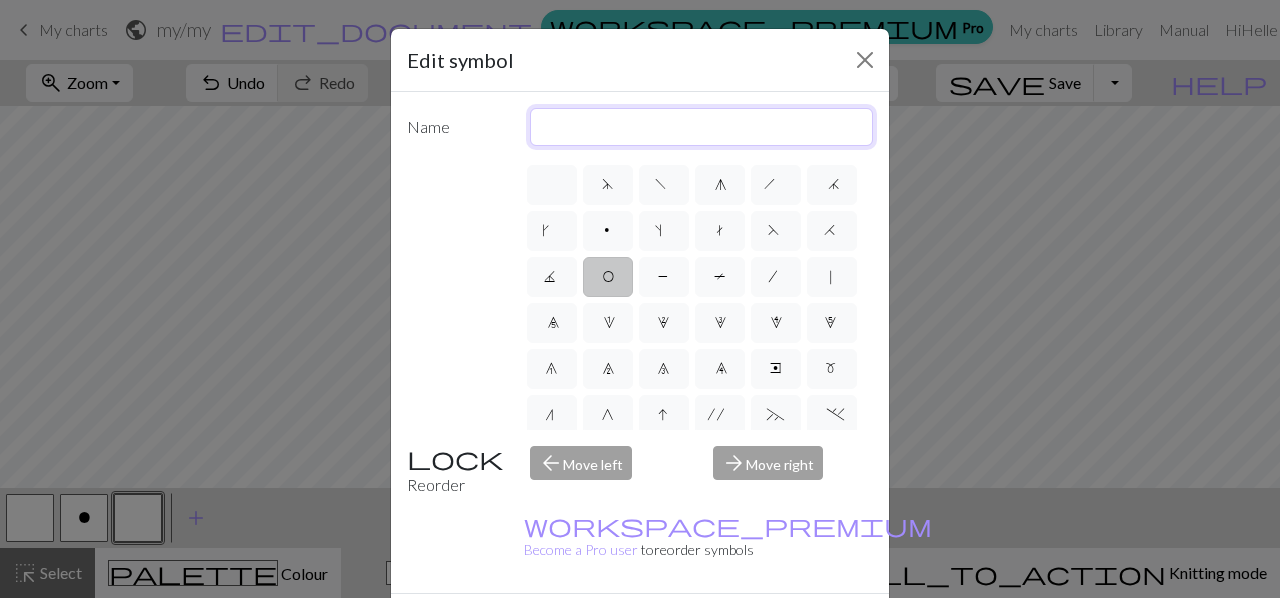 type 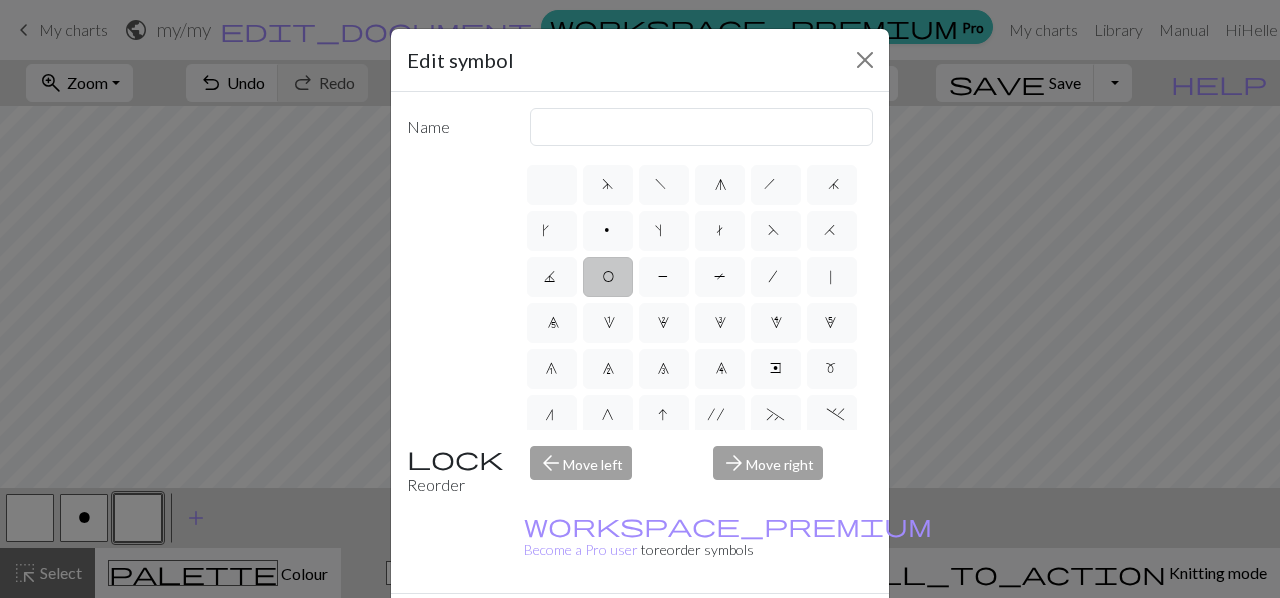 click on "O" at bounding box center [608, 279] 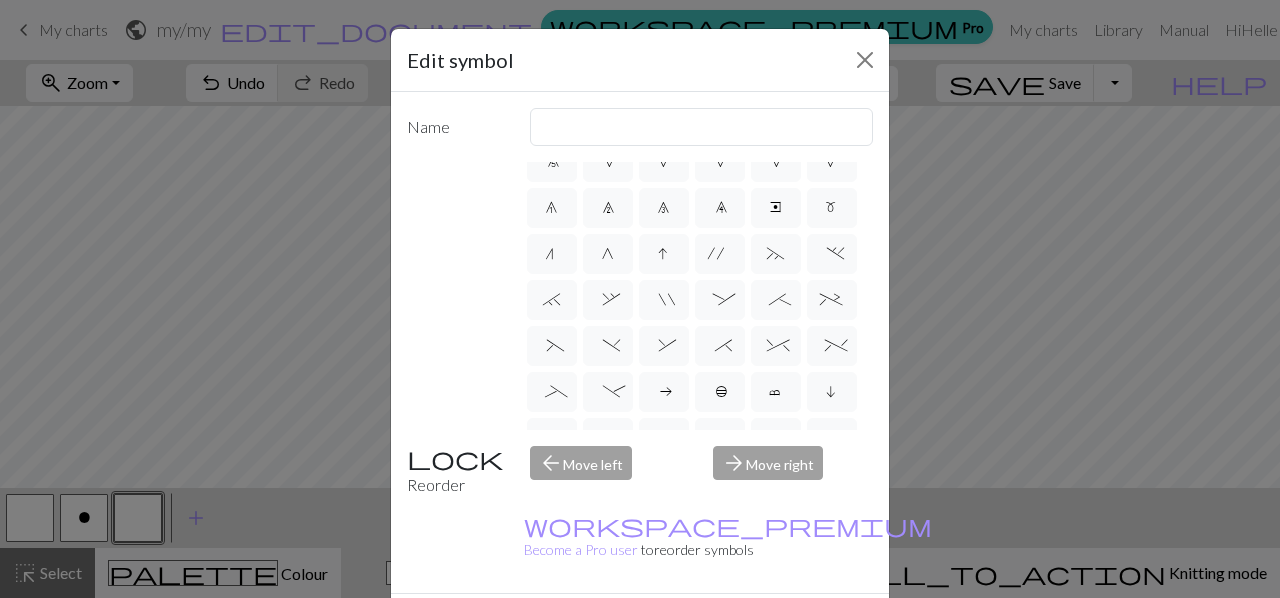 scroll, scrollTop: 18, scrollLeft: 0, axis: vertical 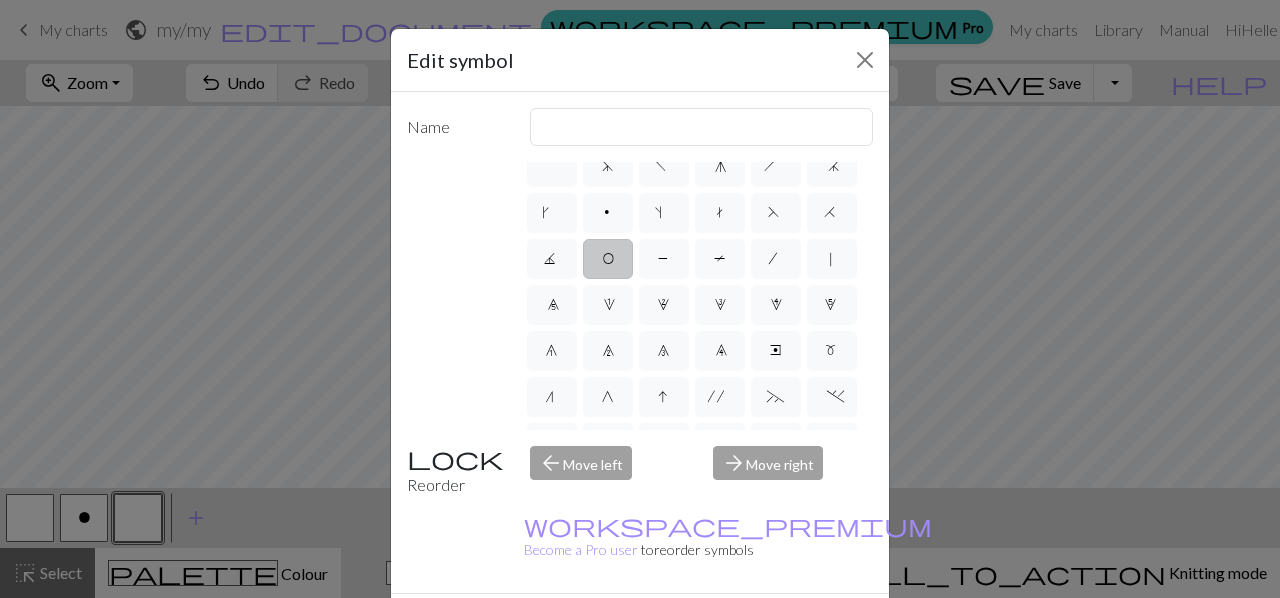 click on "O" at bounding box center (608, 259) 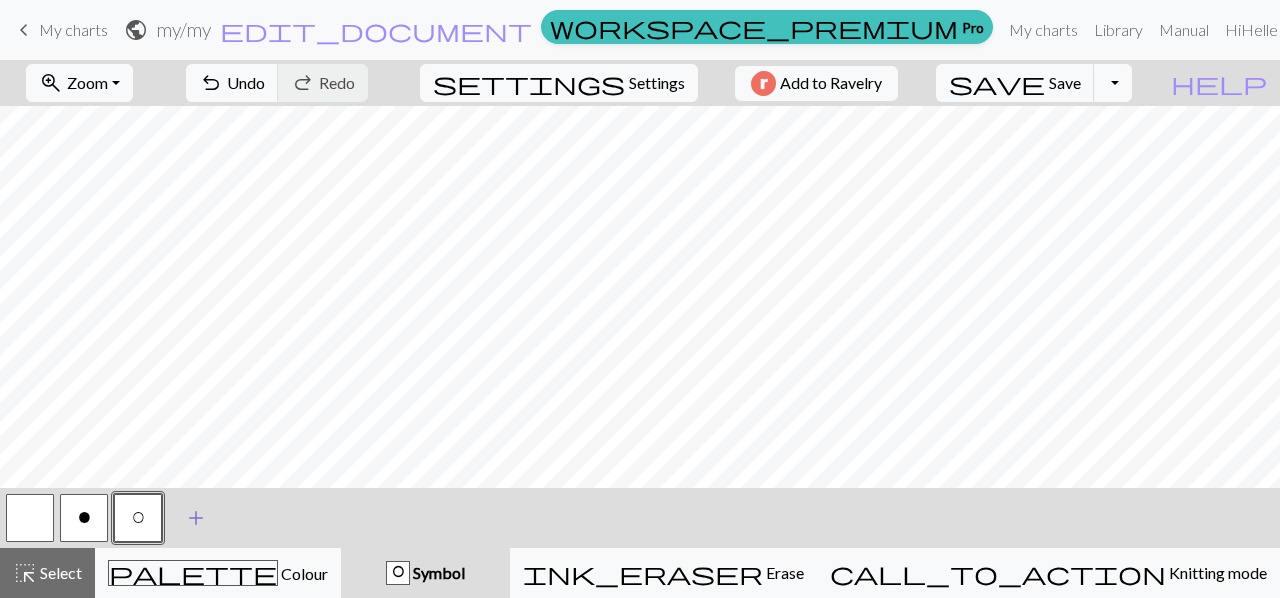click on "add" at bounding box center (196, 518) 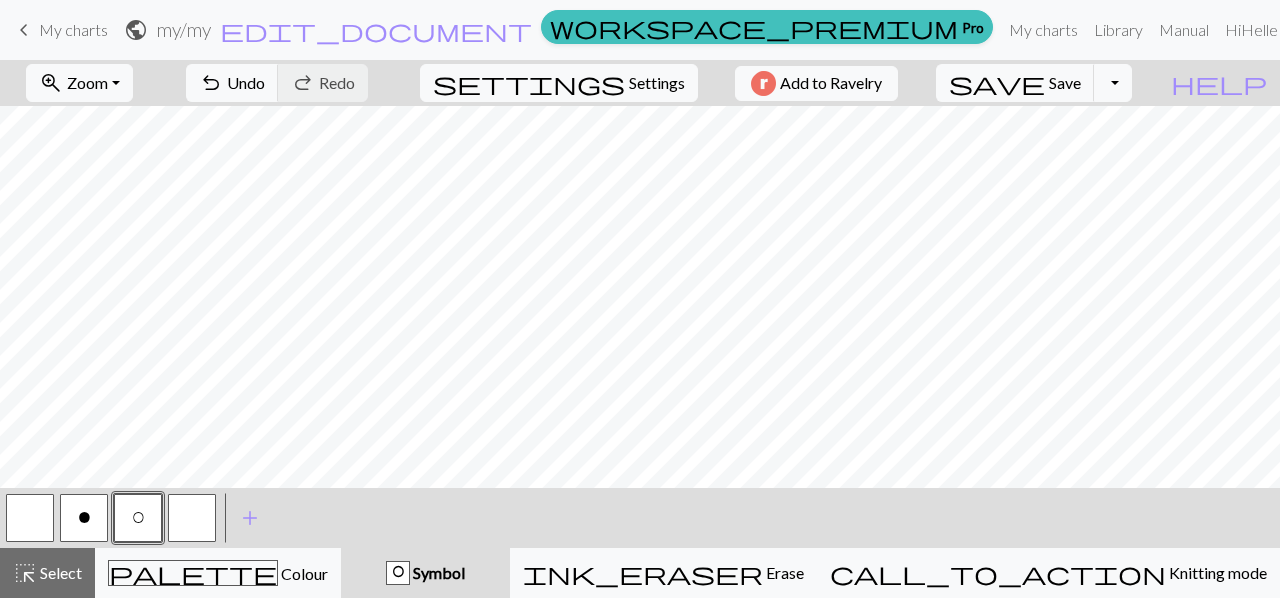 click at bounding box center [192, 518] 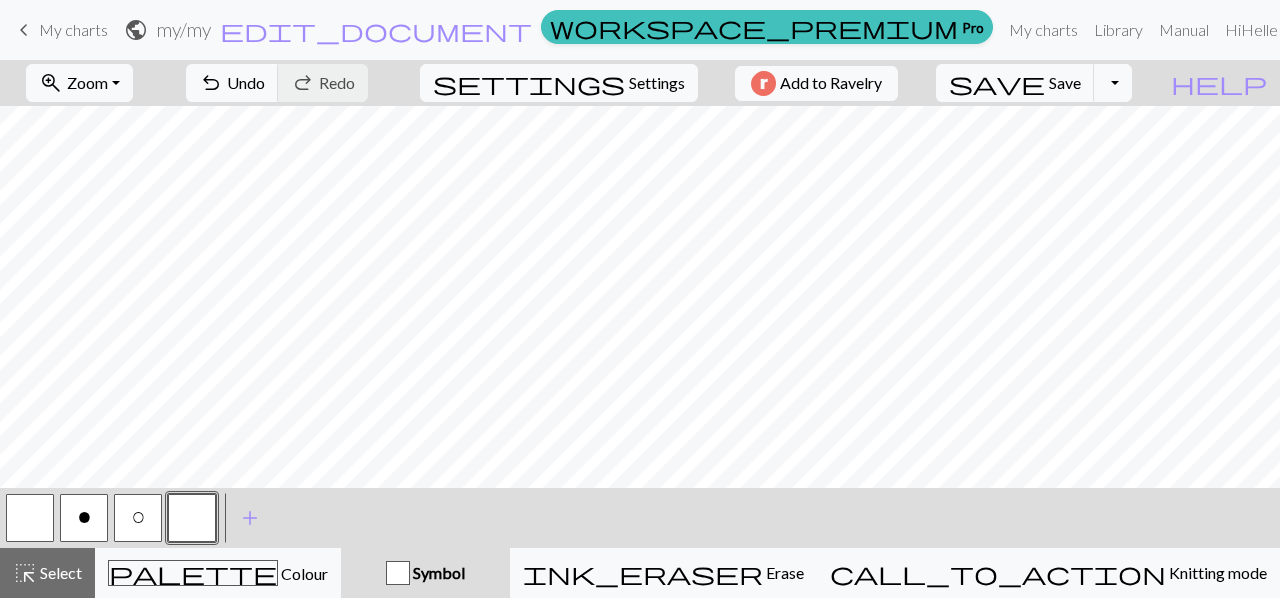 click at bounding box center [398, 573] 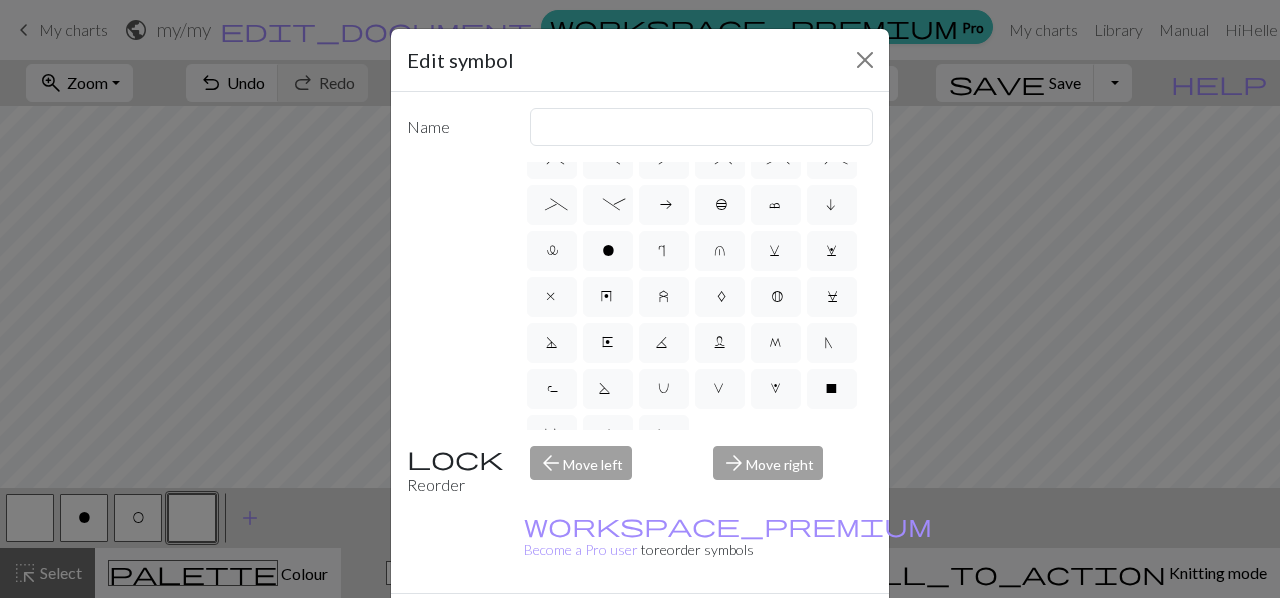 scroll, scrollTop: 362, scrollLeft: 0, axis: vertical 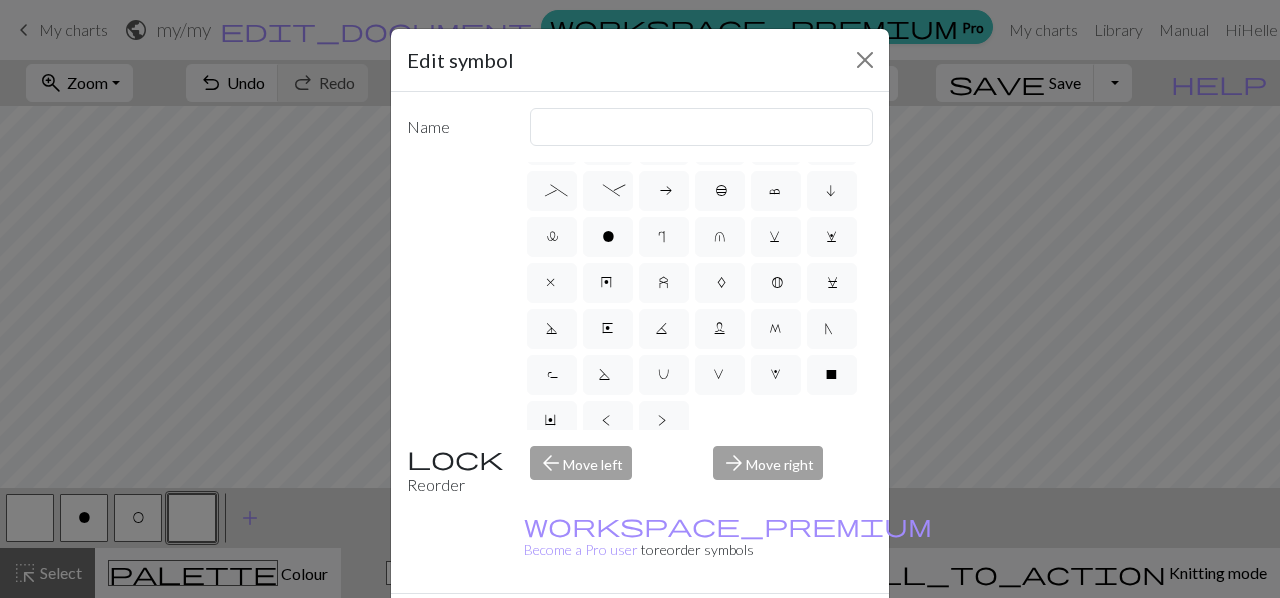 click on "Cancel" at bounding box center (836, 629) 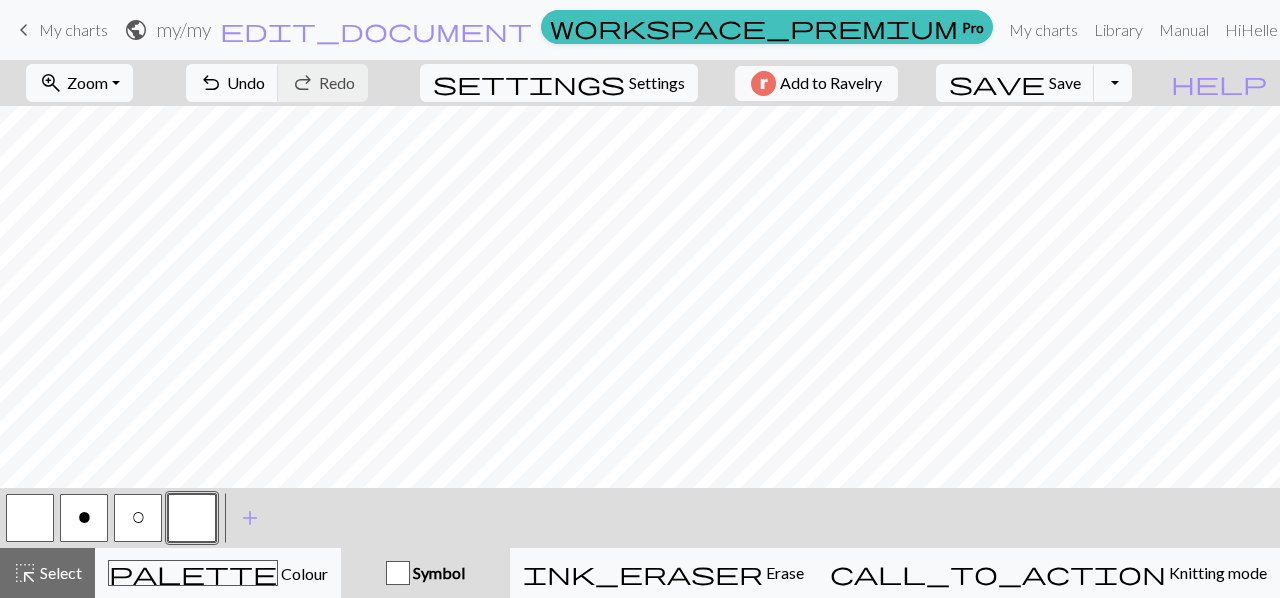 click at bounding box center (30, 518) 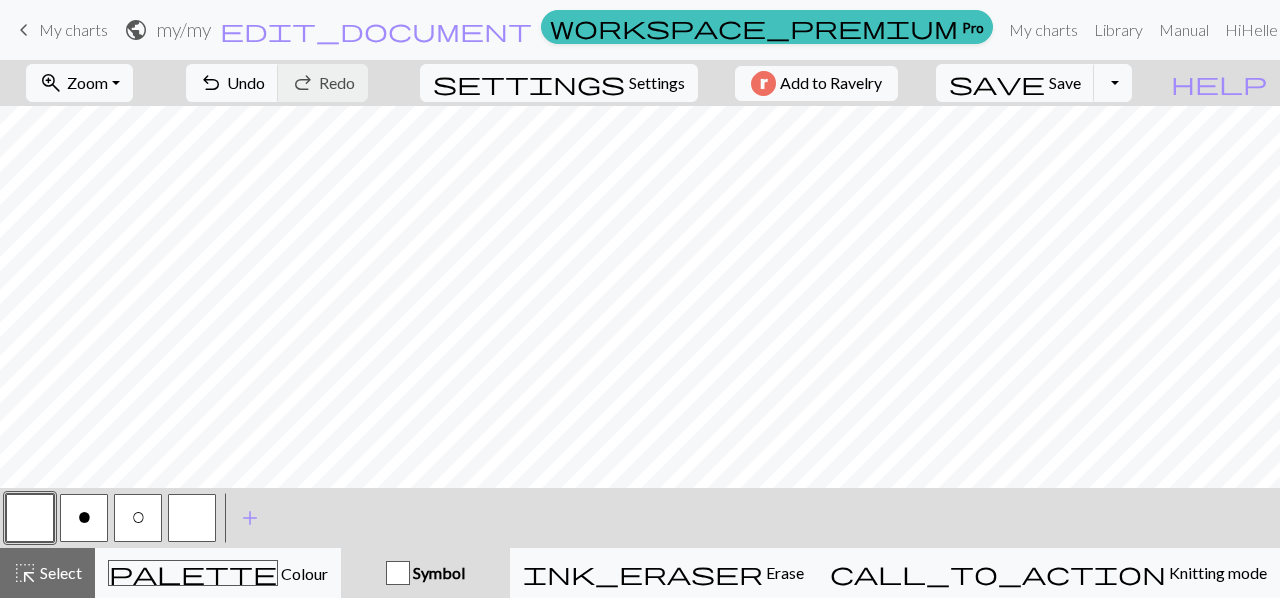 click on "O" at bounding box center [138, 518] 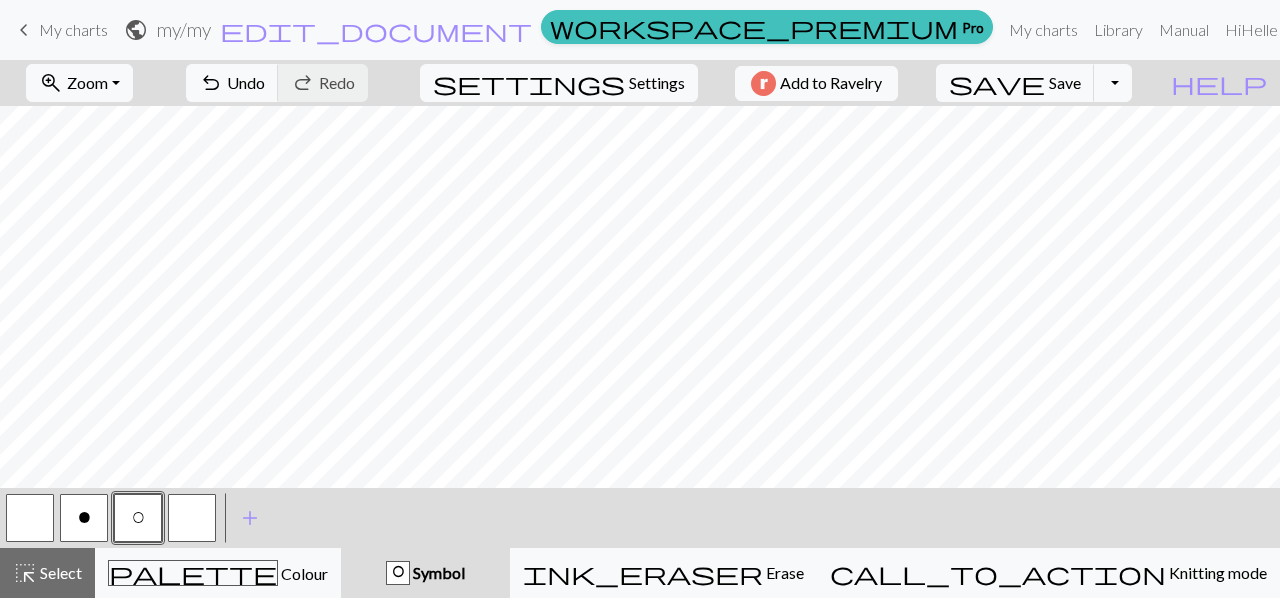 click on "o" at bounding box center (84, 518) 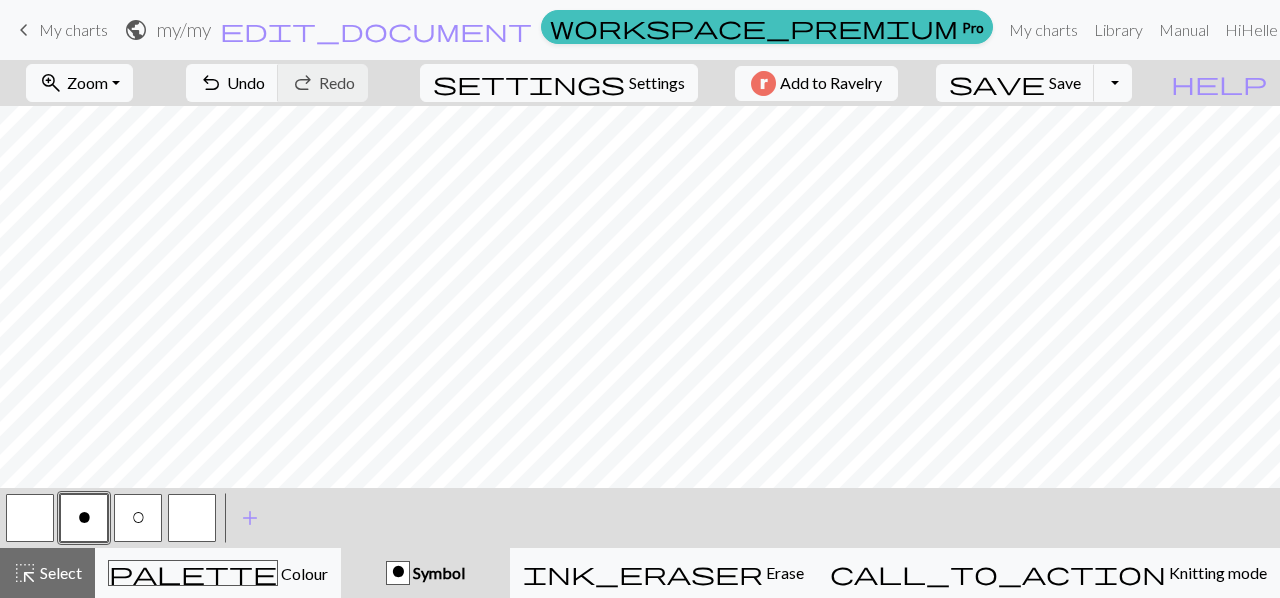 scroll, scrollTop: 350, scrollLeft: 0, axis: vertical 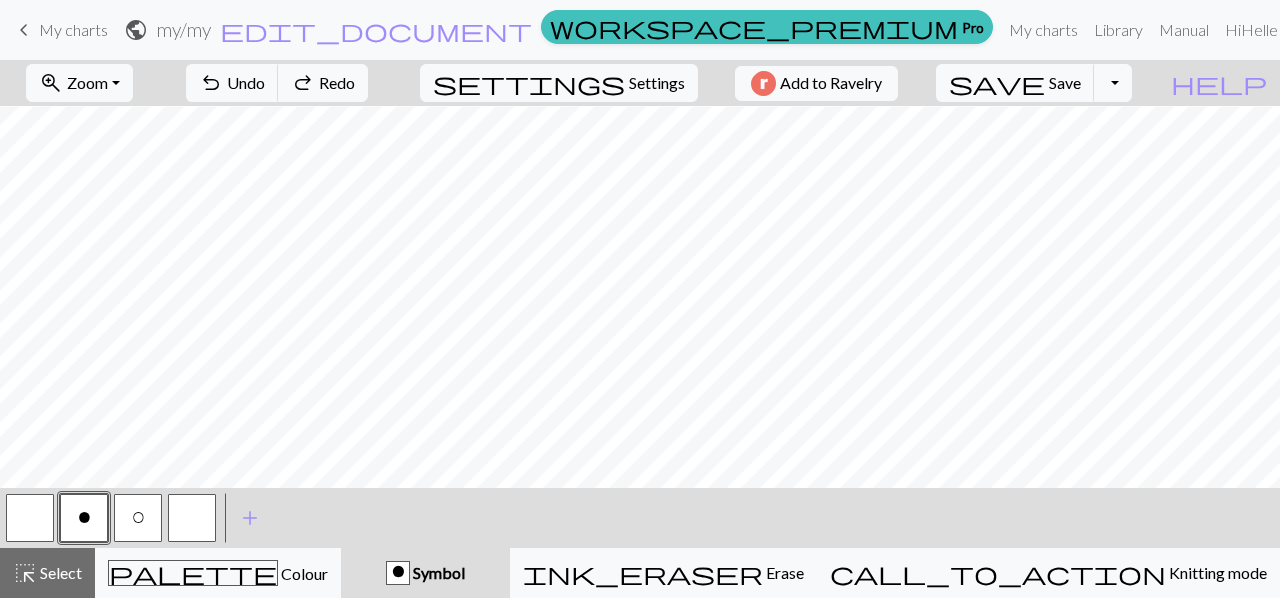 click on "O" at bounding box center [138, 518] 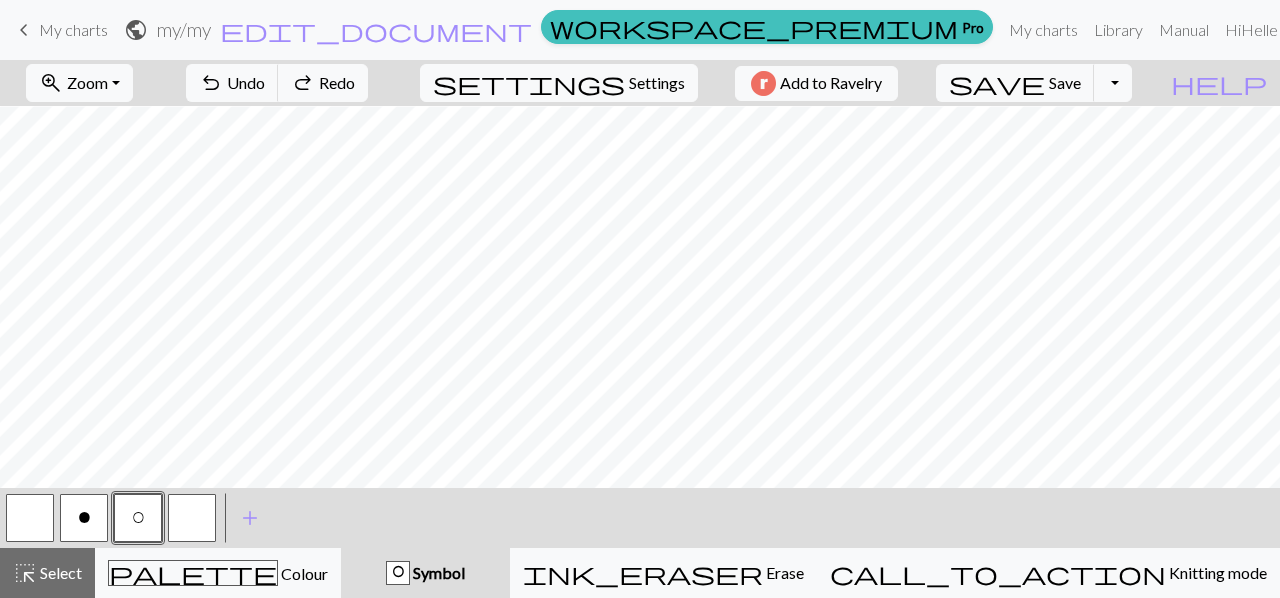 click on "O" at bounding box center (138, 520) 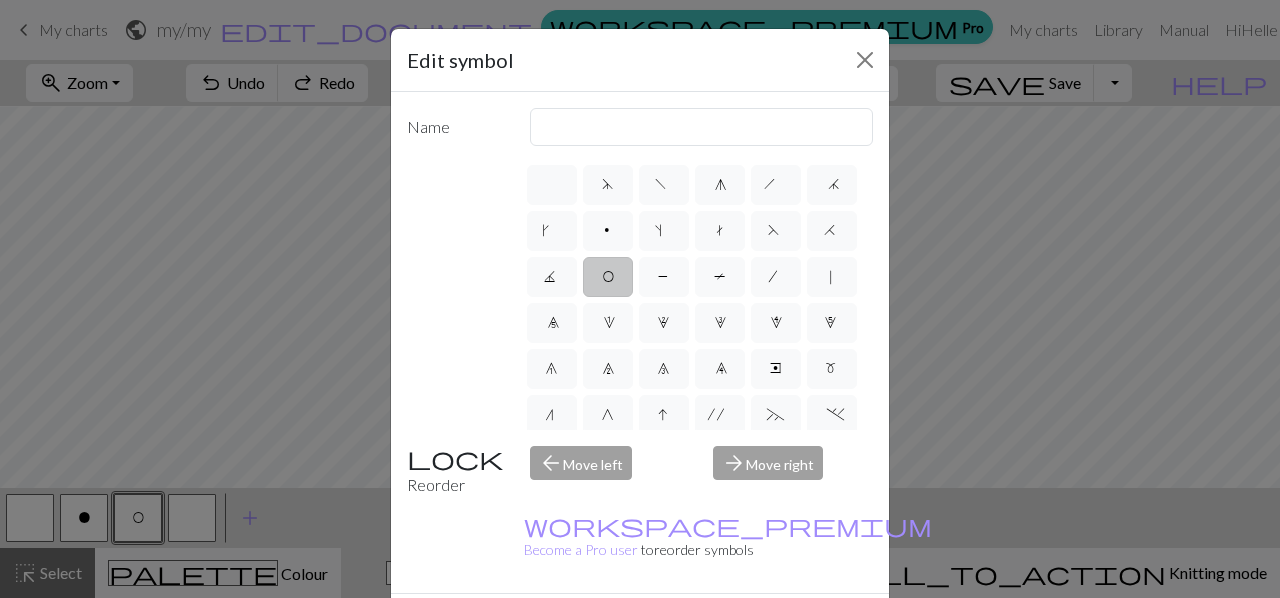 click on "O" at bounding box center (608, 277) 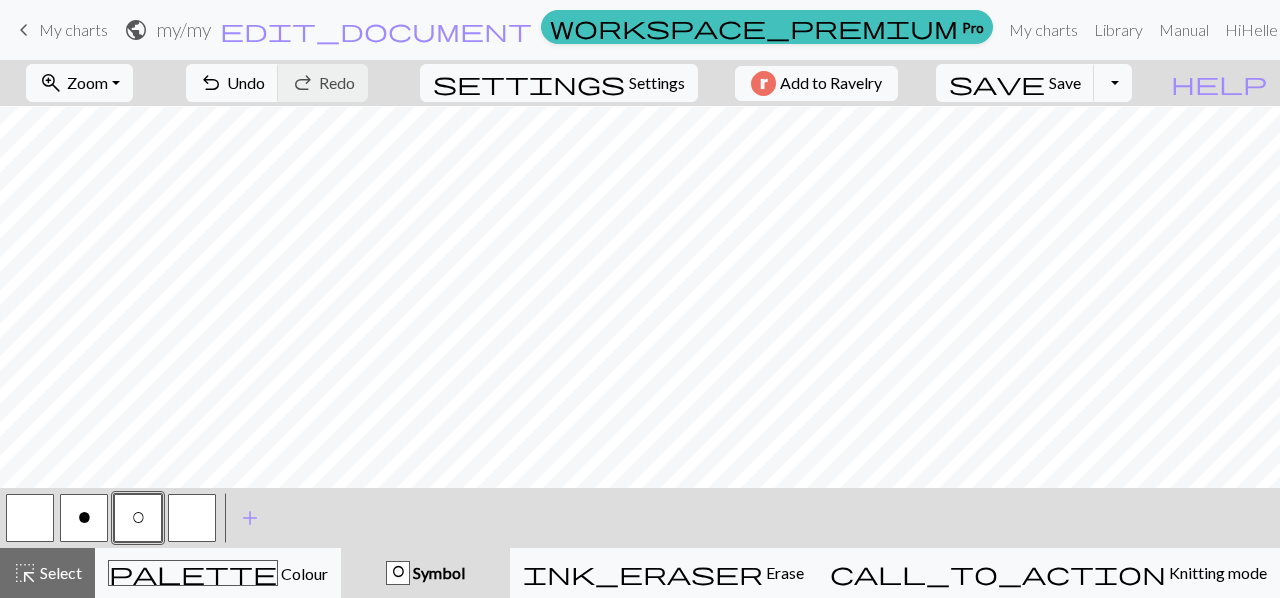 click at bounding box center (30, 518) 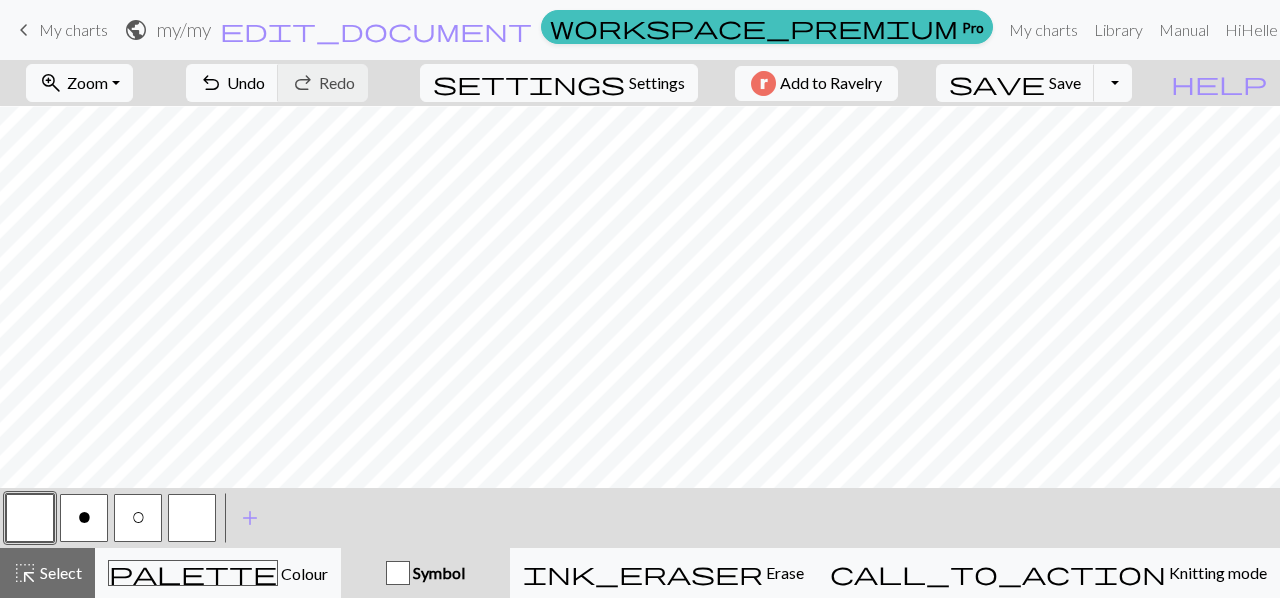 click at bounding box center (192, 518) 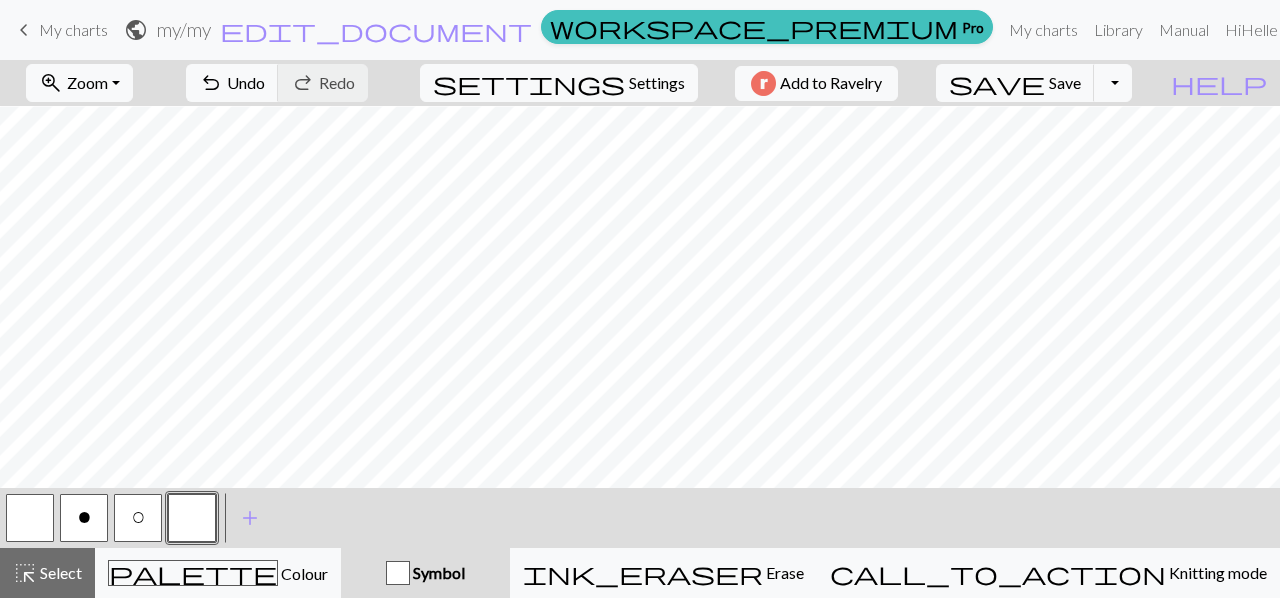 click at bounding box center (398, 573) 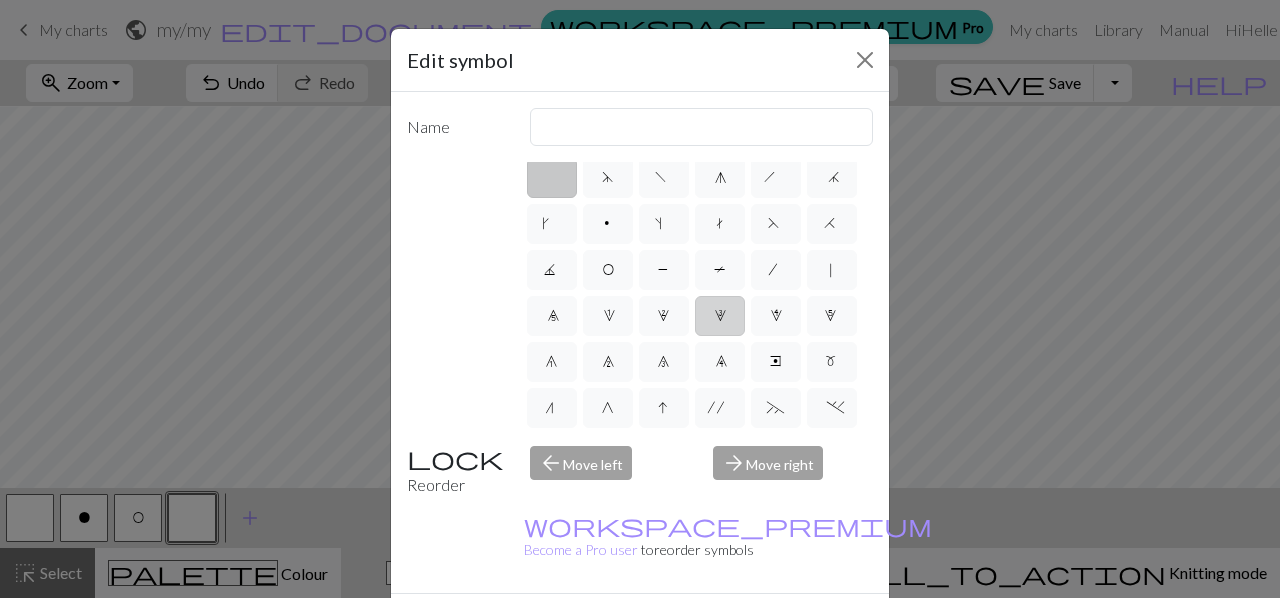scroll, scrollTop: 0, scrollLeft: 0, axis: both 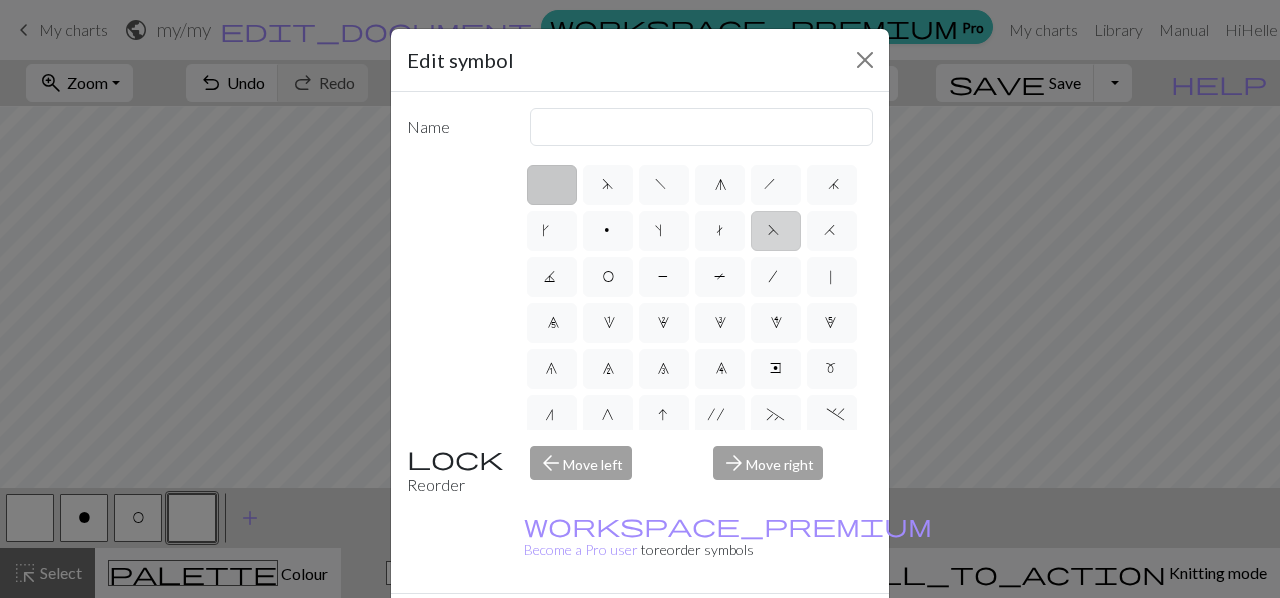 click on "F" at bounding box center [776, 233] 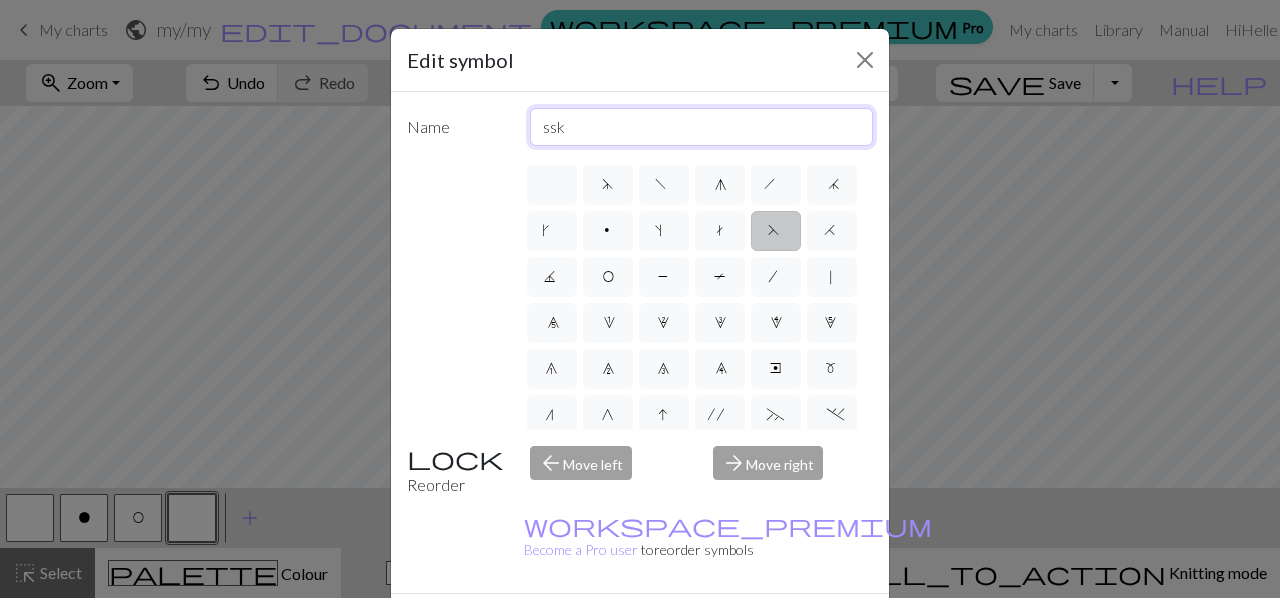 click on "ssk" at bounding box center [702, 127] 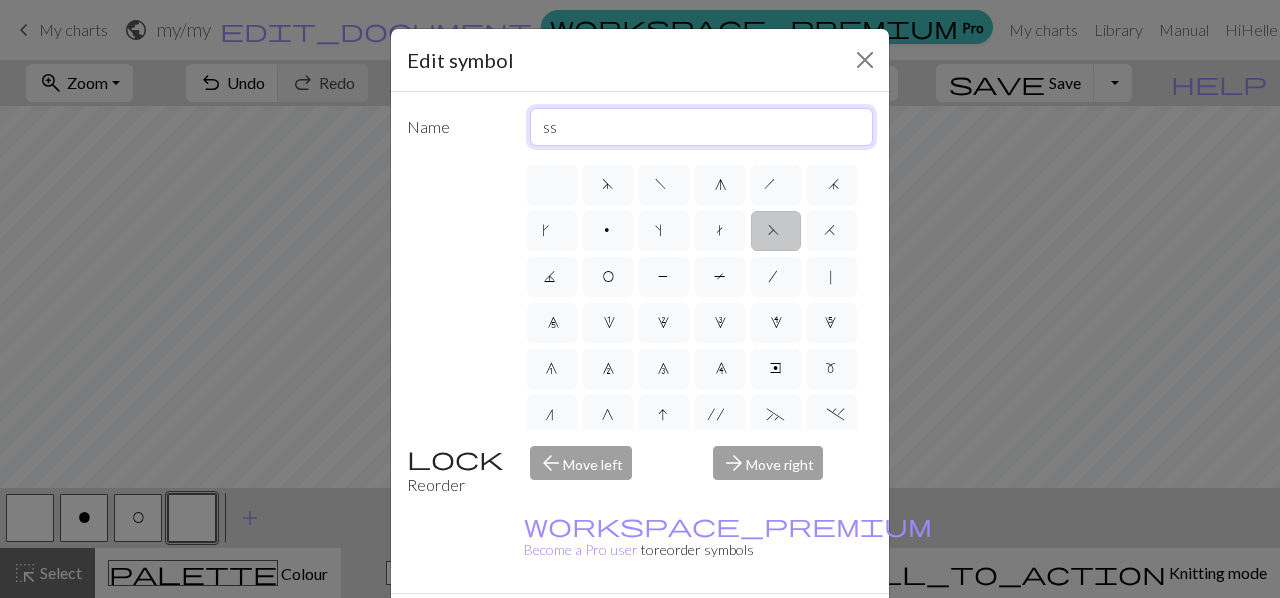 type on "s" 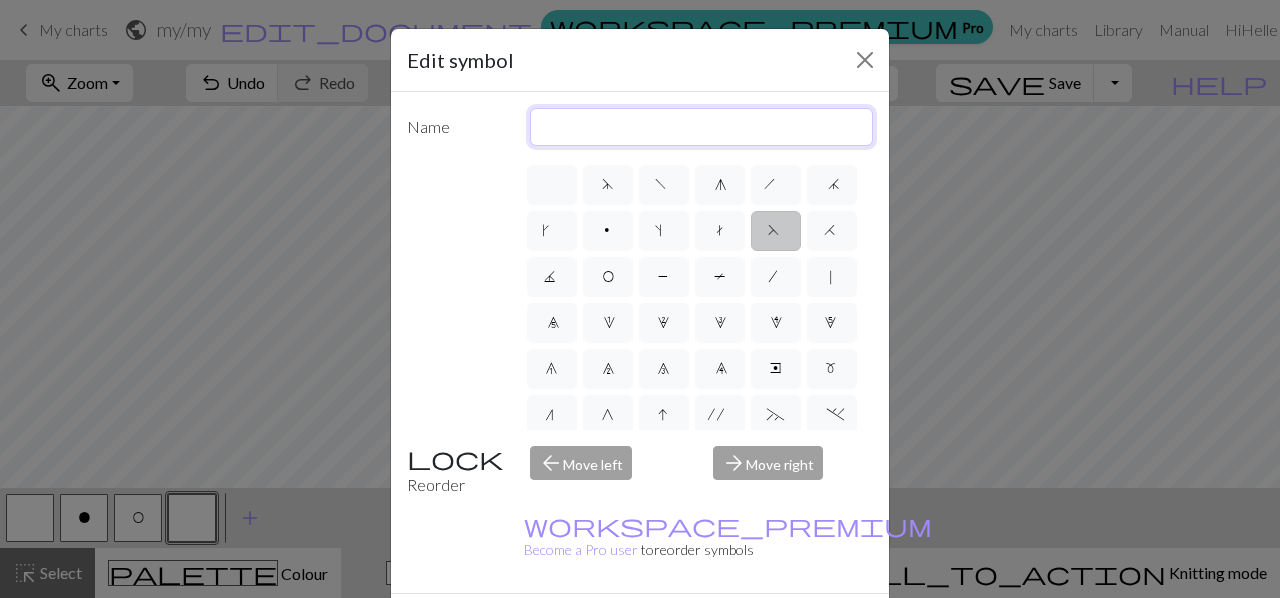 type 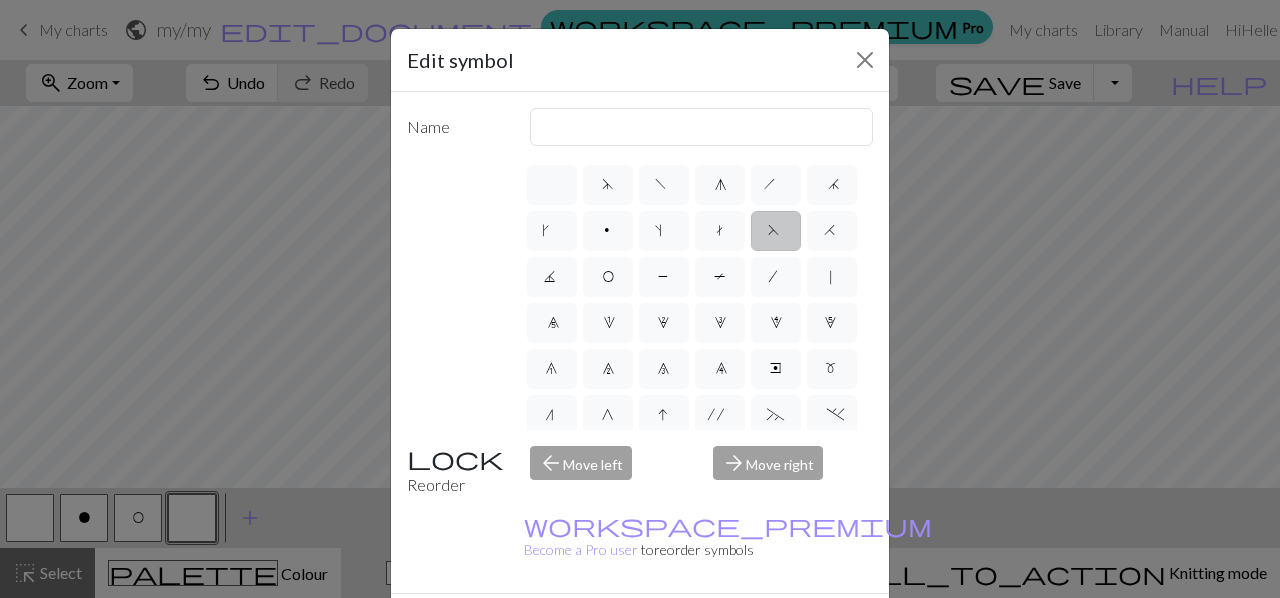 click on "F" at bounding box center [776, 231] 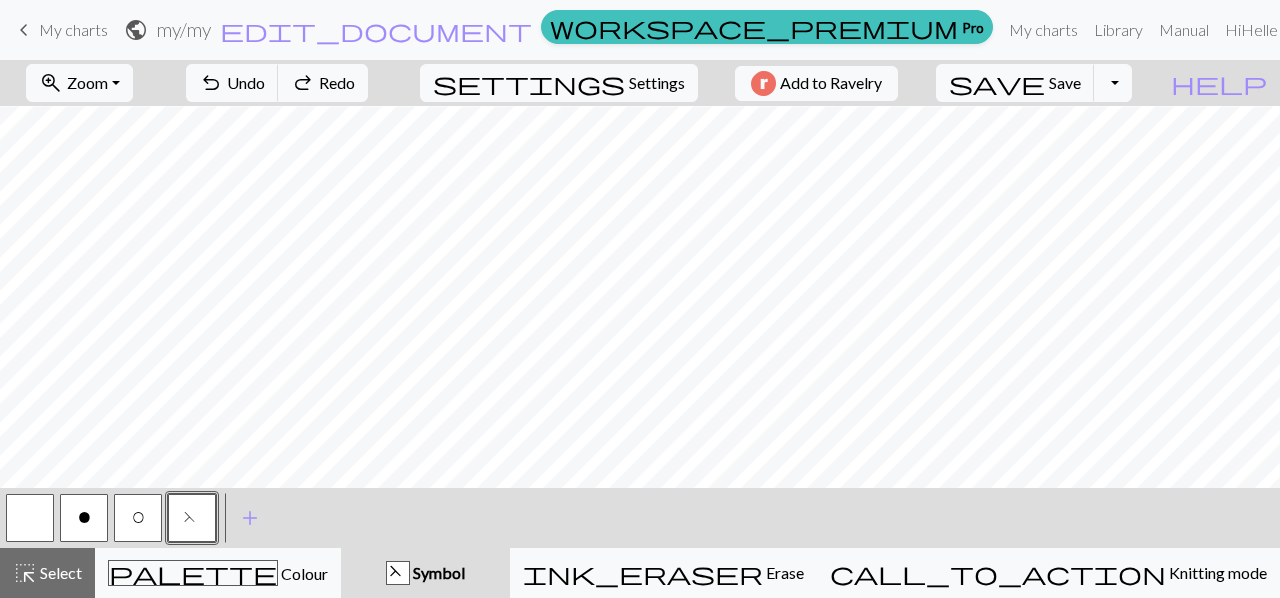 click on "O" at bounding box center (138, 518) 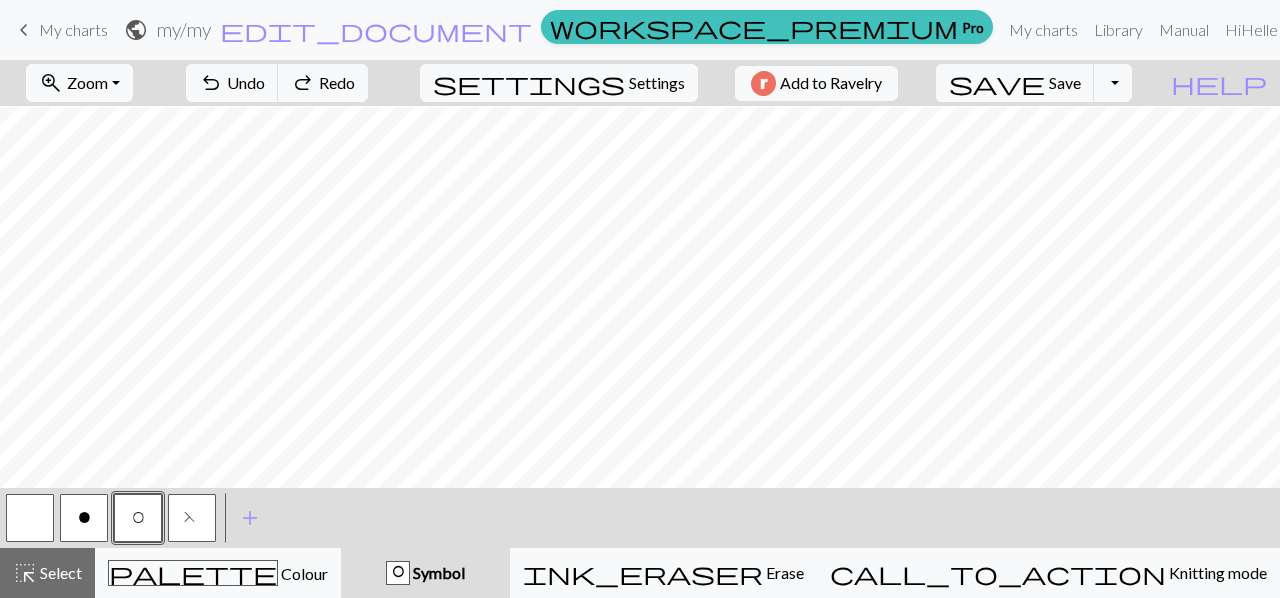 click on "o" at bounding box center [84, 518] 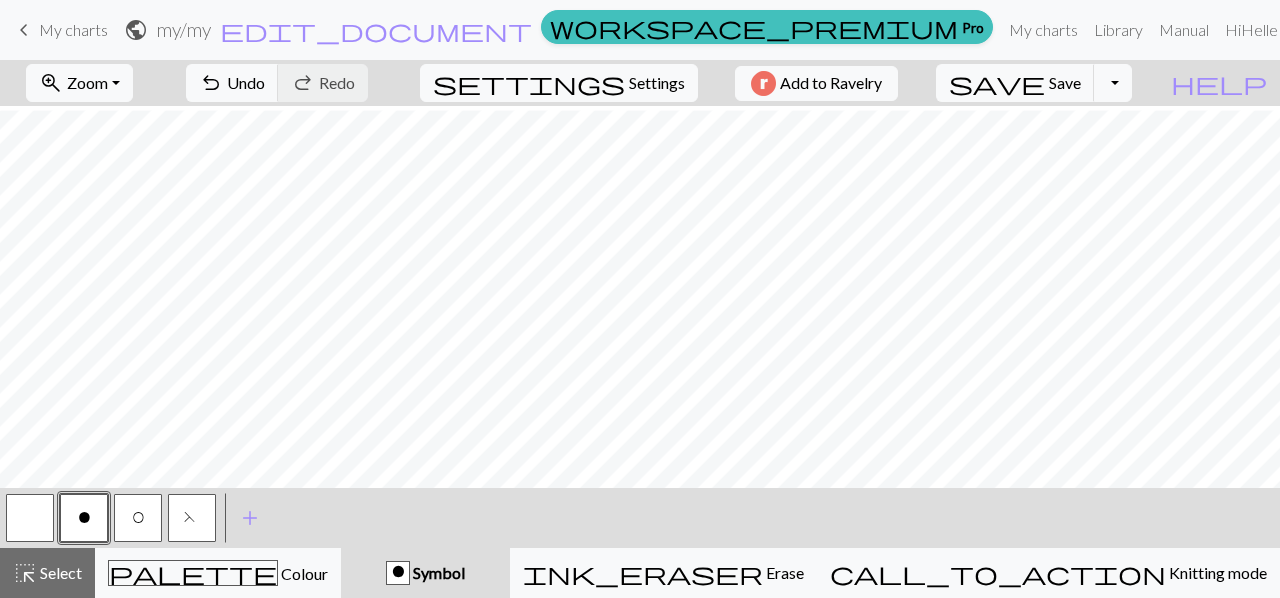 scroll, scrollTop: 242, scrollLeft: 0, axis: vertical 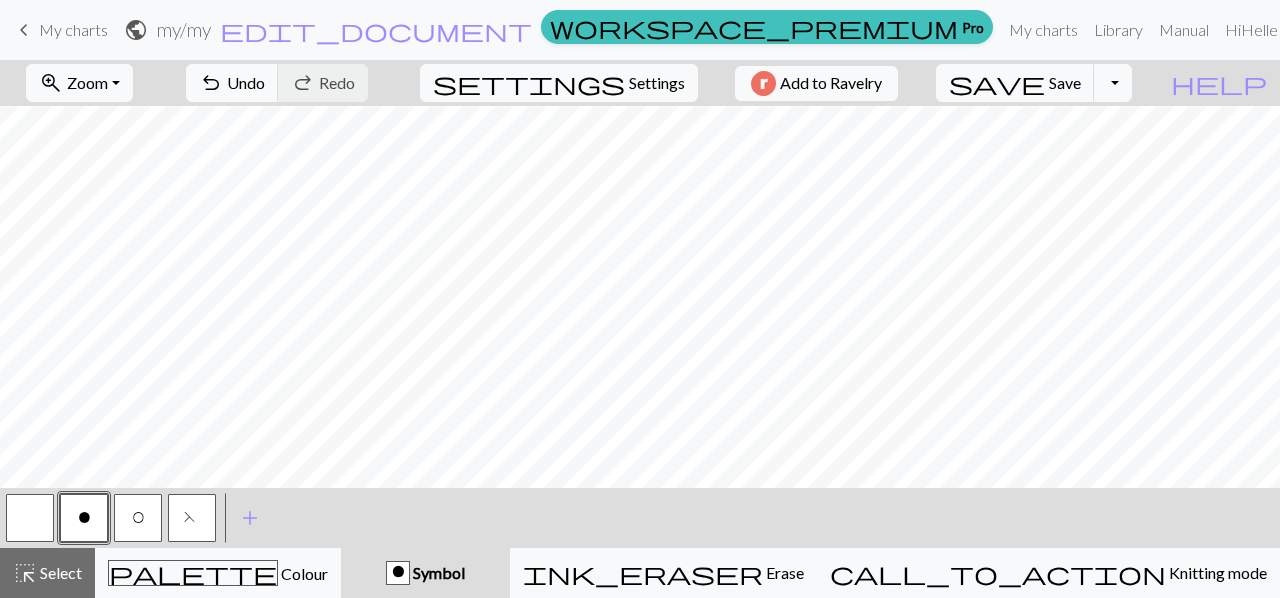 click at bounding box center (30, 518) 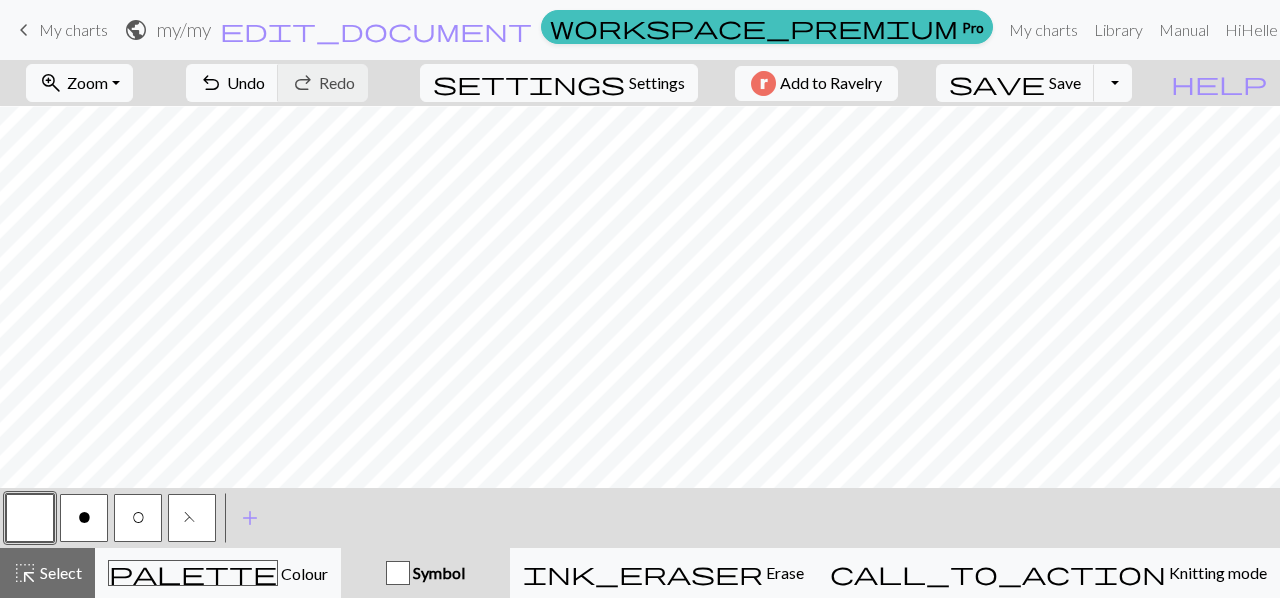 click on "o" at bounding box center [84, 518] 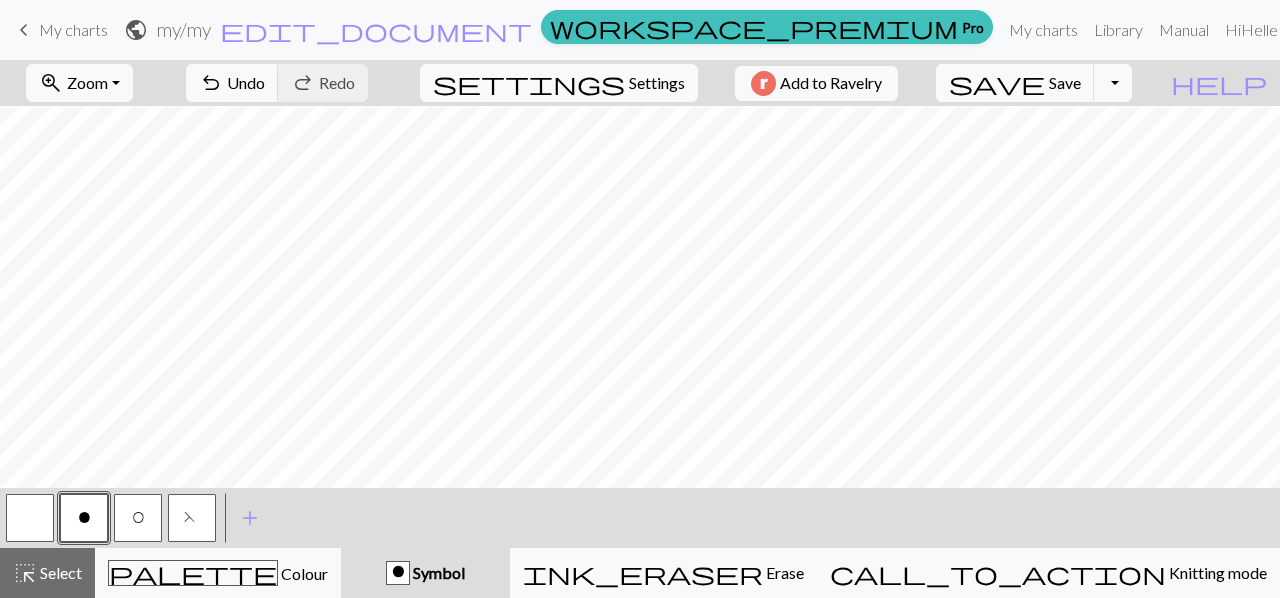 click at bounding box center [30, 518] 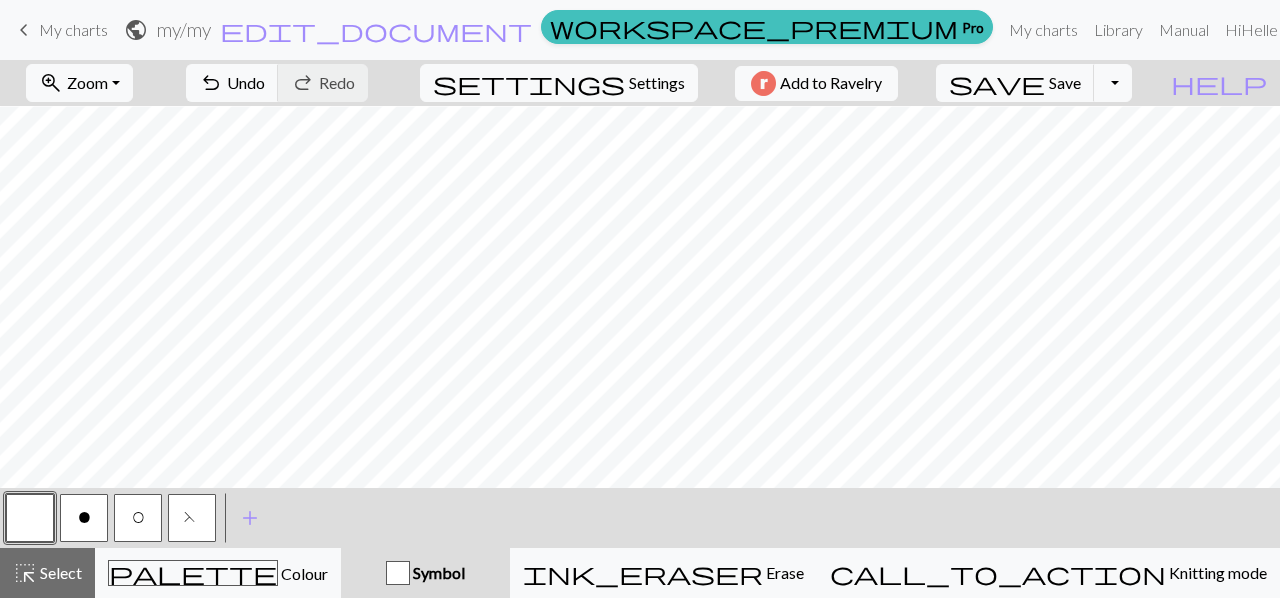 click on "o" at bounding box center (84, 518) 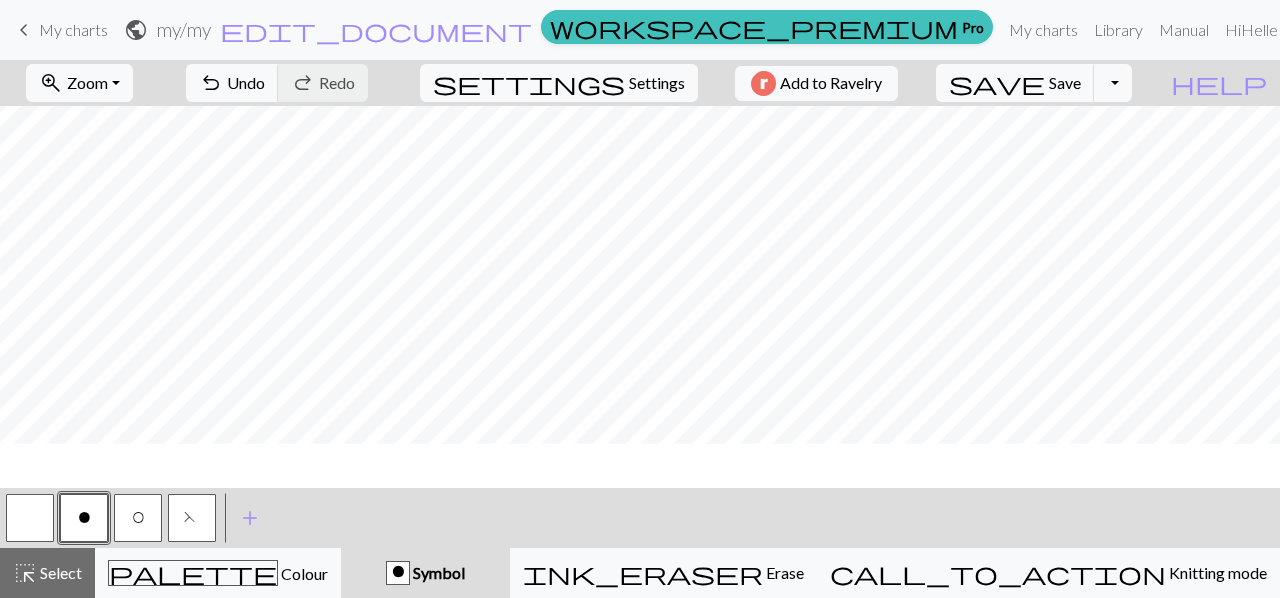 scroll, scrollTop: 278, scrollLeft: 0, axis: vertical 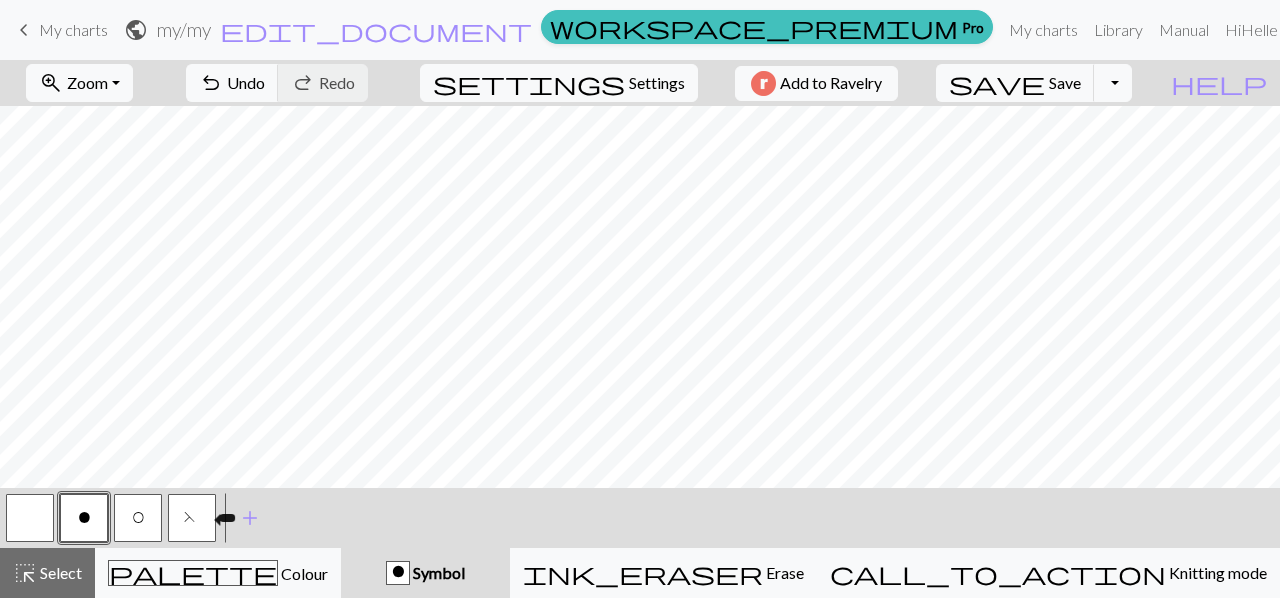 click on "F" at bounding box center [192, 520] 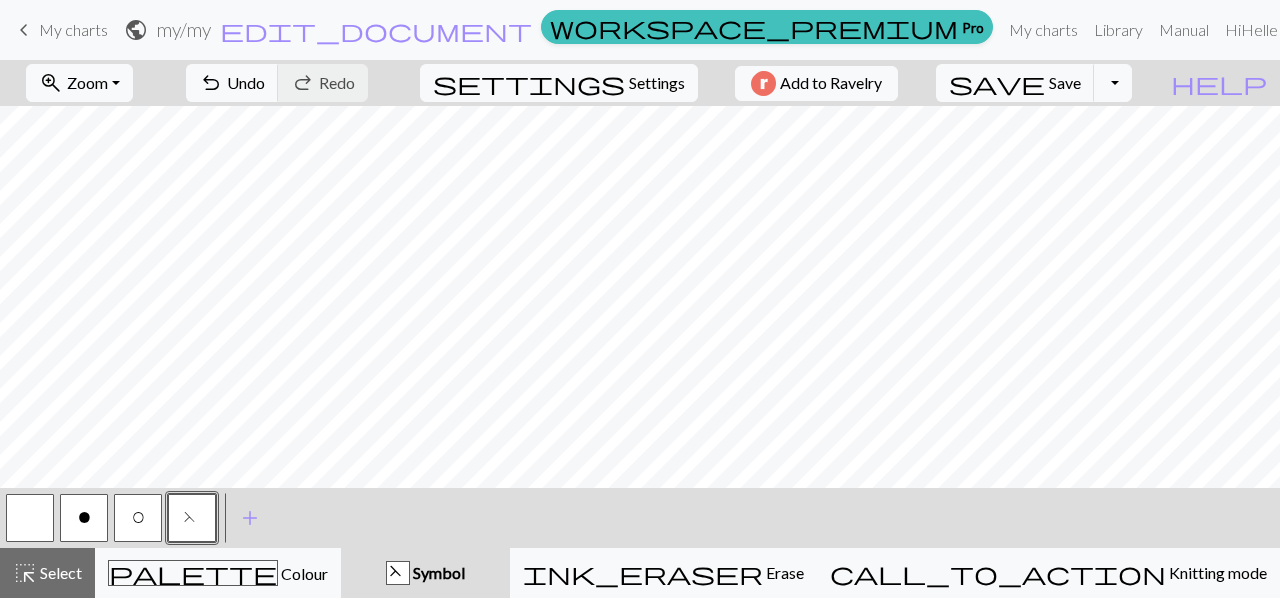 click on "F" at bounding box center [398, 574] 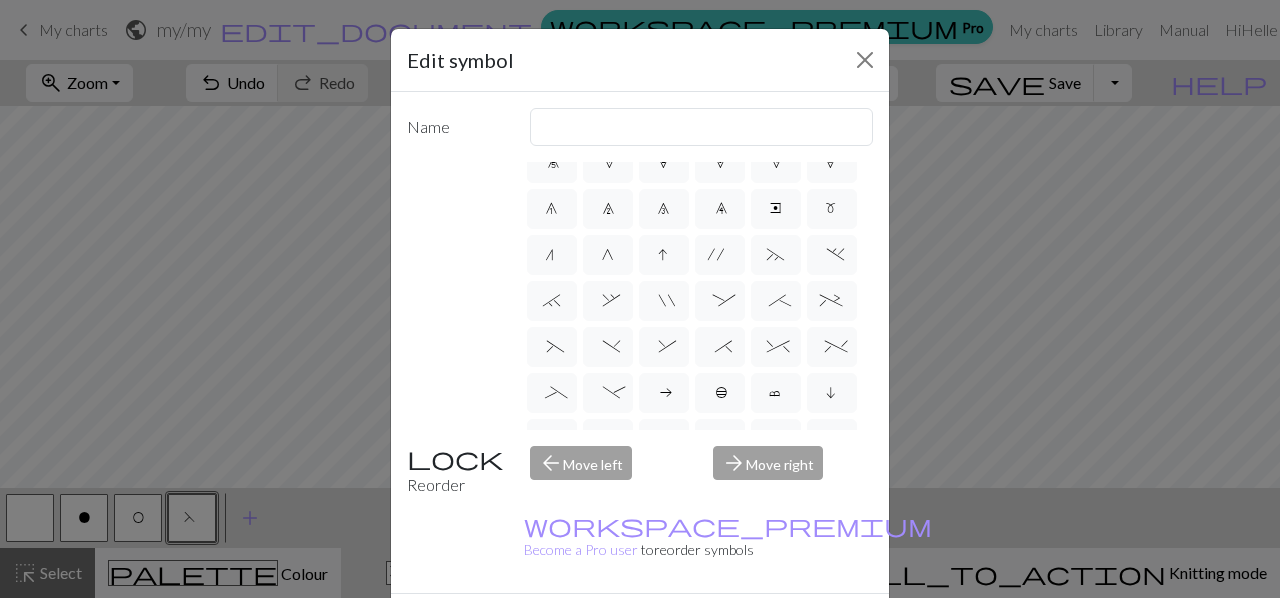 scroll, scrollTop: 188, scrollLeft: 0, axis: vertical 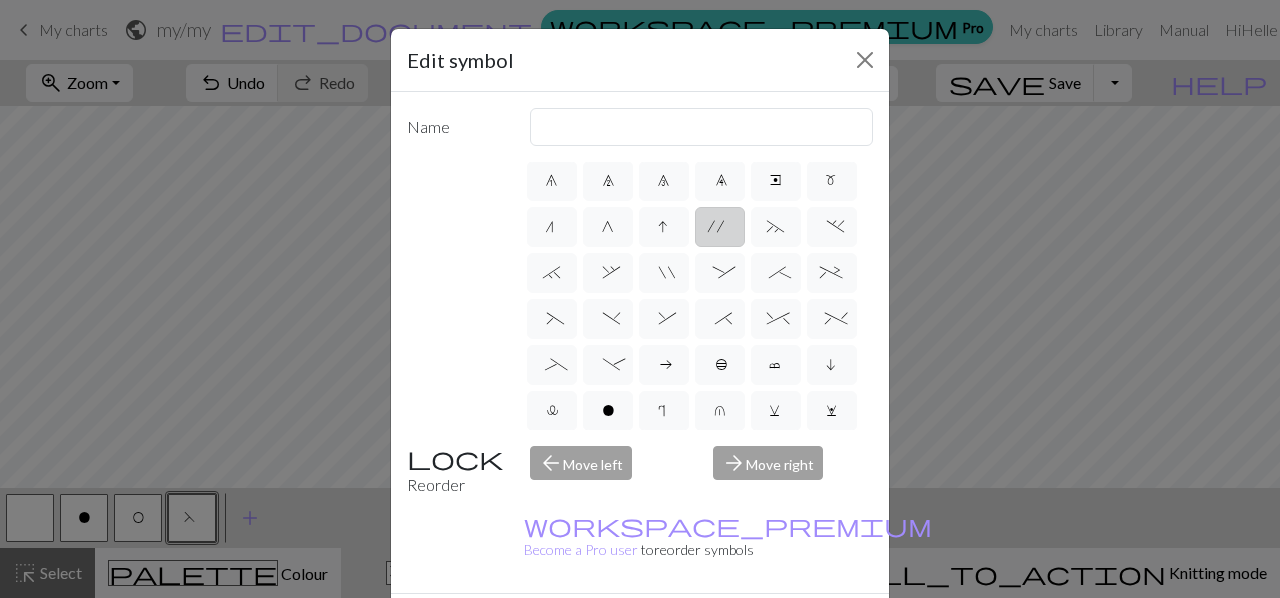 click on "'" at bounding box center [720, 229] 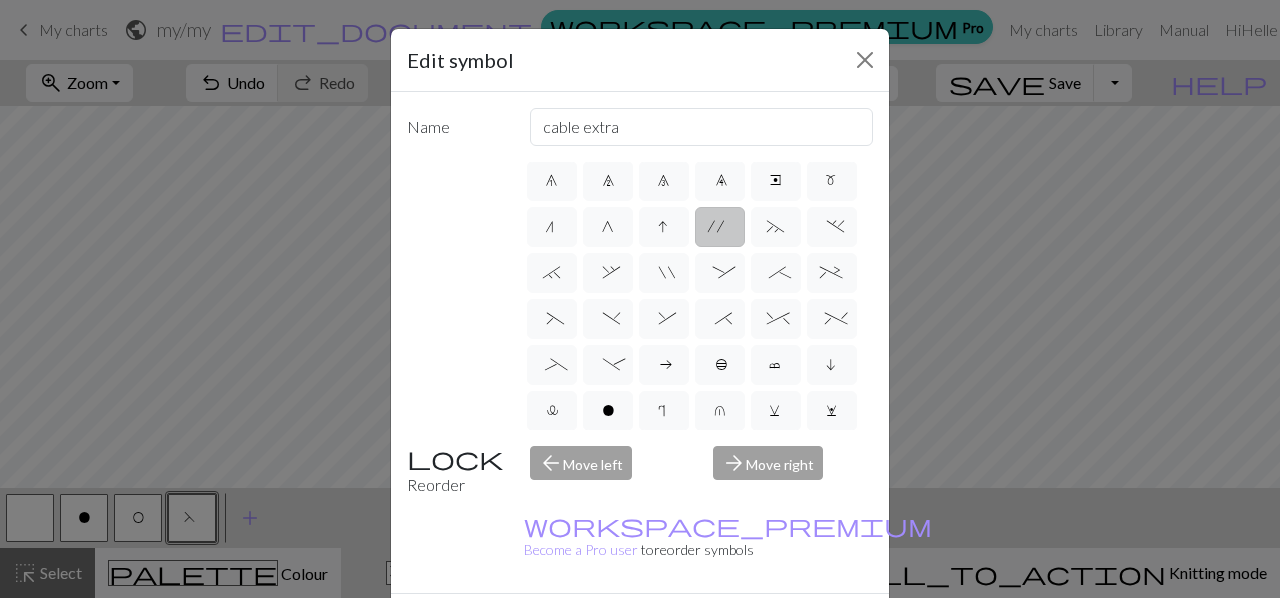 click on "Done" at bounding box center [760, 629] 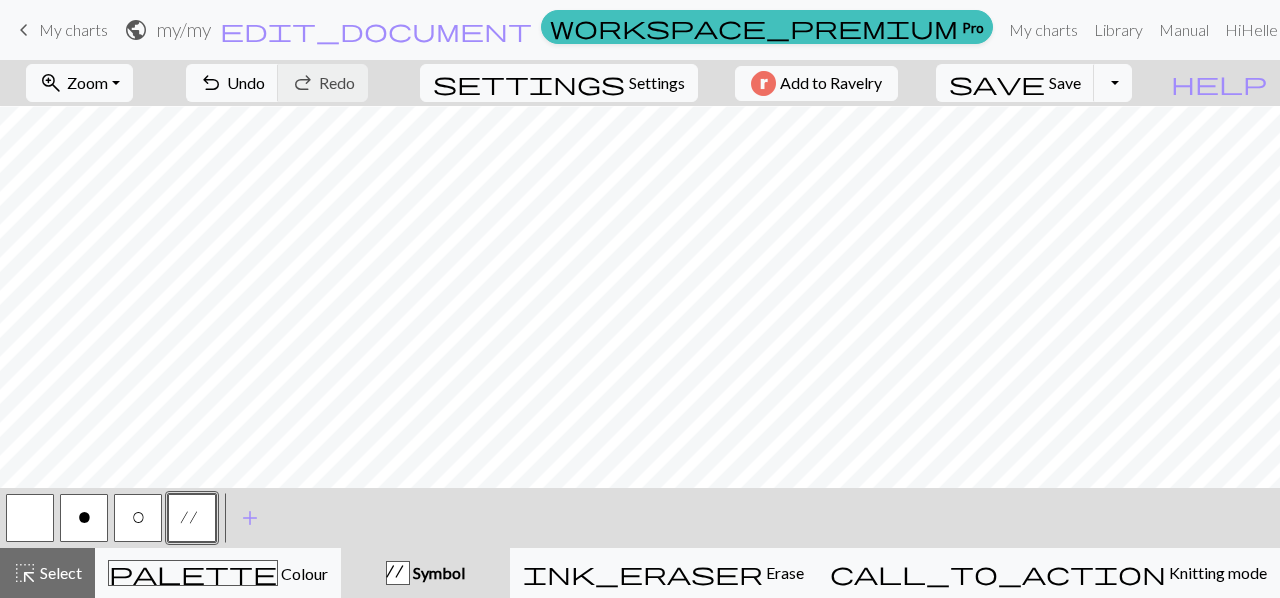 scroll, scrollTop: 382, scrollLeft: 0, axis: vertical 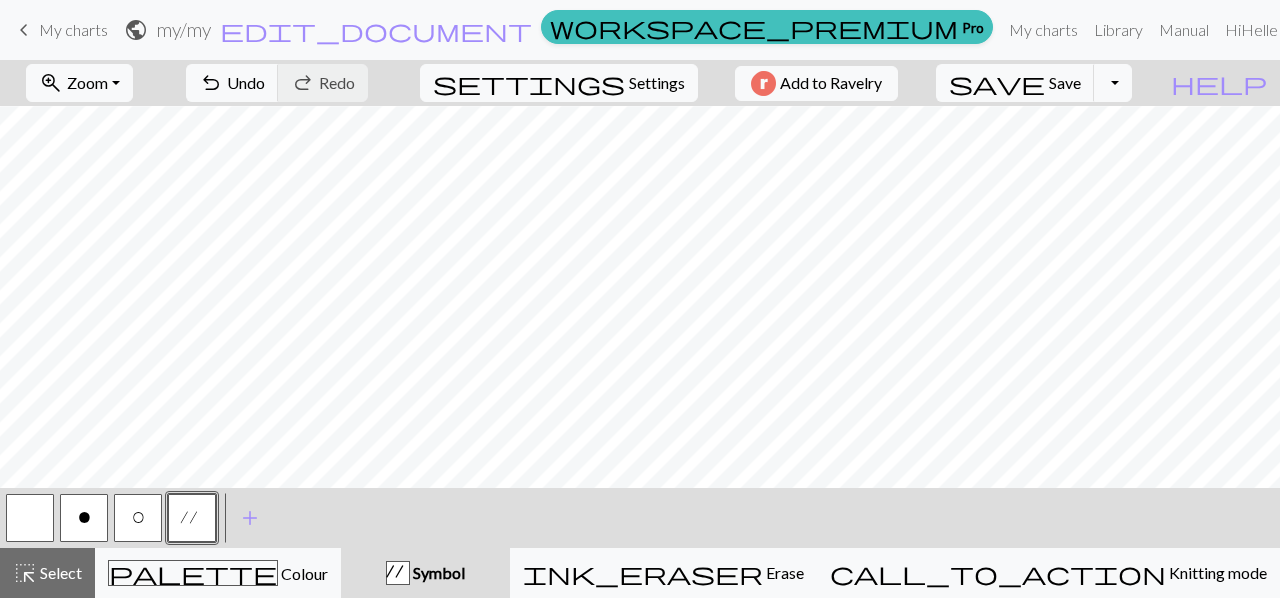 click at bounding box center (30, 518) 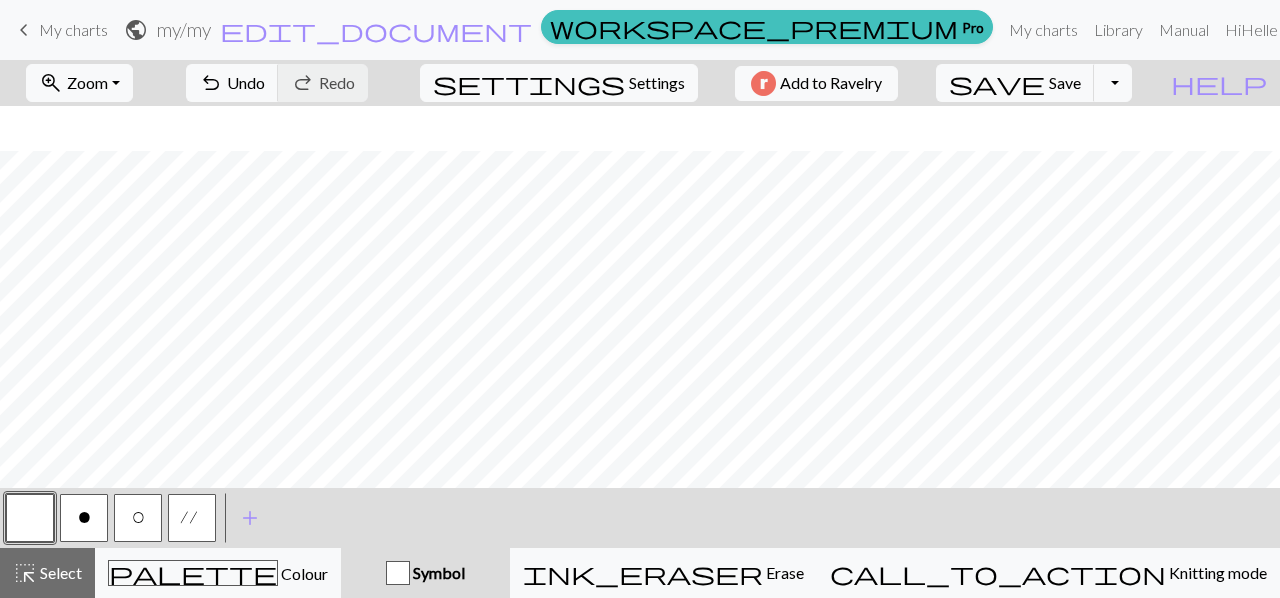scroll, scrollTop: 90, scrollLeft: 0, axis: vertical 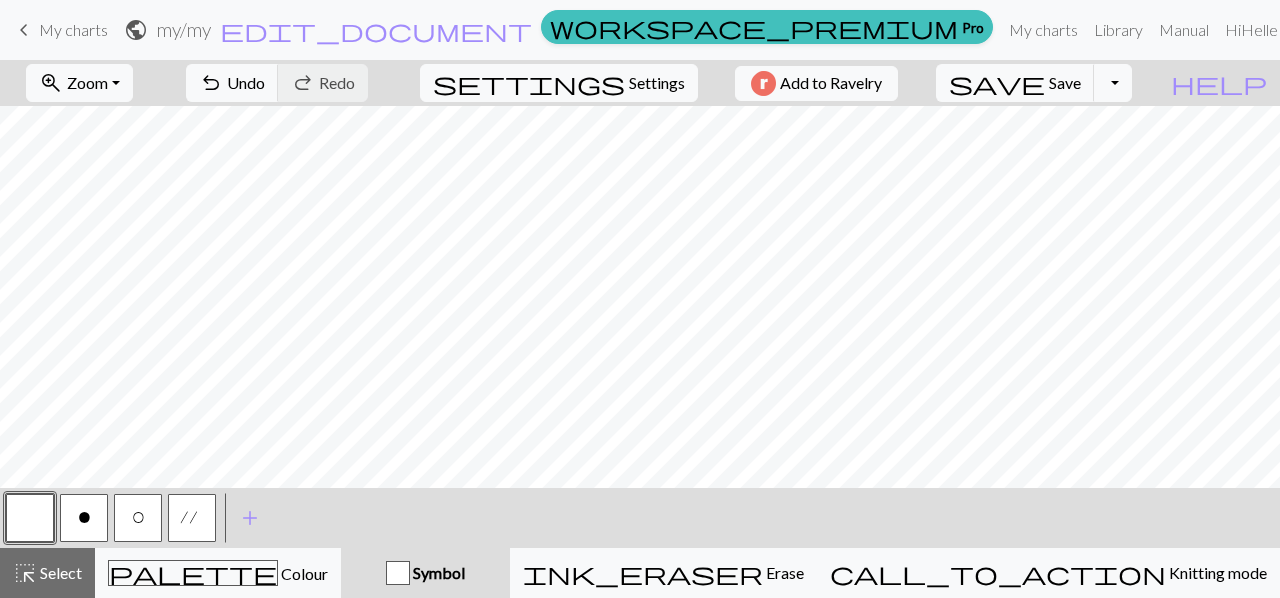 click at bounding box center [30, 518] 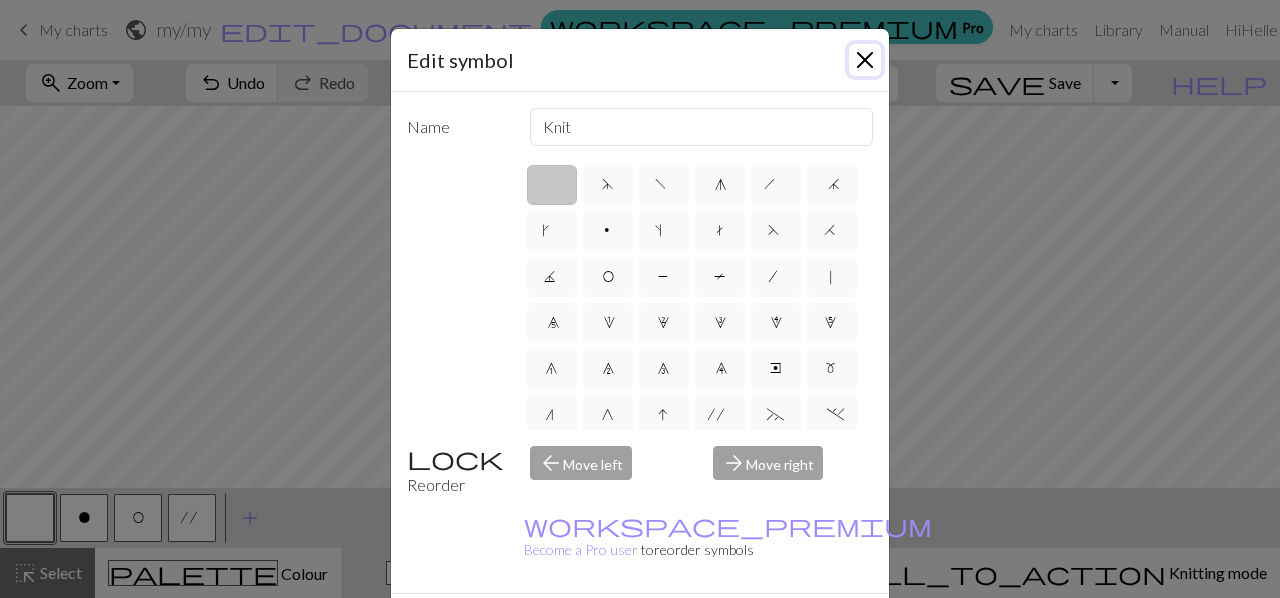 click at bounding box center [865, 60] 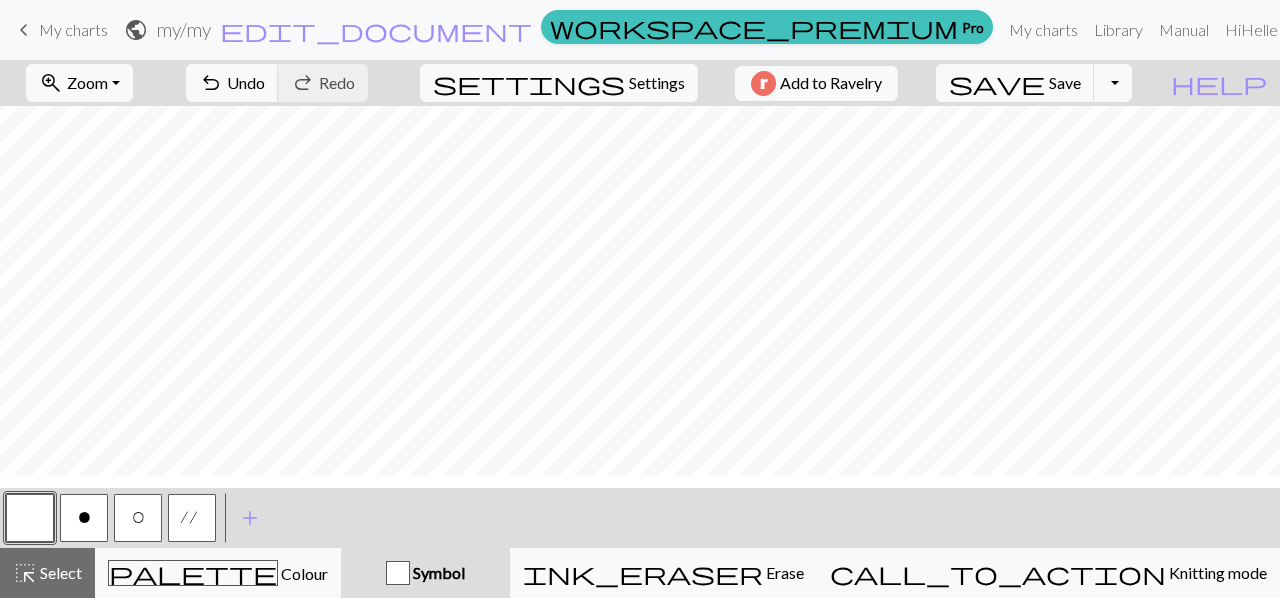 scroll, scrollTop: 220, scrollLeft: 0, axis: vertical 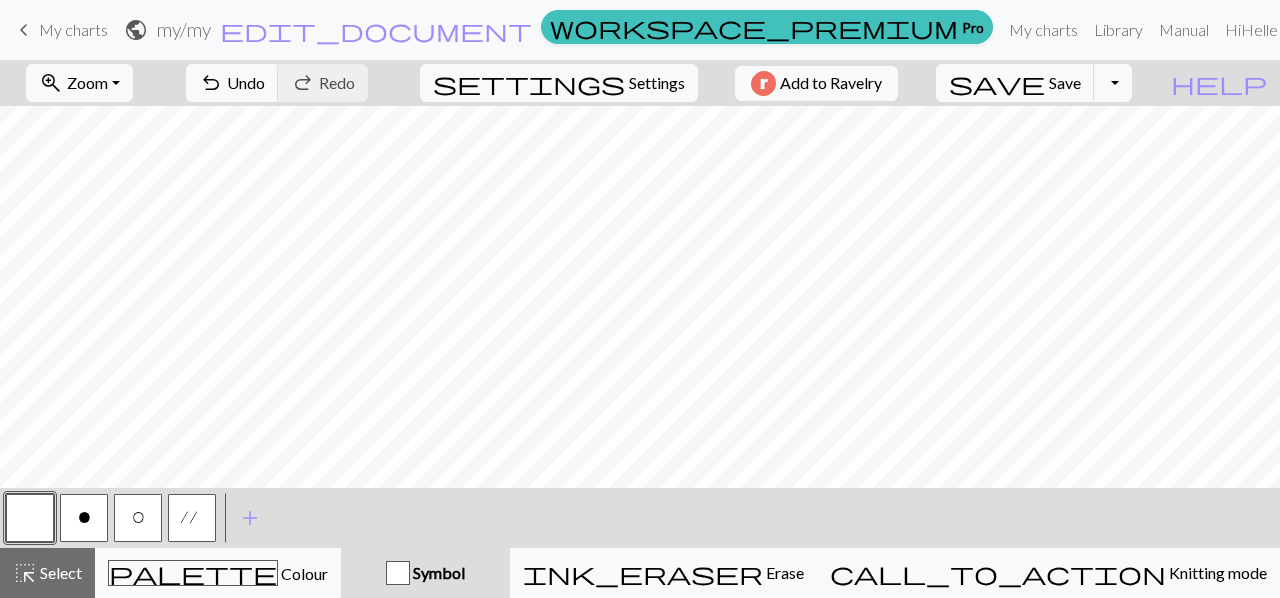 click on "o" at bounding box center [84, 518] 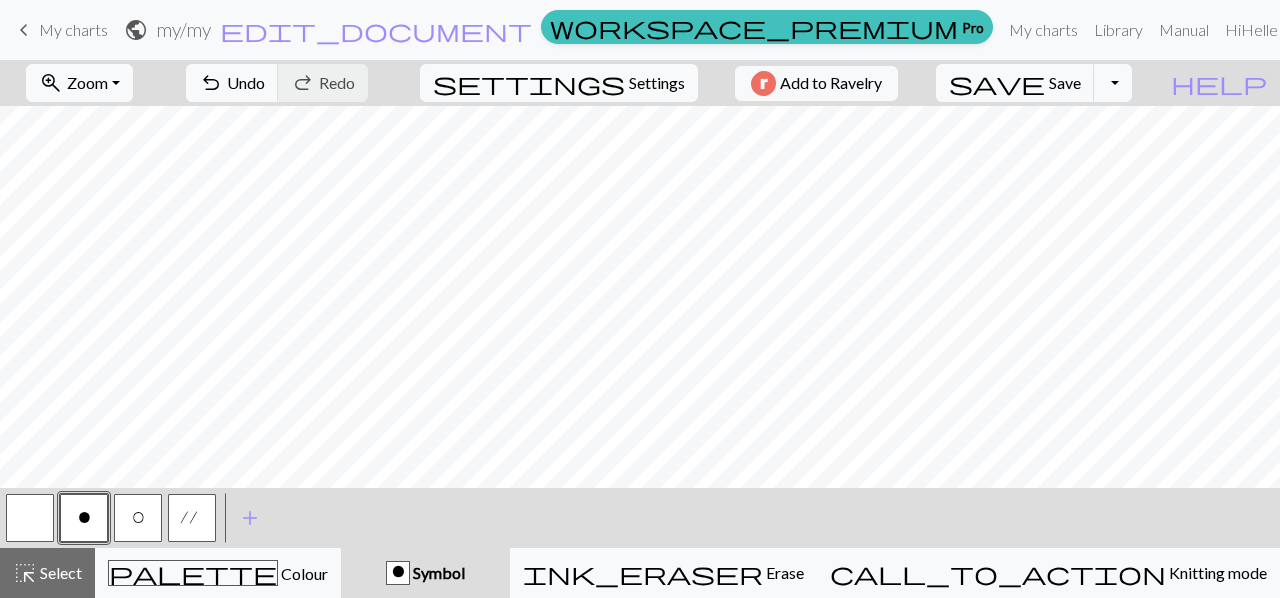 click on "O" at bounding box center [138, 520] 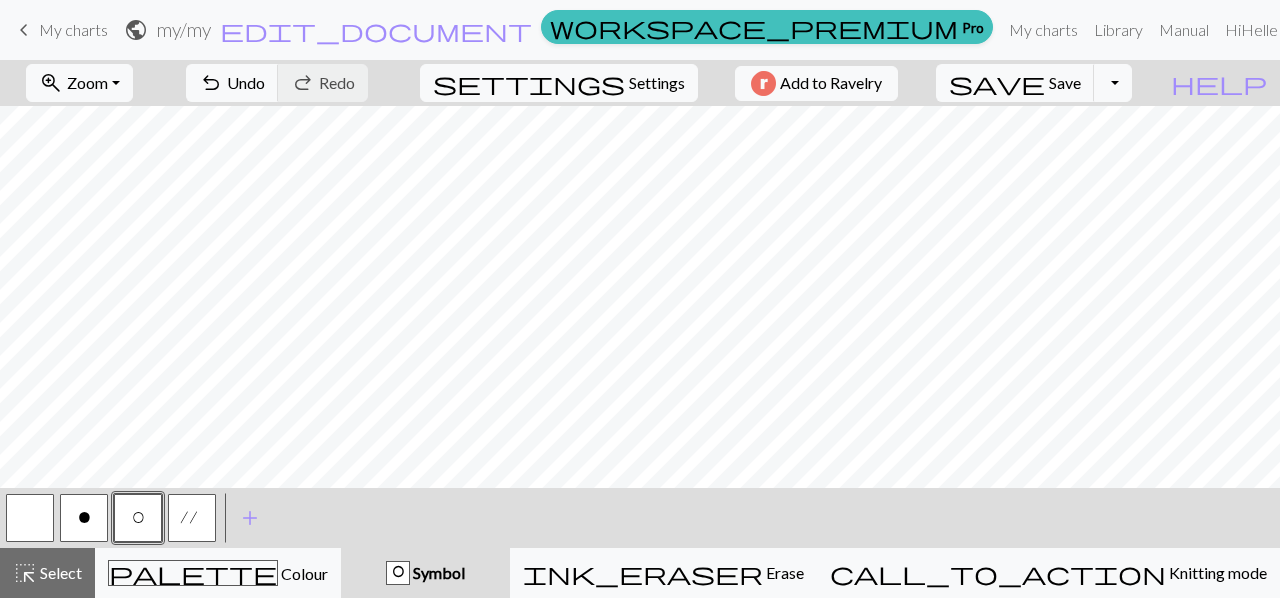 click on "O" at bounding box center [138, 520] 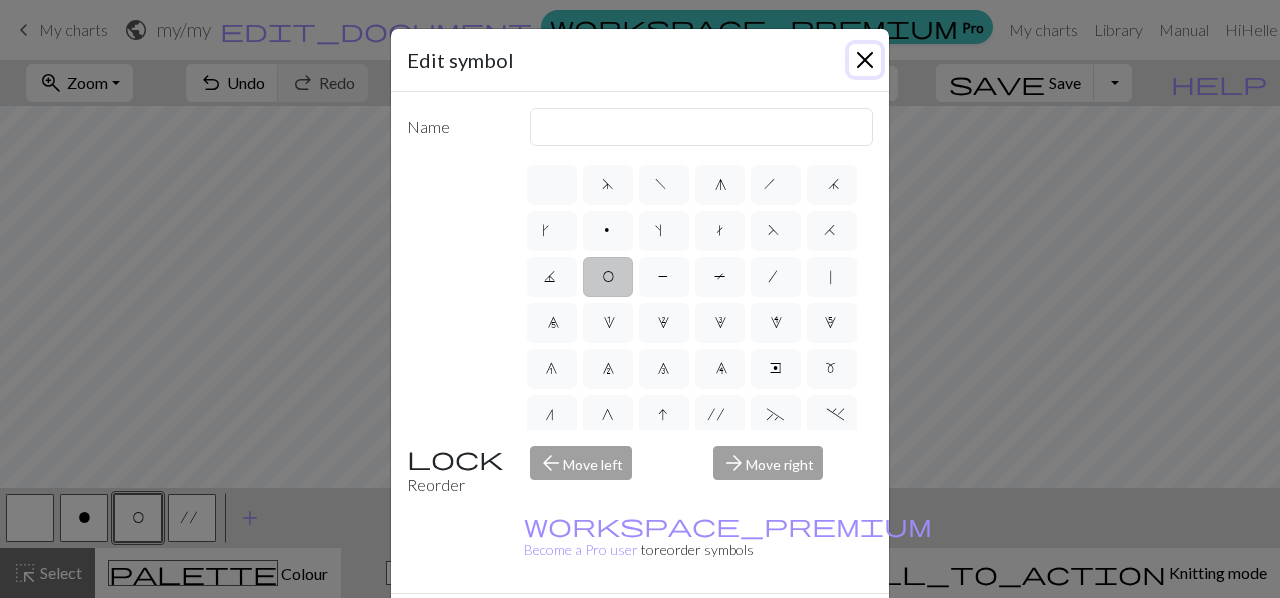 click at bounding box center [865, 60] 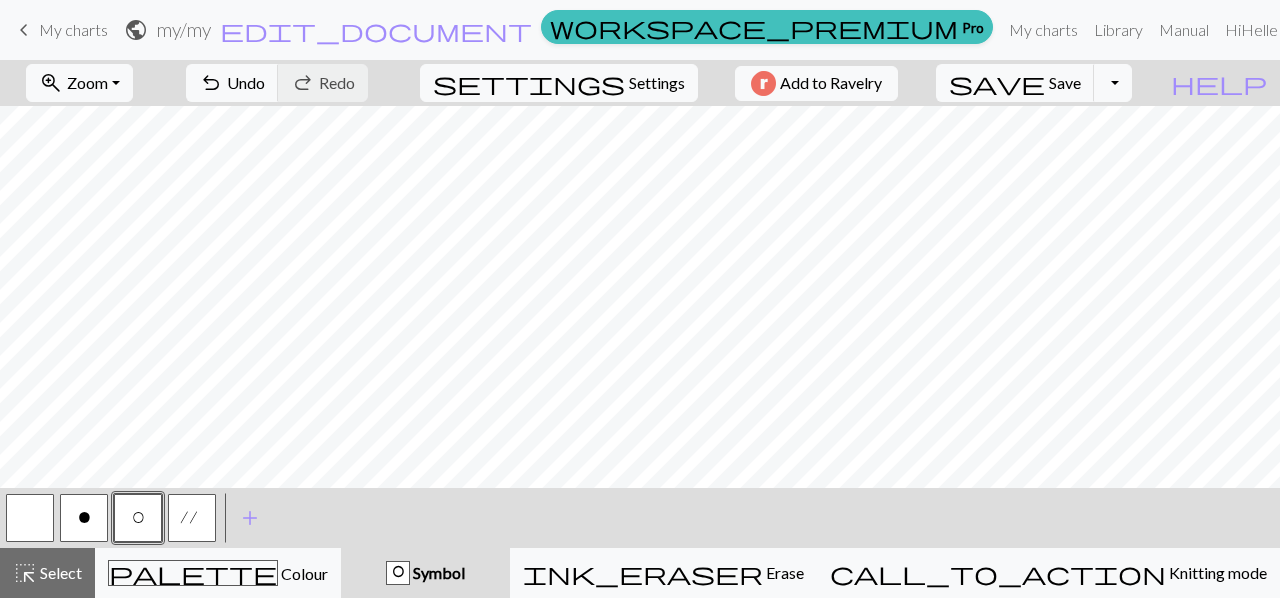 click on "O" at bounding box center [138, 518] 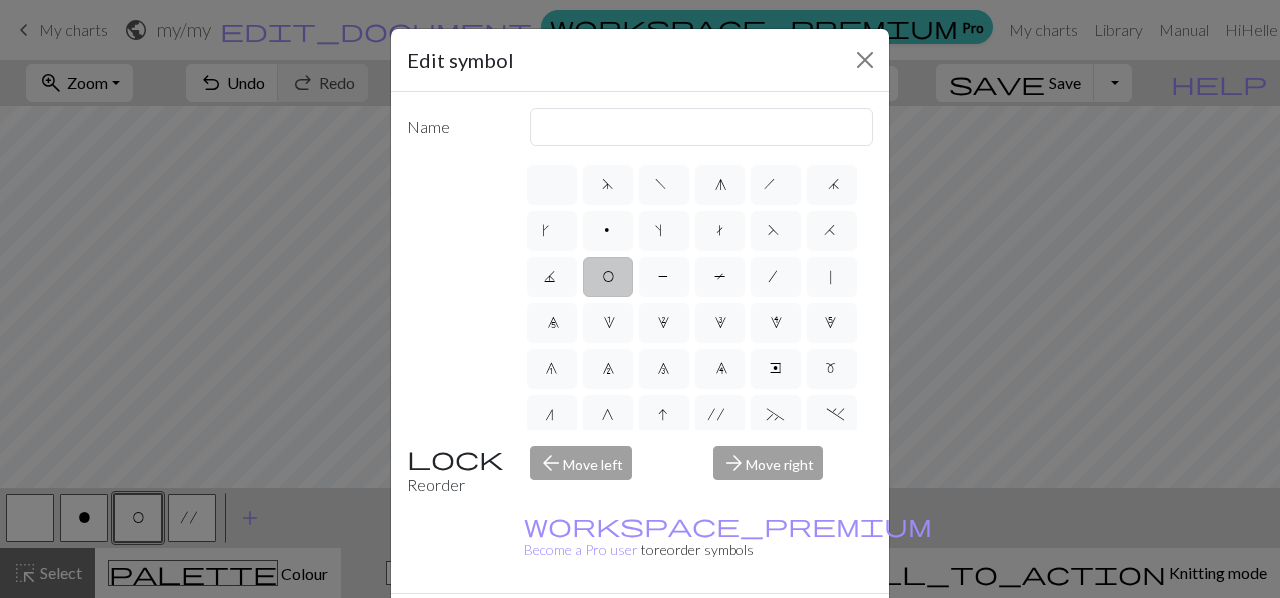click on "Done" at bounding box center [760, 629] 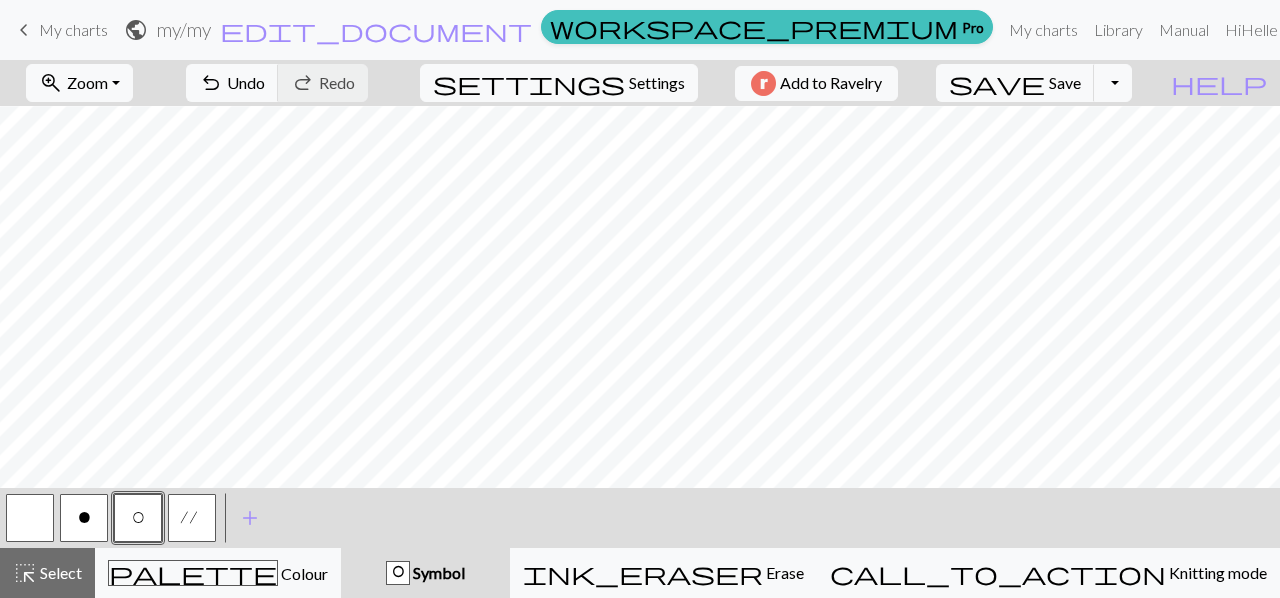 scroll, scrollTop: 353, scrollLeft: 0, axis: vertical 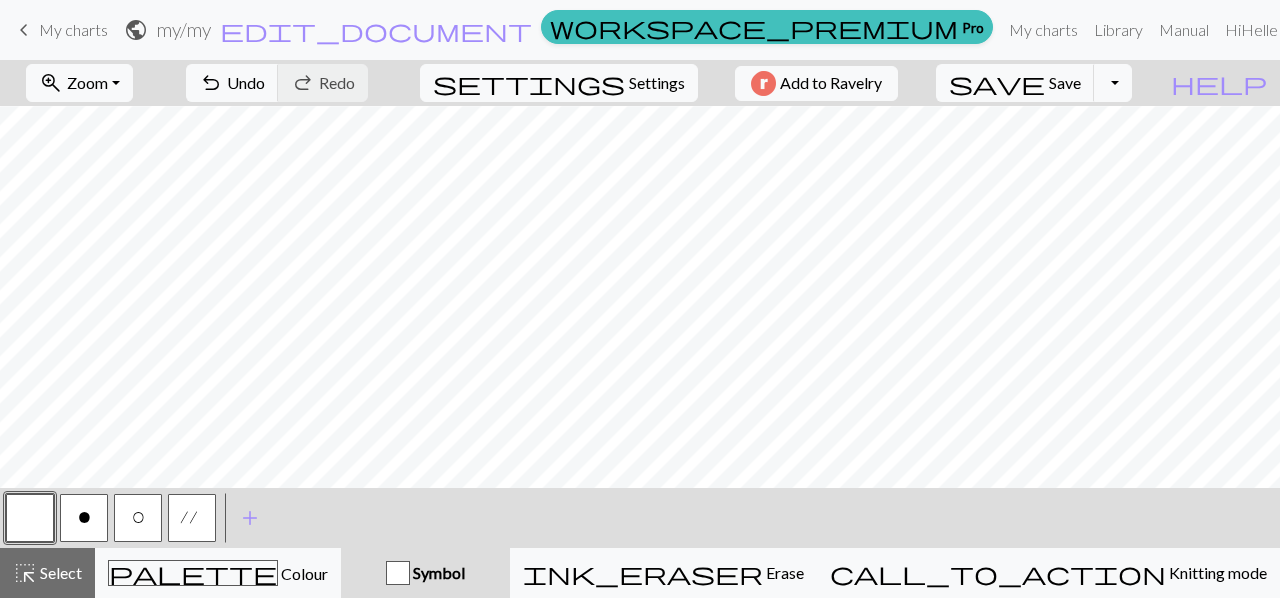 click on "O" at bounding box center (138, 518) 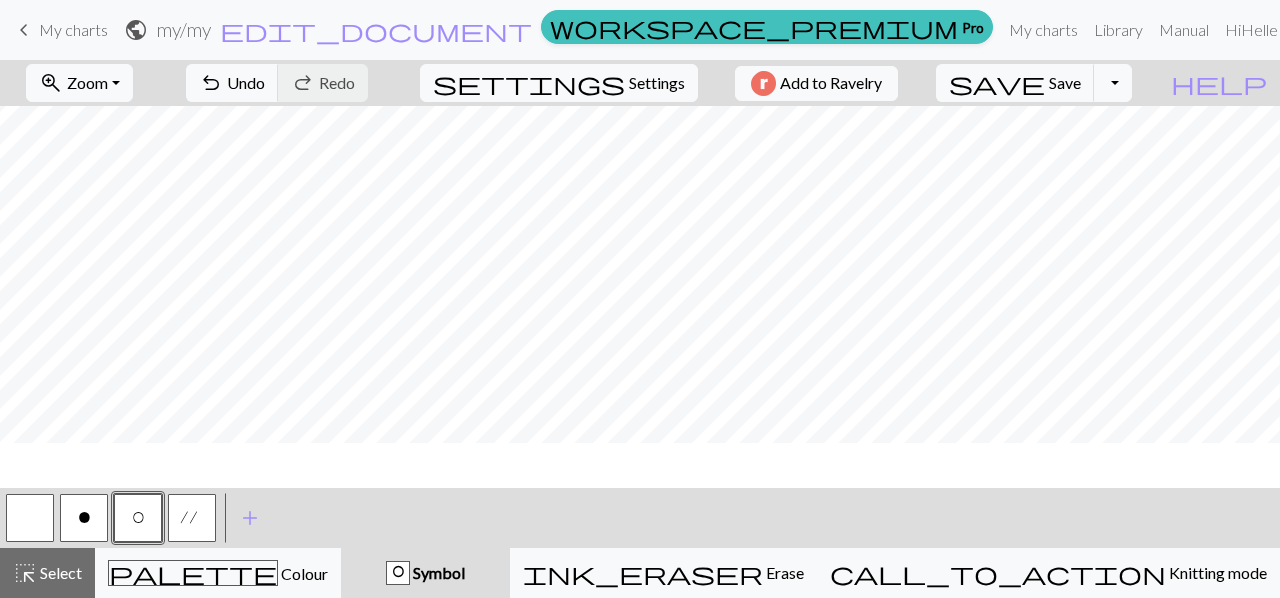 scroll, scrollTop: 116, scrollLeft: 0, axis: vertical 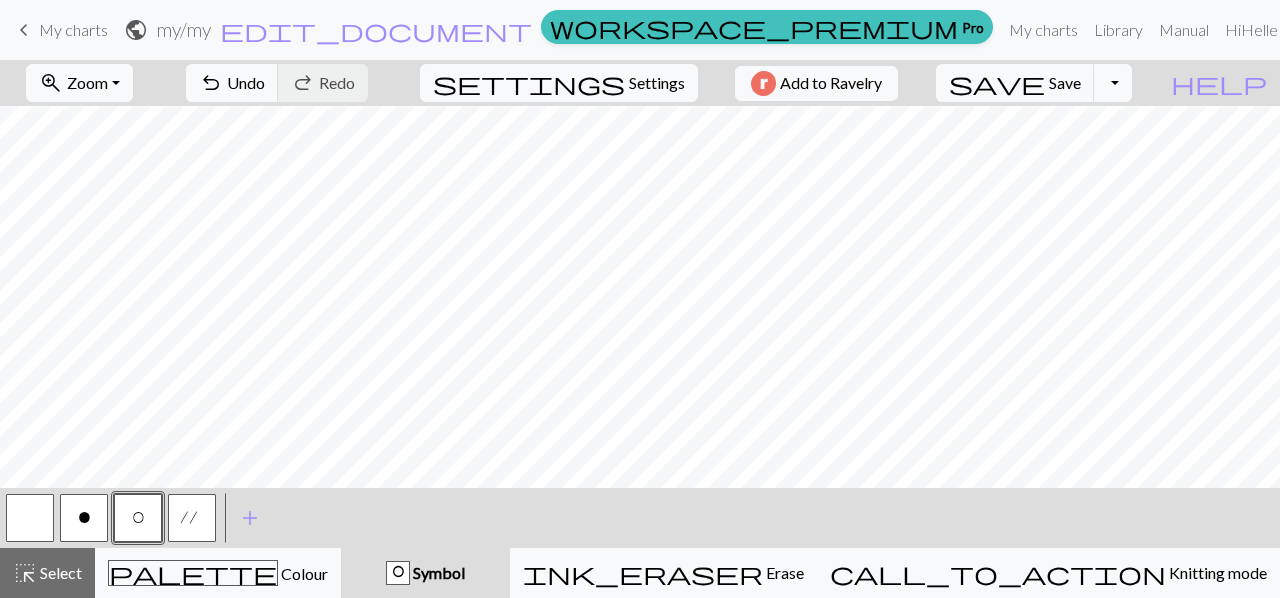 click on "'" at bounding box center (192, 518) 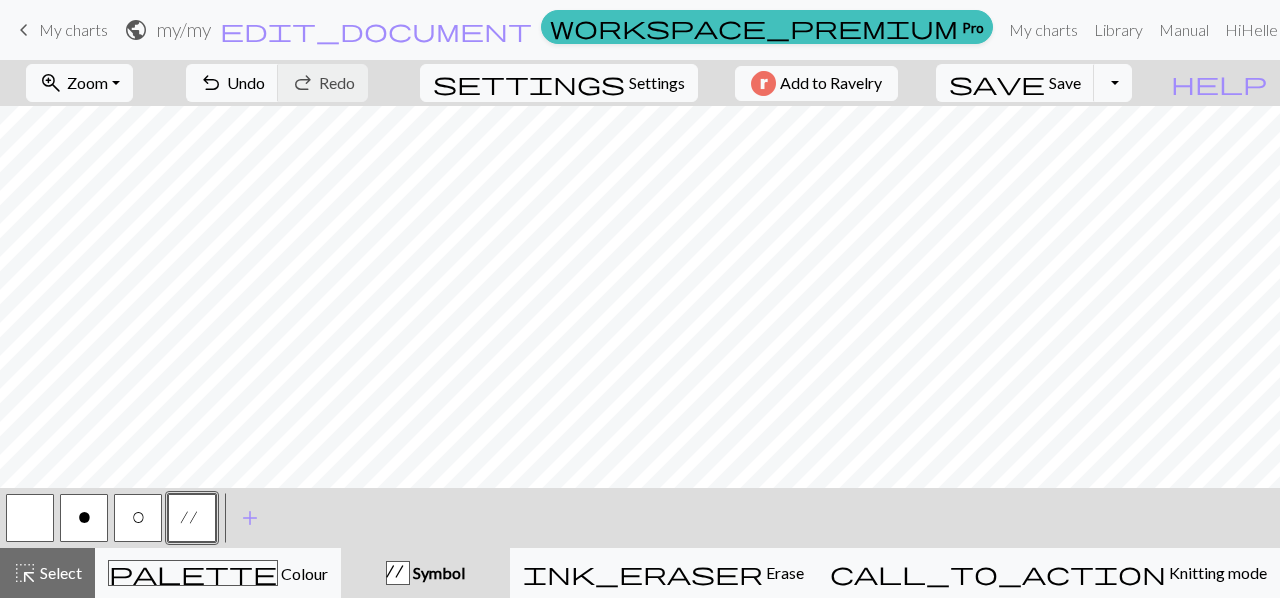 scroll, scrollTop: 252, scrollLeft: 0, axis: vertical 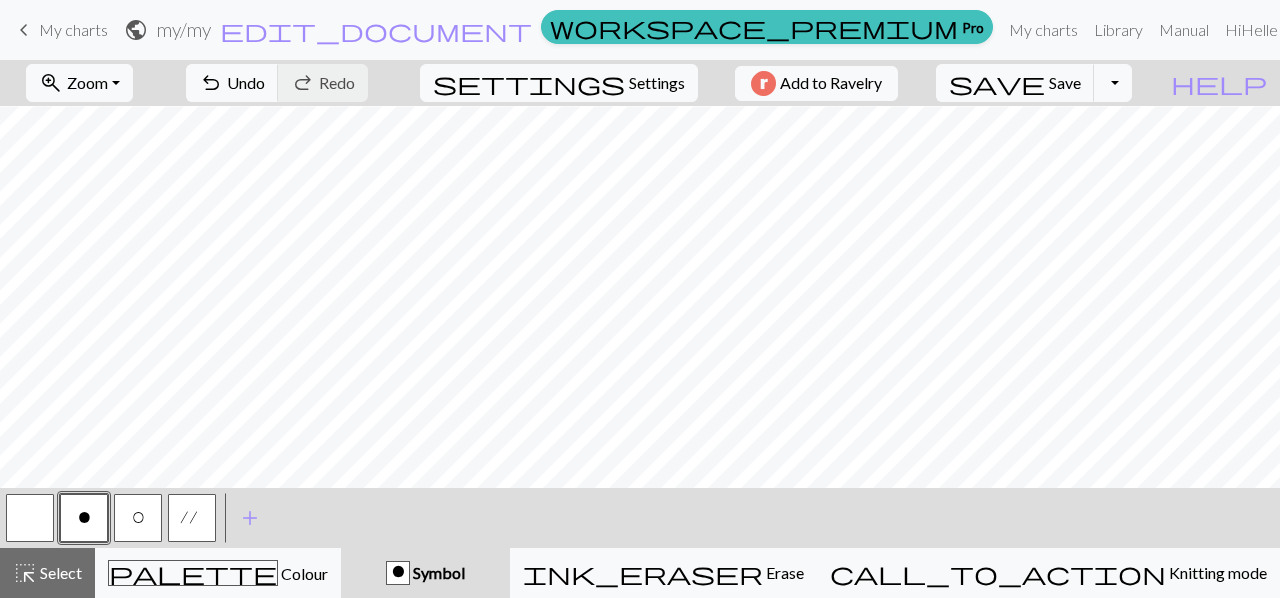 click at bounding box center (30, 518) 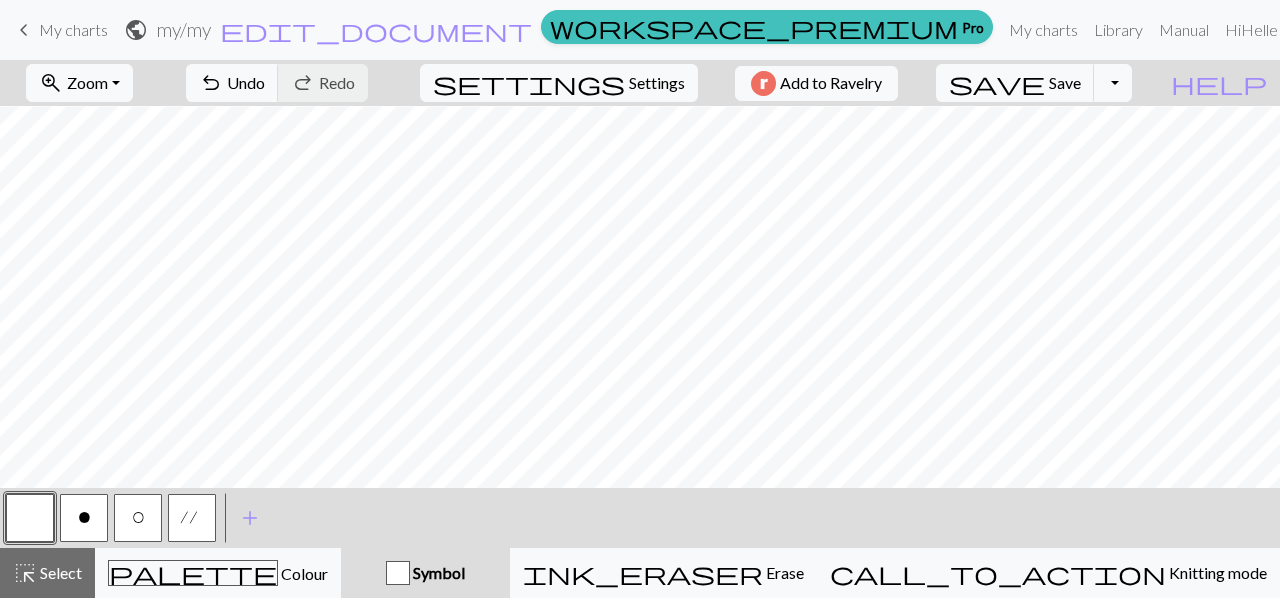 click on "O" at bounding box center [138, 520] 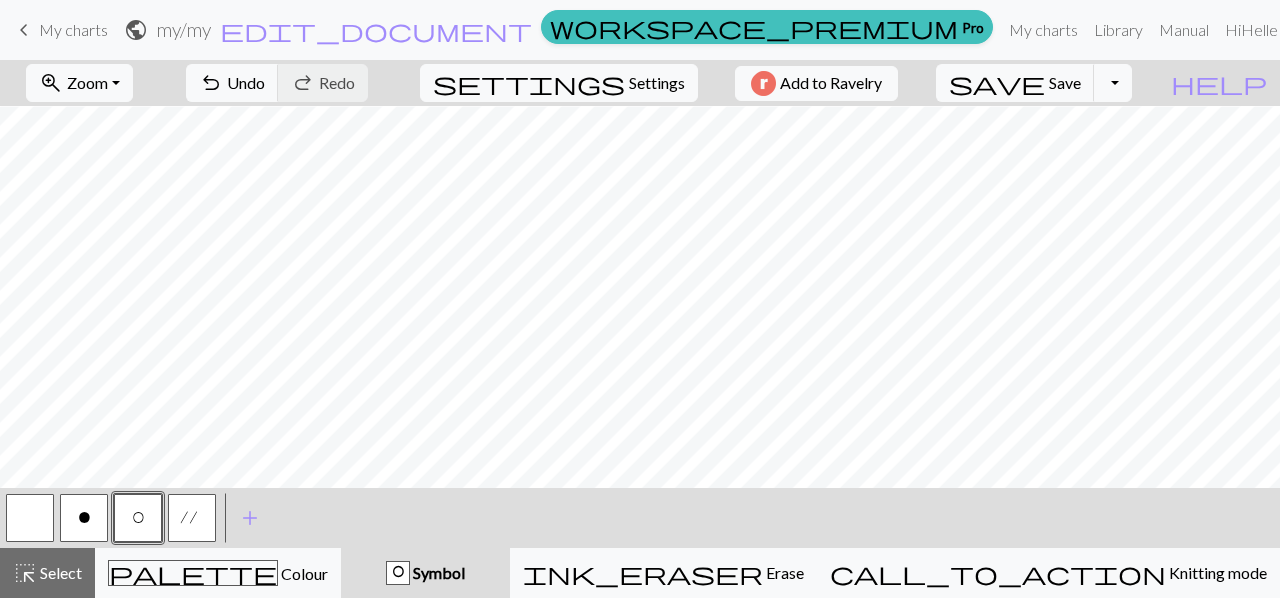 click at bounding box center (30, 518) 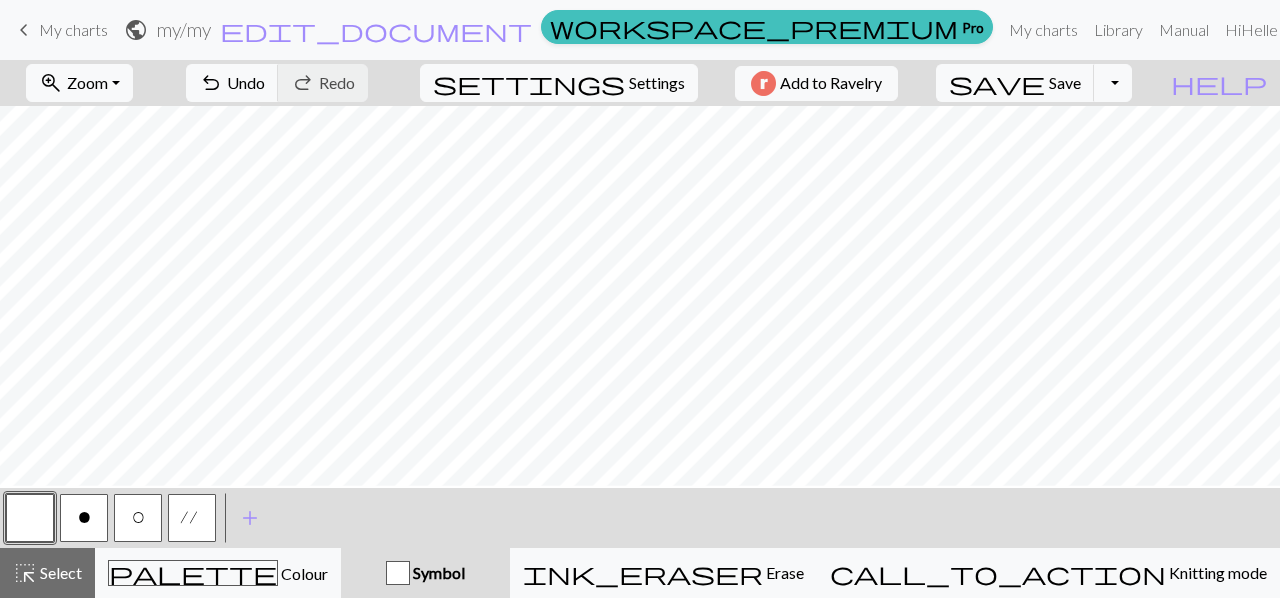 scroll, scrollTop: 242, scrollLeft: 0, axis: vertical 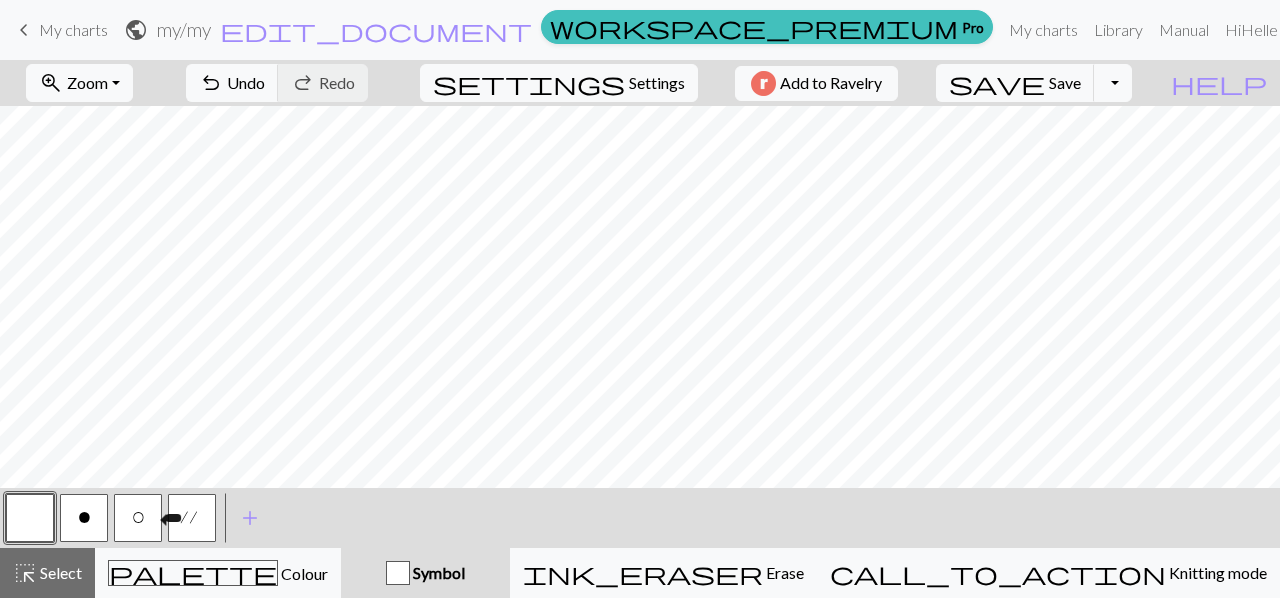 click on "O" at bounding box center (138, 518) 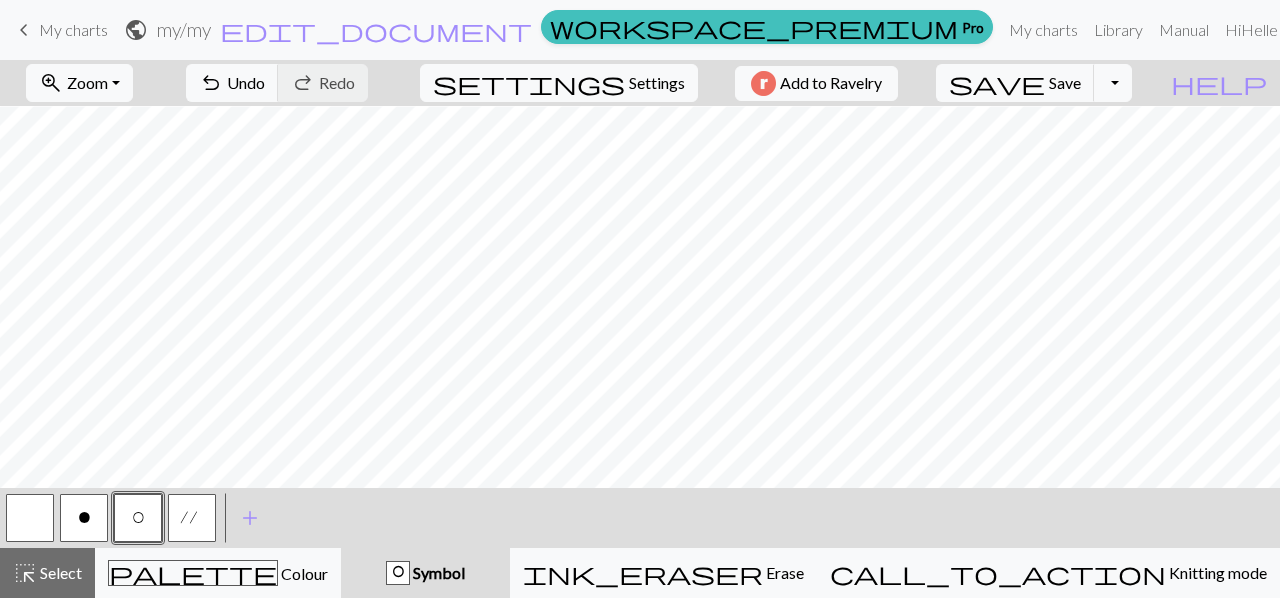 scroll, scrollTop: 474, scrollLeft: 0, axis: vertical 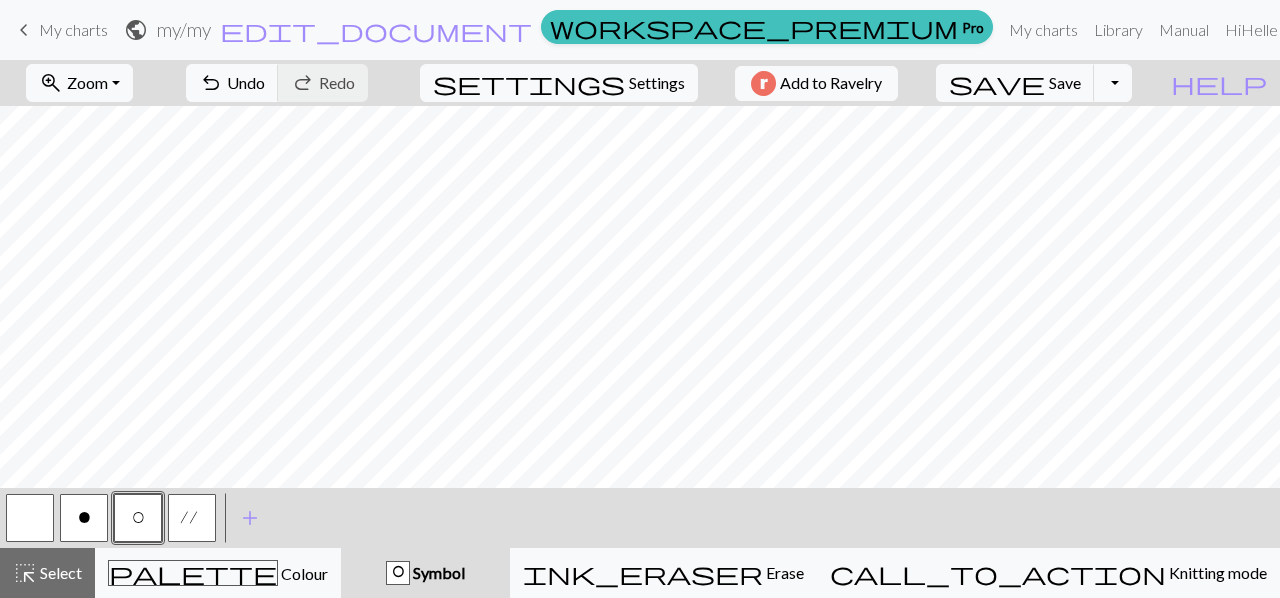 click on "o" at bounding box center [84, 518] 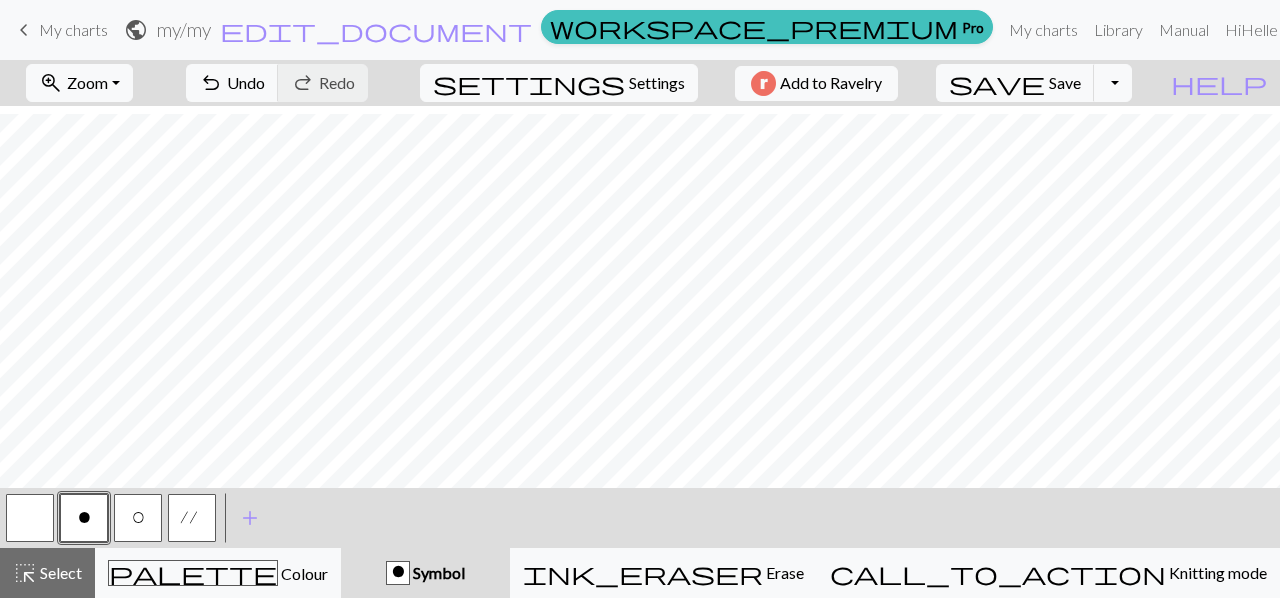 scroll, scrollTop: 516, scrollLeft: 0, axis: vertical 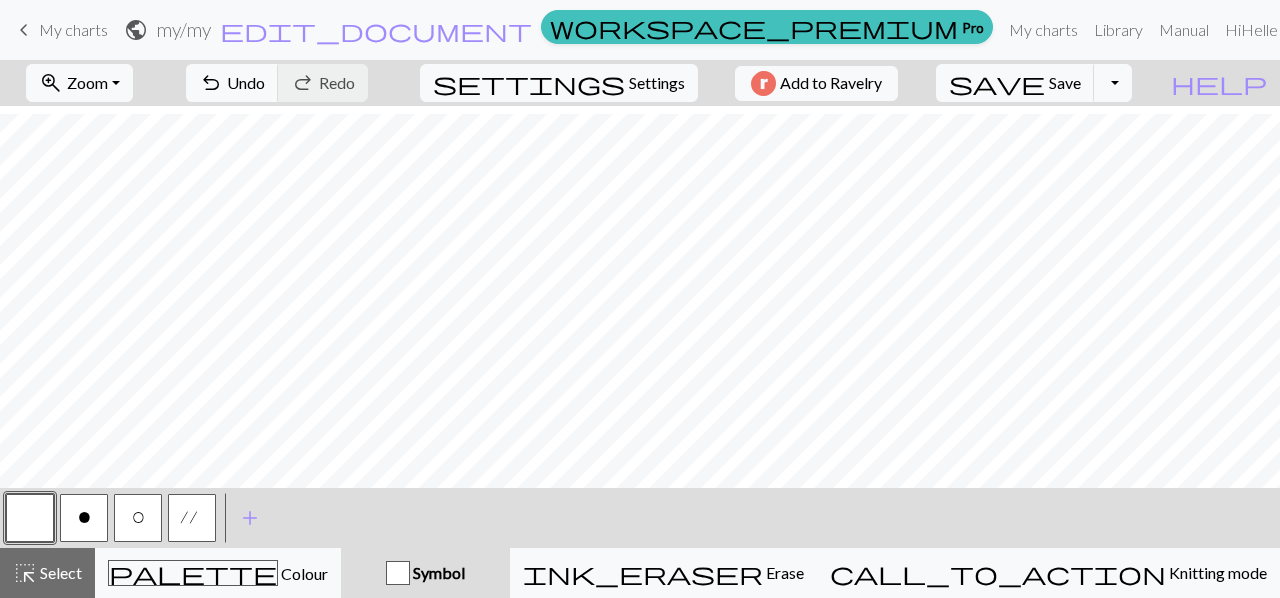 click on "o" at bounding box center [84, 520] 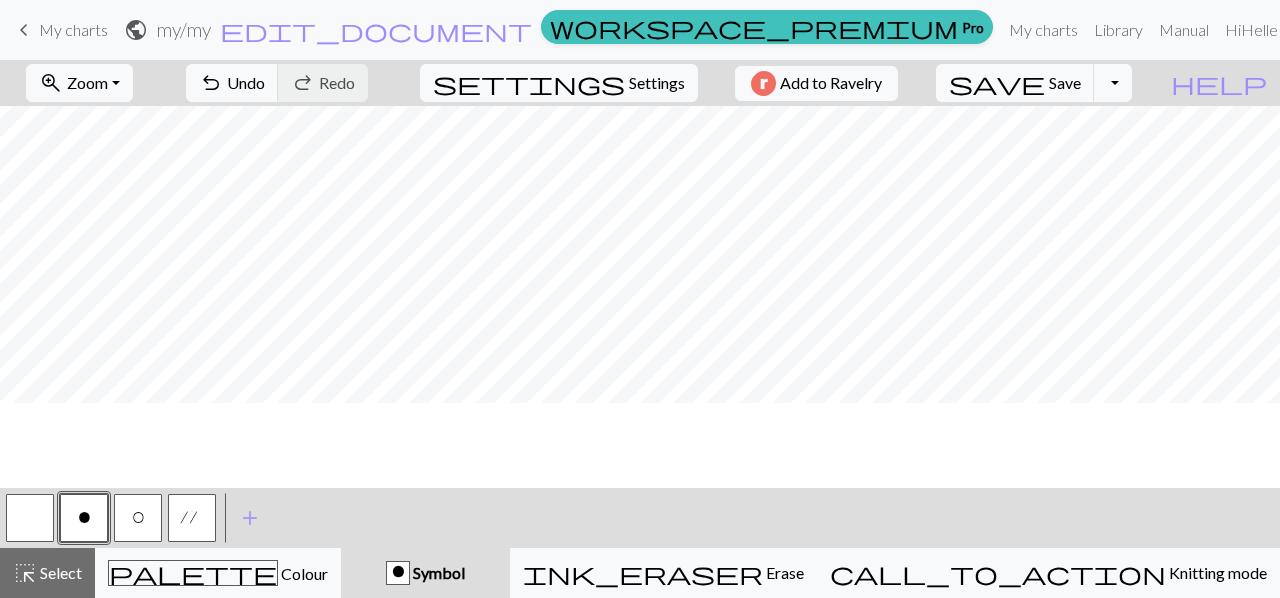 scroll, scrollTop: 280, scrollLeft: 0, axis: vertical 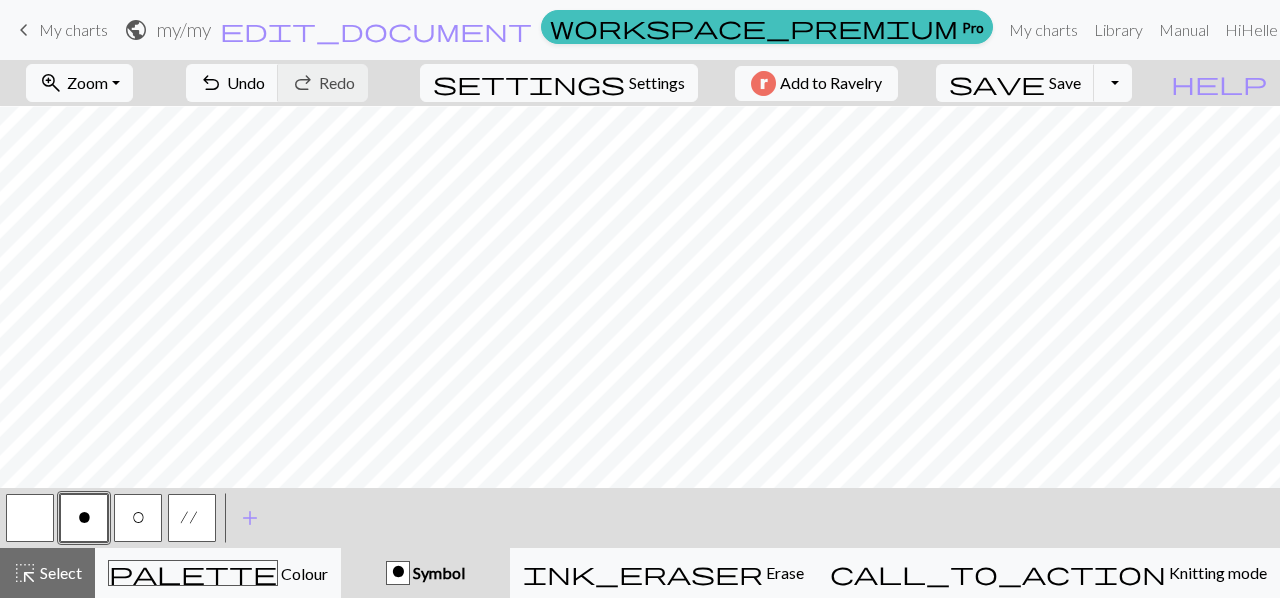 click on "O" at bounding box center (138, 518) 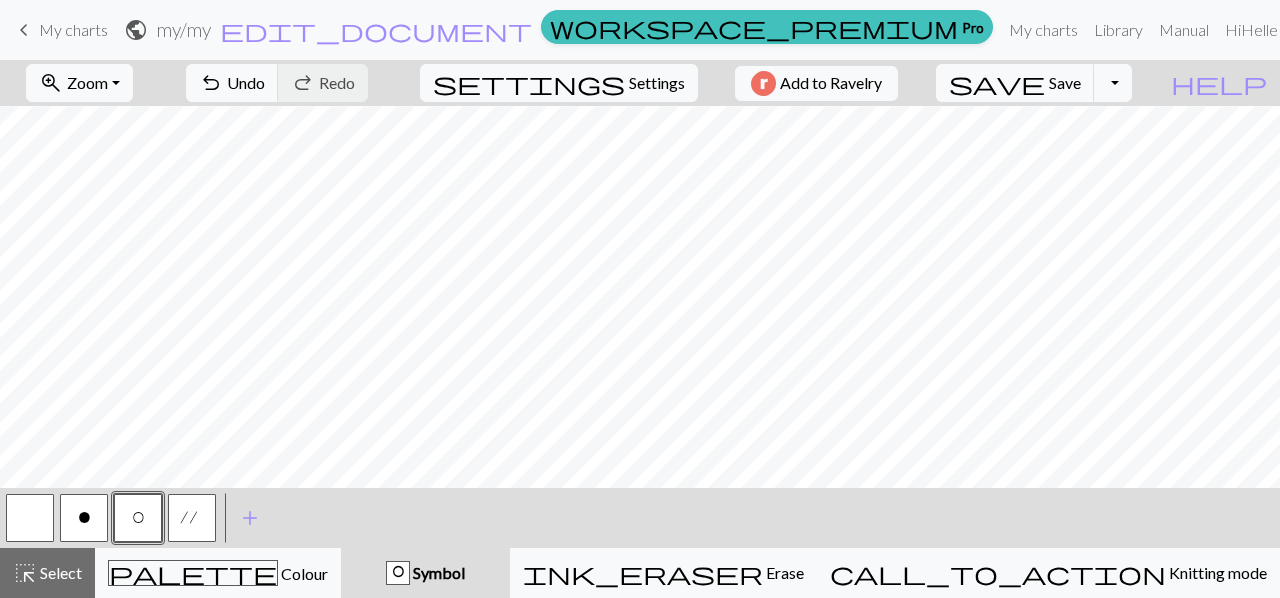 click at bounding box center (30, 518) 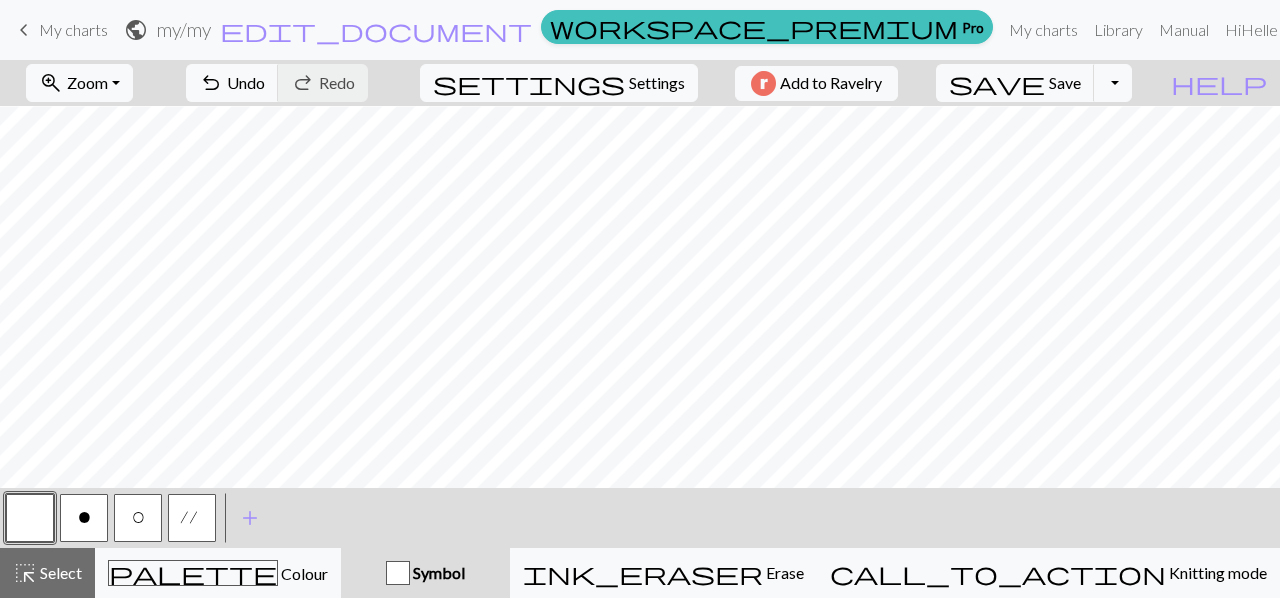click on "O" at bounding box center [138, 518] 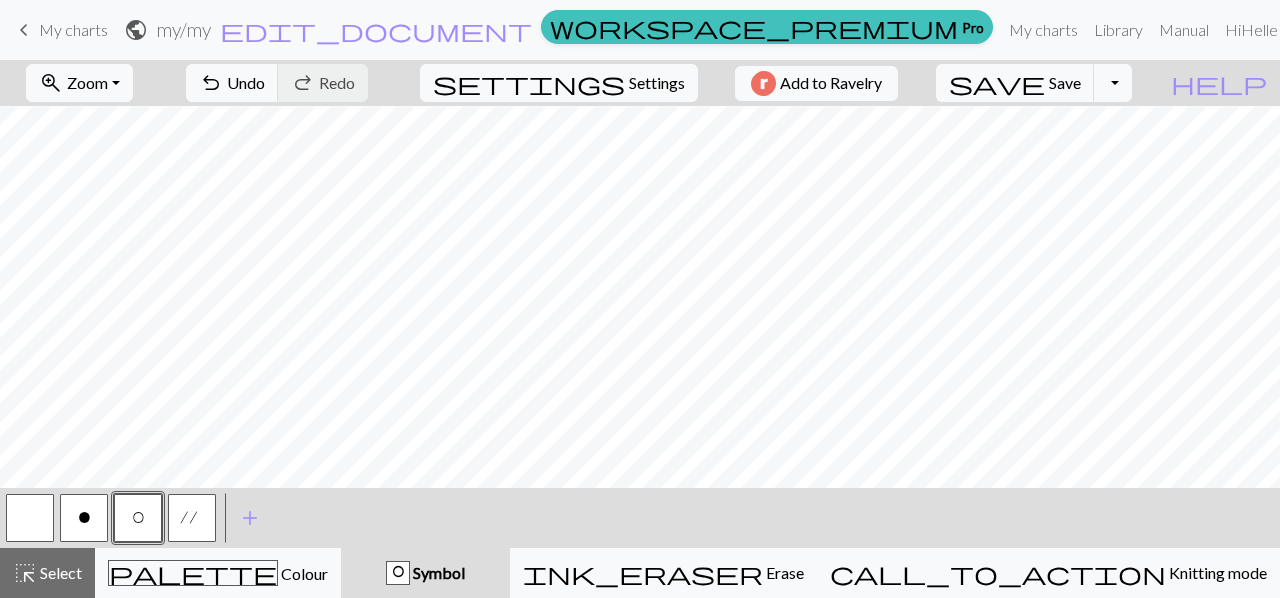 scroll, scrollTop: 318, scrollLeft: 0, axis: vertical 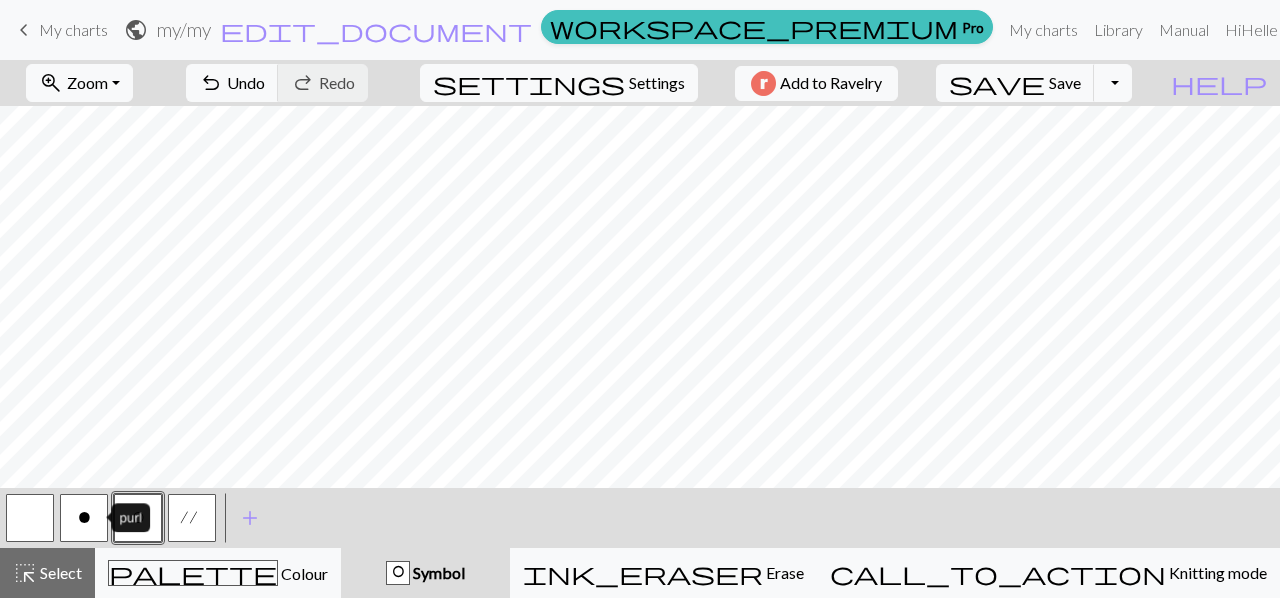 click on "o" at bounding box center [84, 520] 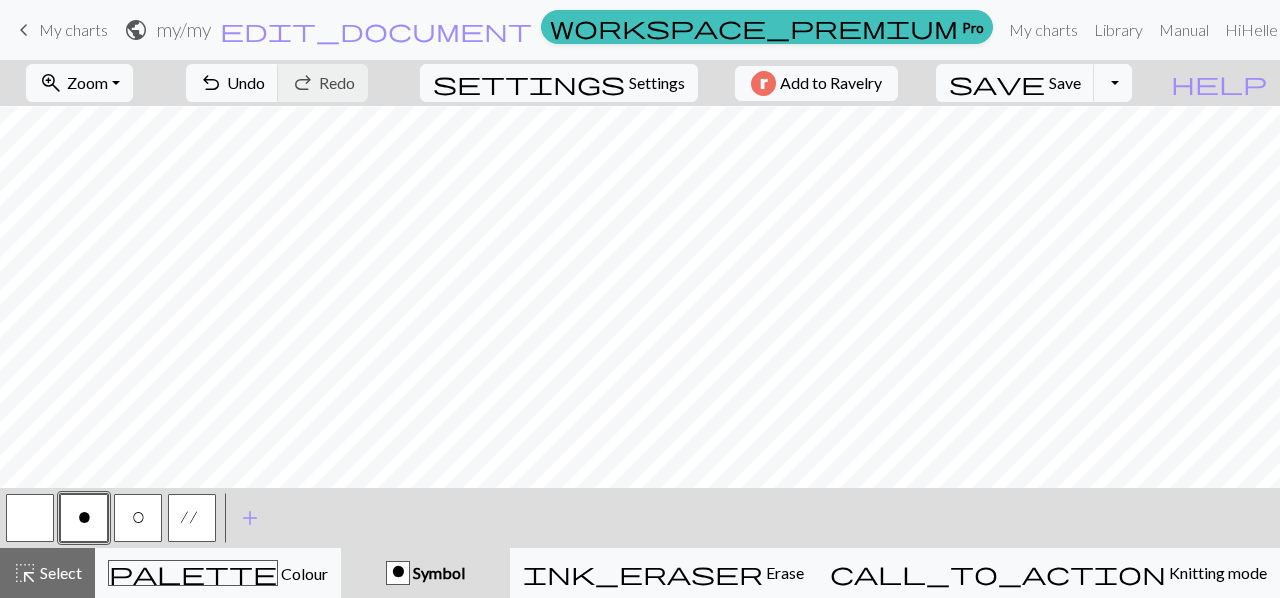 scroll, scrollTop: 380, scrollLeft: 0, axis: vertical 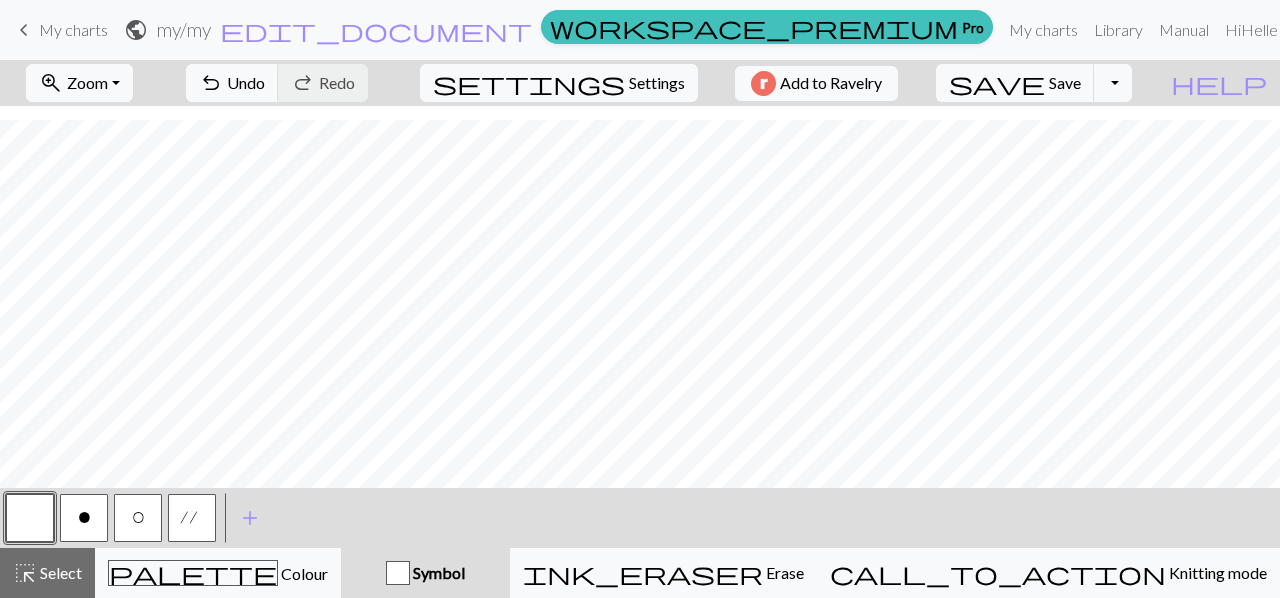 click on "o" at bounding box center (84, 520) 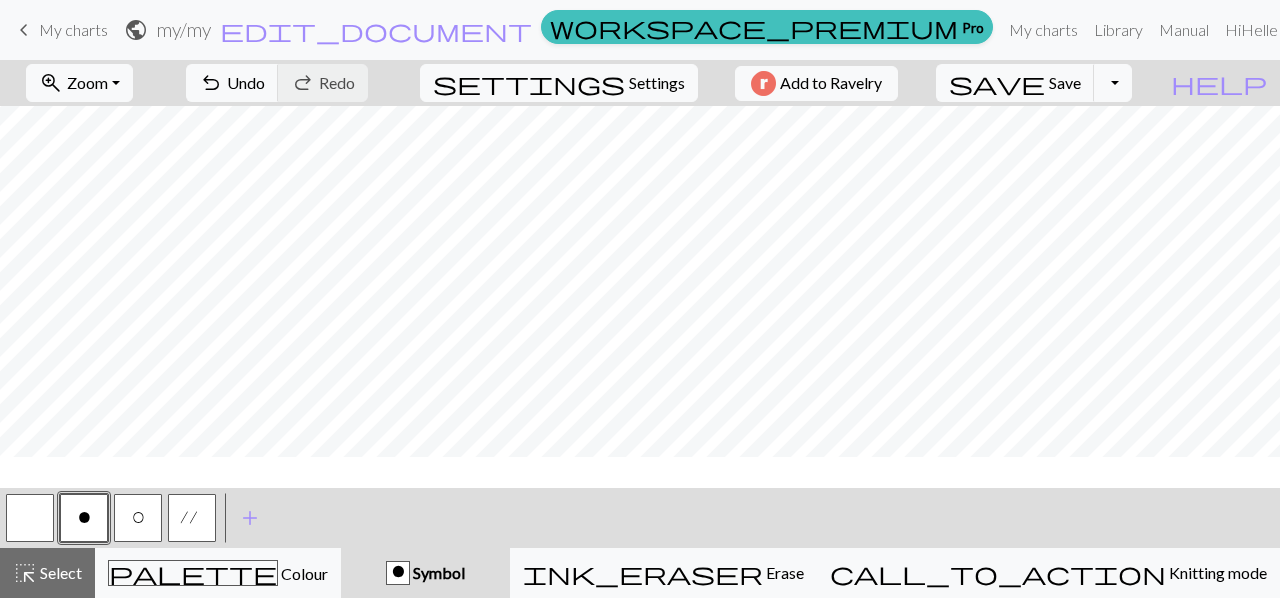 scroll, scrollTop: 324, scrollLeft: 0, axis: vertical 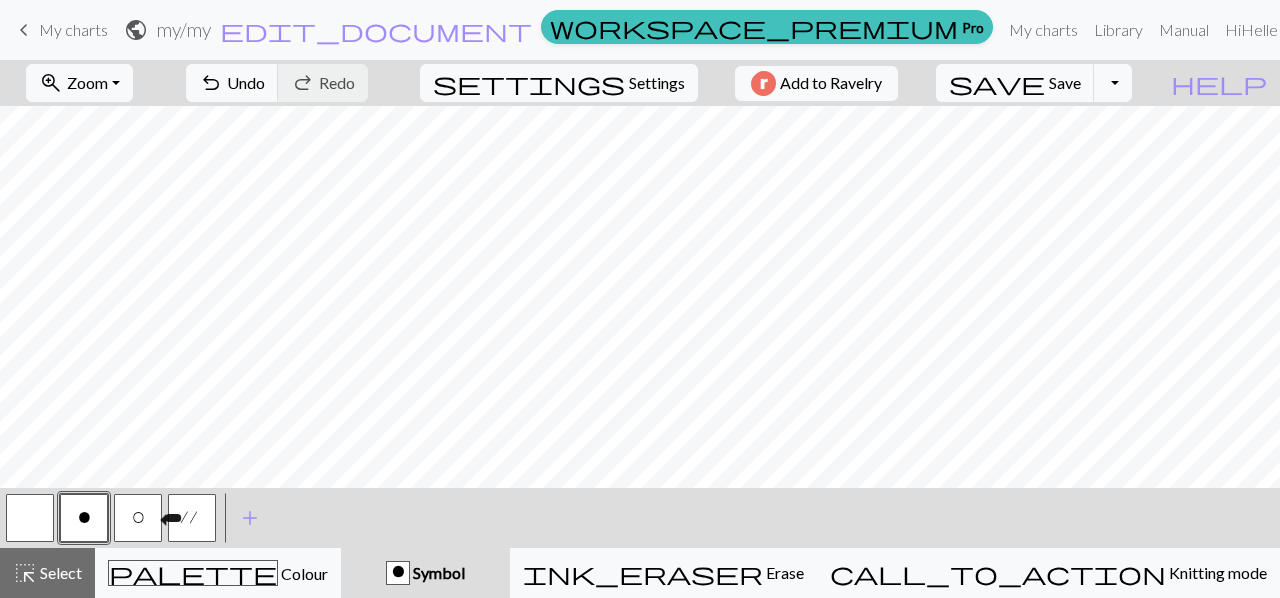 click on "O" at bounding box center (138, 518) 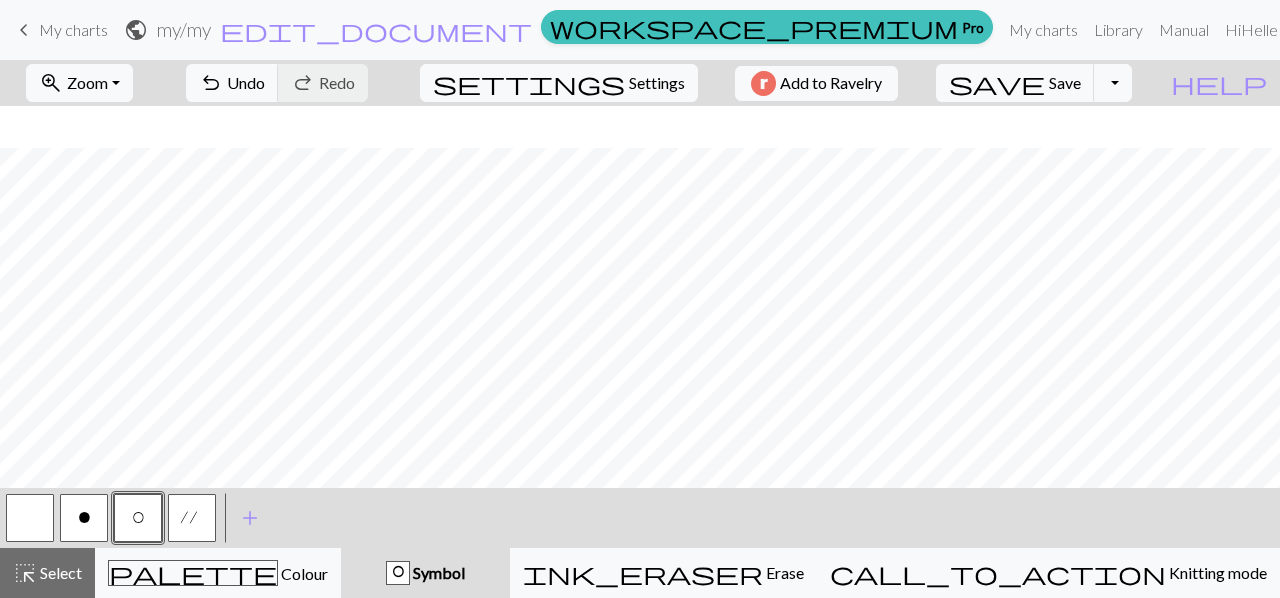 scroll, scrollTop: 238, scrollLeft: 0, axis: vertical 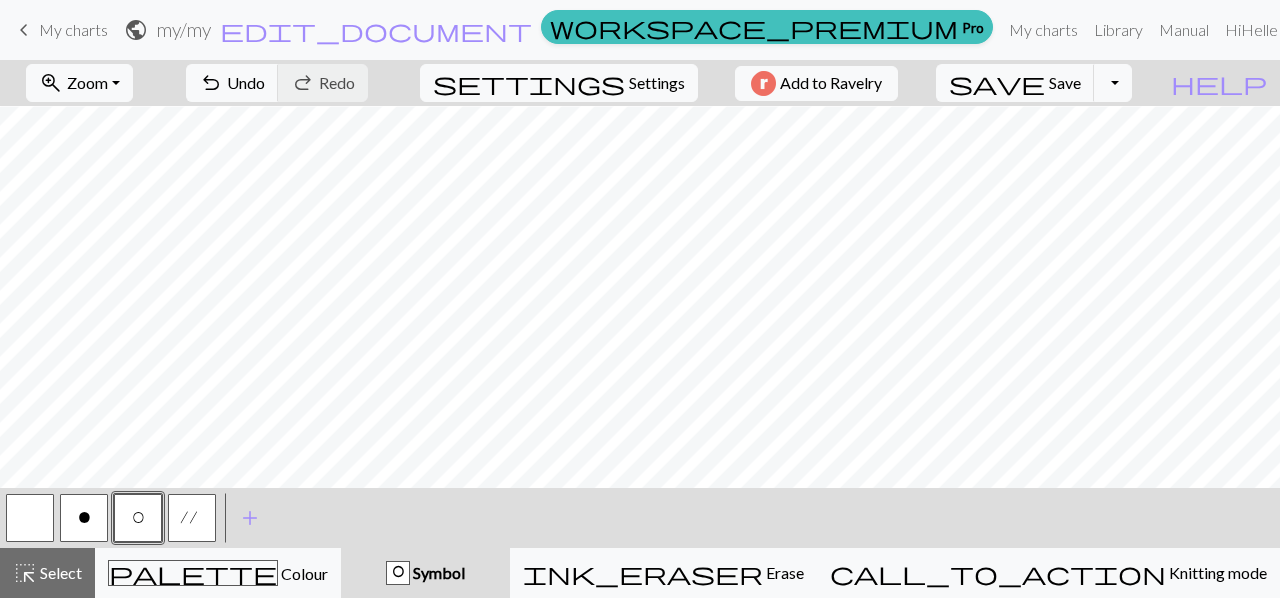 click on "o" at bounding box center (84, 518) 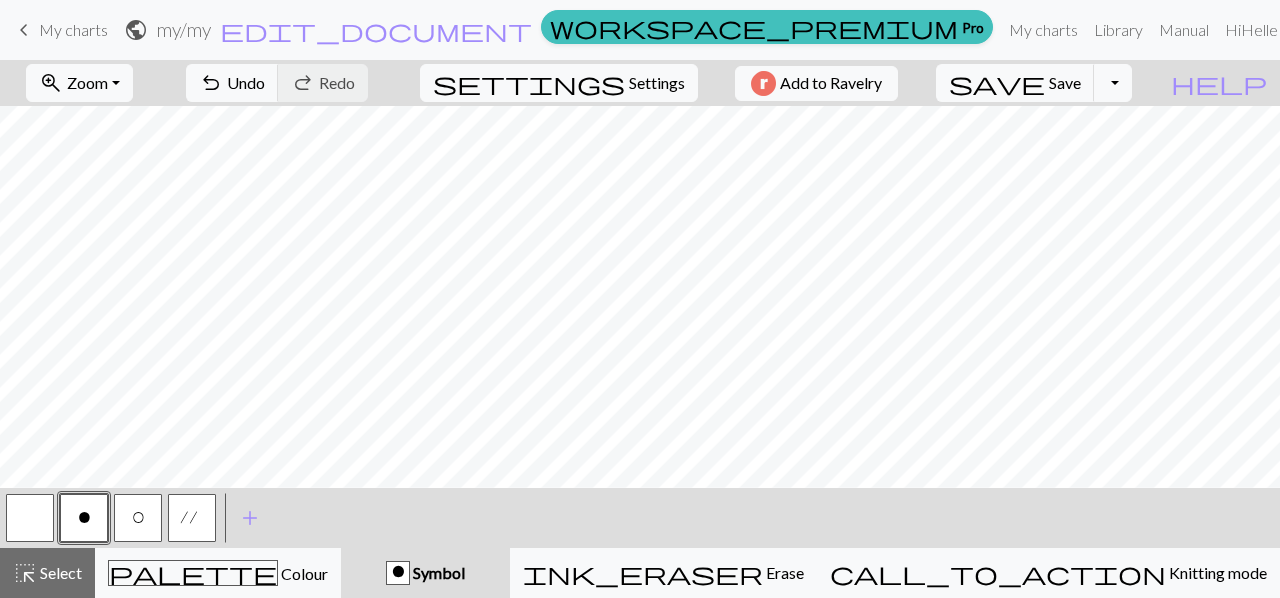 scroll, scrollTop: 226, scrollLeft: 0, axis: vertical 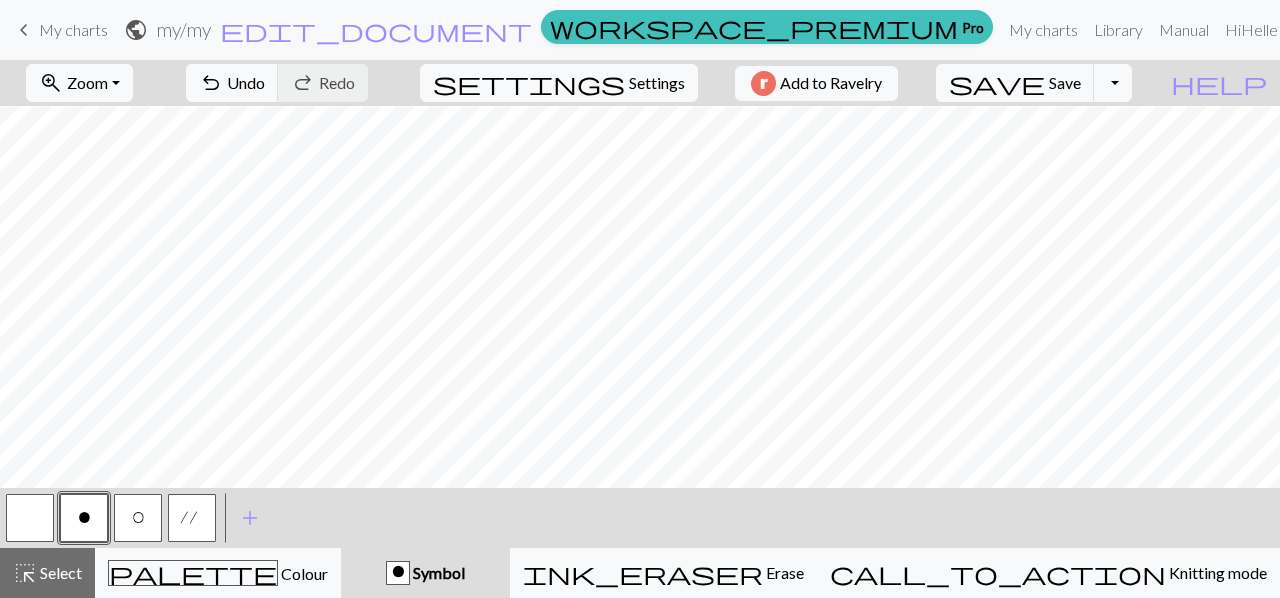 click at bounding box center (30, 518) 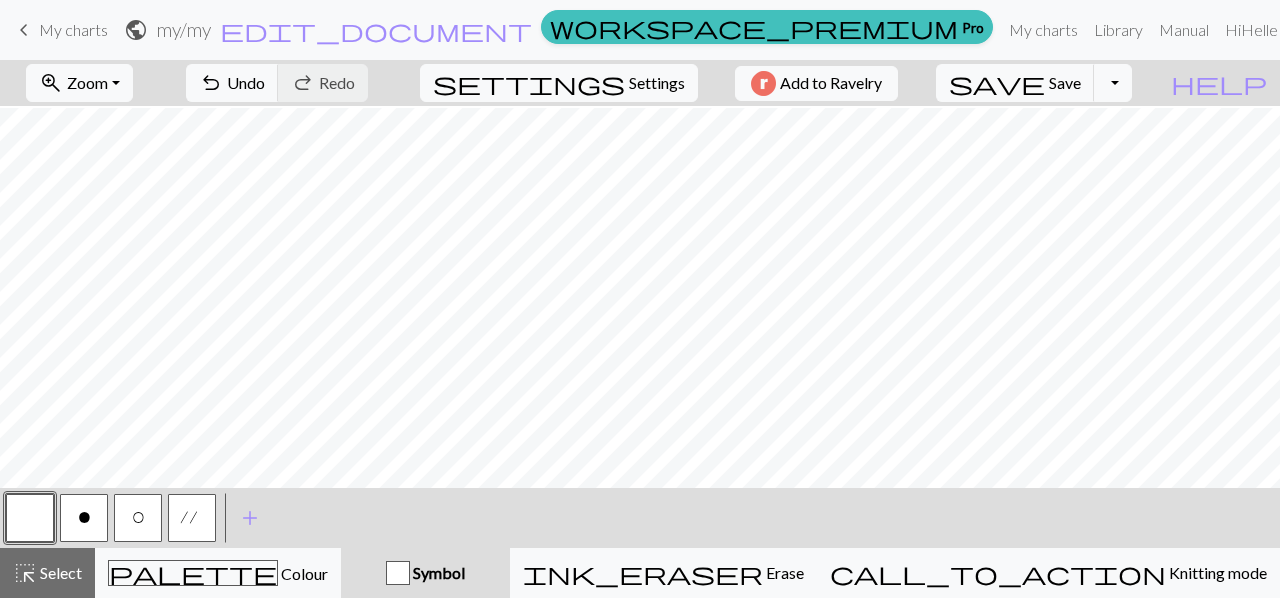 scroll, scrollTop: 98, scrollLeft: 0, axis: vertical 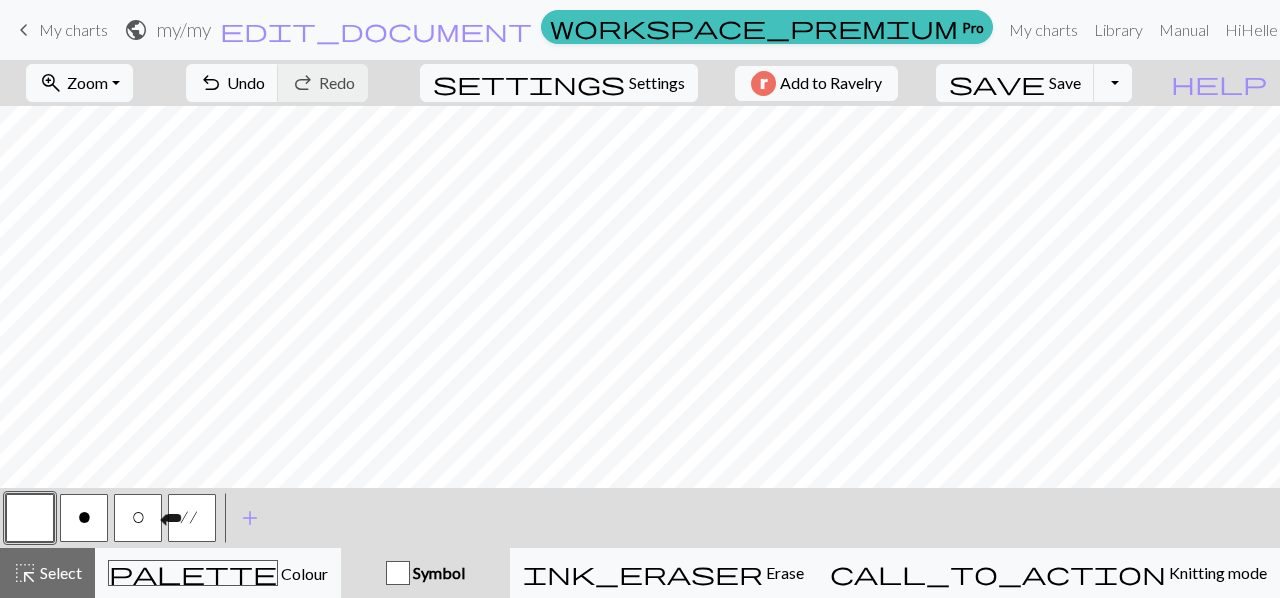 click on "O" at bounding box center [138, 518] 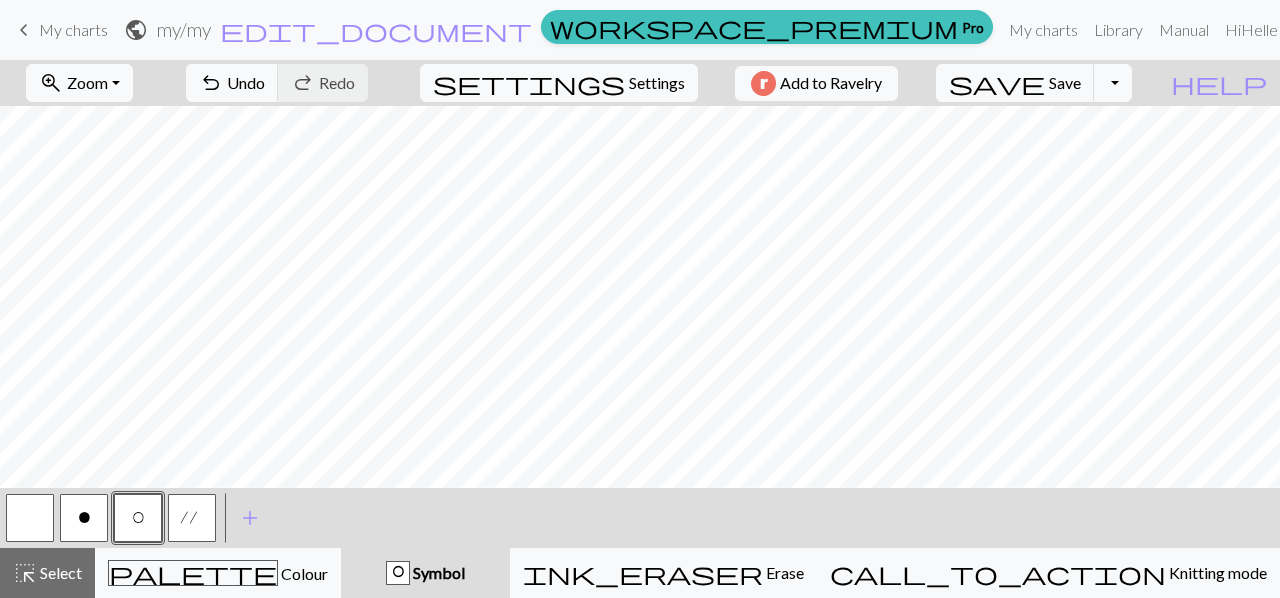 scroll, scrollTop: 72, scrollLeft: 0, axis: vertical 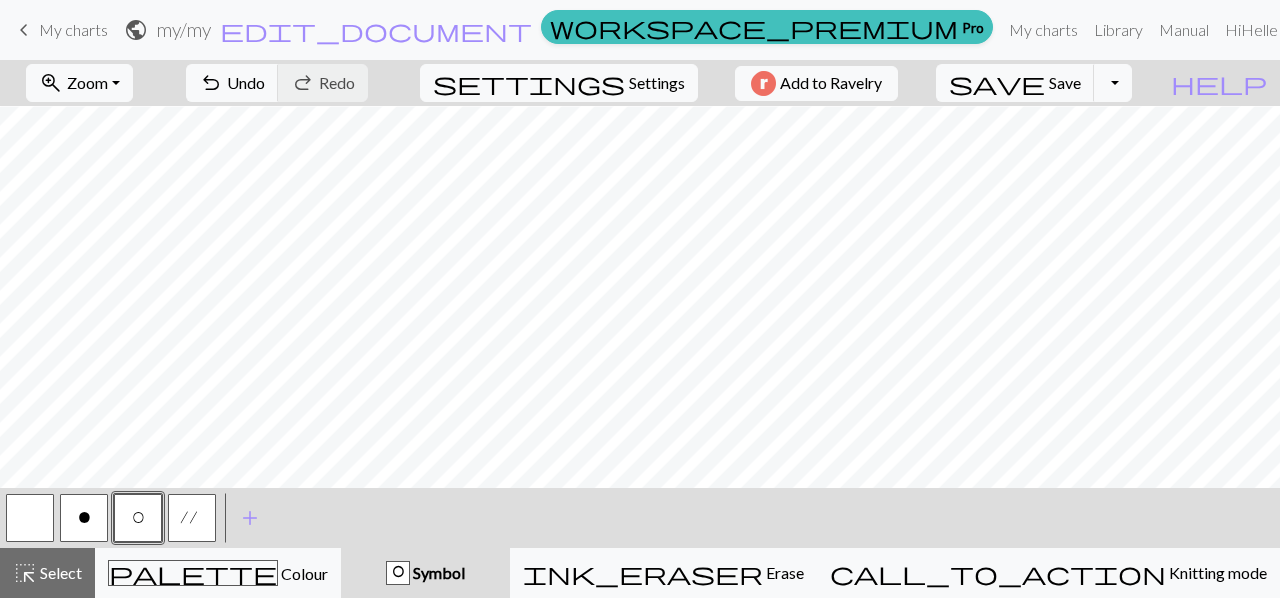 click at bounding box center [30, 518] 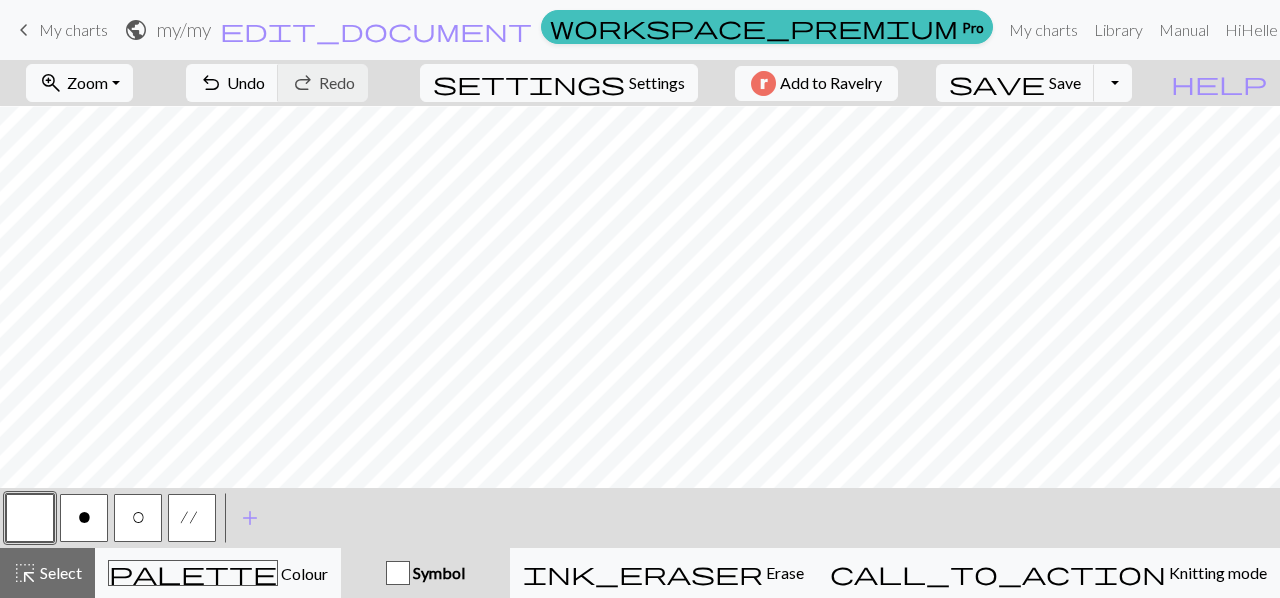 click on "O" at bounding box center (138, 520) 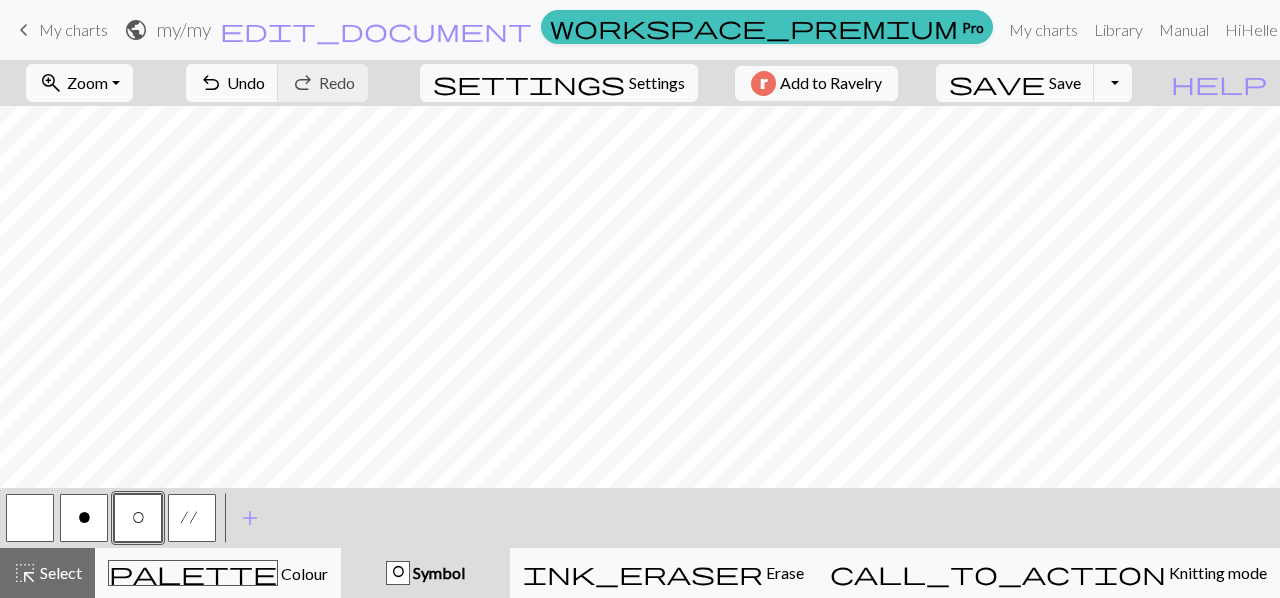 scroll, scrollTop: 0, scrollLeft: 0, axis: both 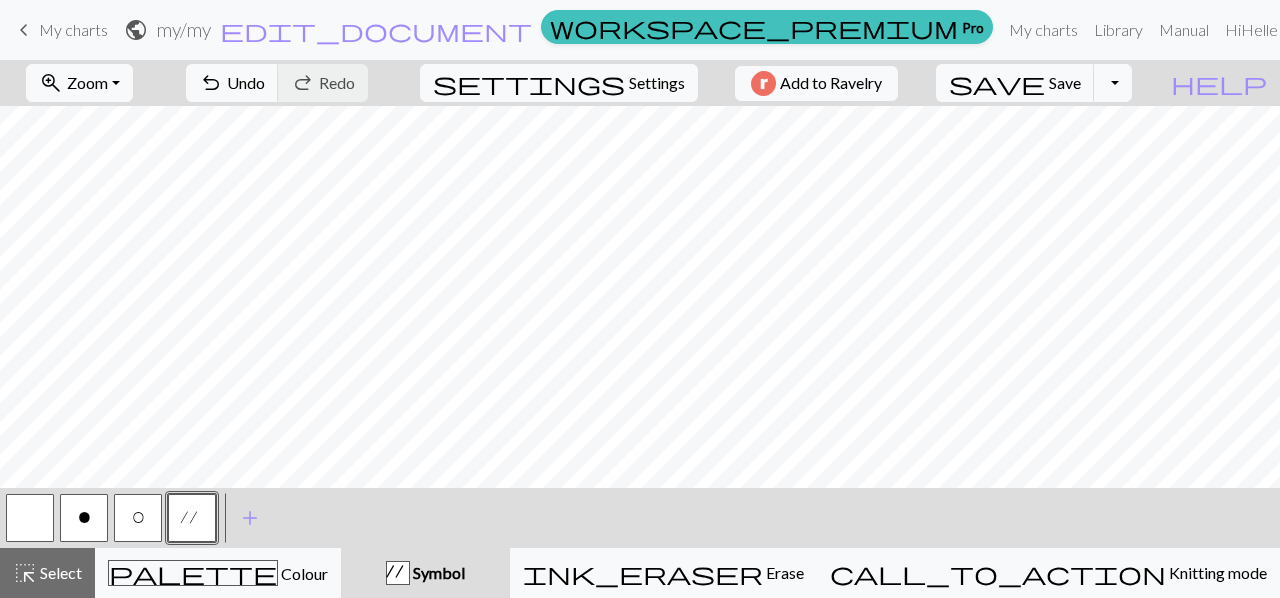 click on "O" at bounding box center [138, 518] 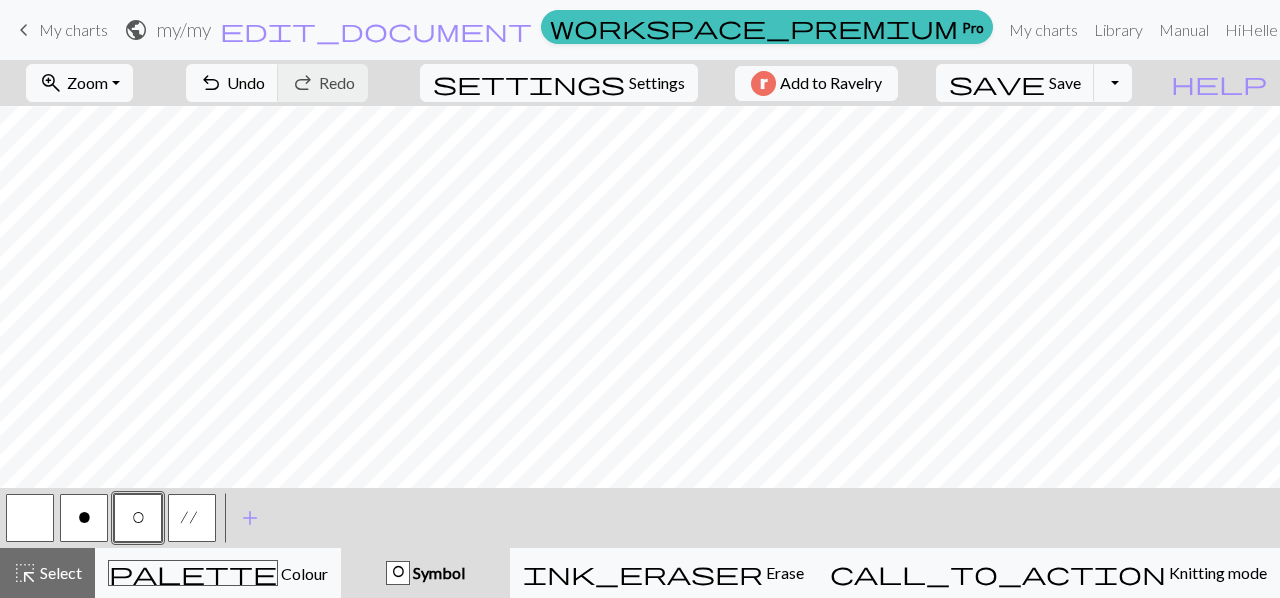 scroll, scrollTop: 0, scrollLeft: 0, axis: both 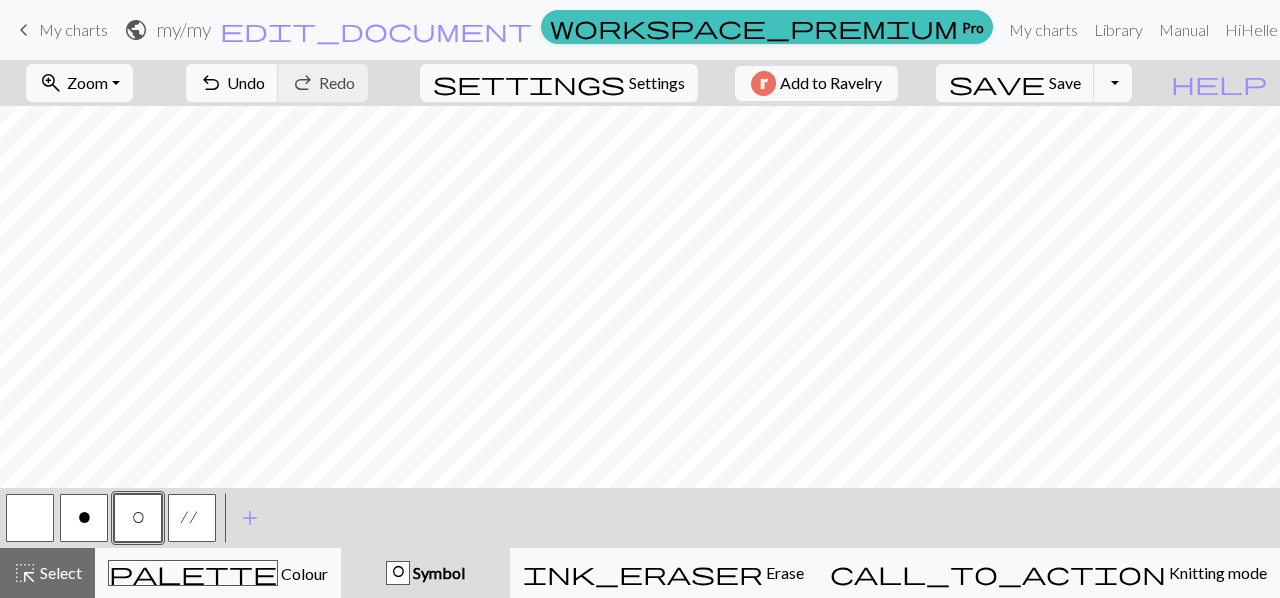 click on "O" at bounding box center (138, 520) 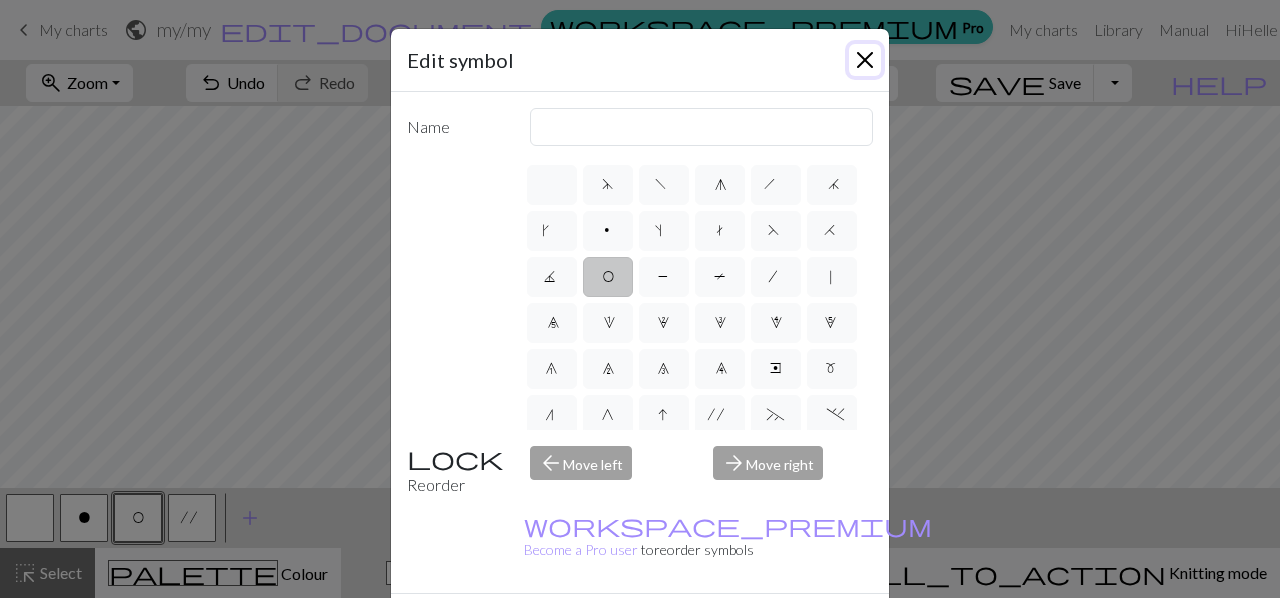 click at bounding box center [865, 60] 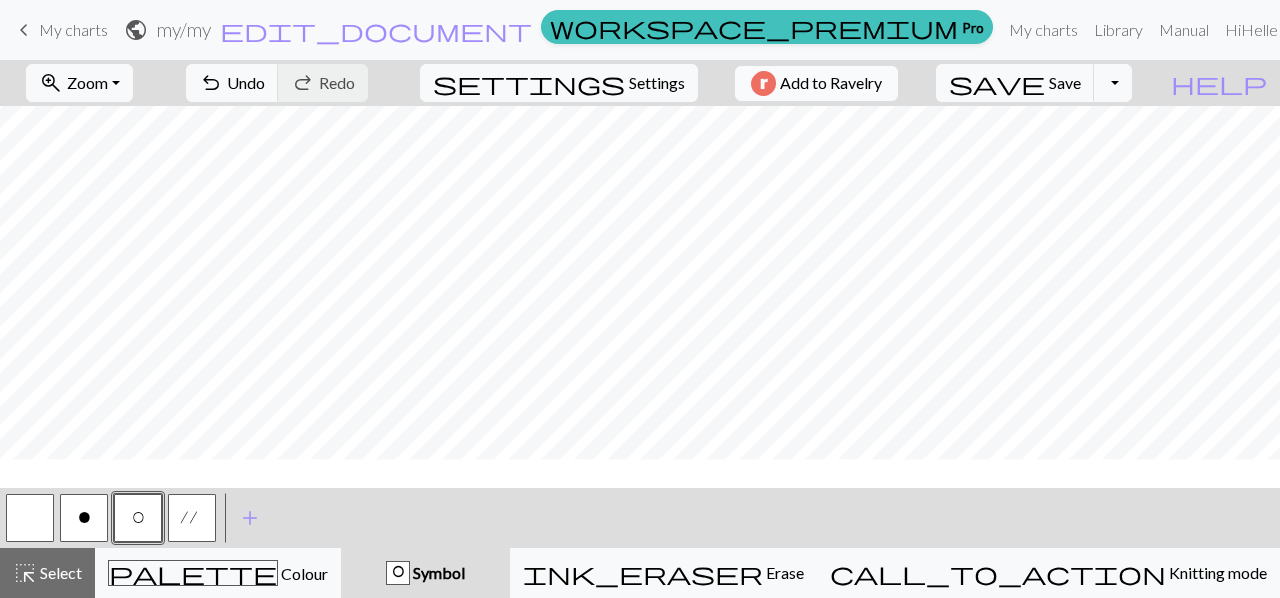 scroll, scrollTop: 99, scrollLeft: 0, axis: vertical 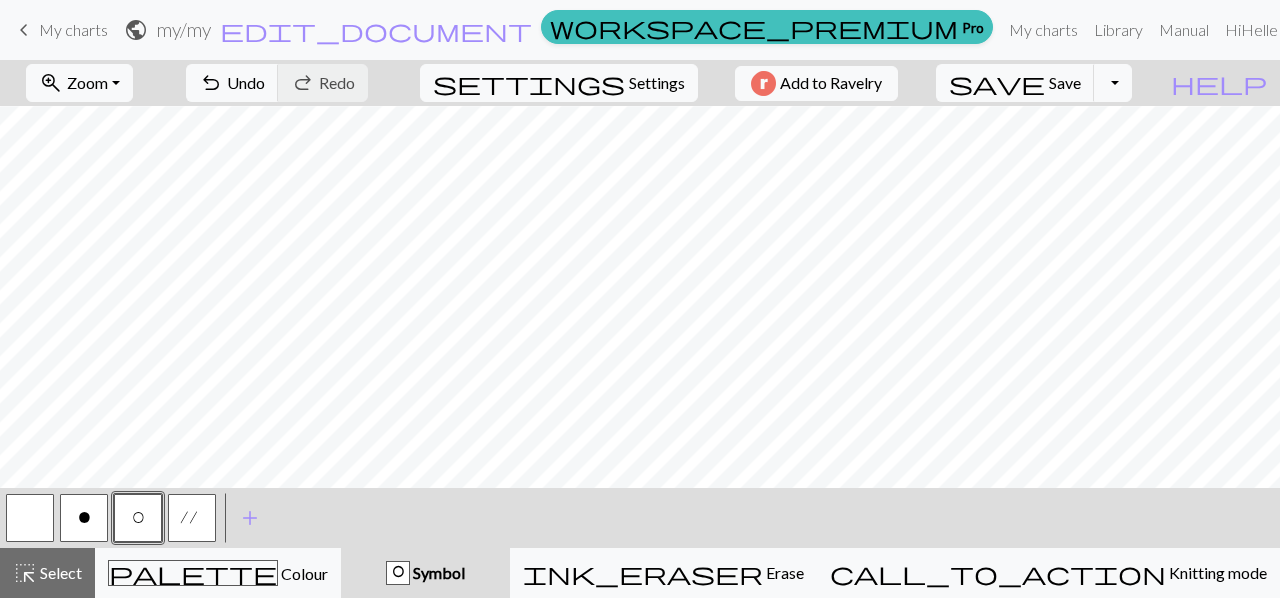 click on "o" at bounding box center (84, 520) 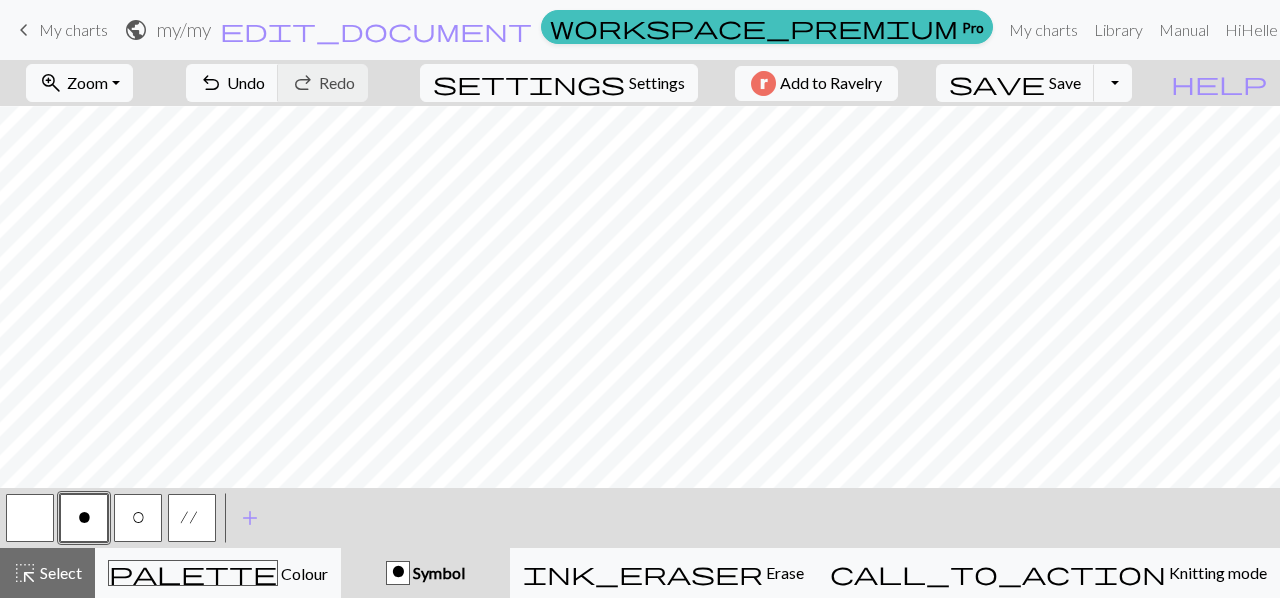 click on "O" at bounding box center (138, 520) 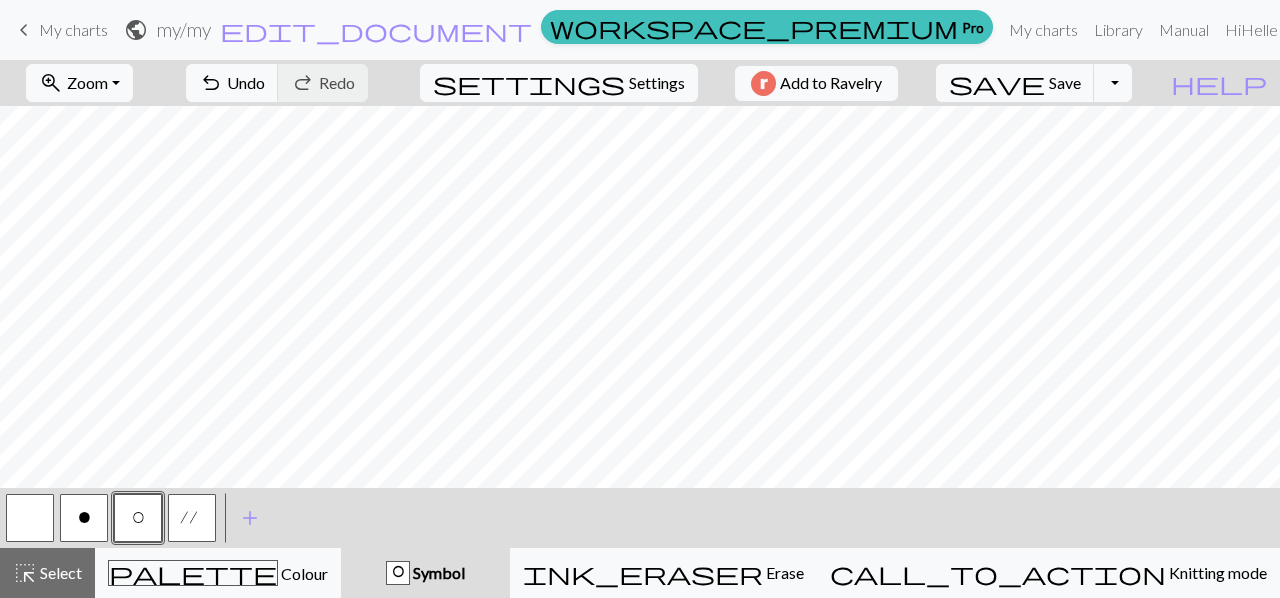 scroll, scrollTop: 132, scrollLeft: 0, axis: vertical 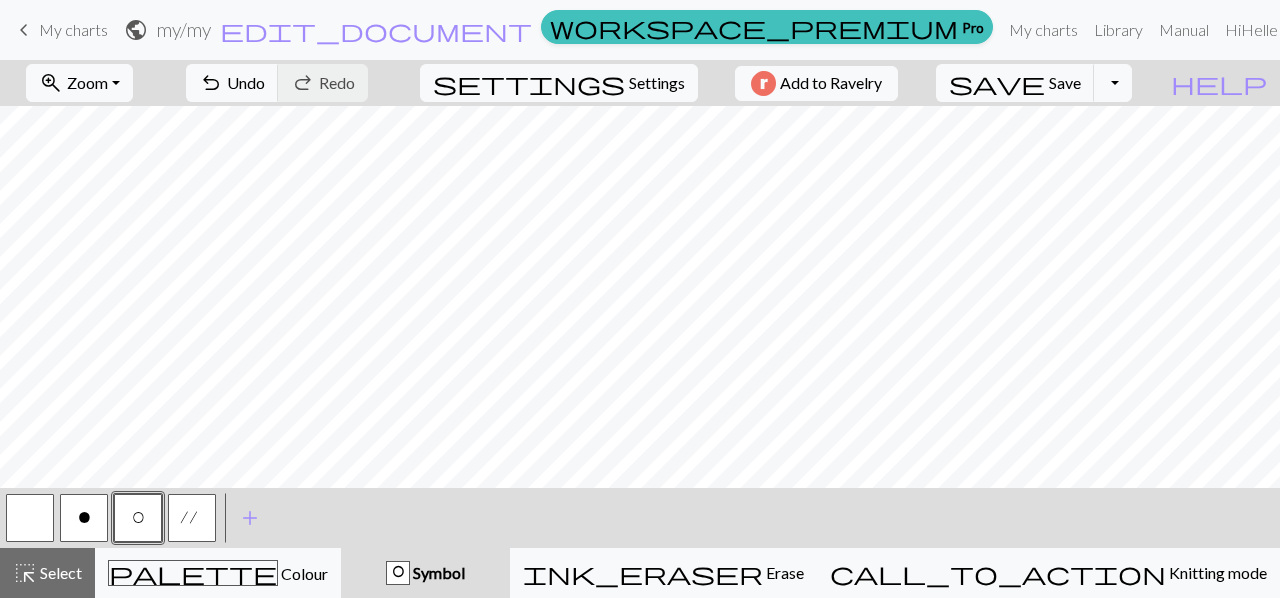 click at bounding box center (30, 518) 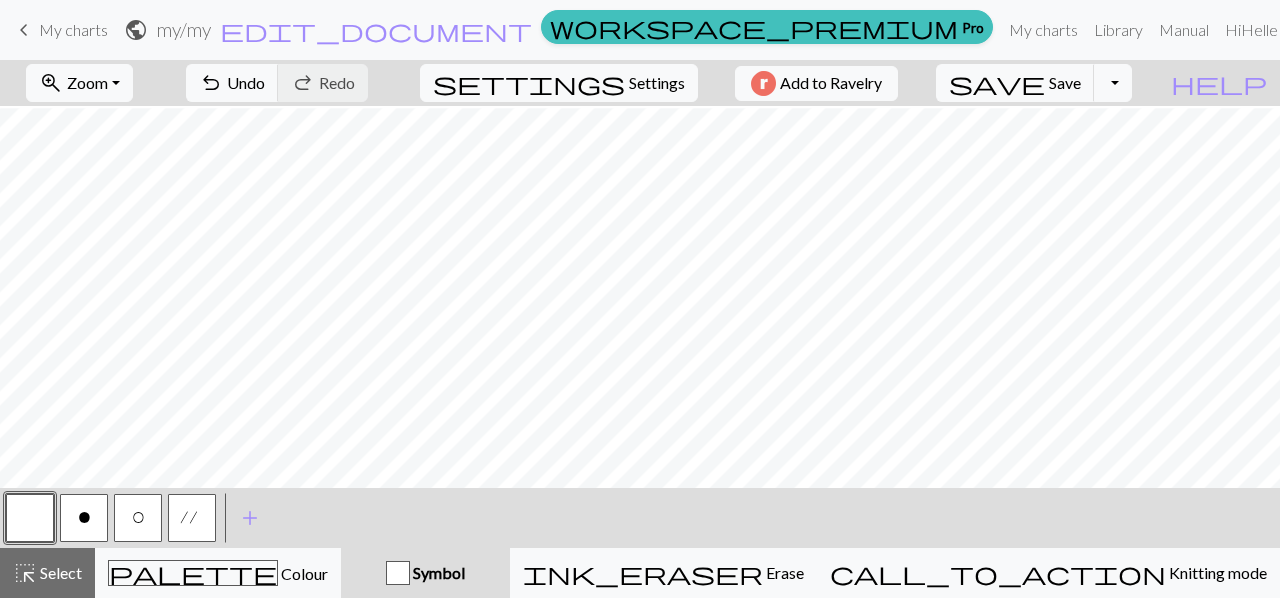 scroll, scrollTop: 152, scrollLeft: 0, axis: vertical 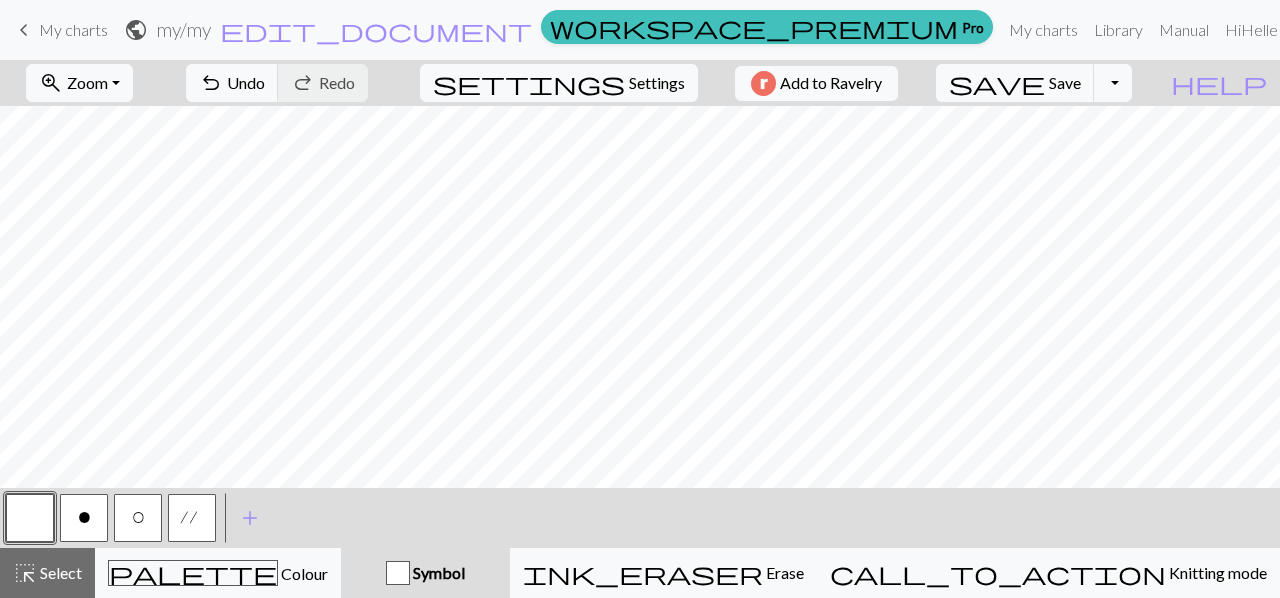 click on "O" at bounding box center [138, 520] 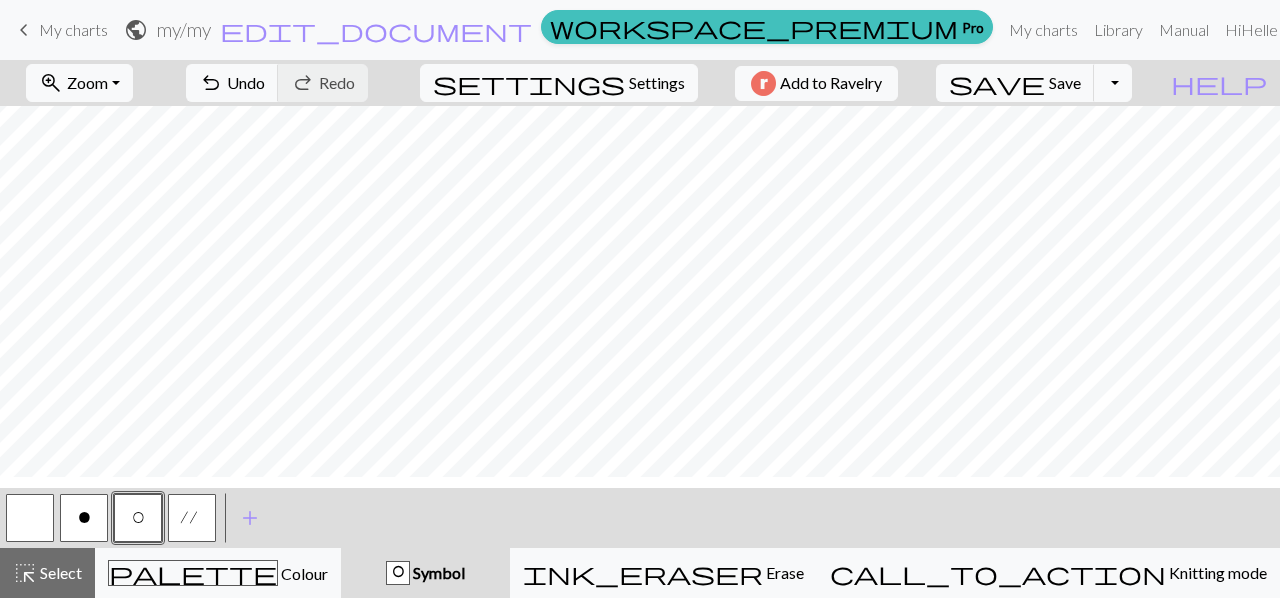 scroll, scrollTop: 107, scrollLeft: 0, axis: vertical 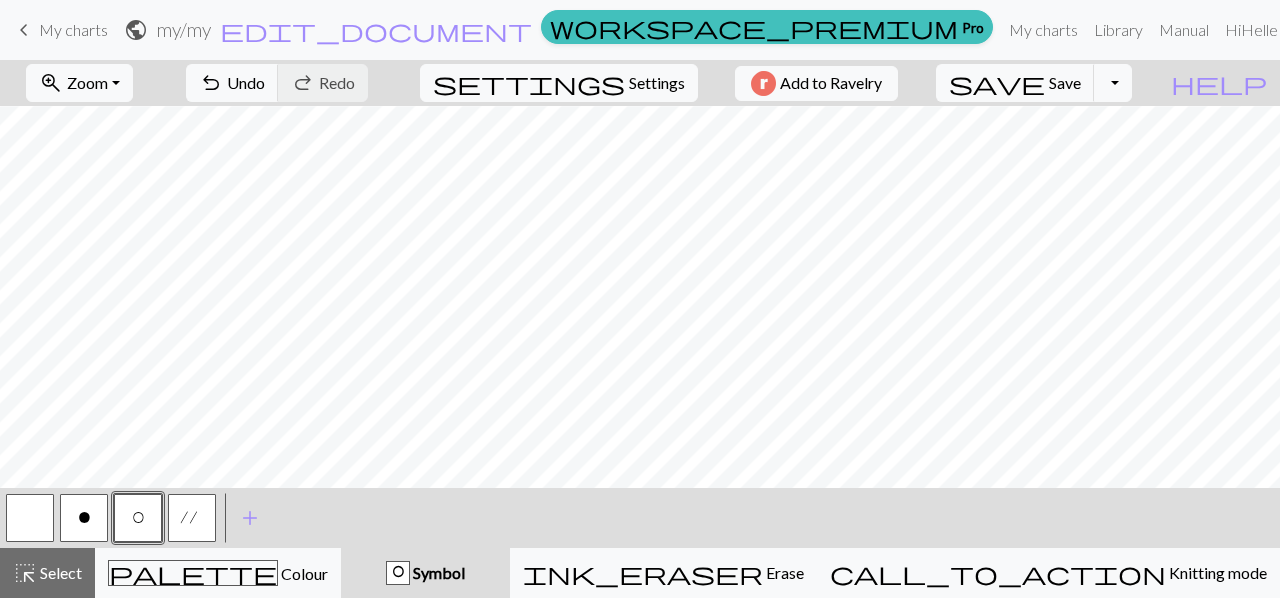click on "o" at bounding box center [84, 520] 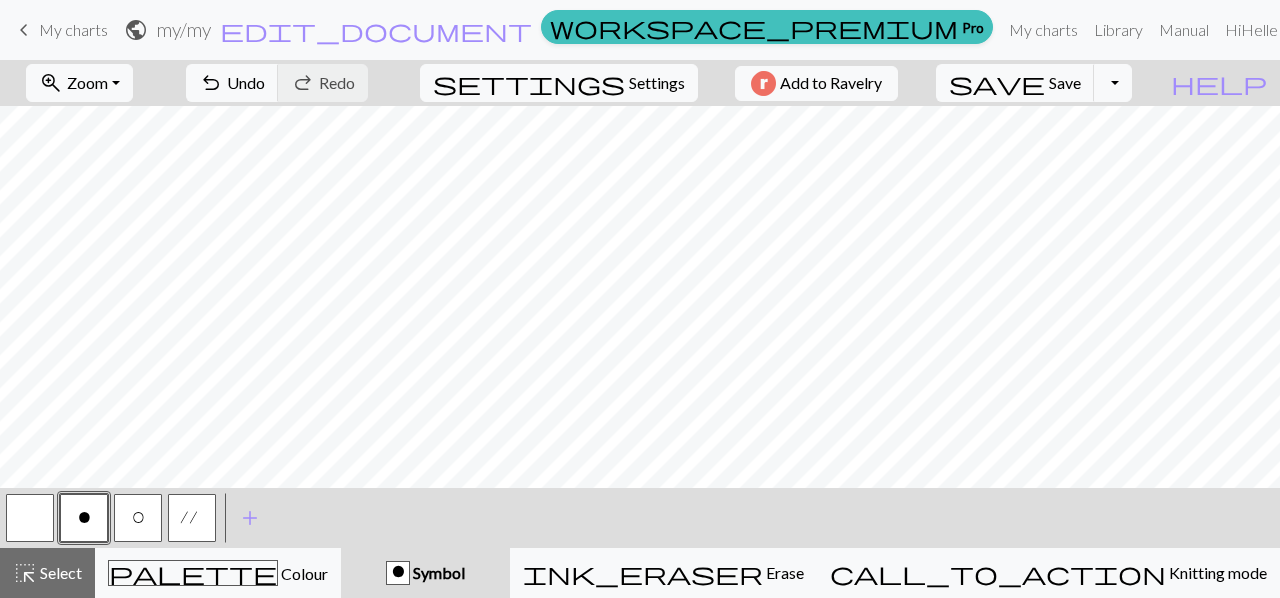 scroll, scrollTop: 15, scrollLeft: 0, axis: vertical 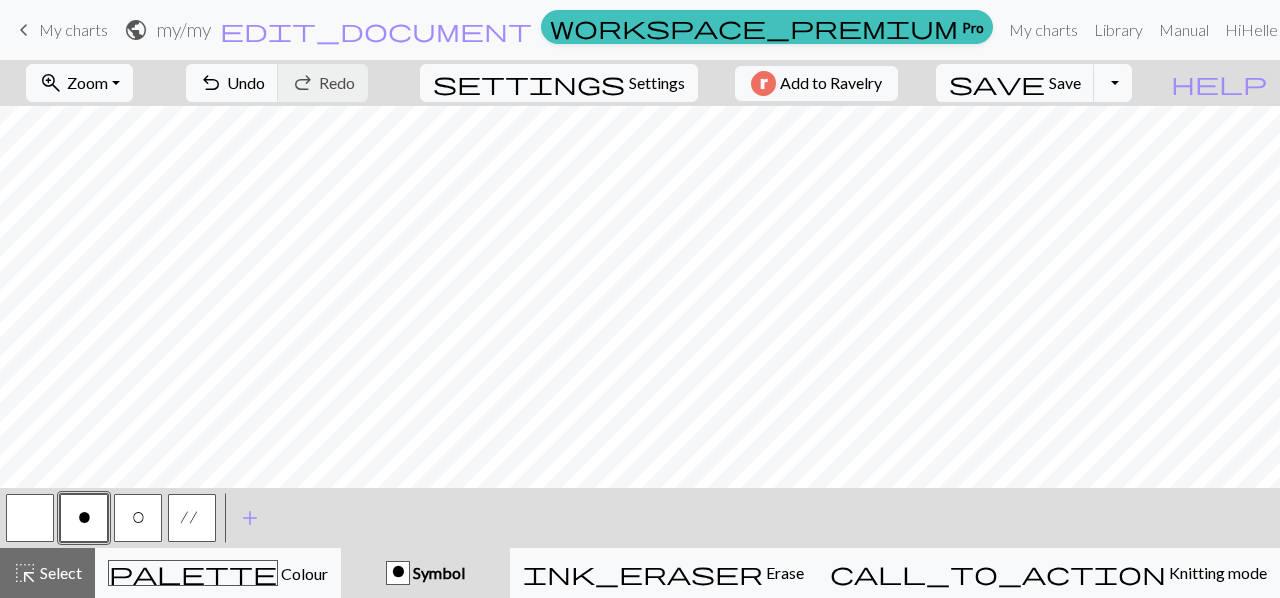 click on "O" at bounding box center [138, 518] 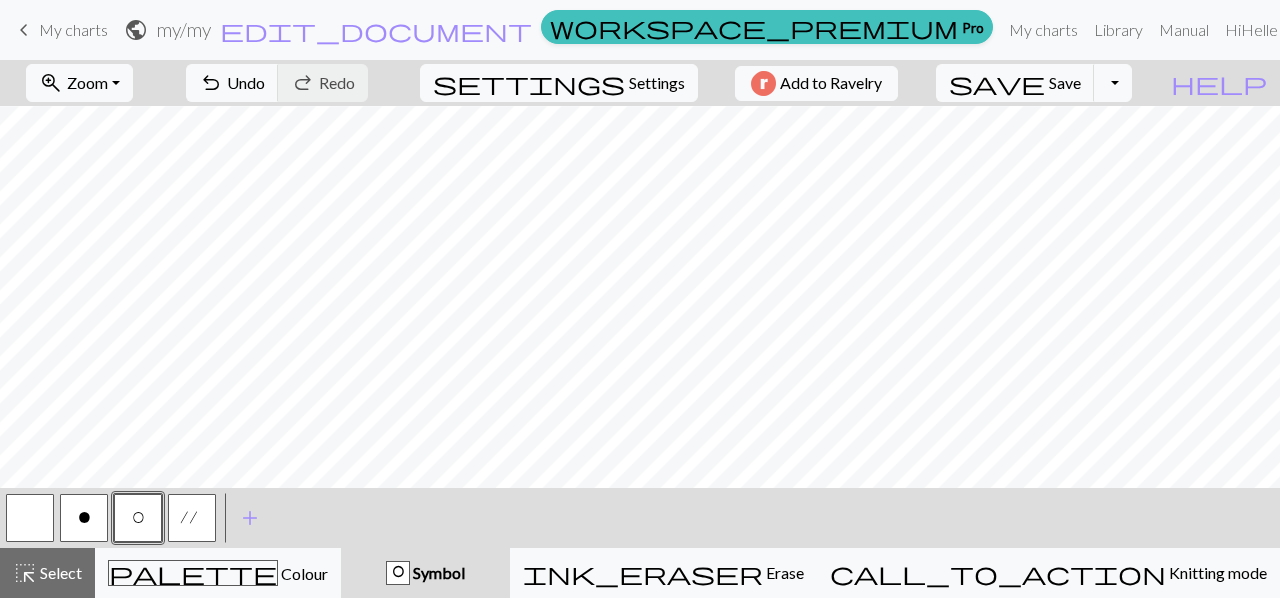 click at bounding box center [30, 518] 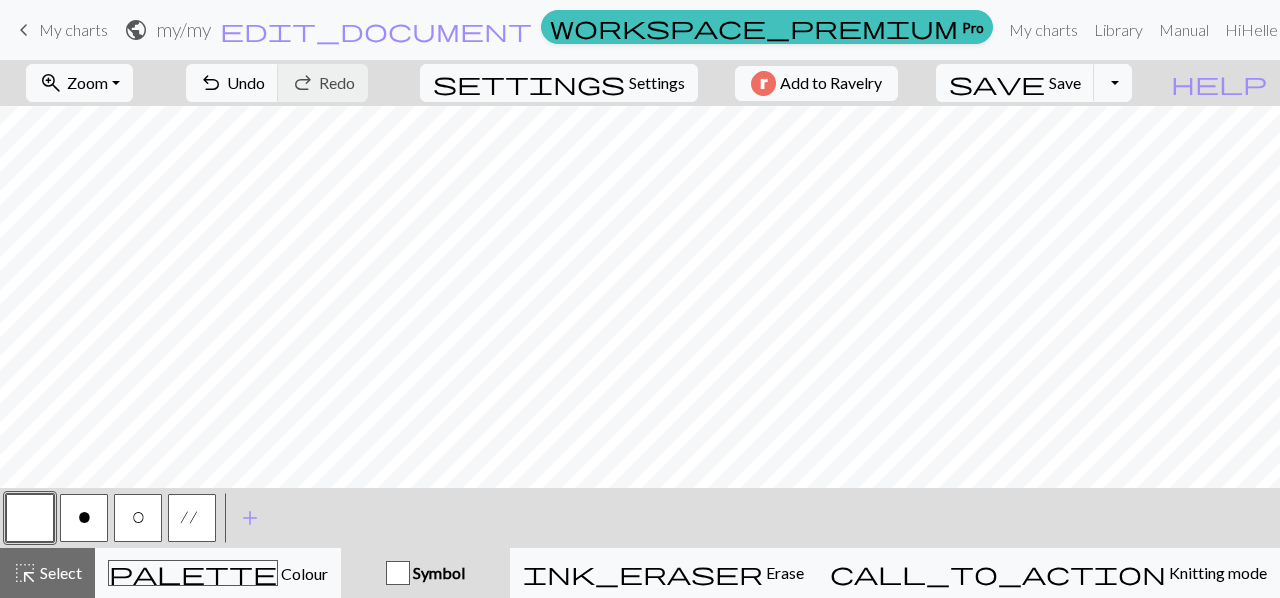 click on "o" at bounding box center (84, 518) 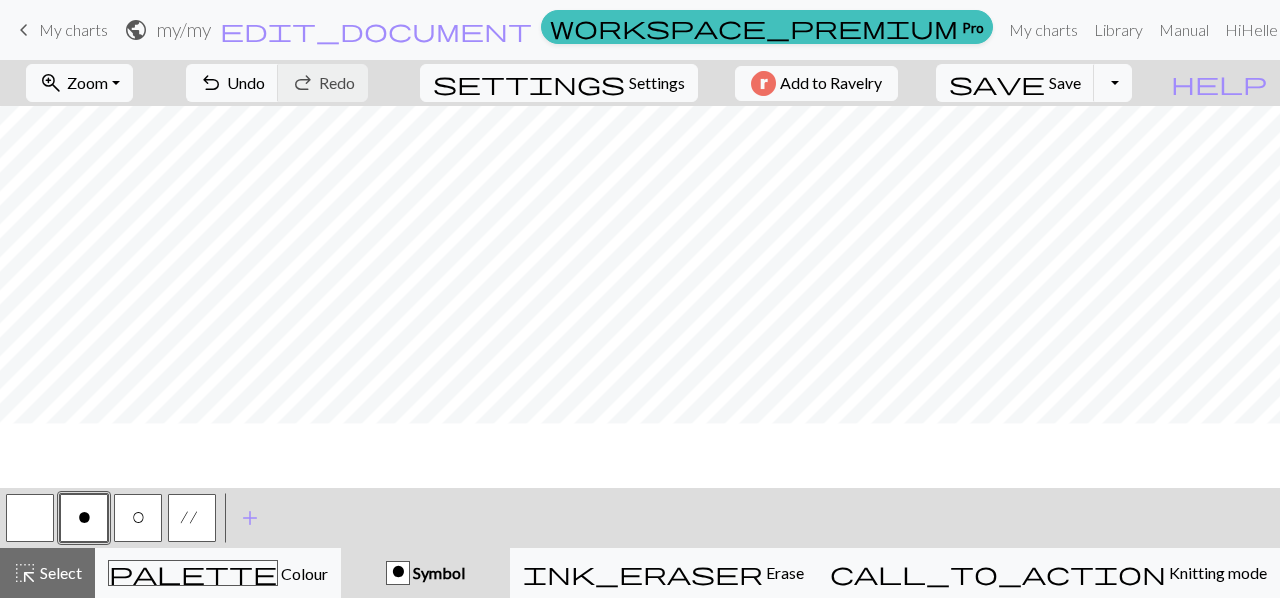 scroll, scrollTop: 0, scrollLeft: 0, axis: both 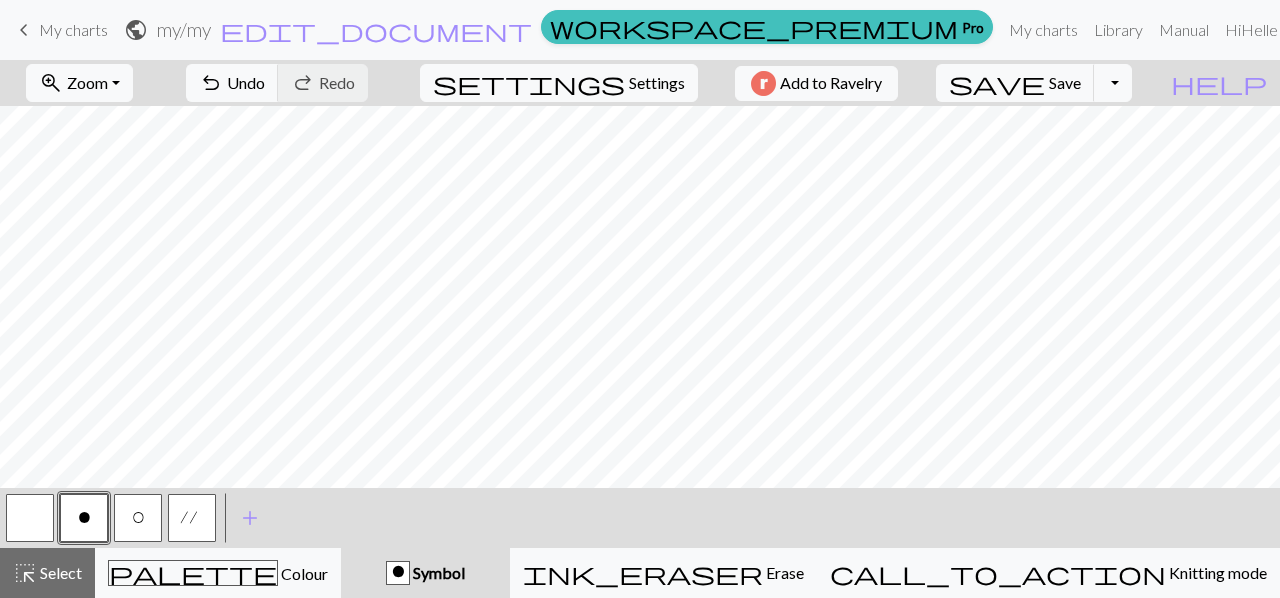 click on "O" at bounding box center [138, 520] 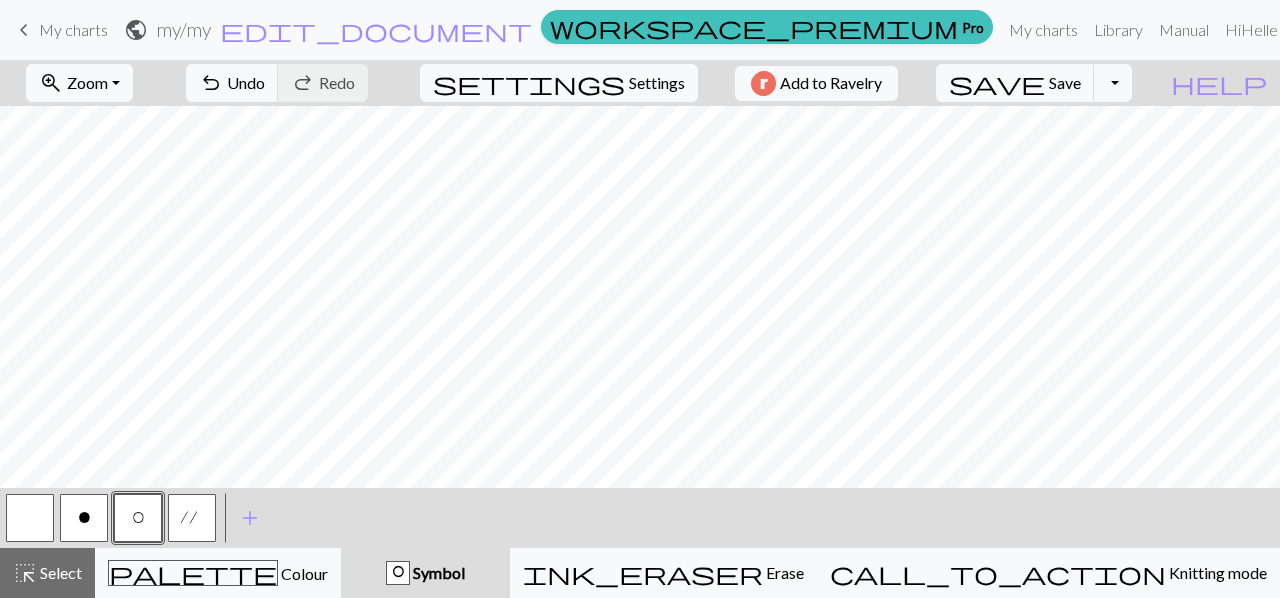 click at bounding box center [30, 518] 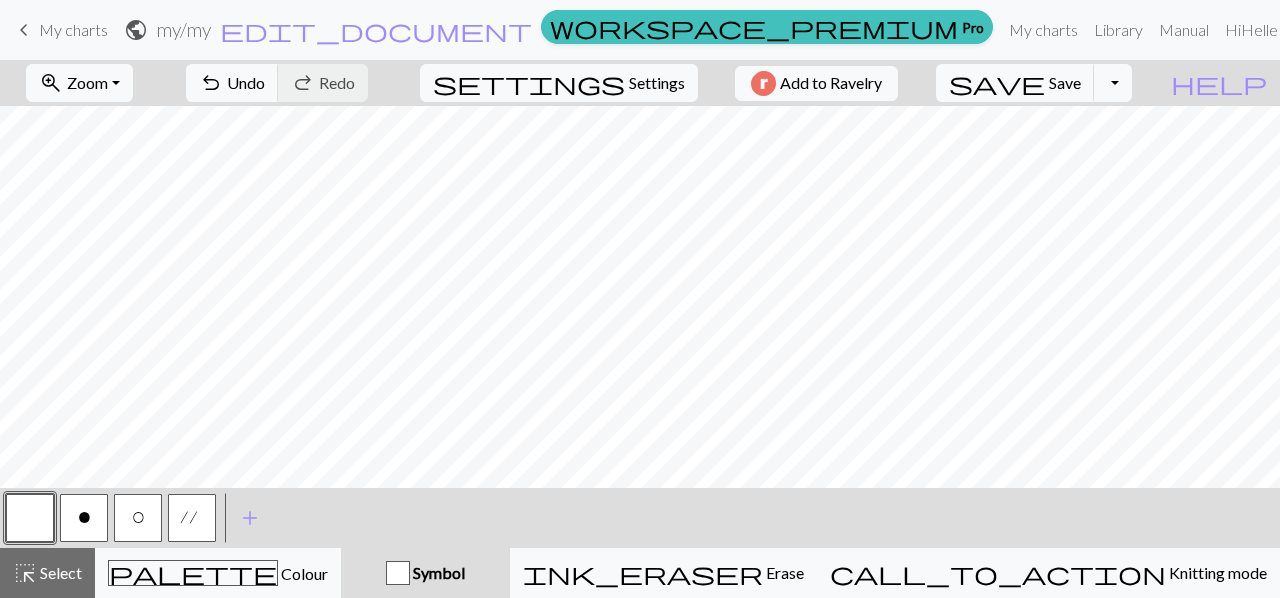 click on "o" at bounding box center [84, 518] 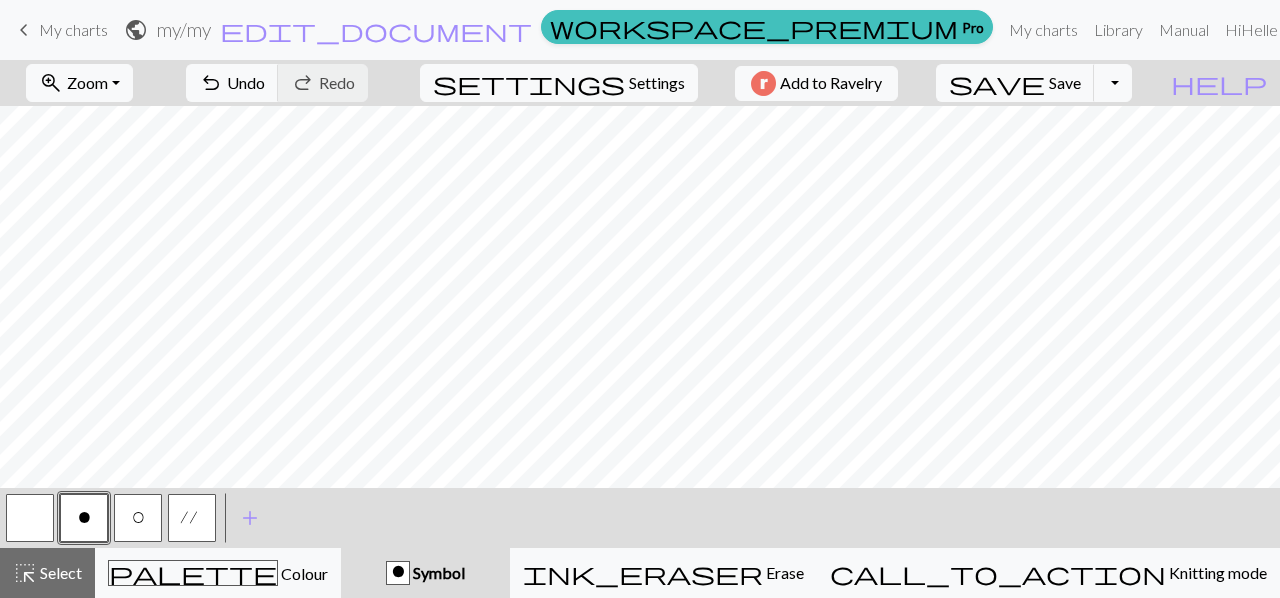 click at bounding box center (30, 518) 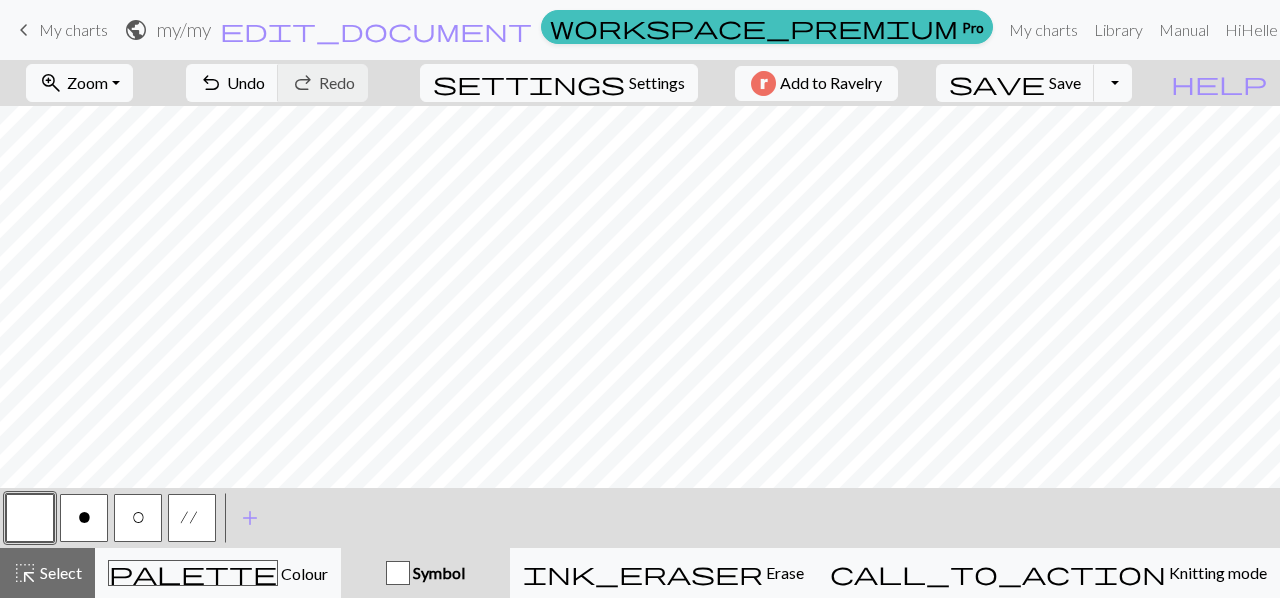 click on "o" at bounding box center [84, 518] 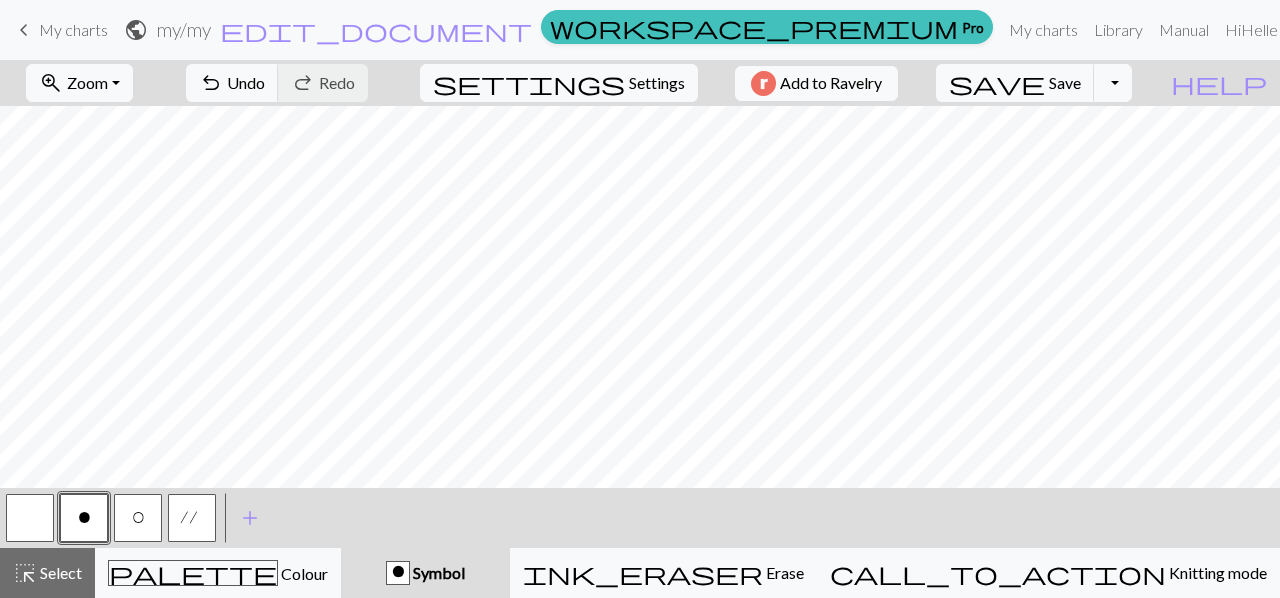 click at bounding box center [30, 518] 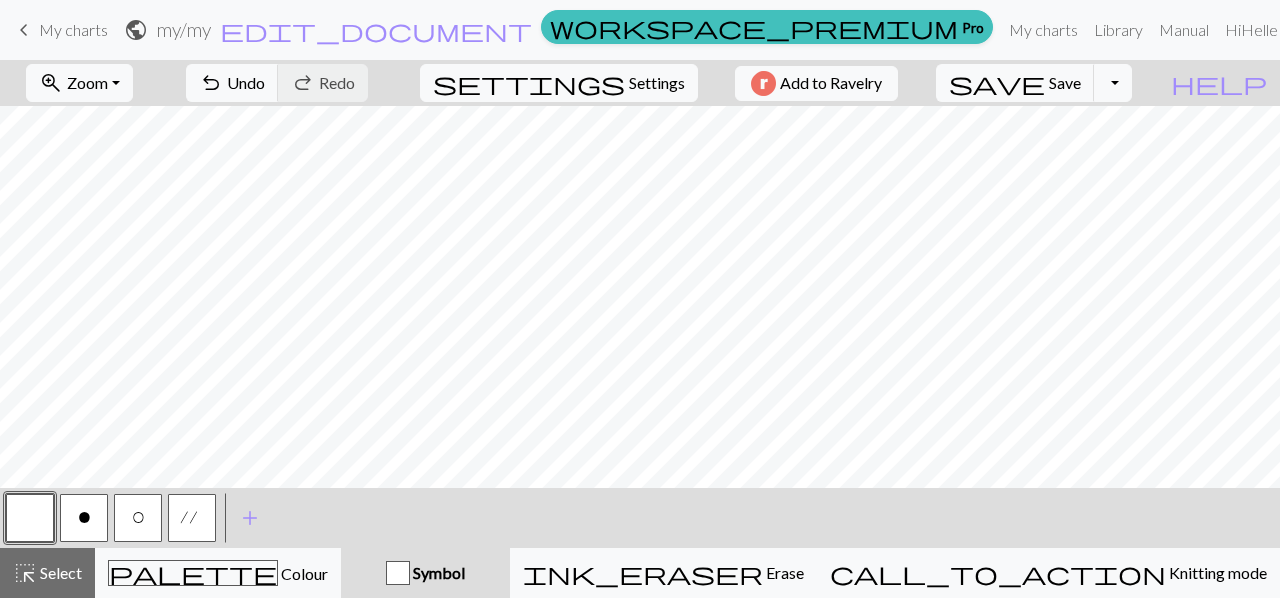 click on "o" at bounding box center (84, 518) 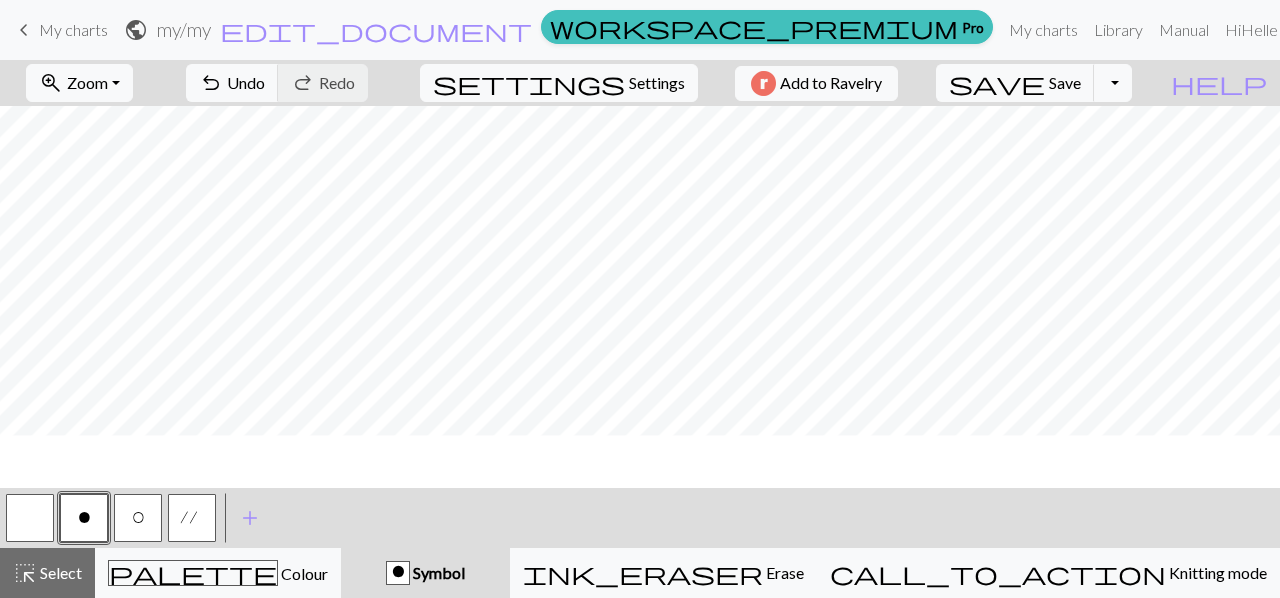 scroll, scrollTop: 0, scrollLeft: 0, axis: both 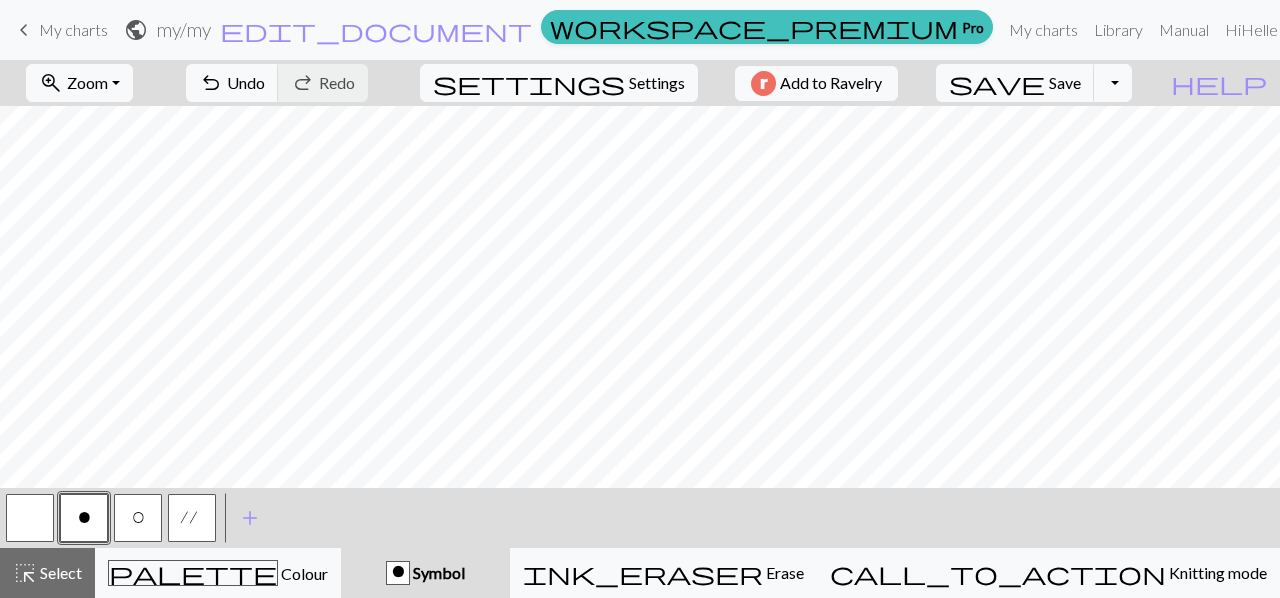 click at bounding box center (30, 518) 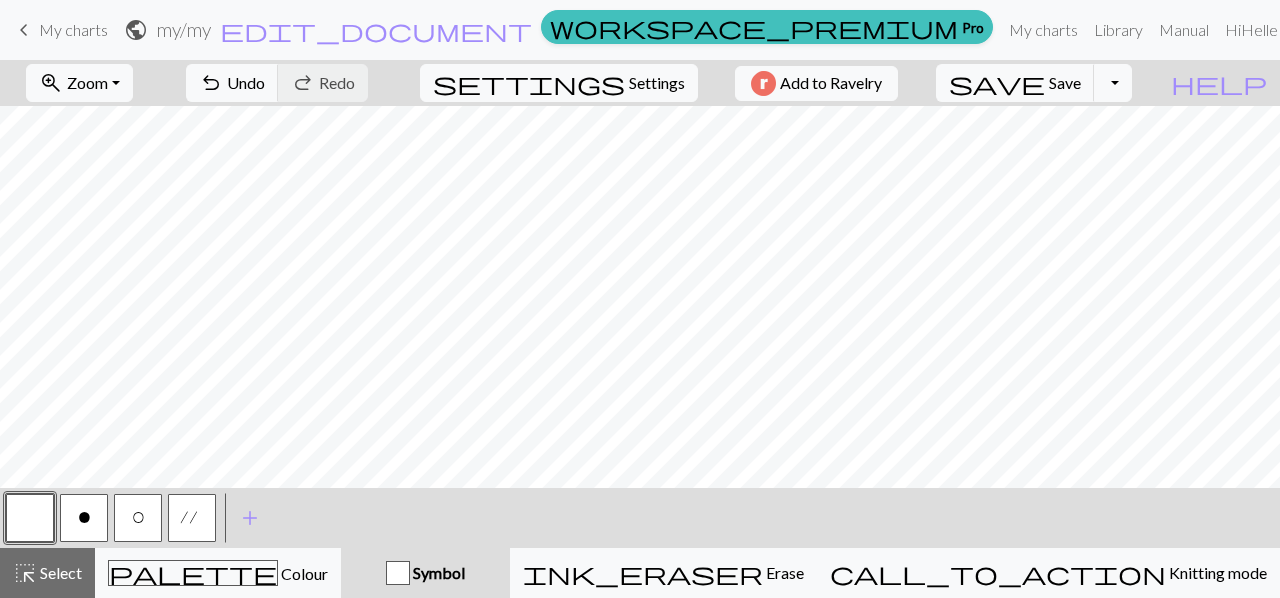 click on "o" at bounding box center (84, 518) 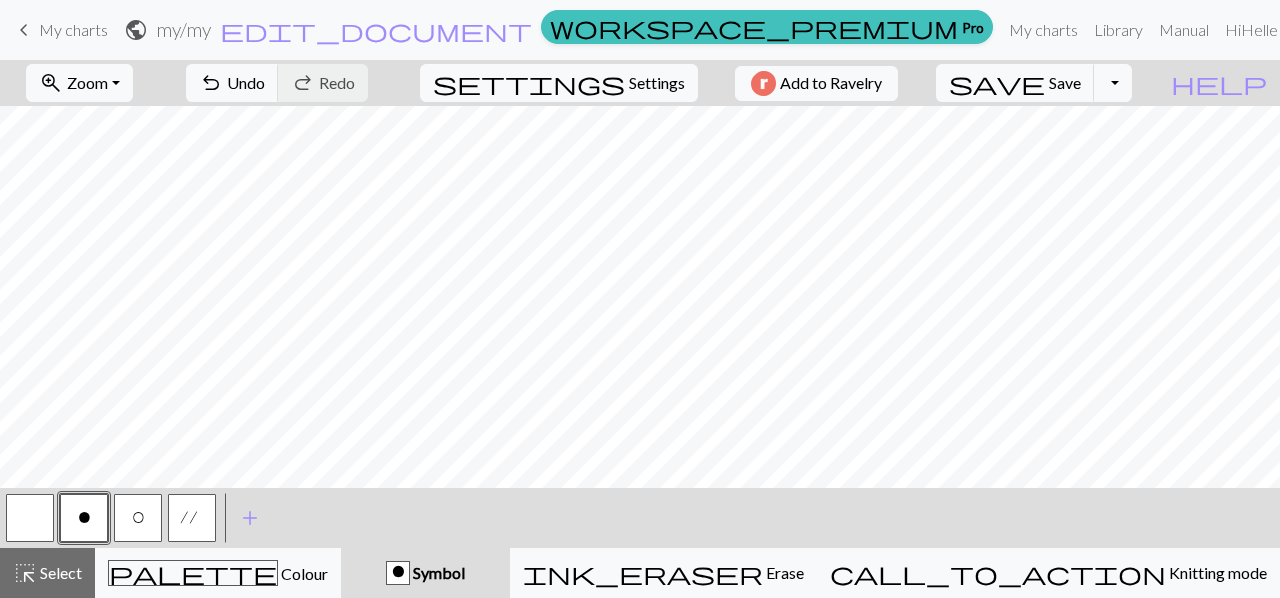 click at bounding box center [30, 518] 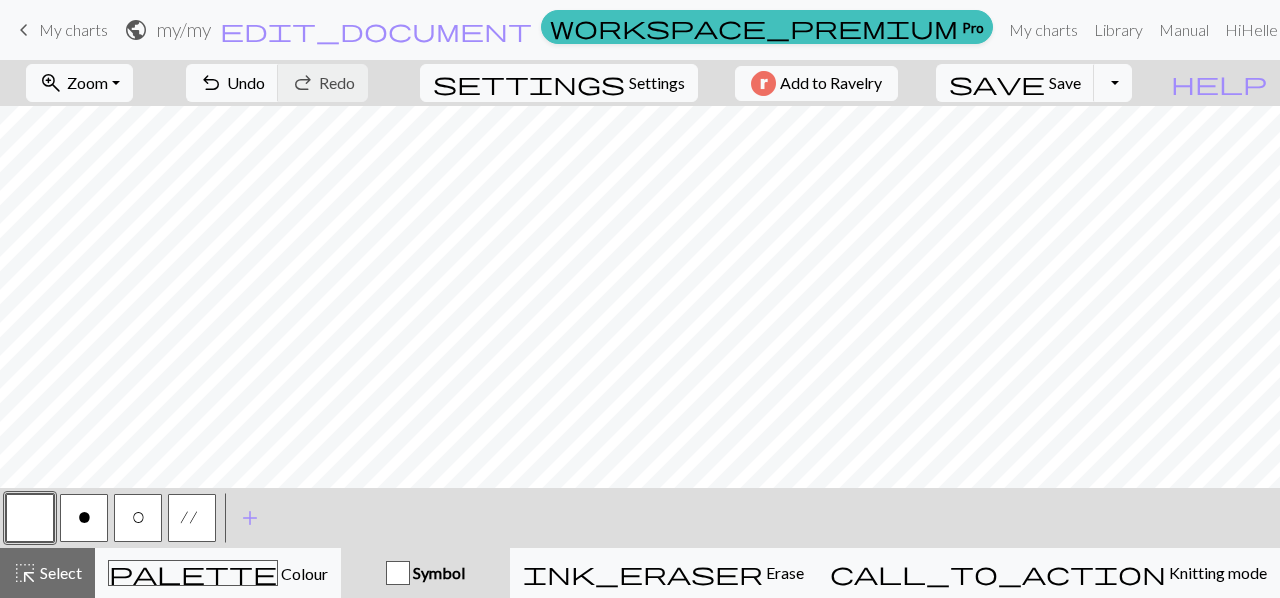 click on "O" at bounding box center (138, 518) 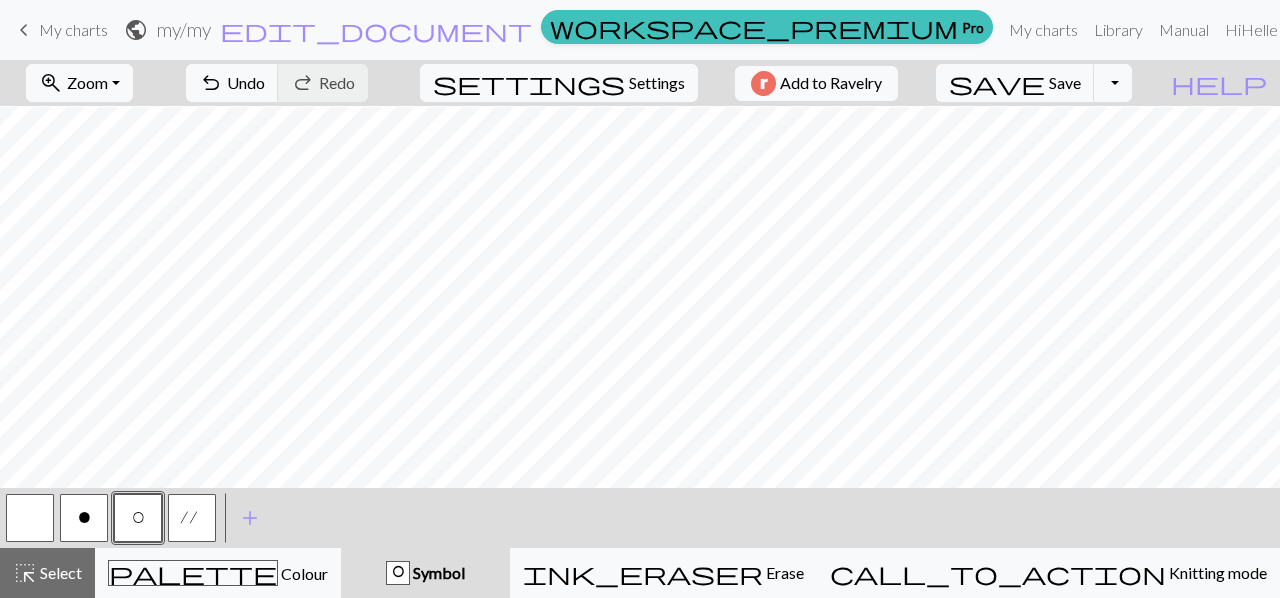 scroll, scrollTop: 270, scrollLeft: 0, axis: vertical 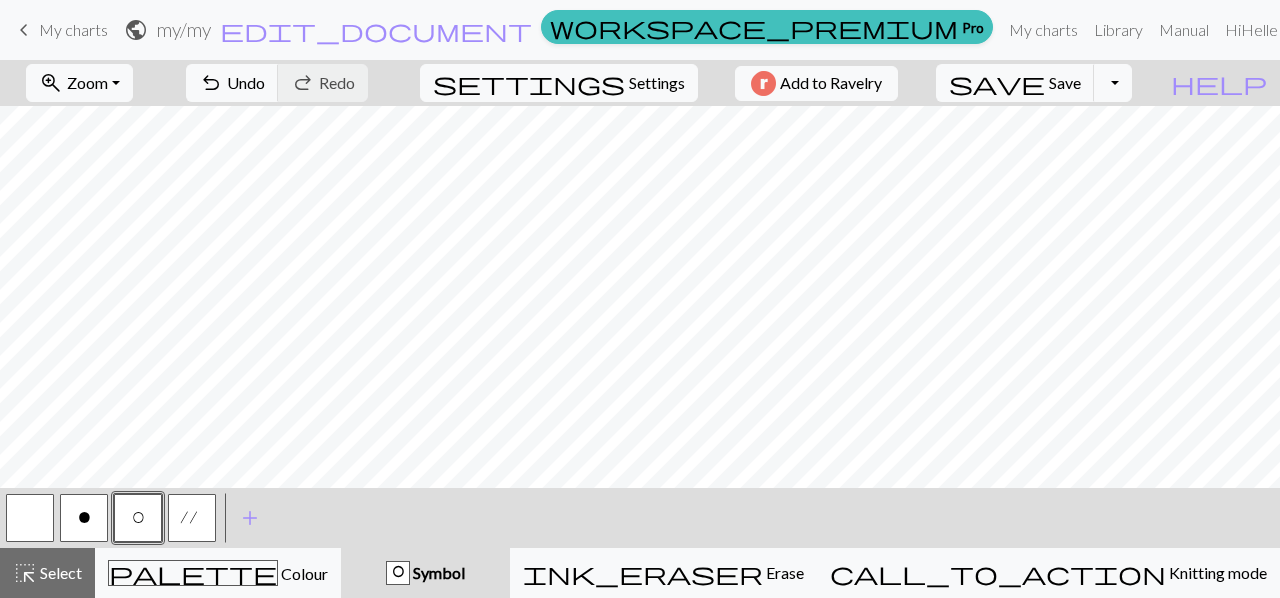 click on "o" at bounding box center (84, 518) 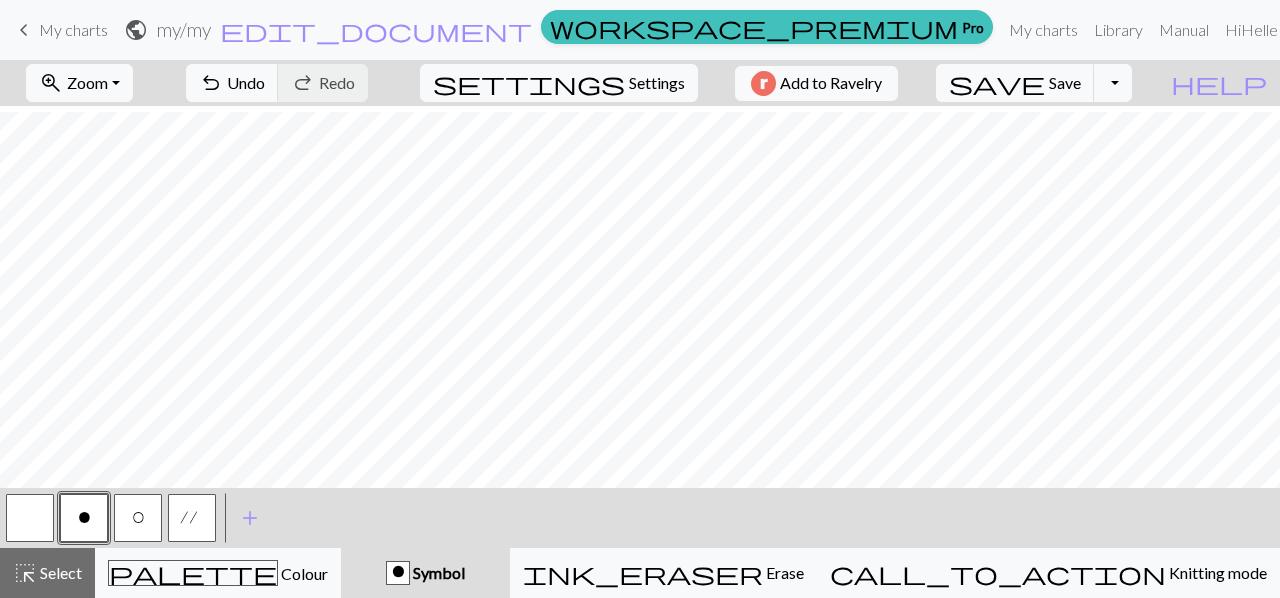 scroll, scrollTop: 108, scrollLeft: 0, axis: vertical 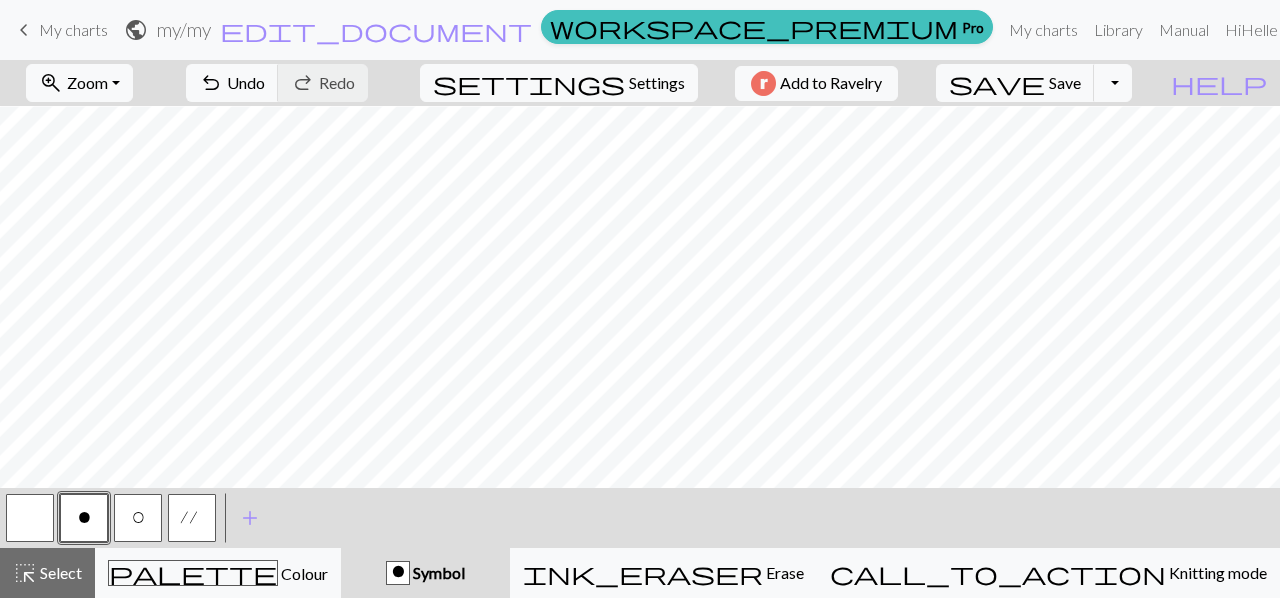 click at bounding box center [30, 518] 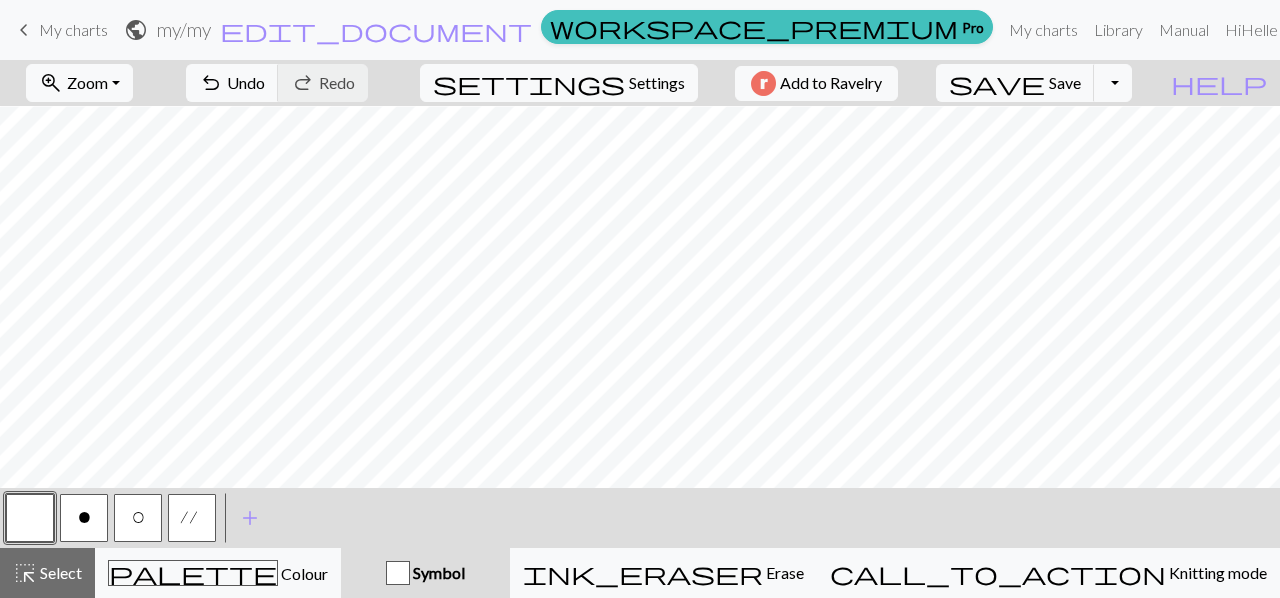 click on "o" at bounding box center [84, 520] 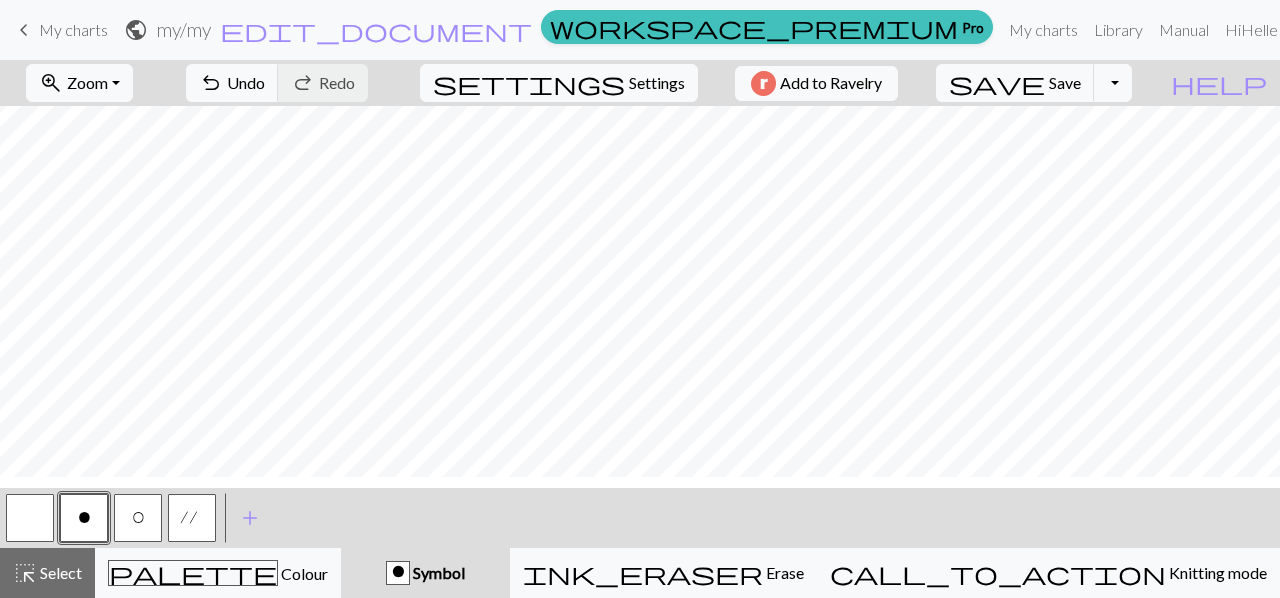 scroll, scrollTop: 0, scrollLeft: 0, axis: both 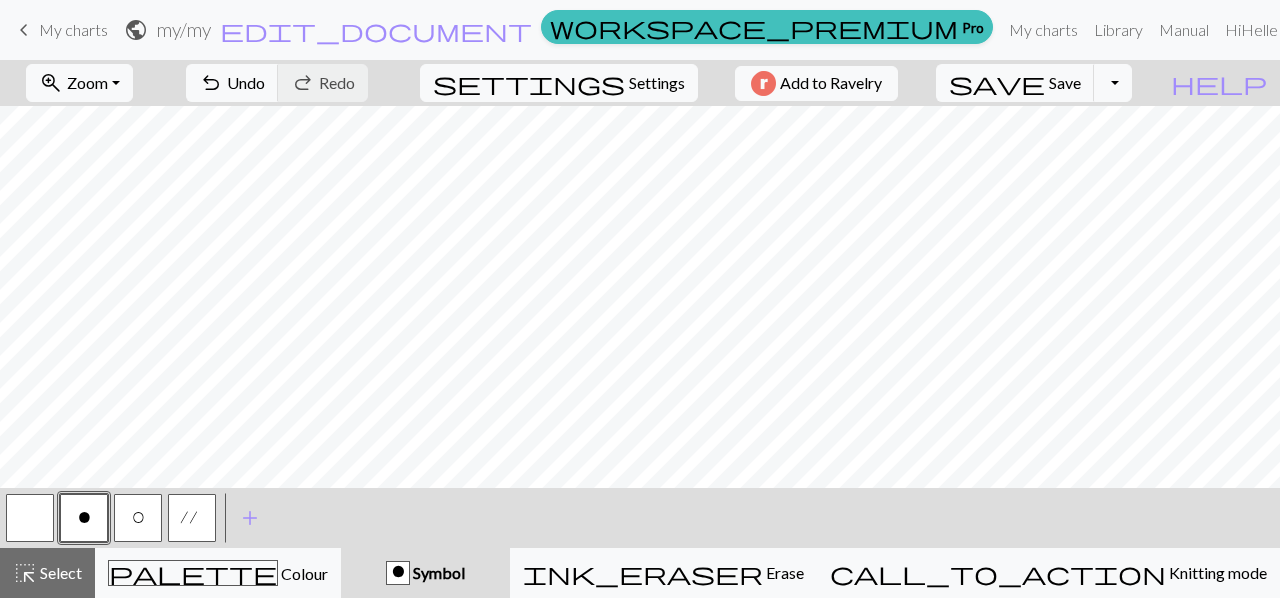 click on "O" at bounding box center [138, 520] 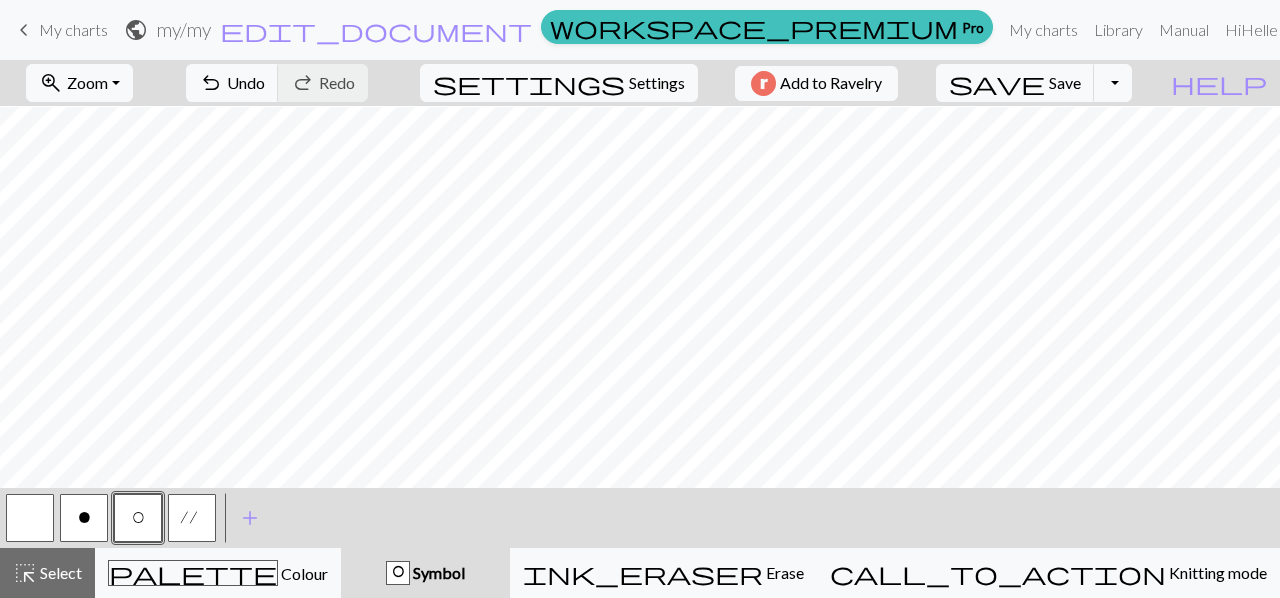 scroll, scrollTop: 1, scrollLeft: 0, axis: vertical 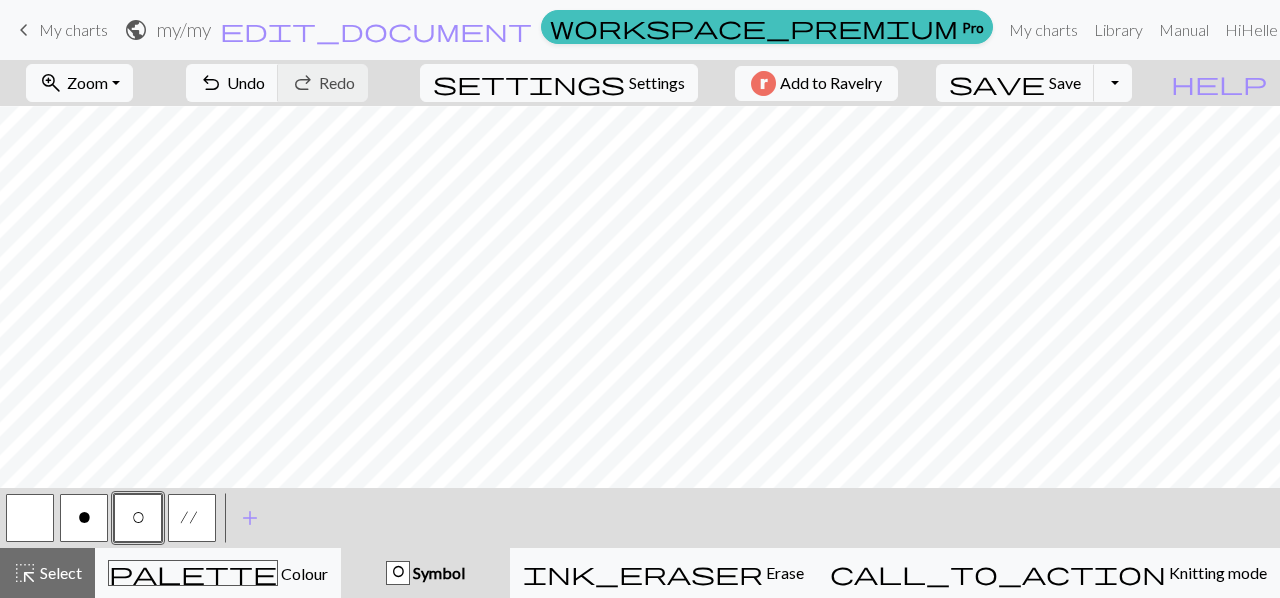 click at bounding box center [30, 518] 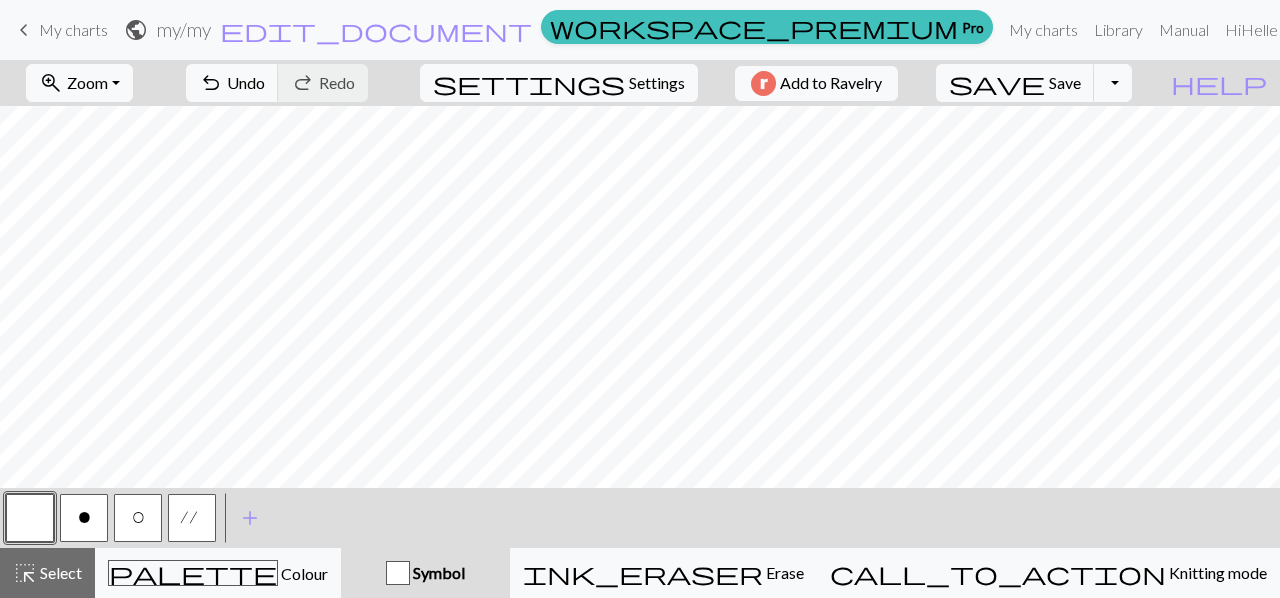 click on "O" at bounding box center (138, 518) 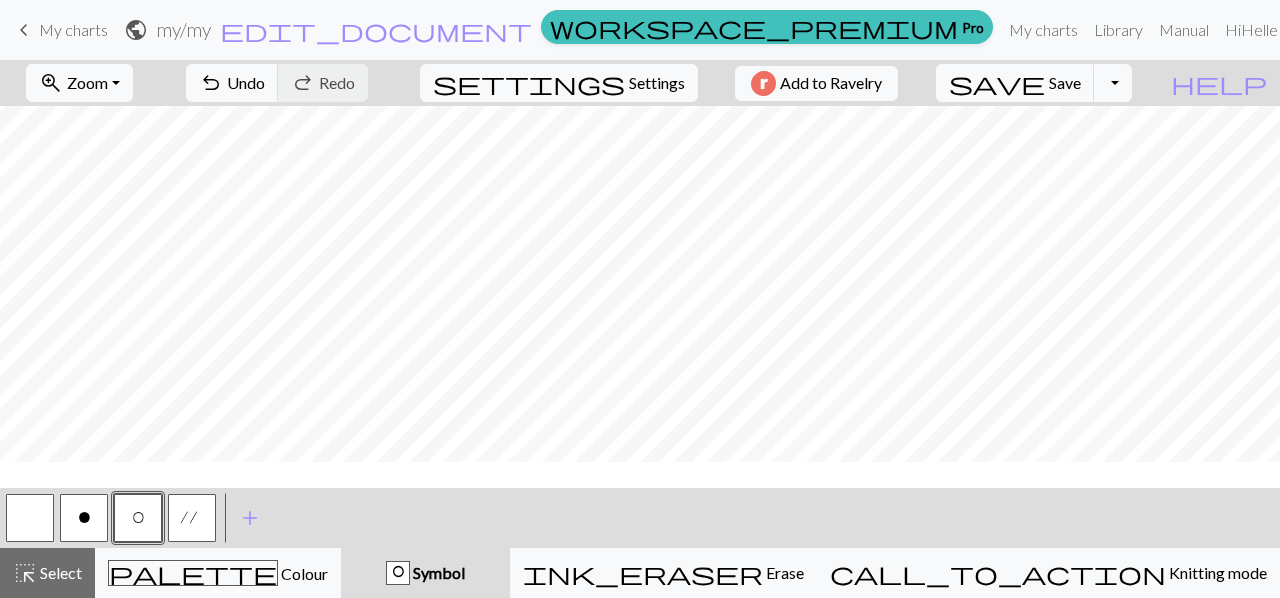 scroll, scrollTop: 0, scrollLeft: 0, axis: both 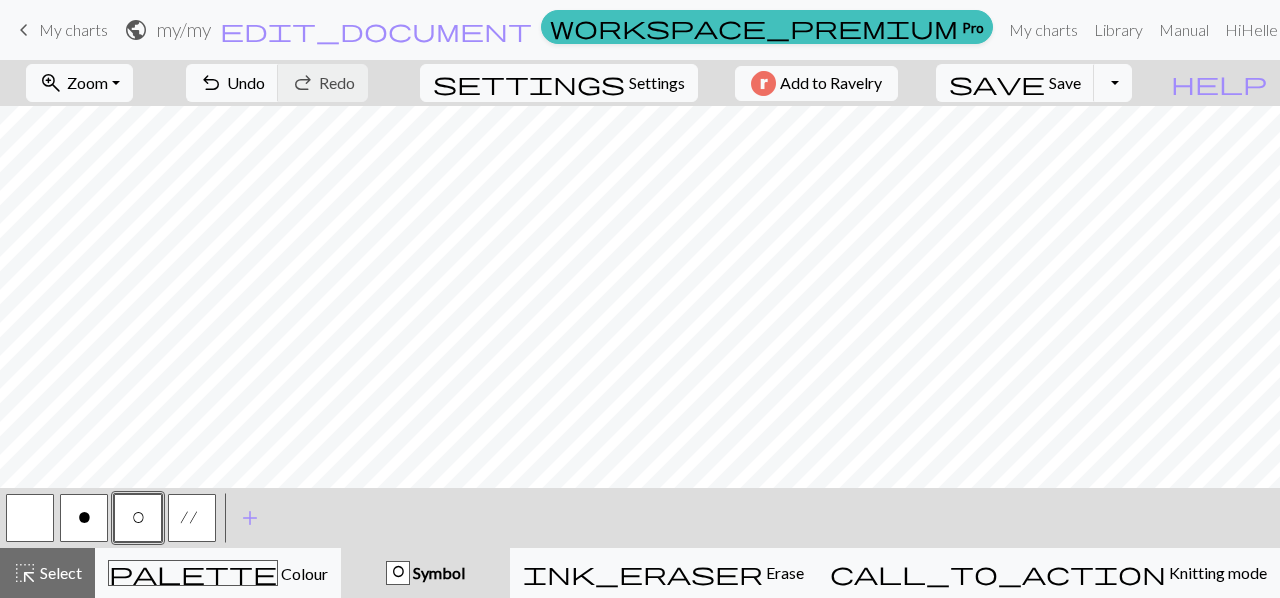 click at bounding box center (30, 518) 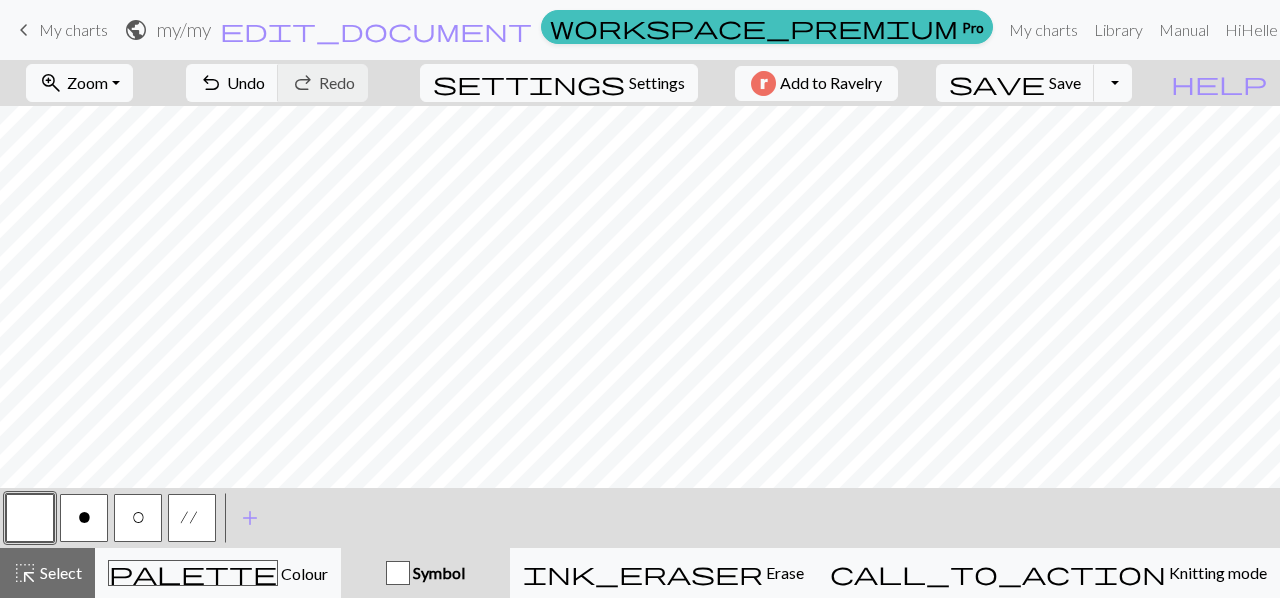 scroll, scrollTop: 0, scrollLeft: 0, axis: both 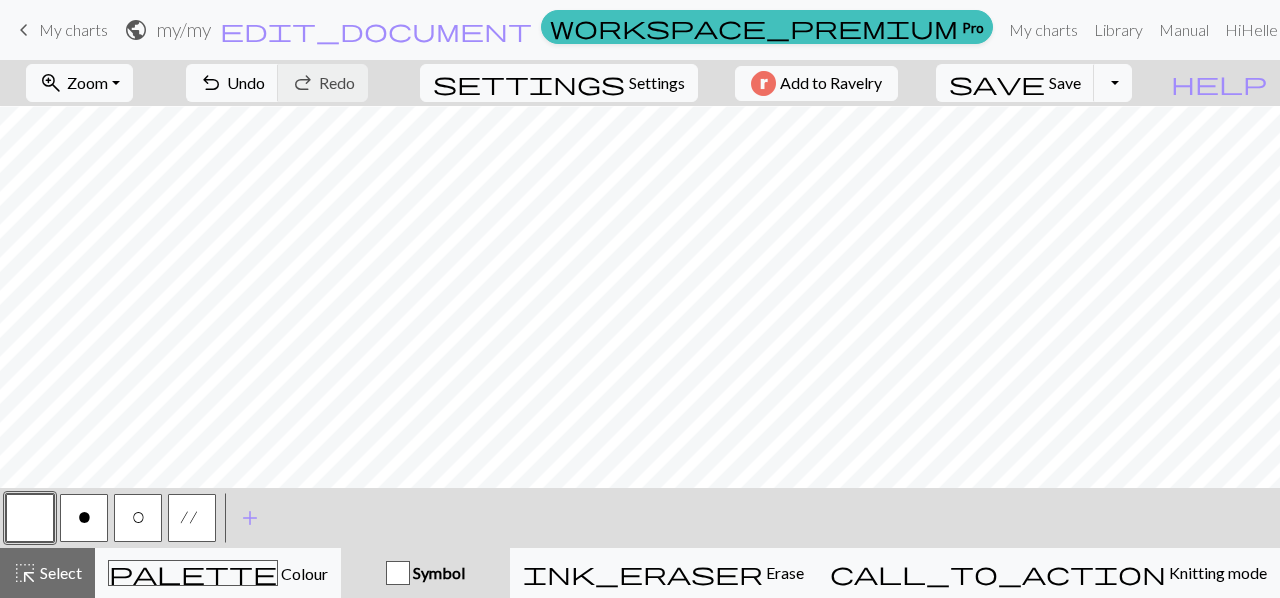 click on "o" at bounding box center (84, 520) 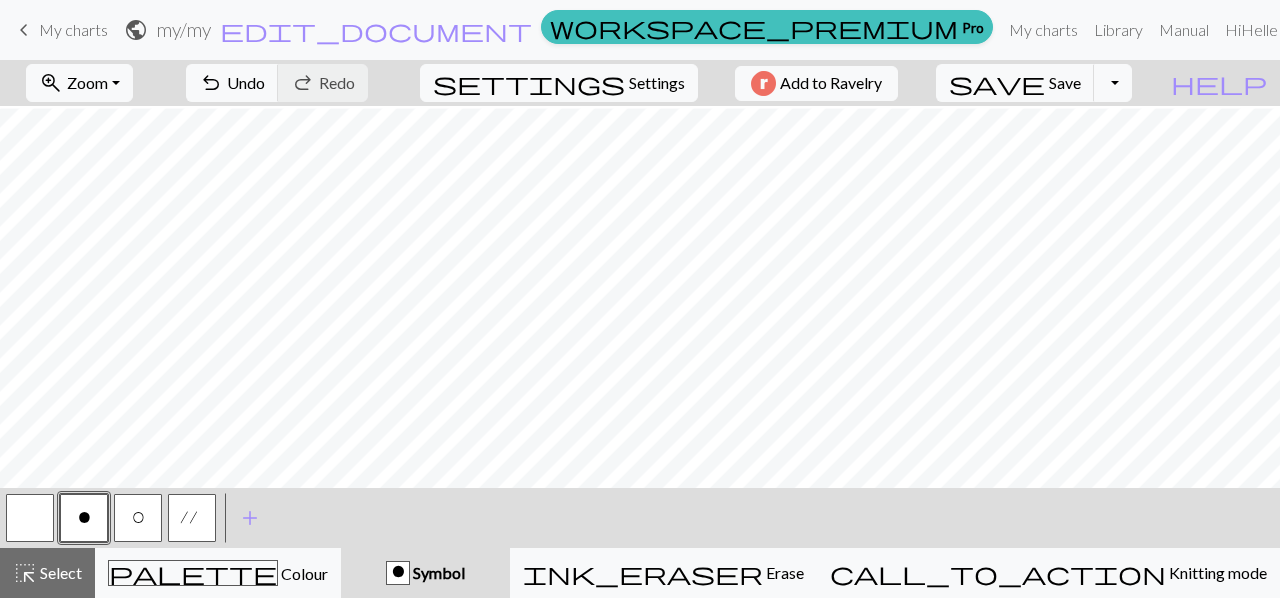 scroll, scrollTop: 40, scrollLeft: 0, axis: vertical 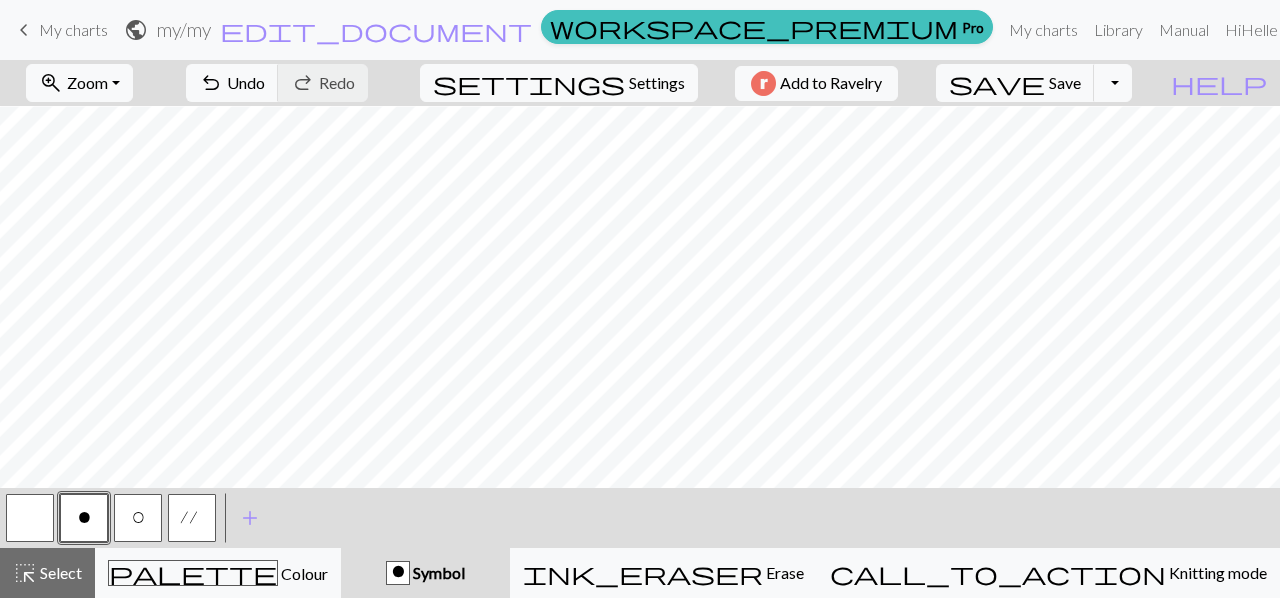click on "O" at bounding box center [138, 520] 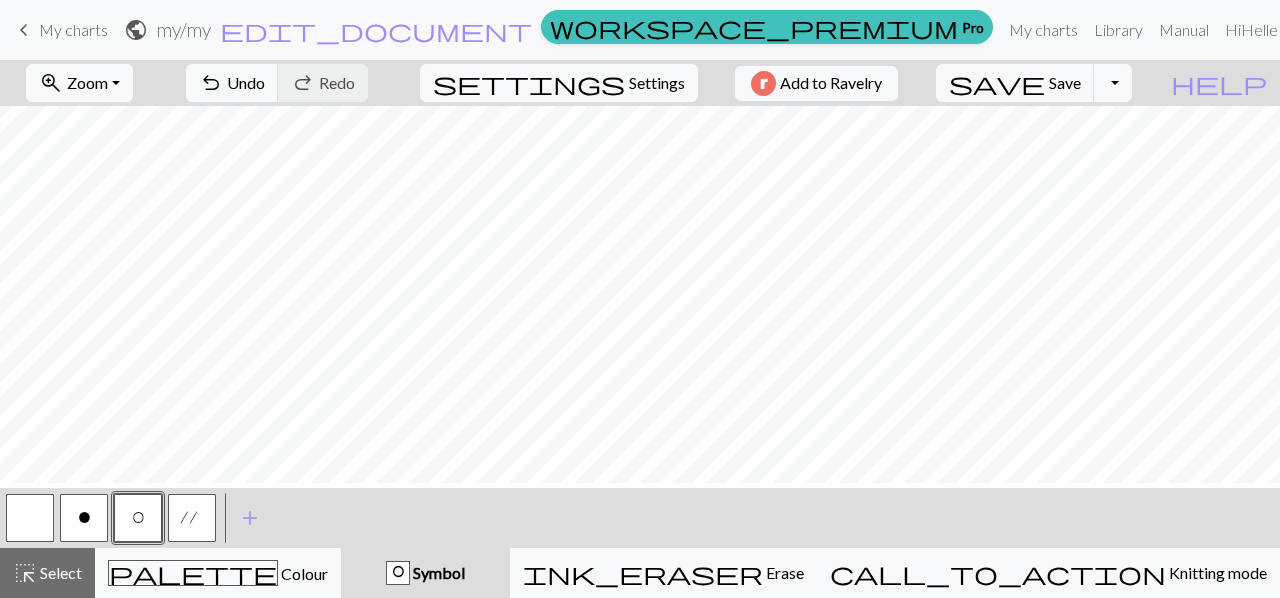 scroll, scrollTop: 26, scrollLeft: 0, axis: vertical 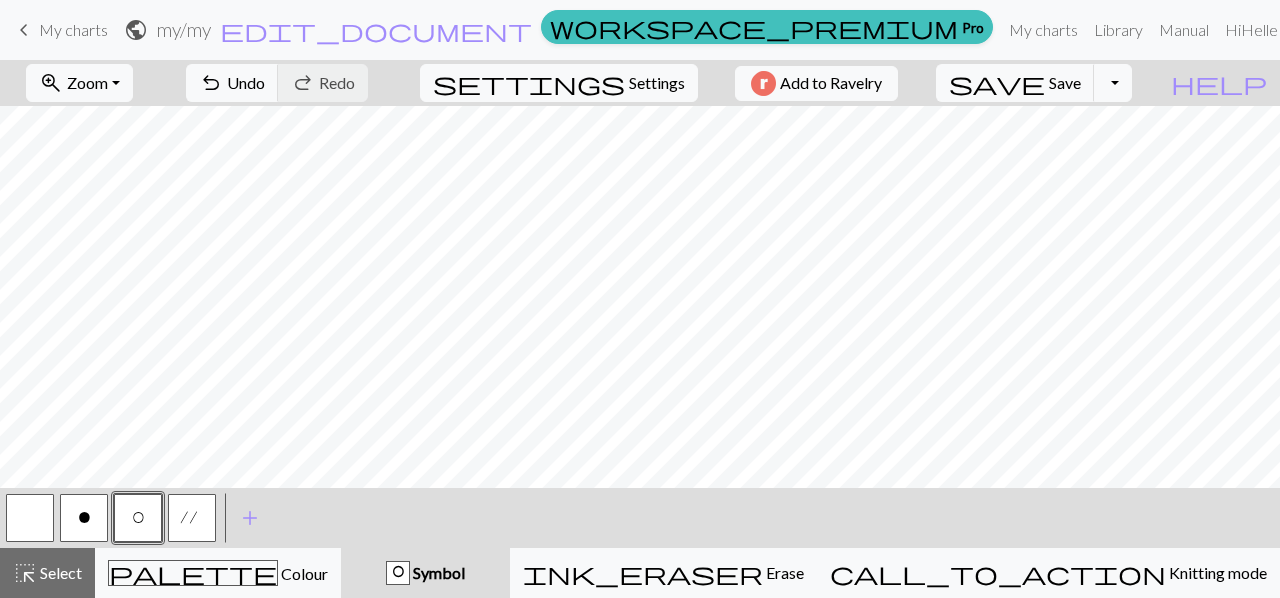 click on "o" at bounding box center [84, 518] 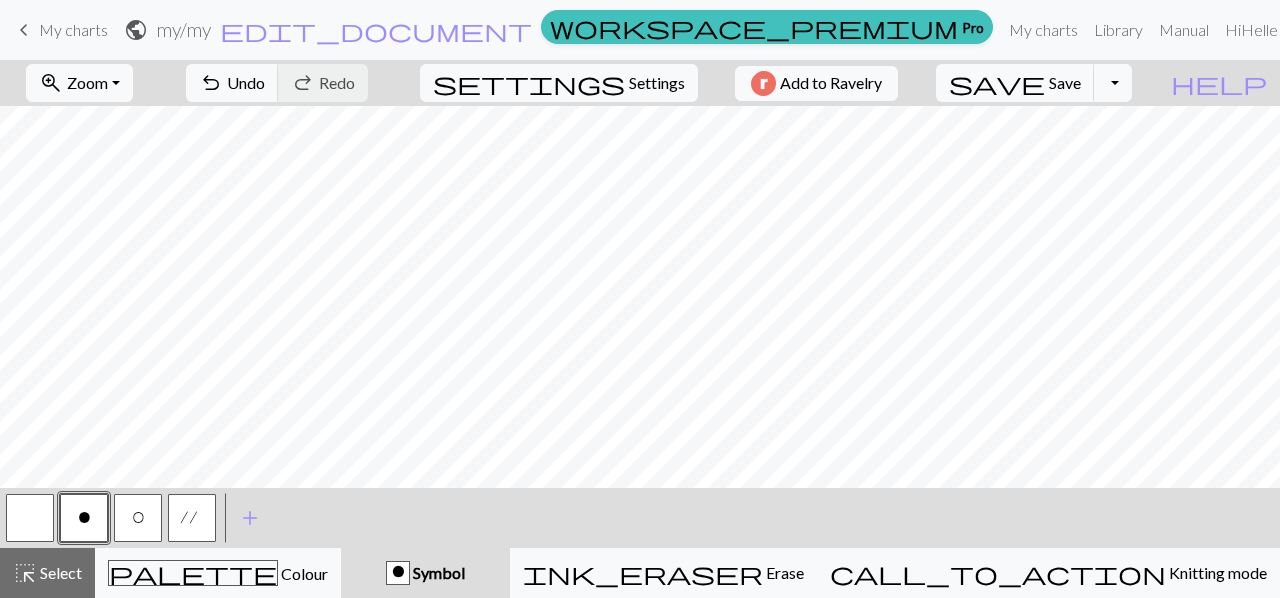 click on "O" at bounding box center [138, 518] 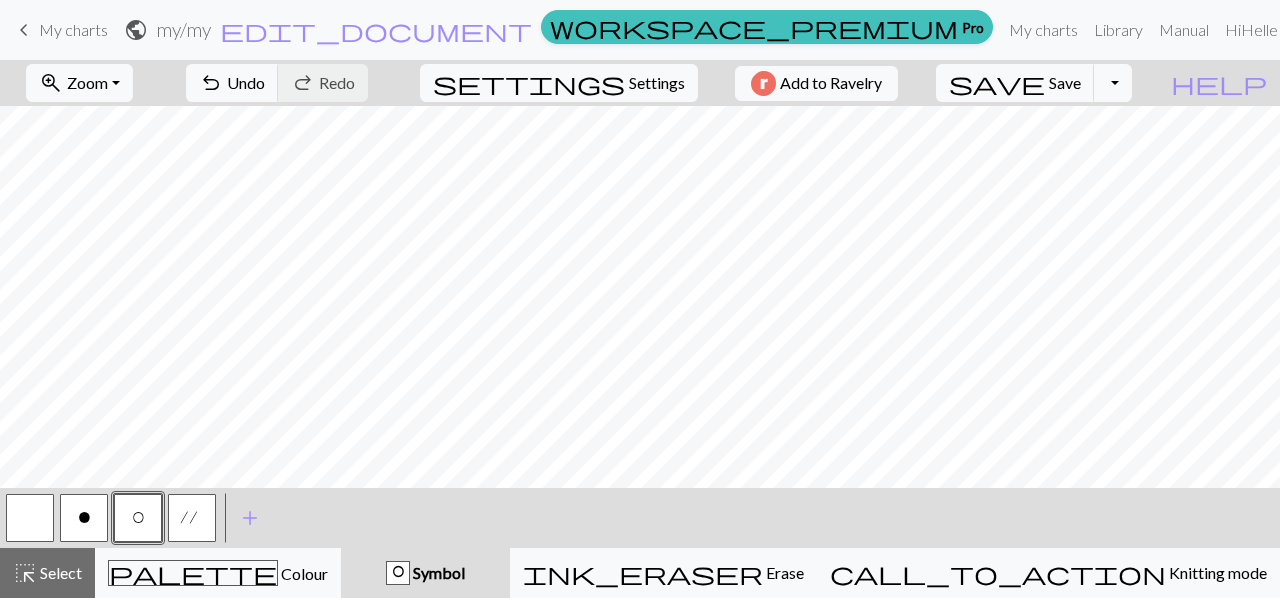 click on "o" at bounding box center (84, 518) 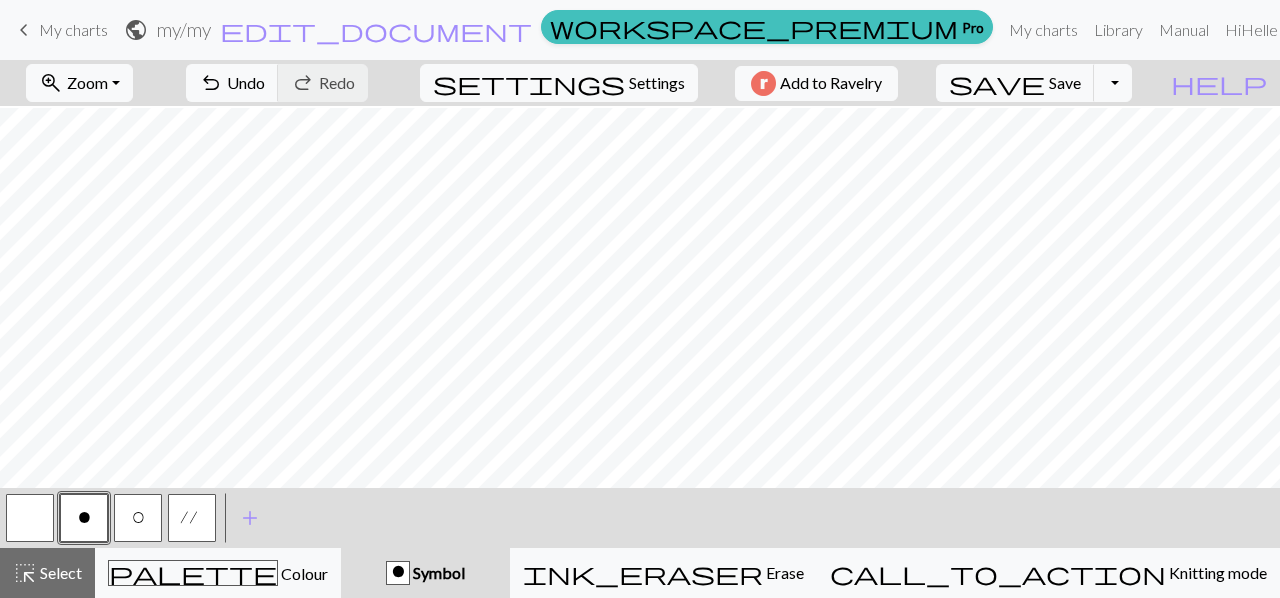 scroll, scrollTop: 34, scrollLeft: 0, axis: vertical 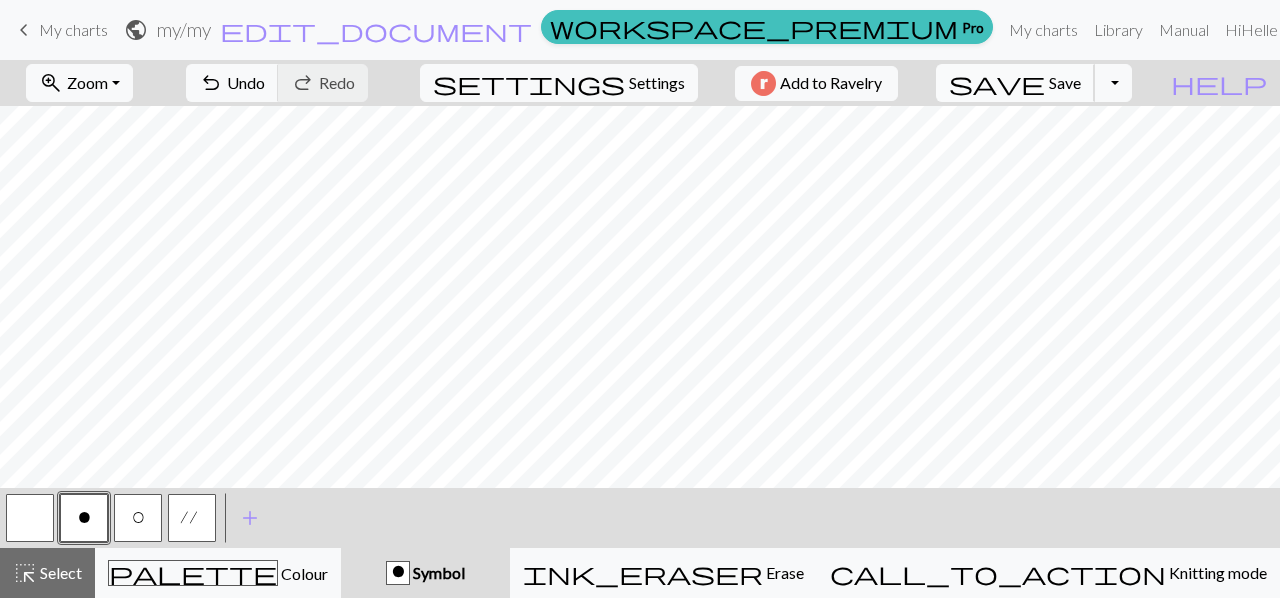 click on "Save" at bounding box center [1065, 82] 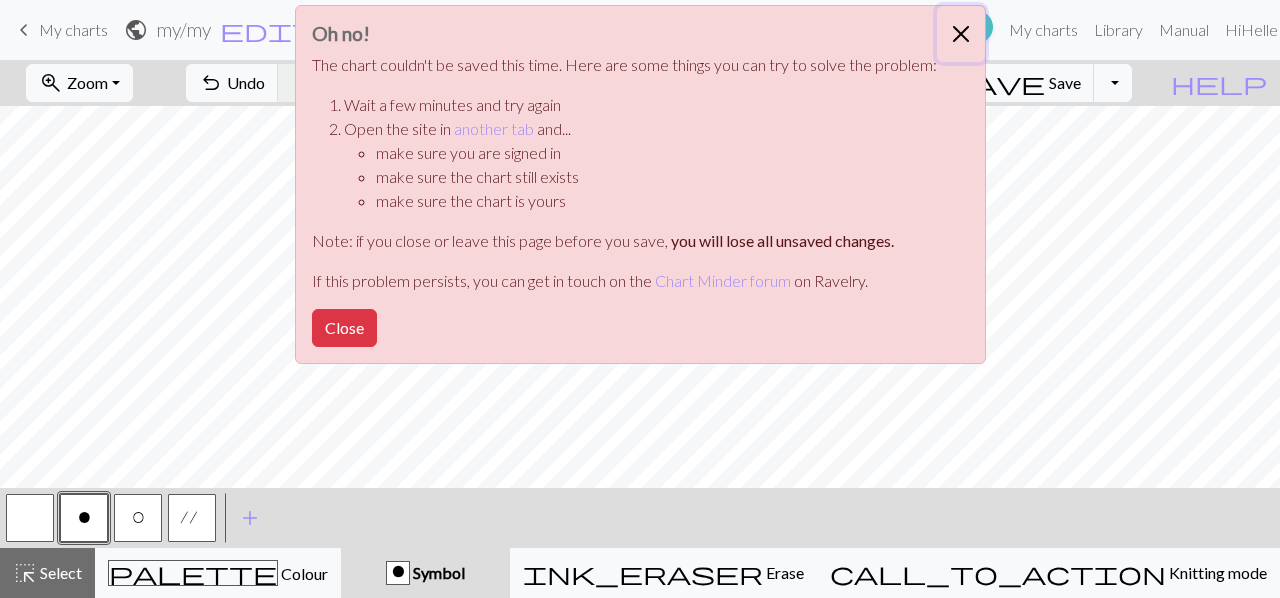 click at bounding box center [961, 34] 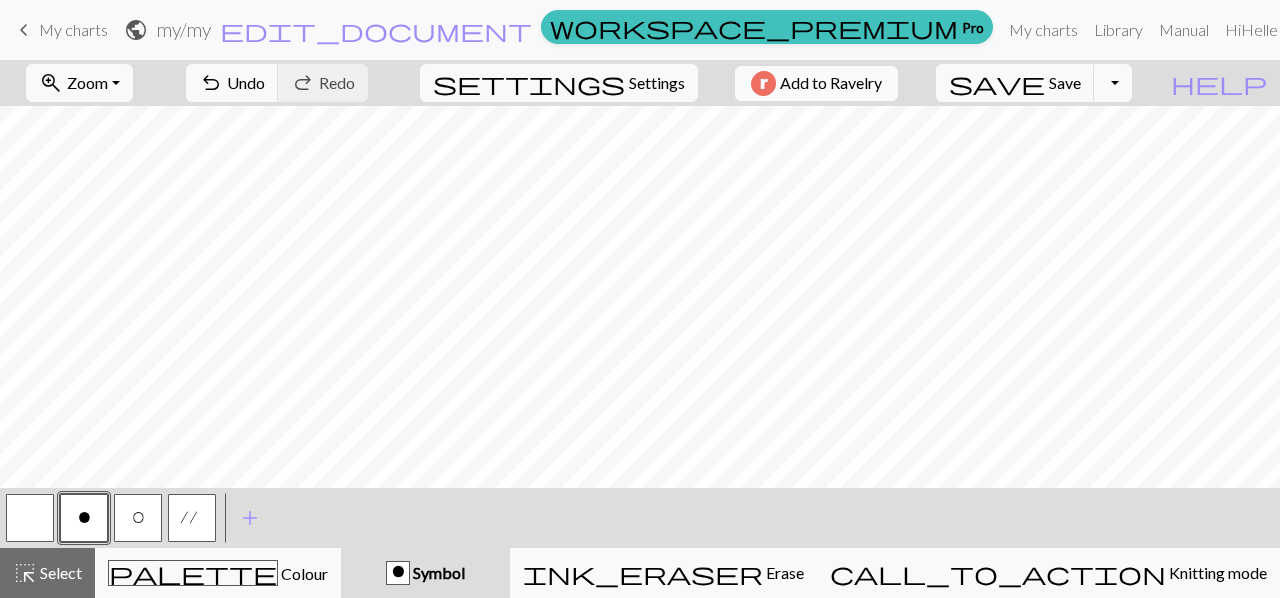 scroll, scrollTop: 0, scrollLeft: 0, axis: both 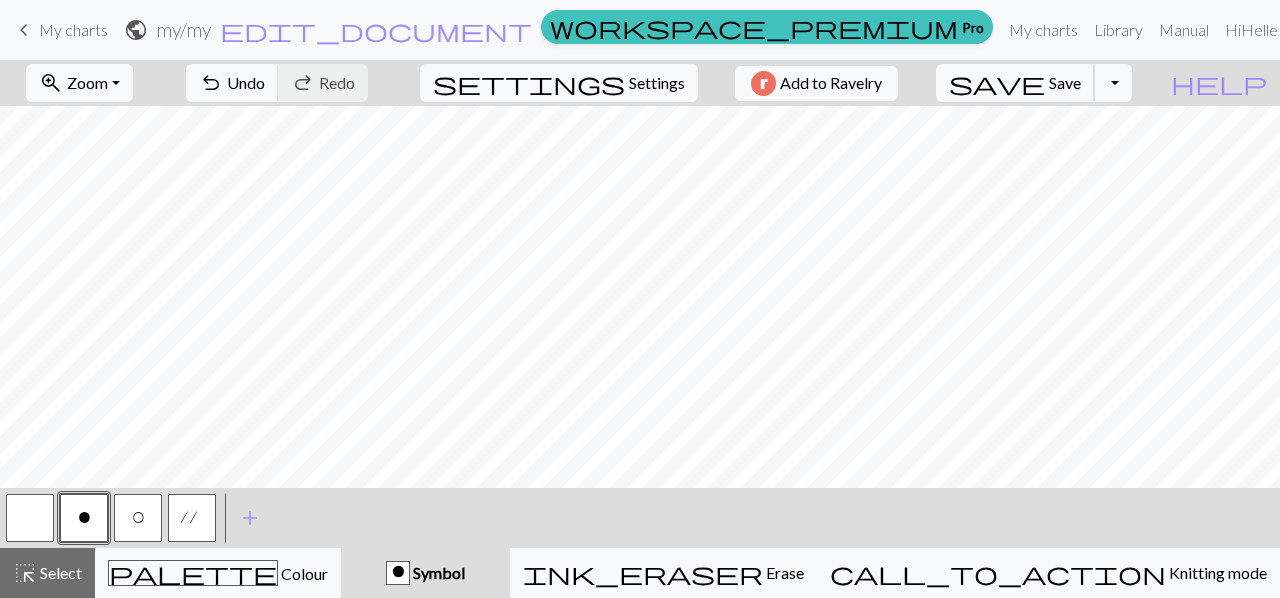 click on "save Save Save" at bounding box center (1015, 83) 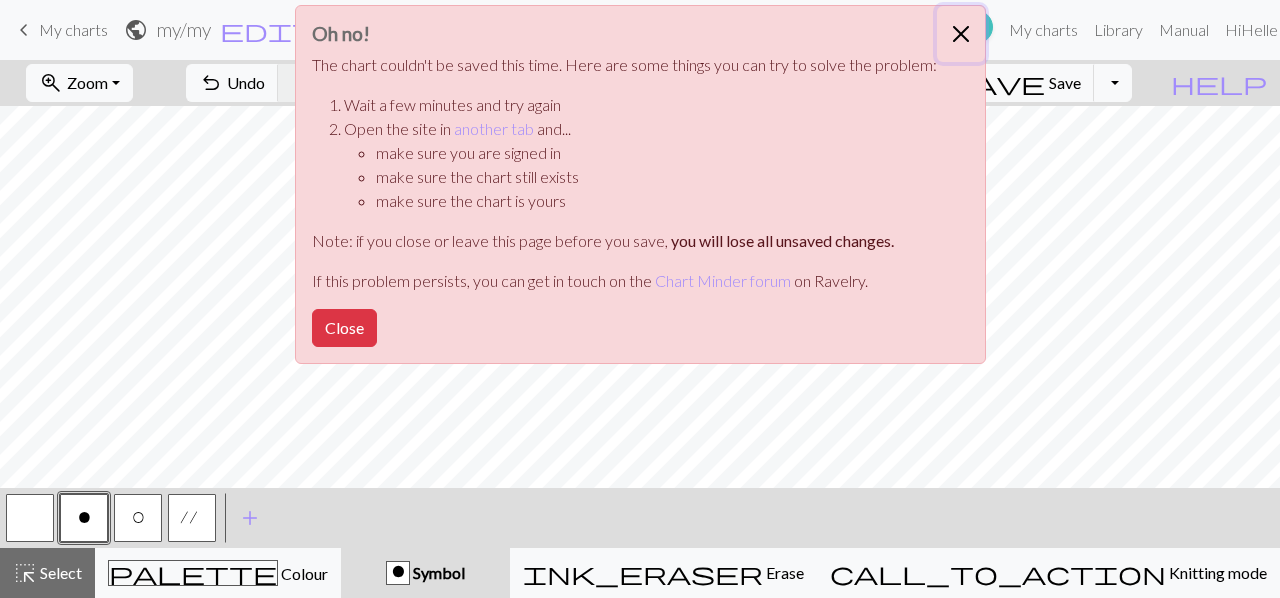 click at bounding box center [961, 34] 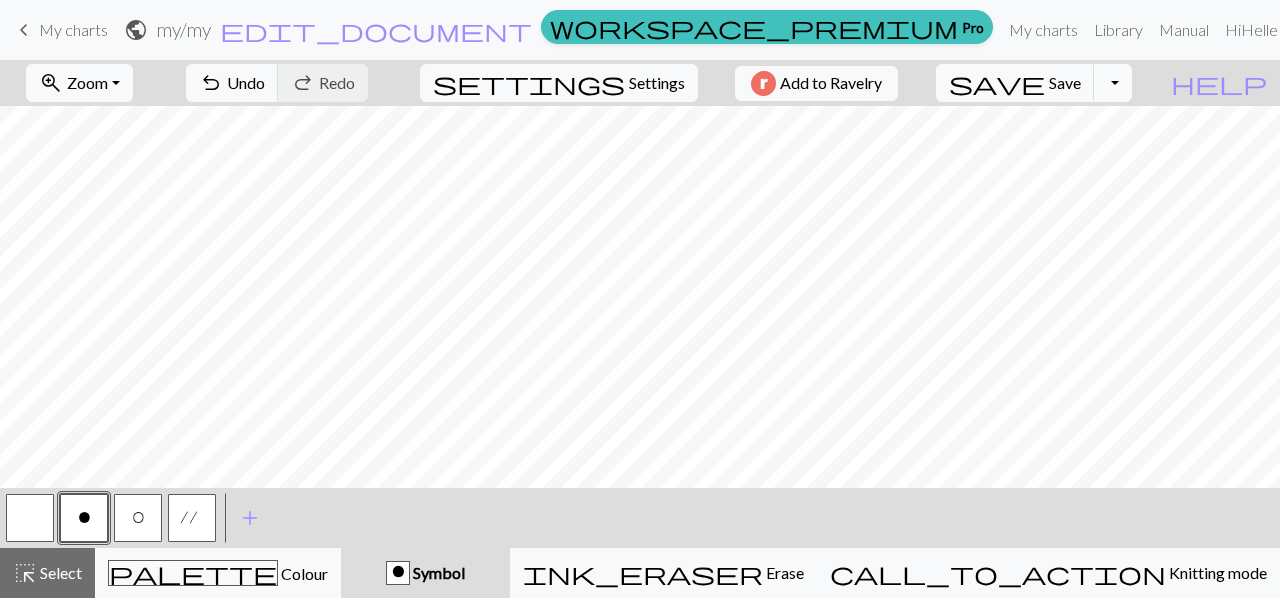 click on "Toggle Dropdown" at bounding box center (1113, 83) 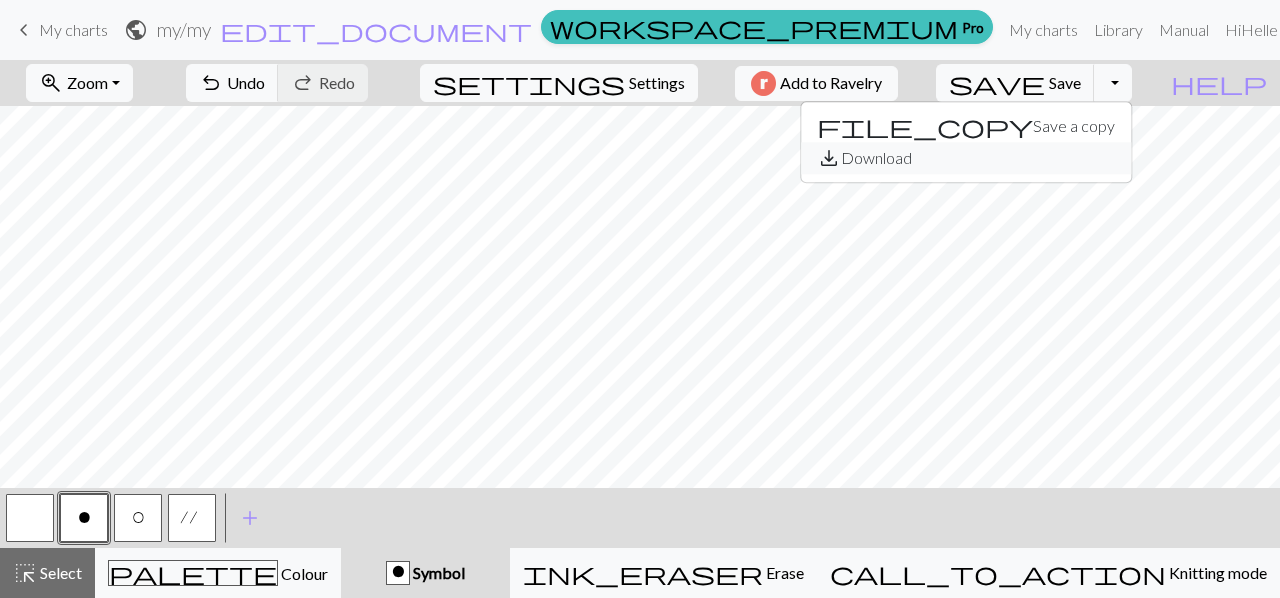 click on "save_alt  Download" at bounding box center (966, 158) 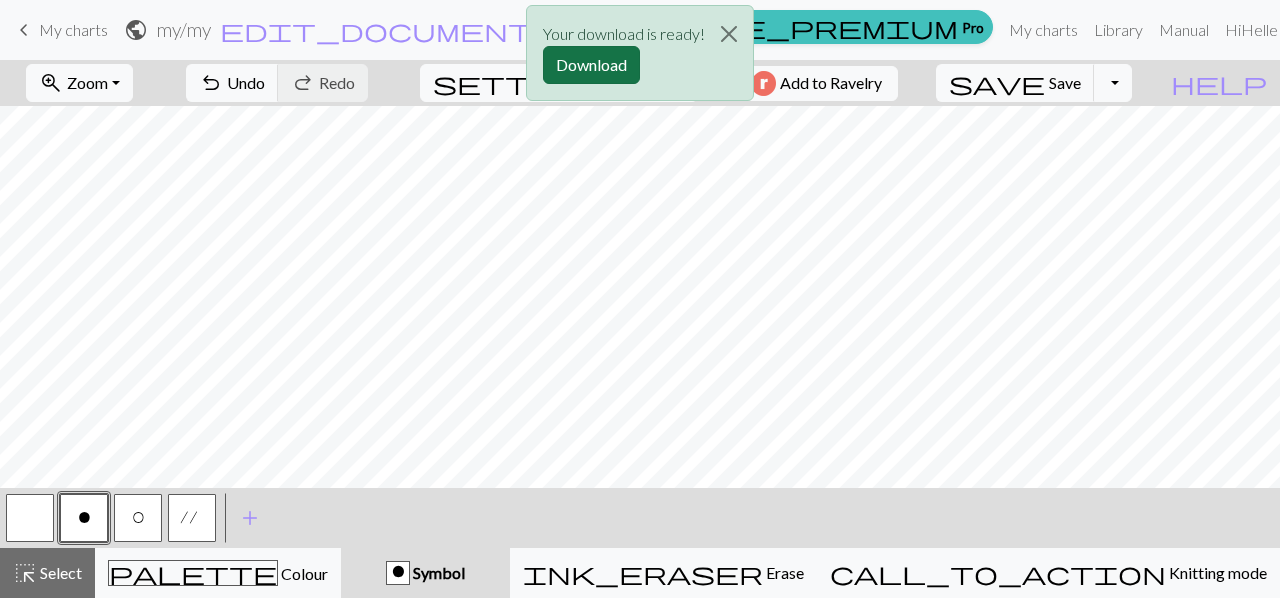 click on "Download" at bounding box center [591, 65] 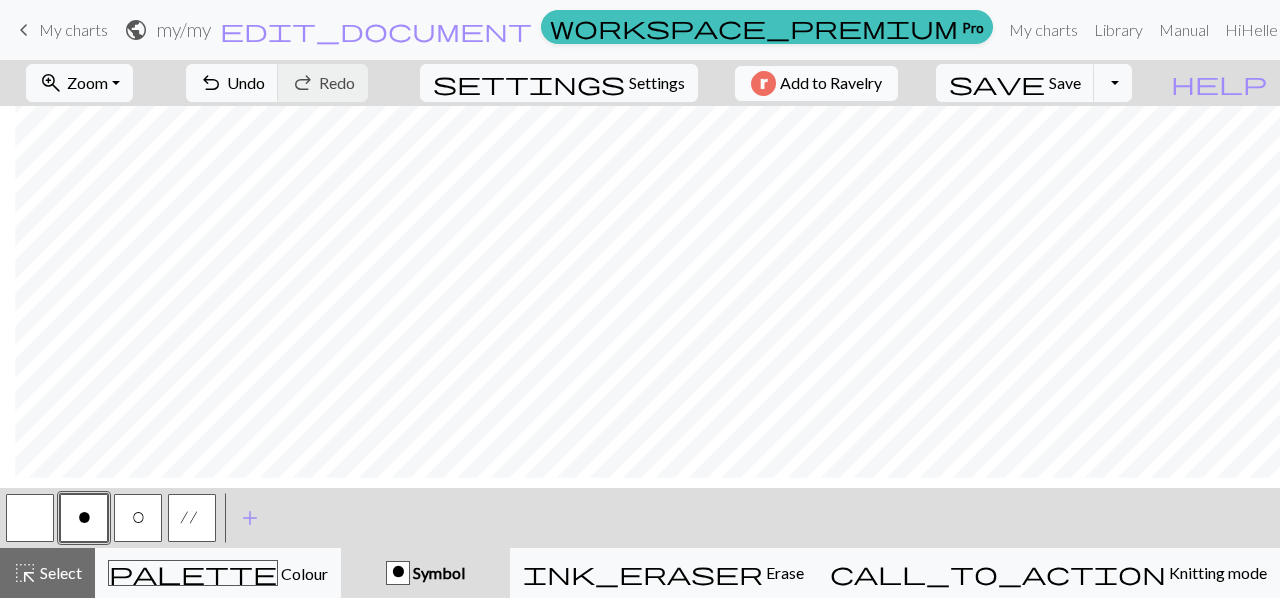 scroll, scrollTop: 314, scrollLeft: 15, axis: both 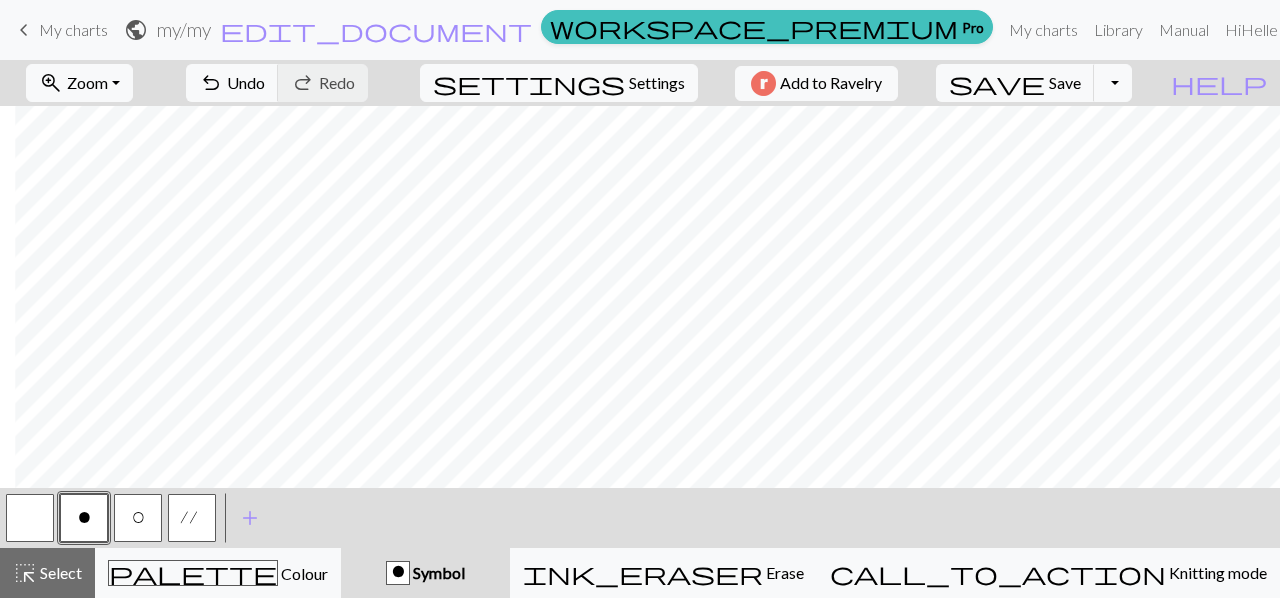 click on "O" at bounding box center (138, 518) 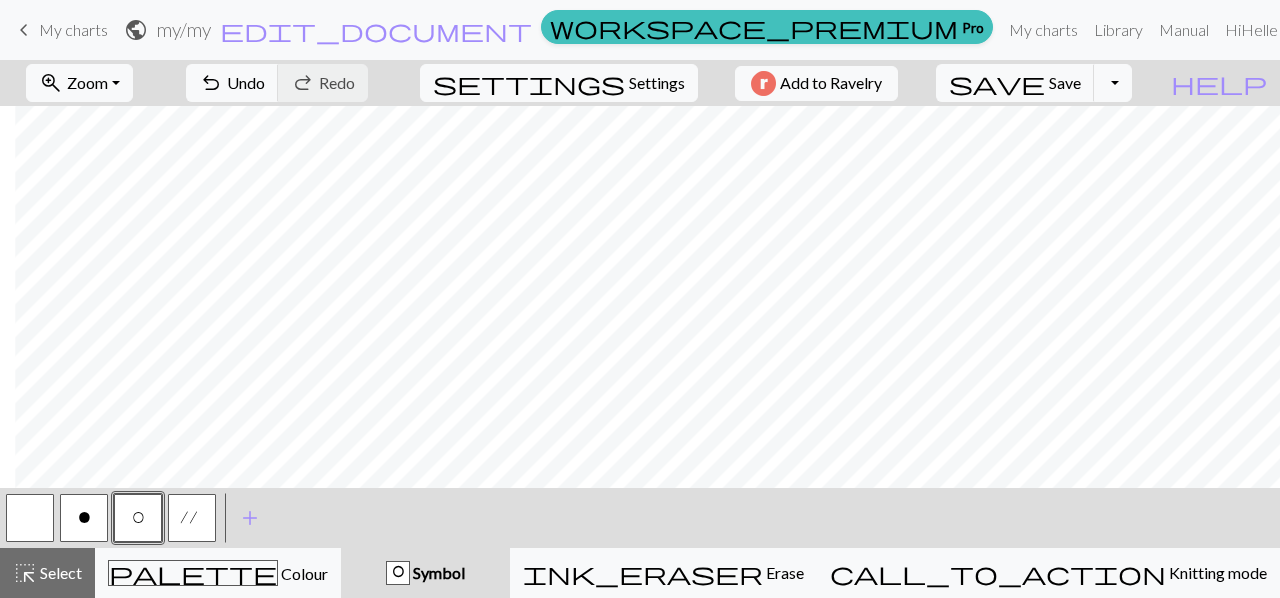 scroll, scrollTop: 246, scrollLeft: 15, axis: both 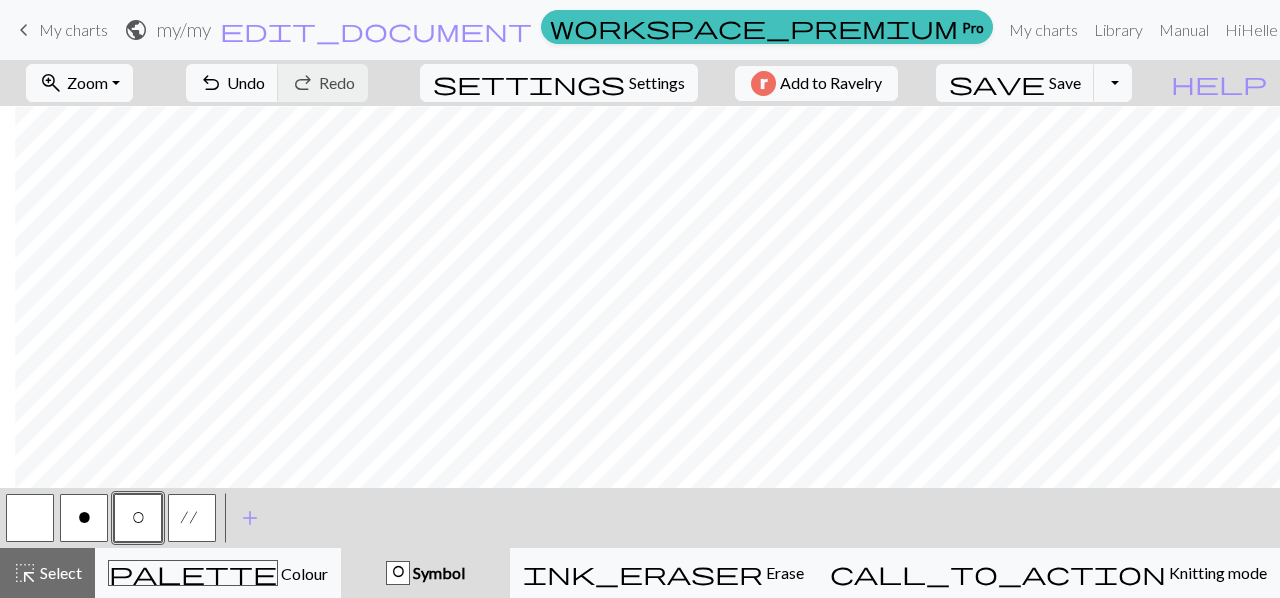 click on "o" at bounding box center (84, 518) 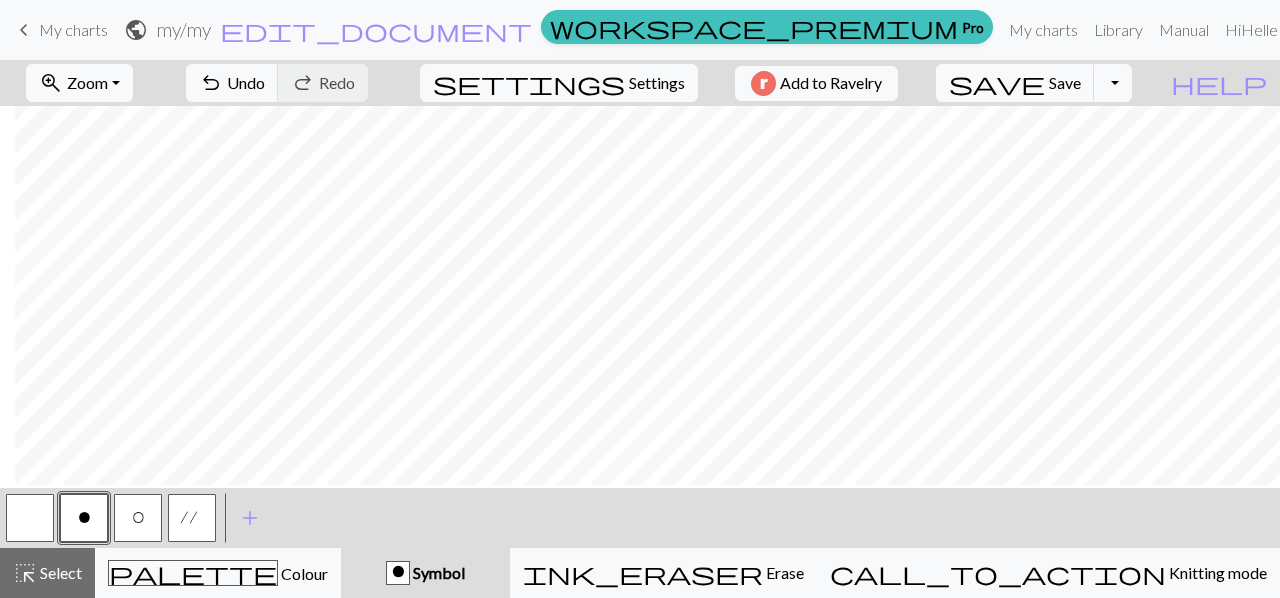 scroll, scrollTop: 316, scrollLeft: 15, axis: both 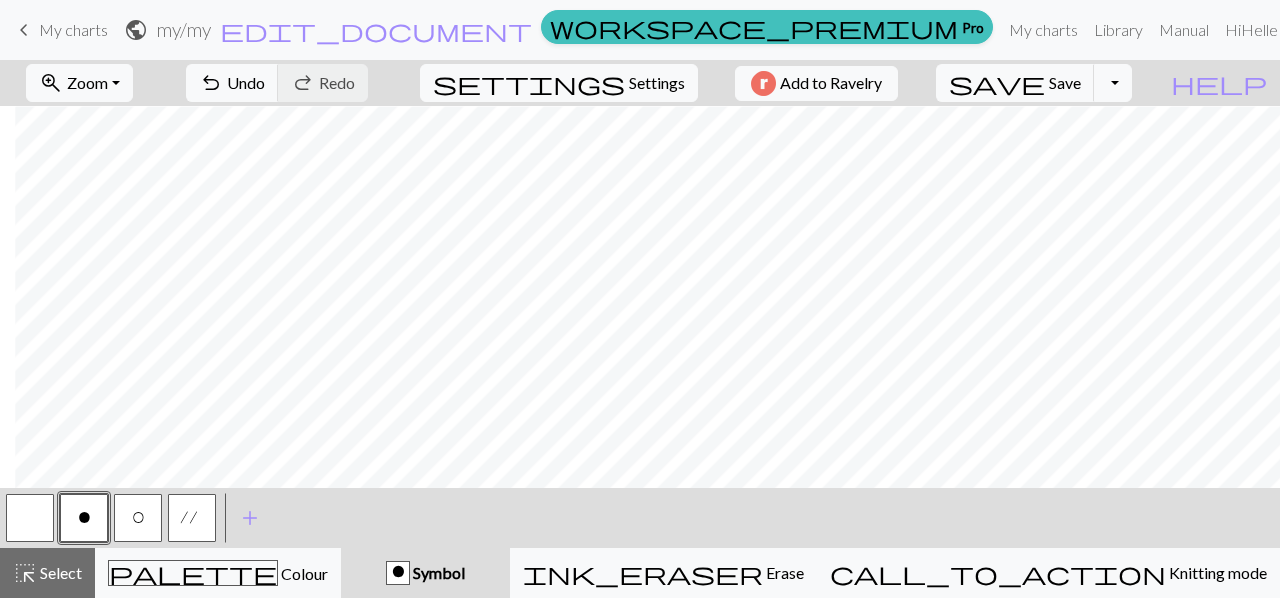 click on "O" at bounding box center [138, 518] 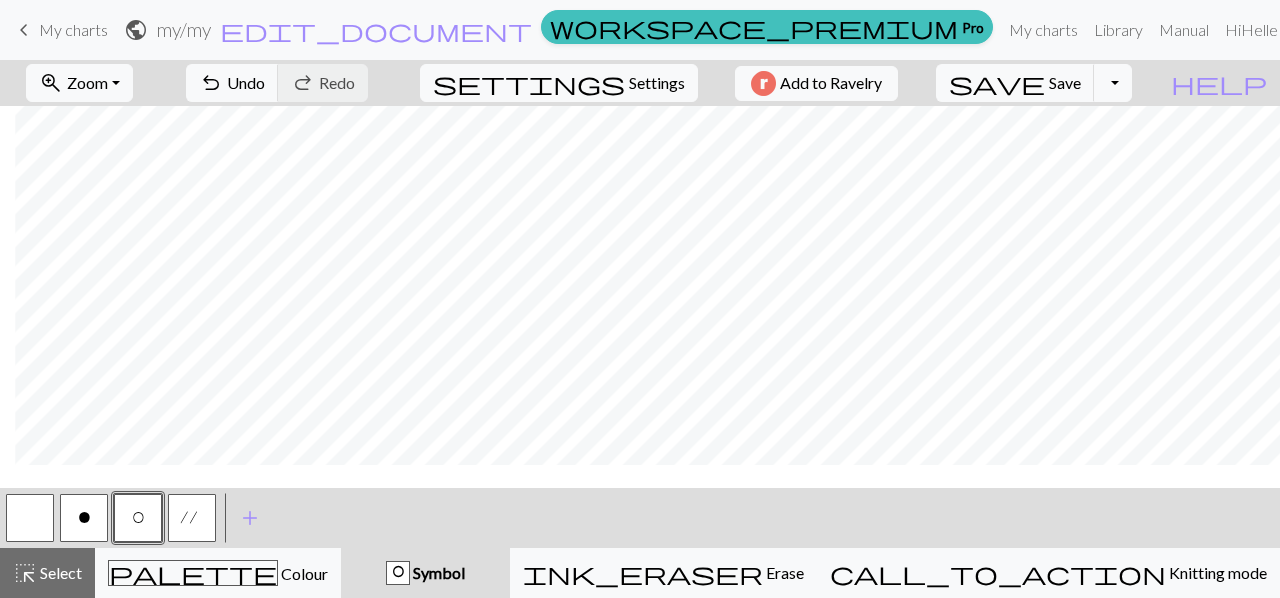 scroll, scrollTop: 108, scrollLeft: 15, axis: both 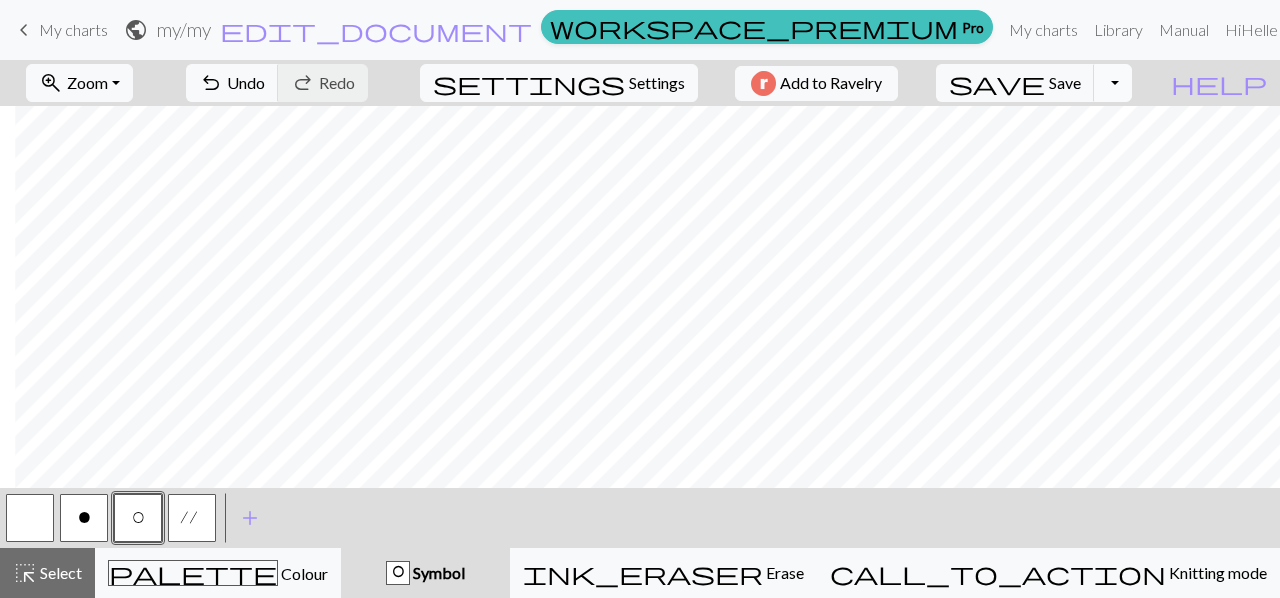 click on "Toggle Dropdown" at bounding box center [1113, 83] 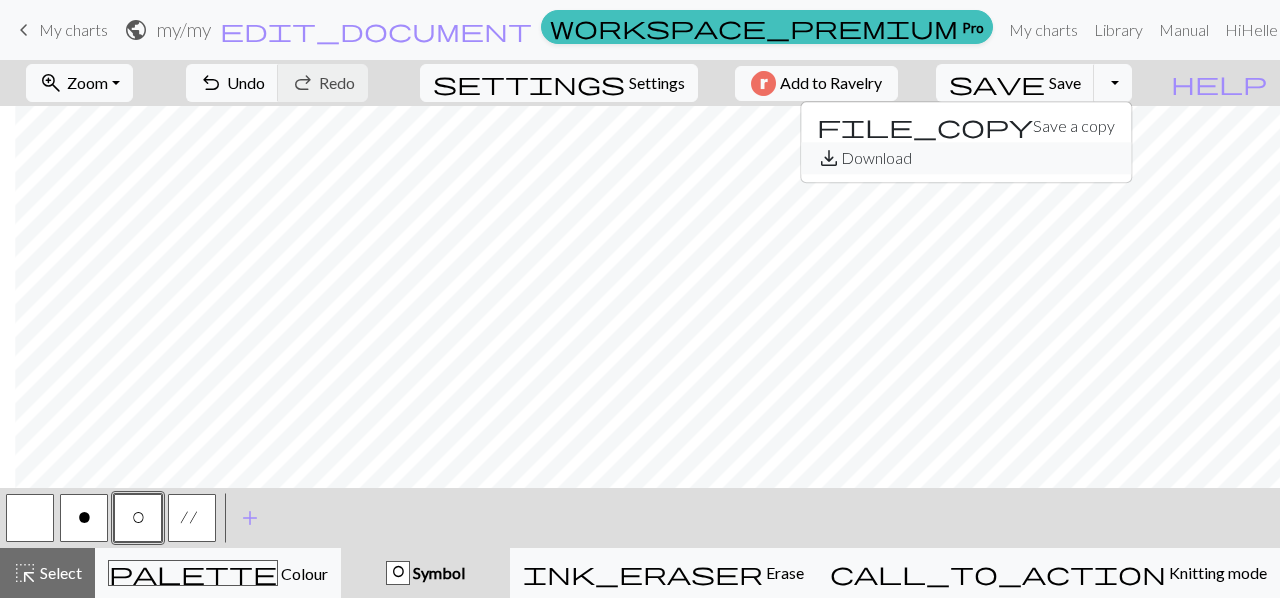 click on "save_alt  Download" at bounding box center (966, 158) 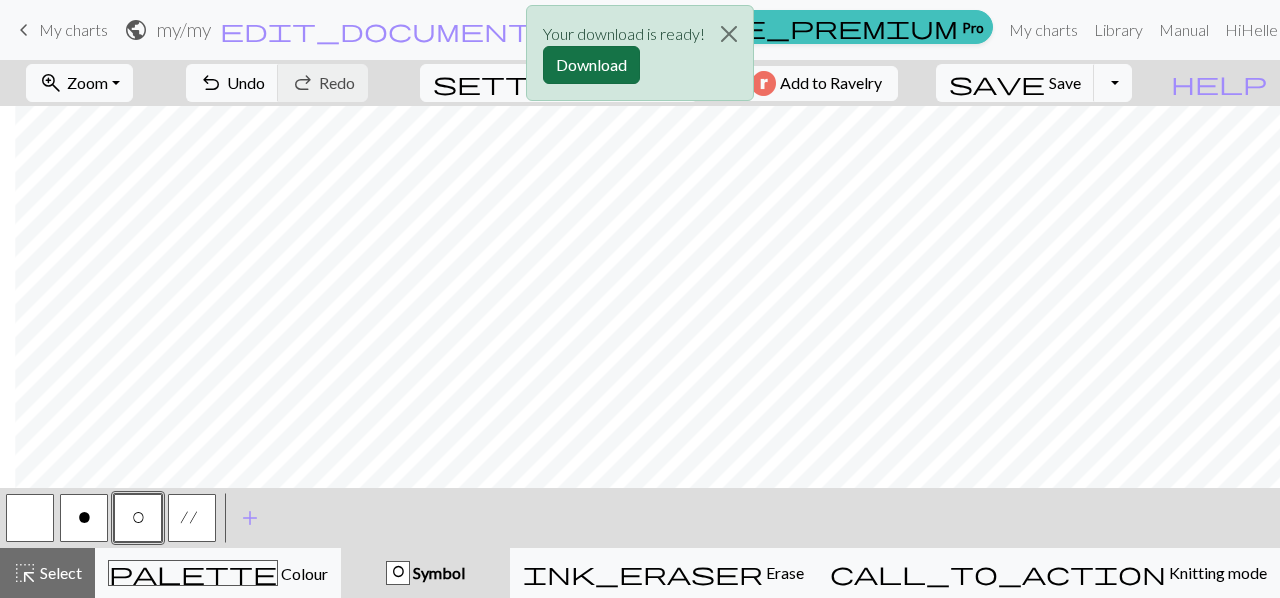 click on "Download" at bounding box center (591, 65) 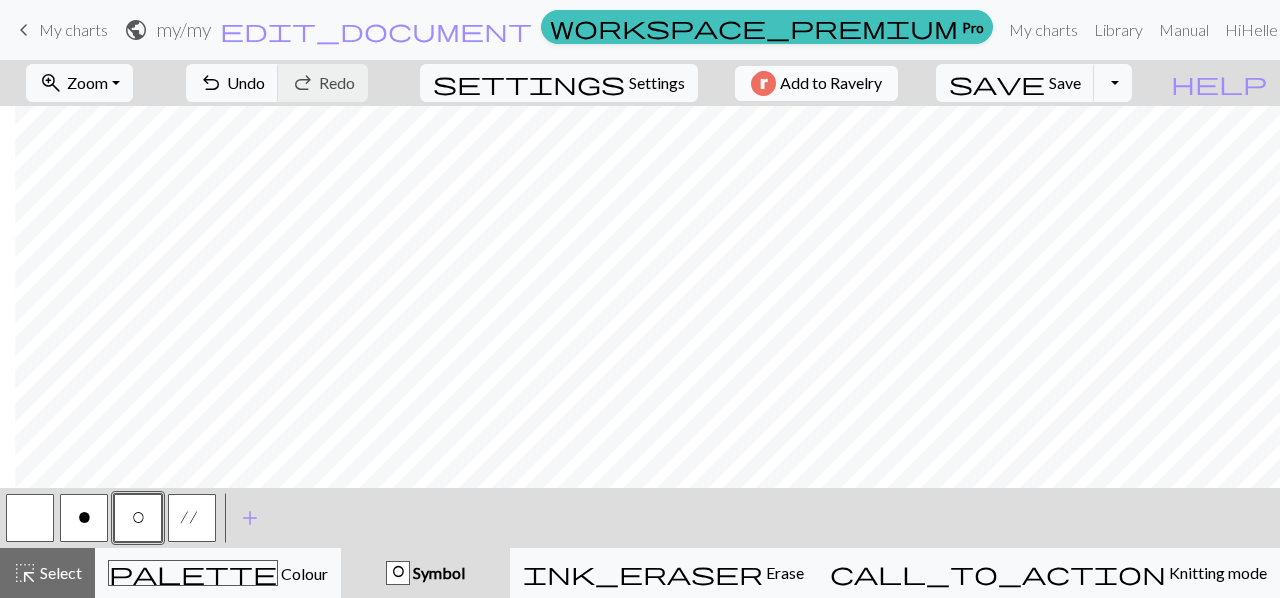 scroll, scrollTop: 324, scrollLeft: 15, axis: both 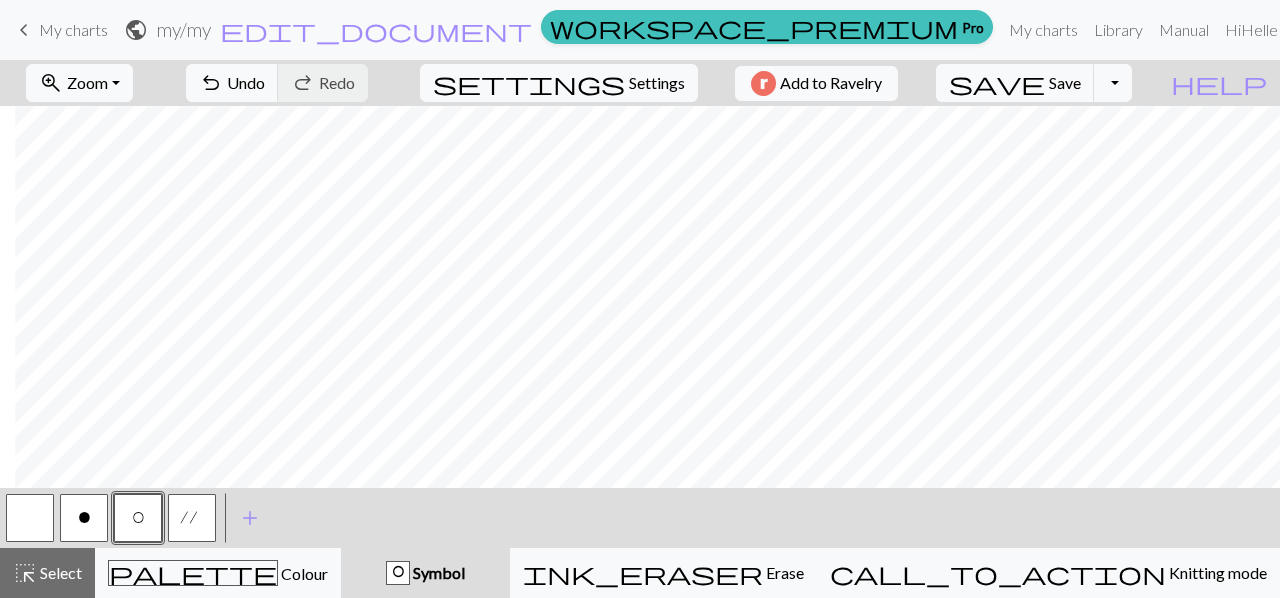 click on "O" at bounding box center (138, 518) 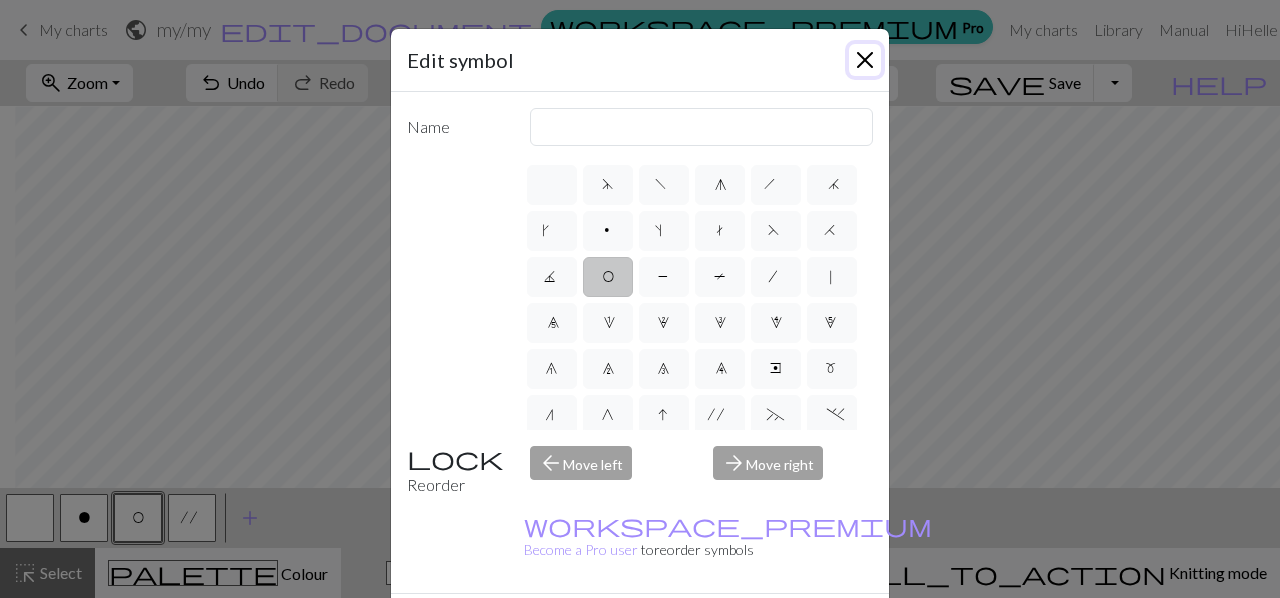 click at bounding box center (865, 60) 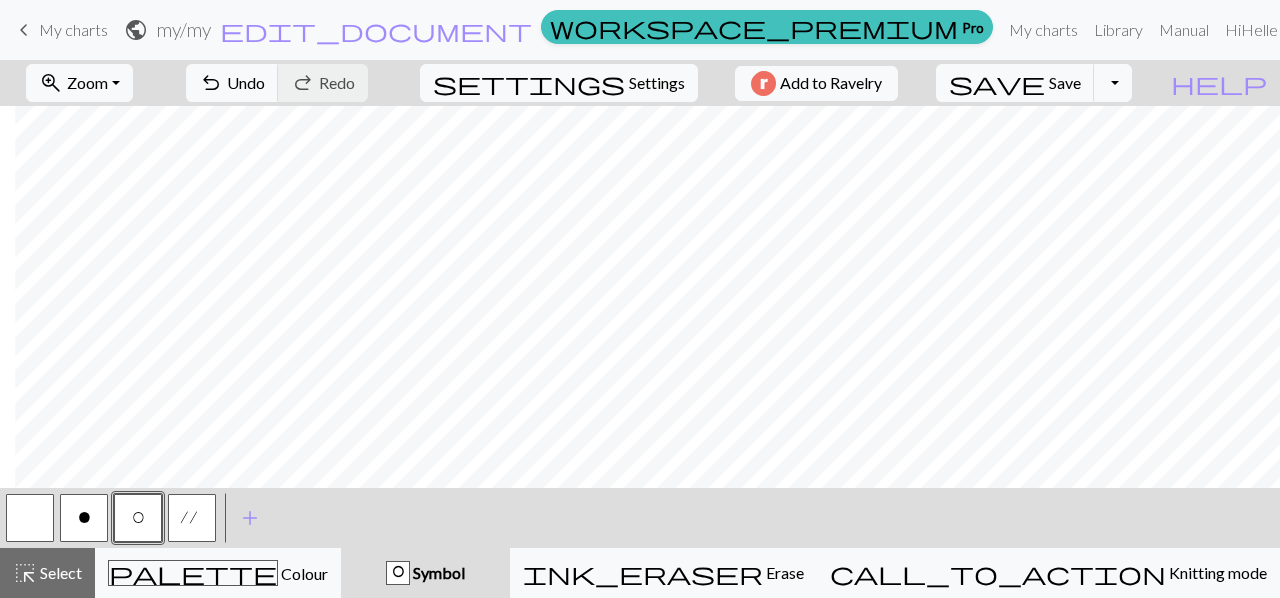 scroll, scrollTop: 306, scrollLeft: 15, axis: both 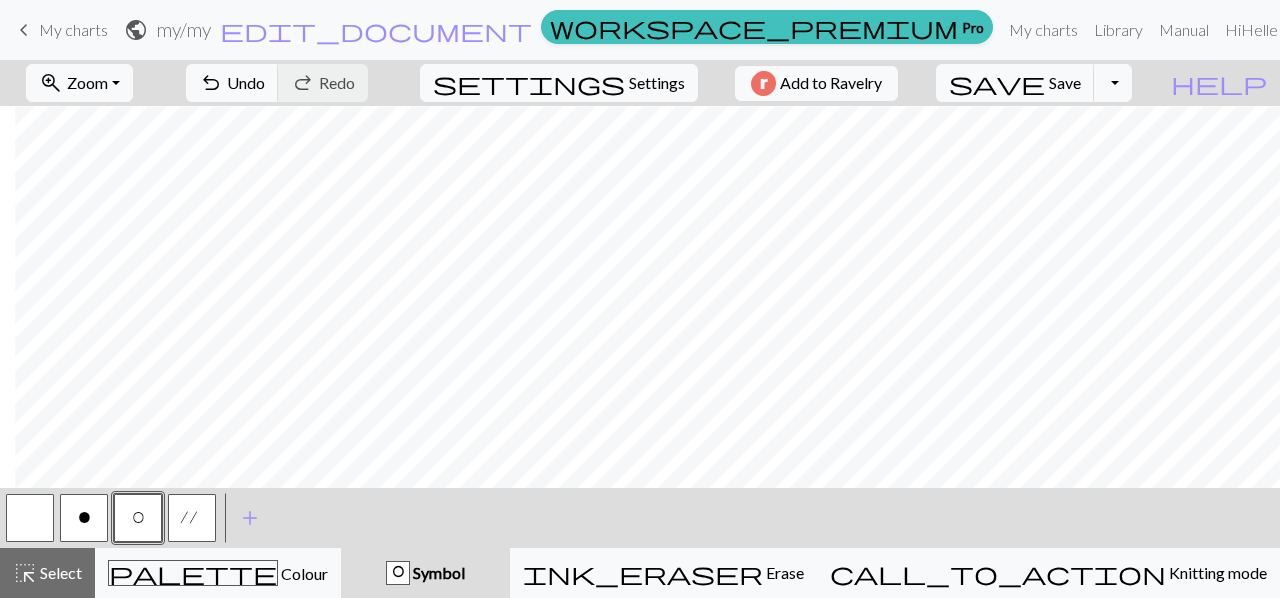 click on "o" at bounding box center [84, 520] 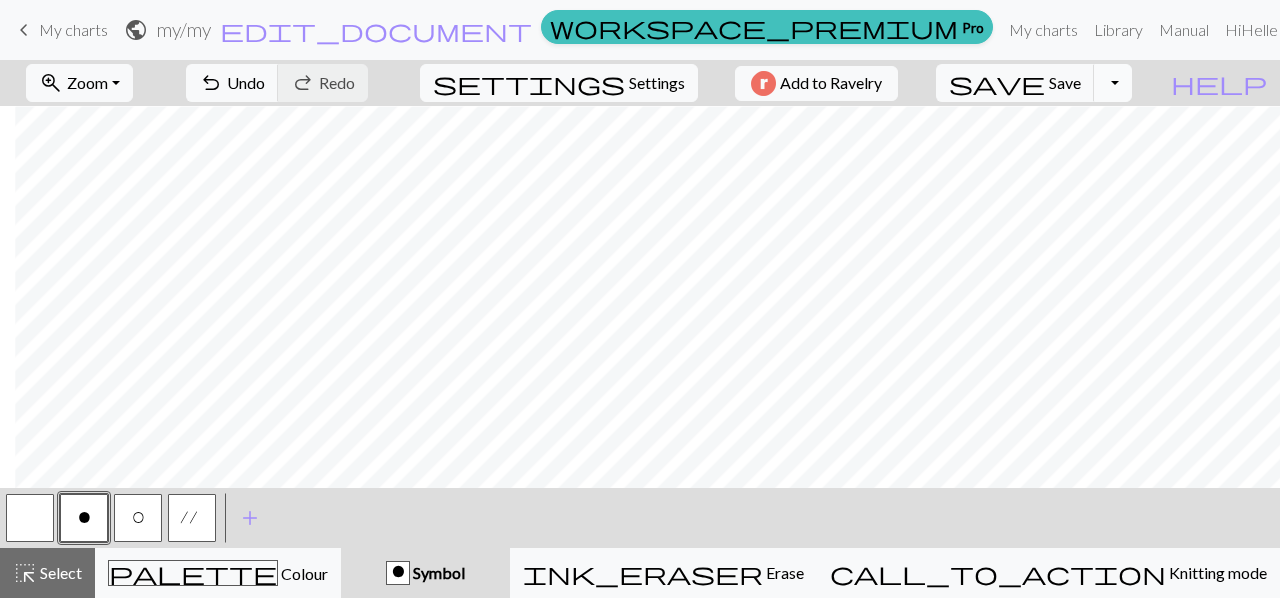 click on "Toggle Dropdown" at bounding box center (1113, 83) 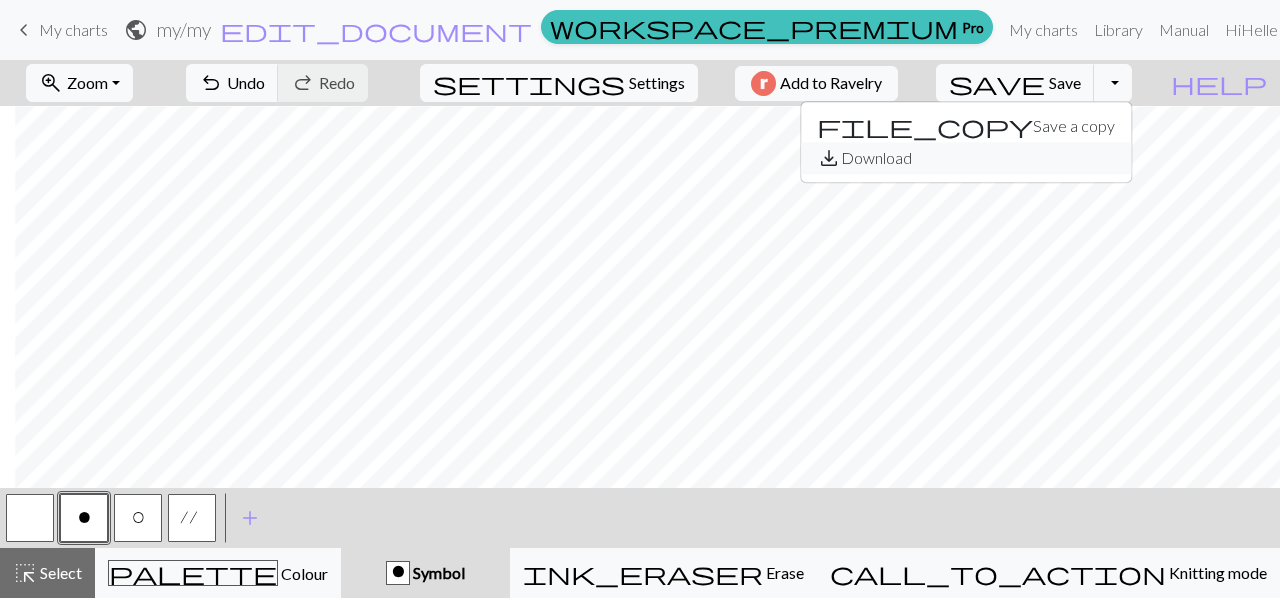 click on "save_alt  Download" at bounding box center (966, 158) 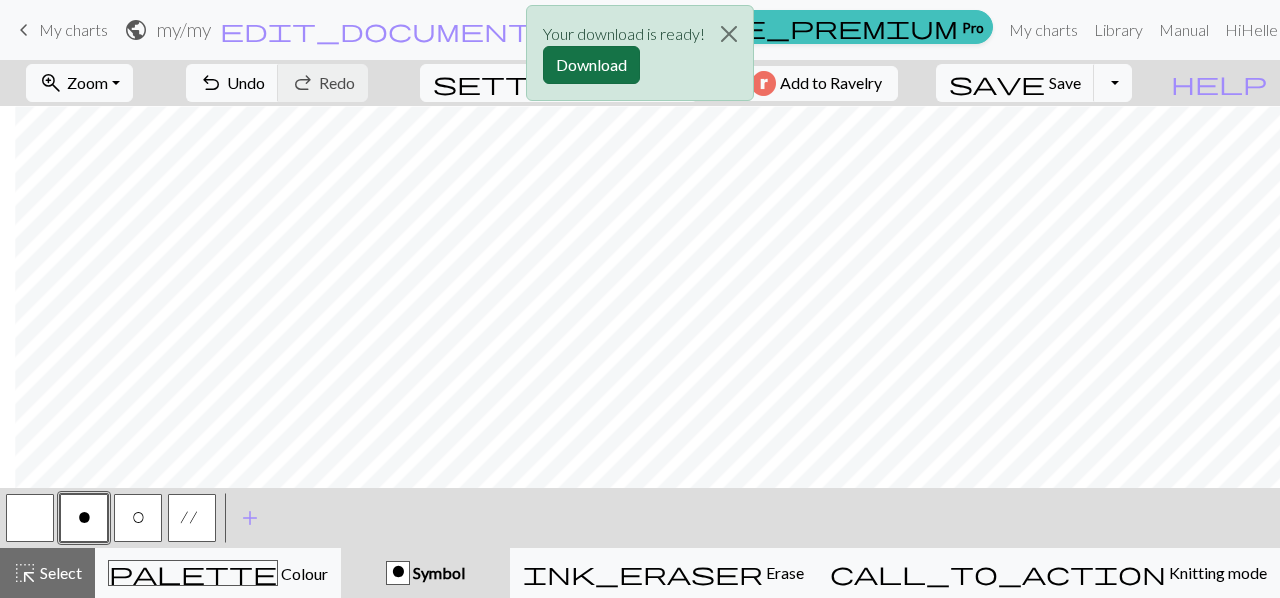 click on "Download" at bounding box center [591, 65] 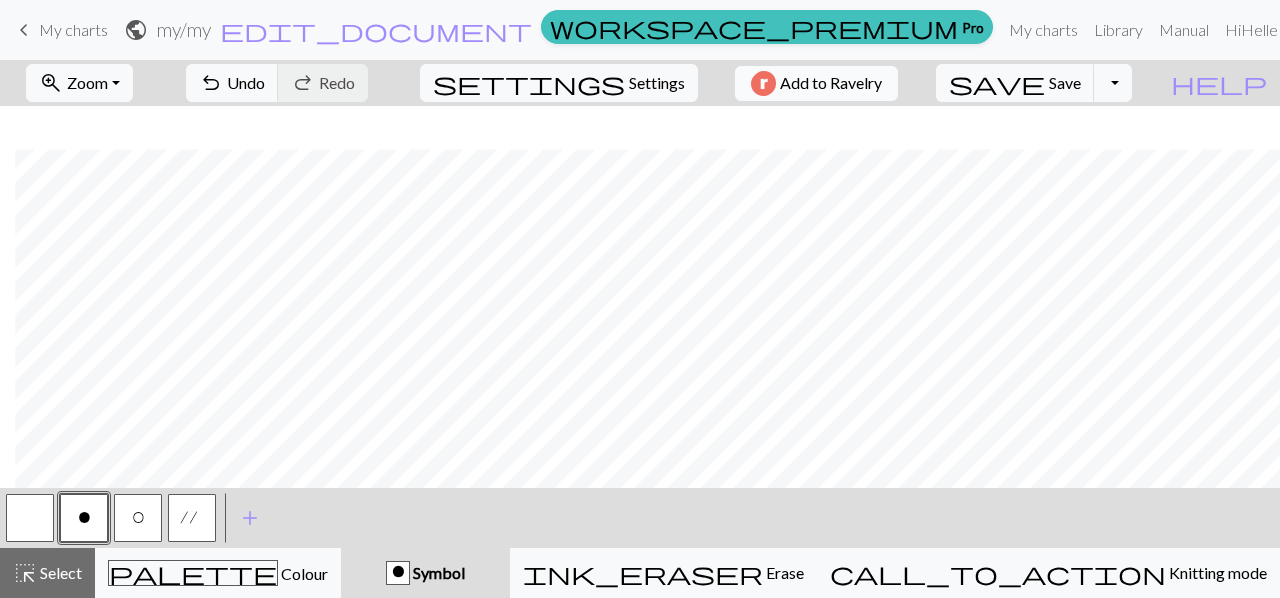 scroll, scrollTop: 396, scrollLeft: 15, axis: both 